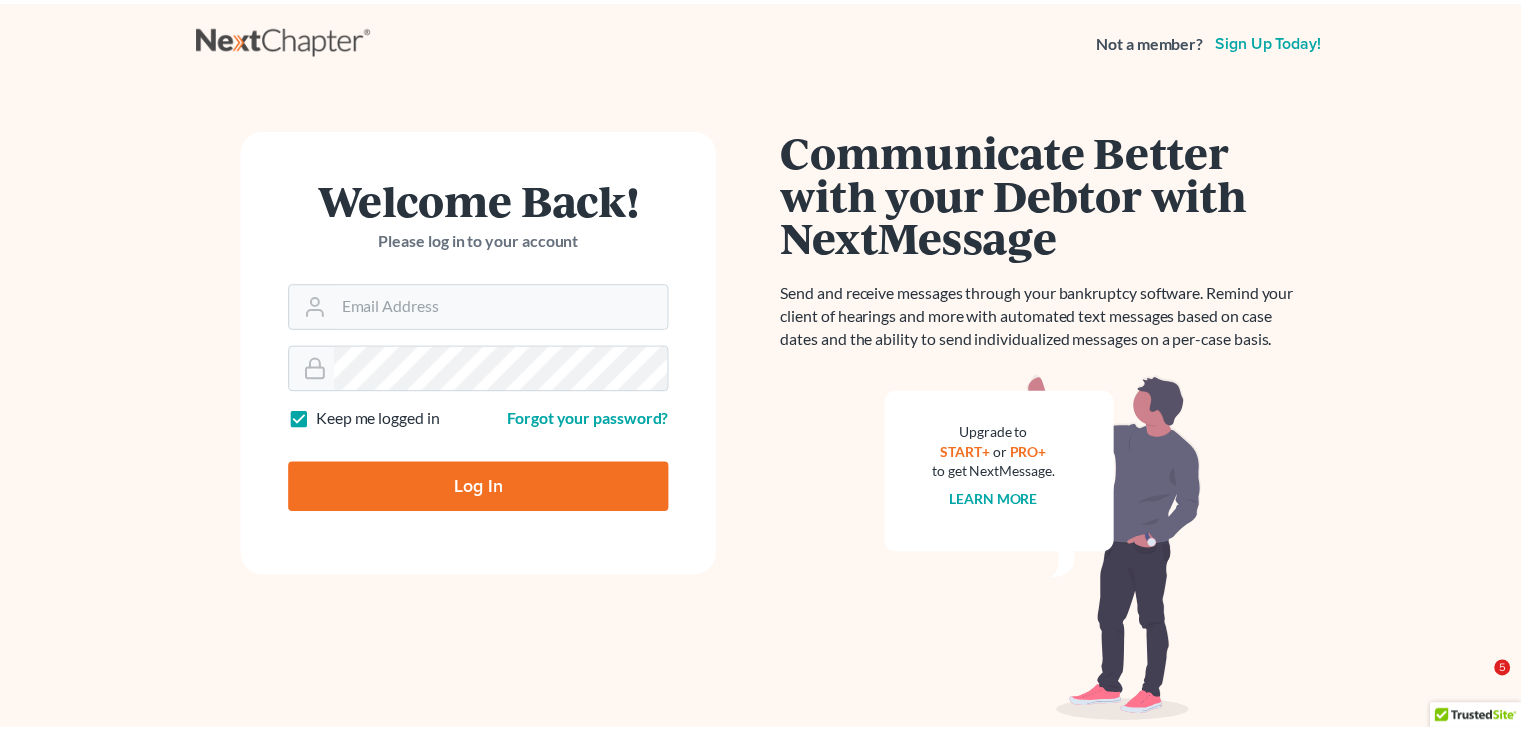 scroll, scrollTop: 0, scrollLeft: 0, axis: both 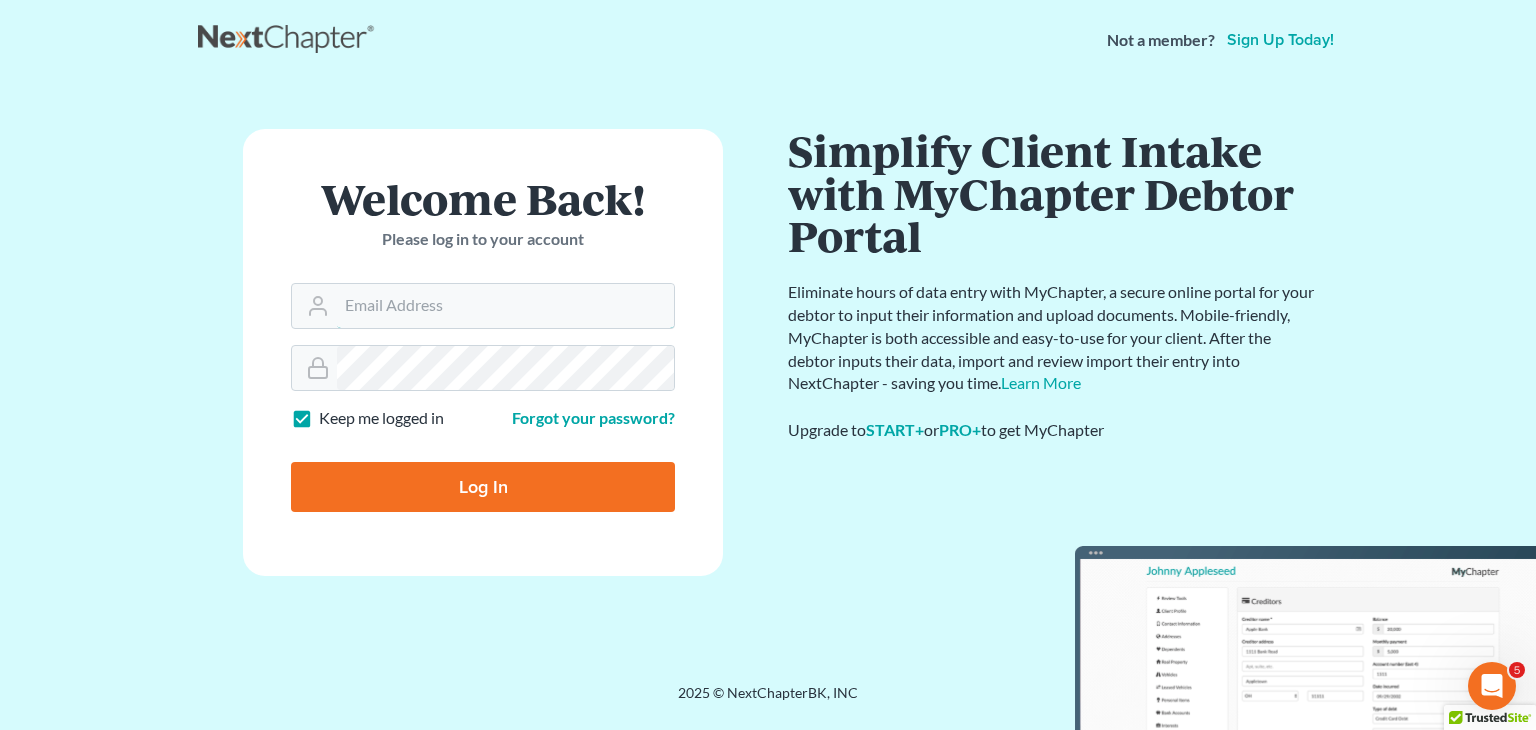 type on "[USERNAME]@example.com" 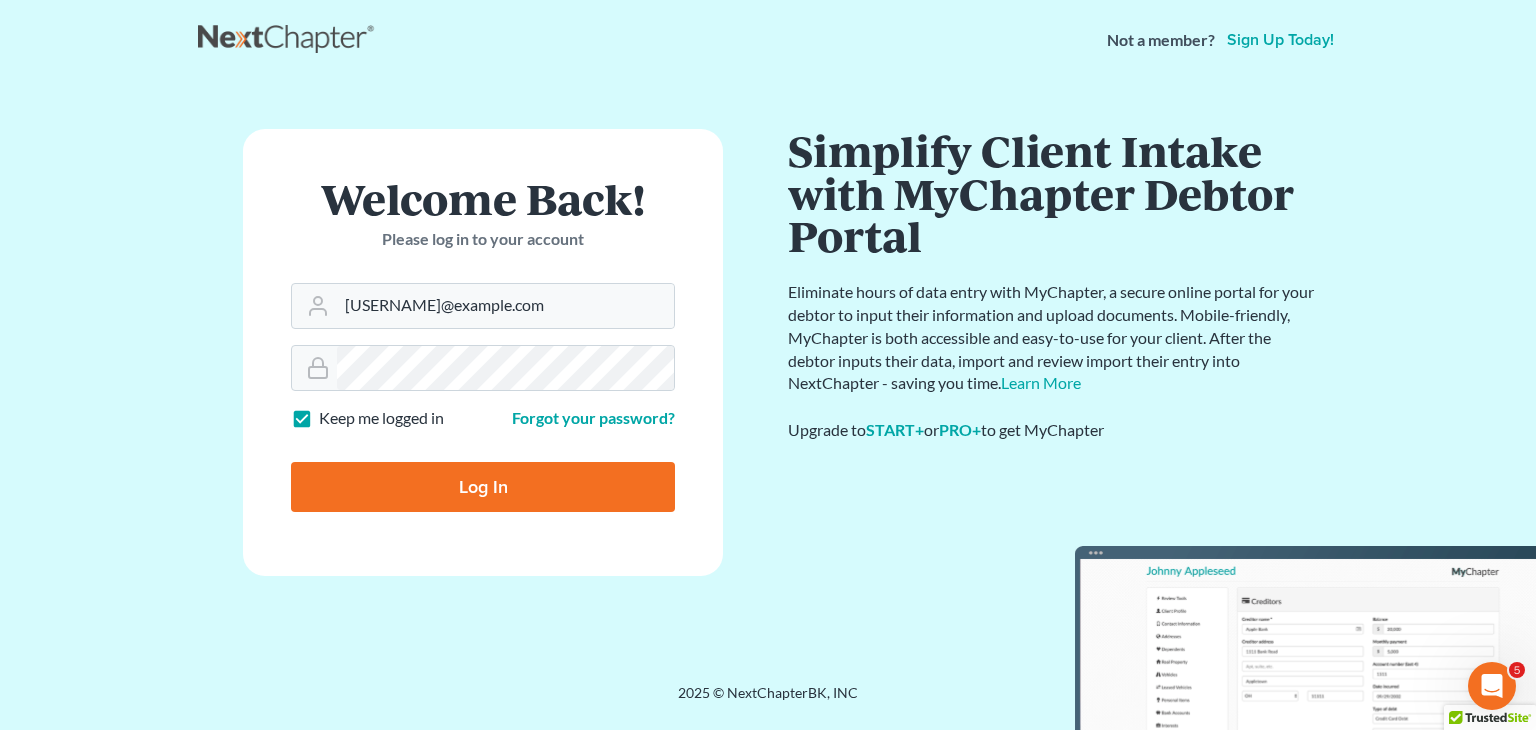 click on "Log In" at bounding box center (483, 487) 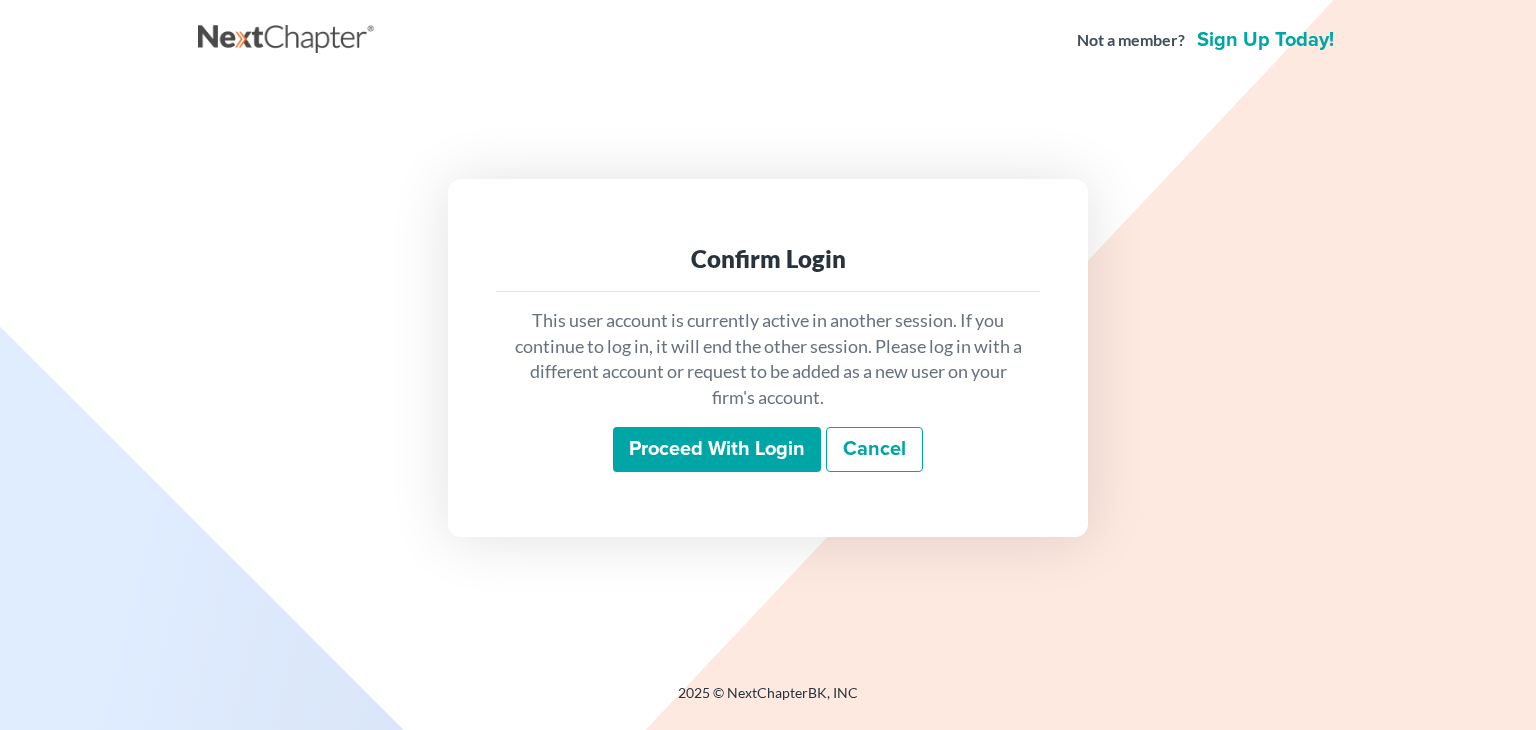 scroll, scrollTop: 0, scrollLeft: 0, axis: both 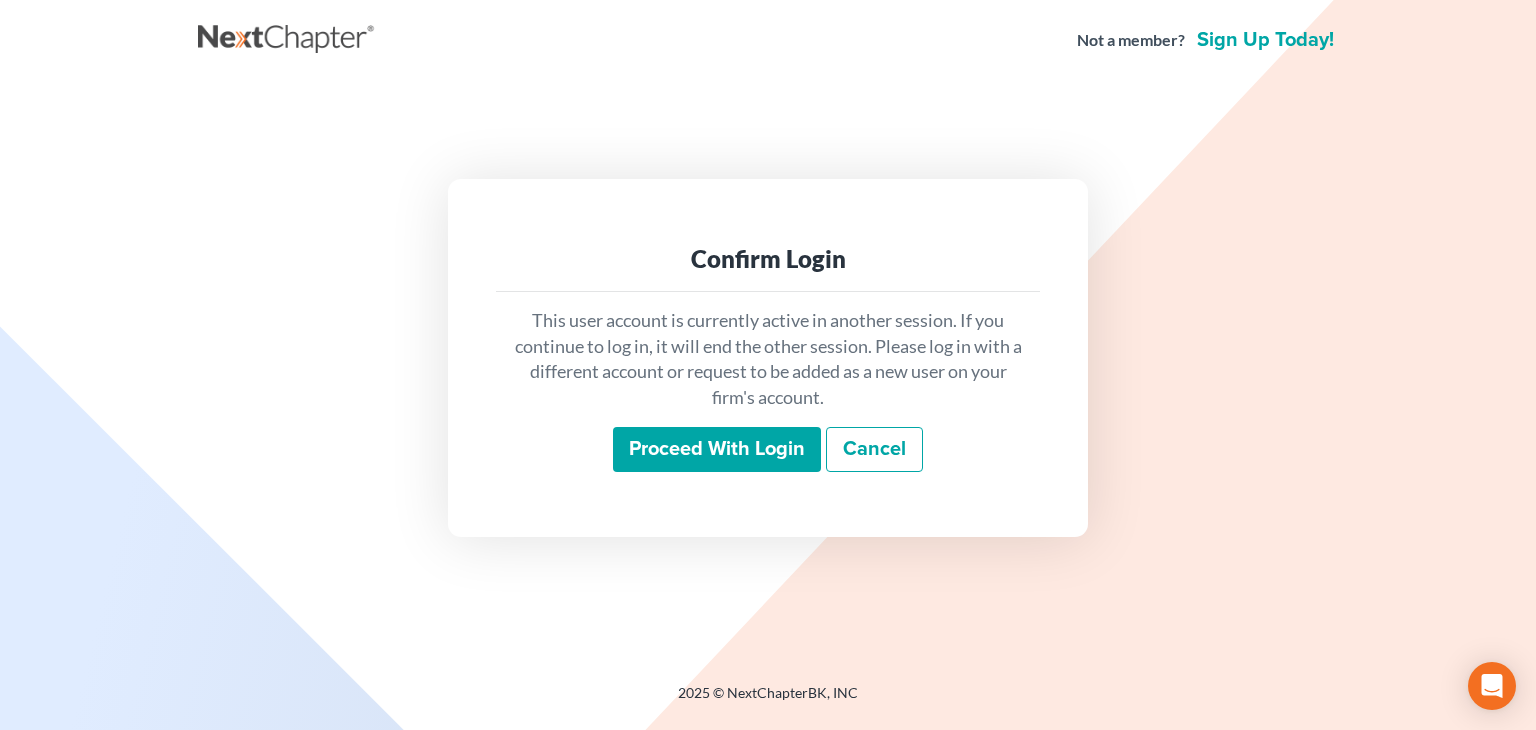 click on "Proceed with login" at bounding box center (717, 450) 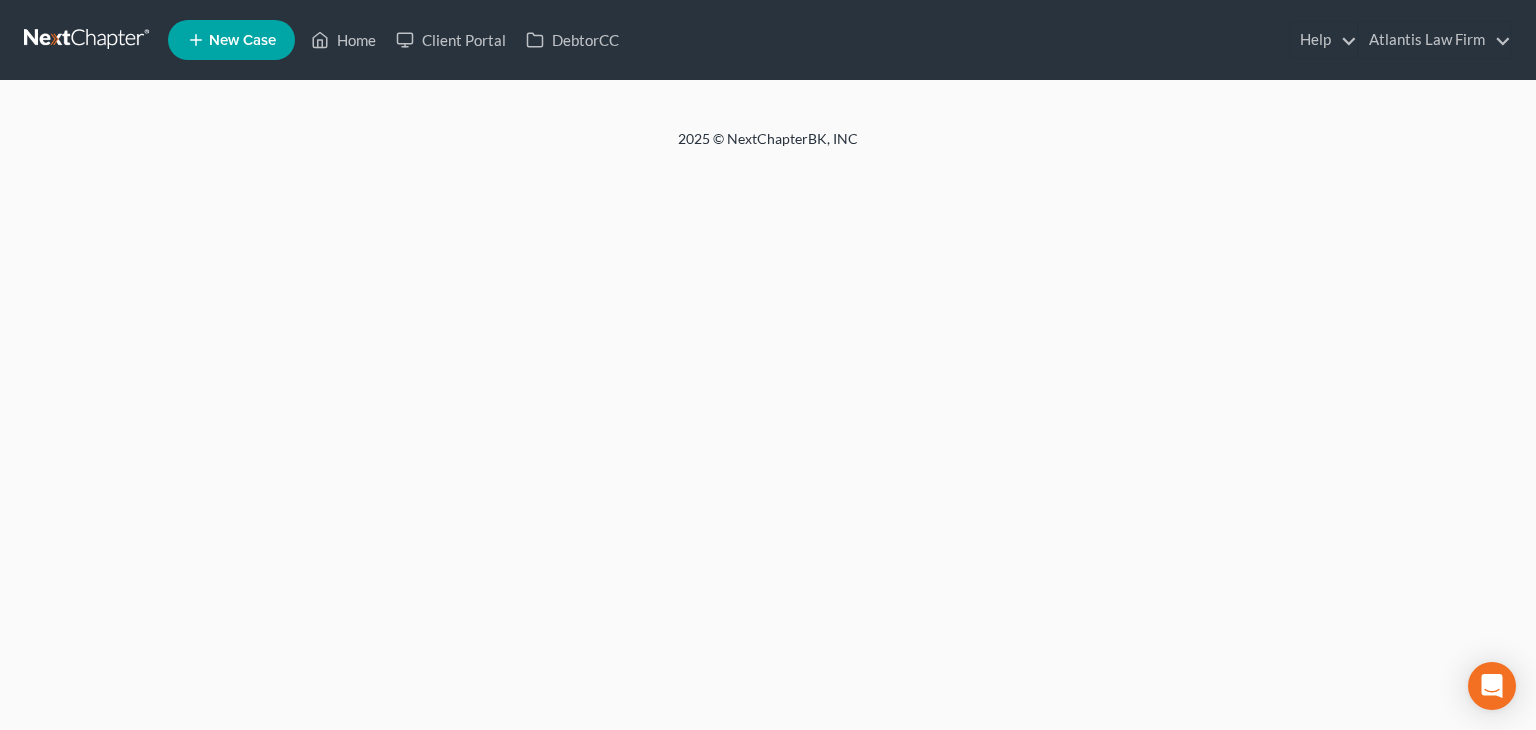 scroll, scrollTop: 0, scrollLeft: 0, axis: both 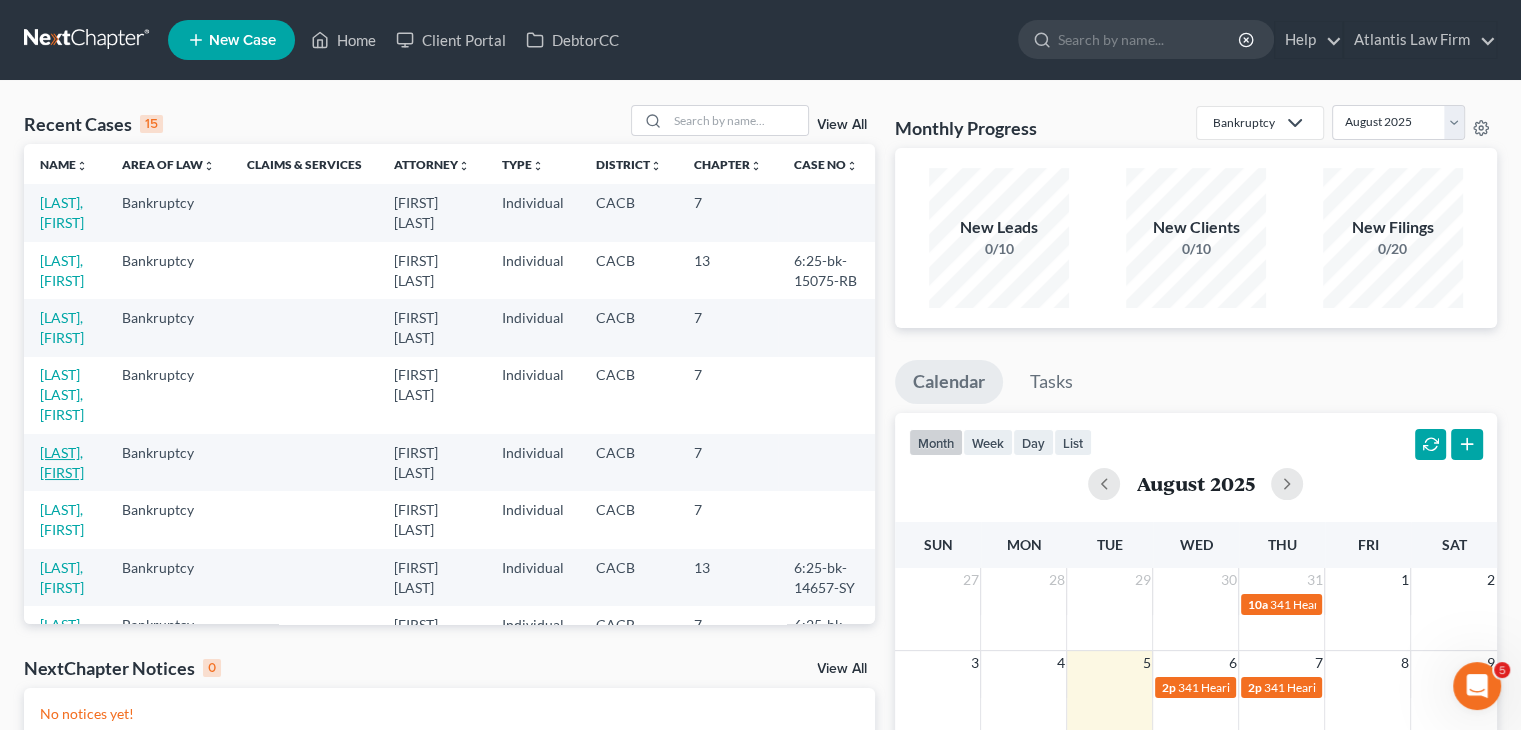 click on "[LAST], [FIRST]" at bounding box center (62, 462) 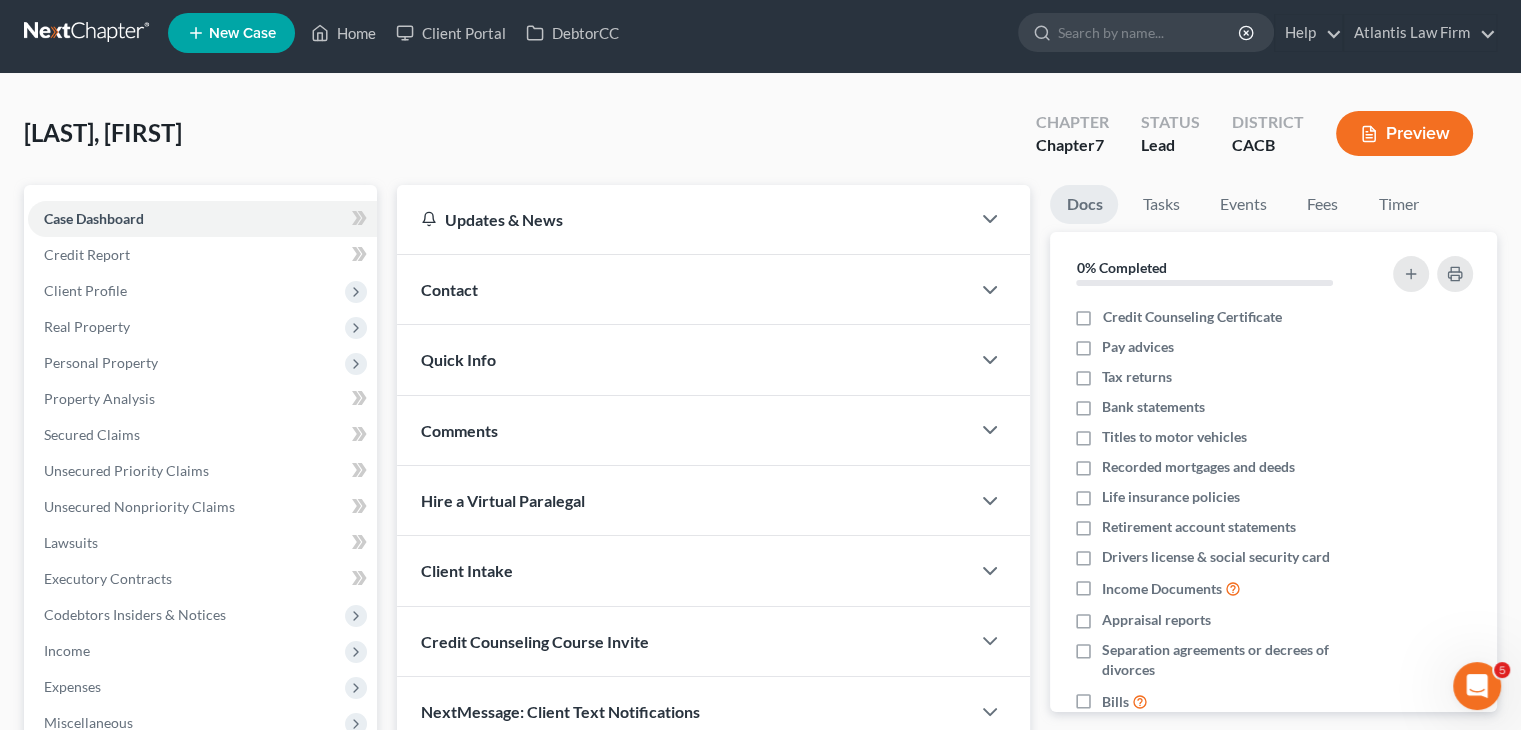 scroll, scrollTop: 0, scrollLeft: 0, axis: both 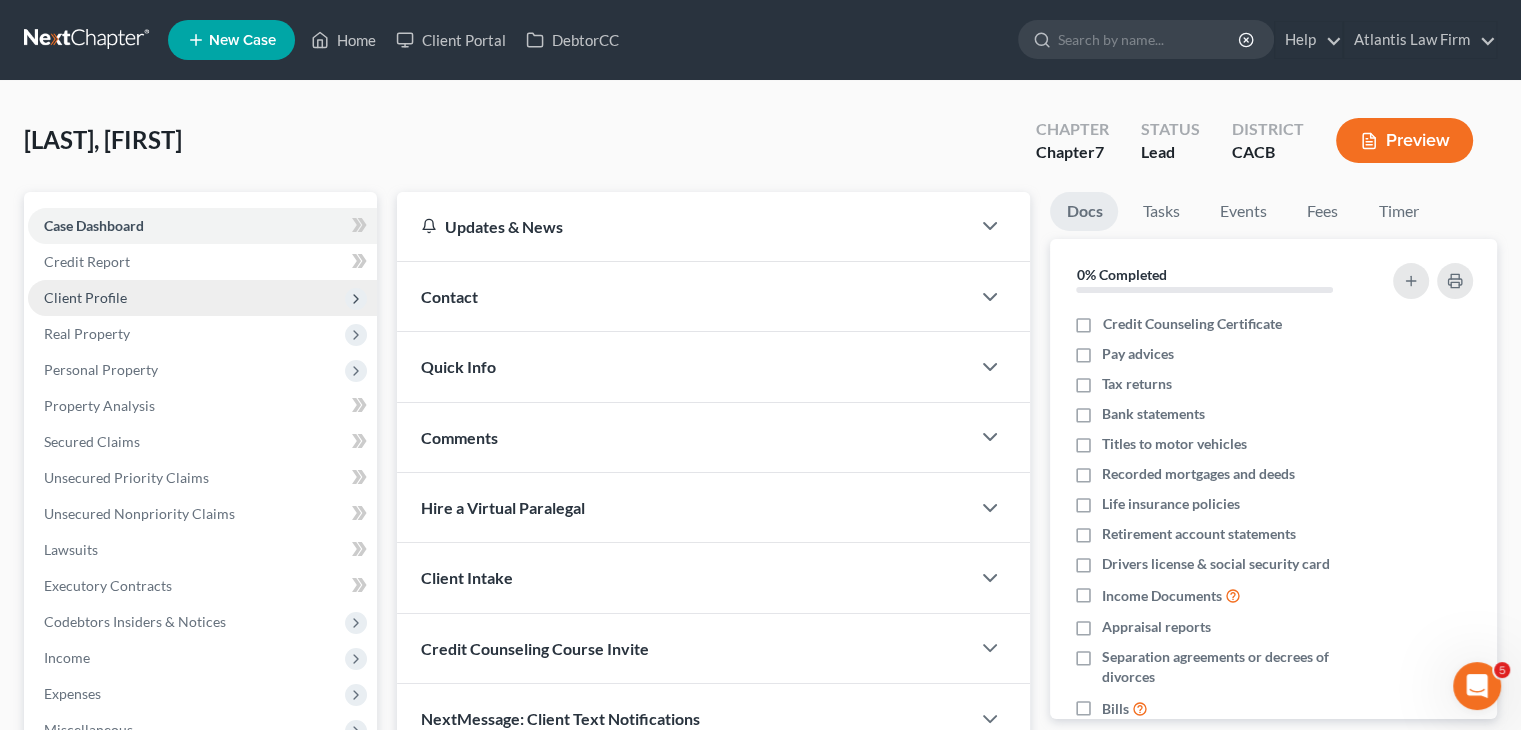 click on "Client Profile" at bounding box center [85, 297] 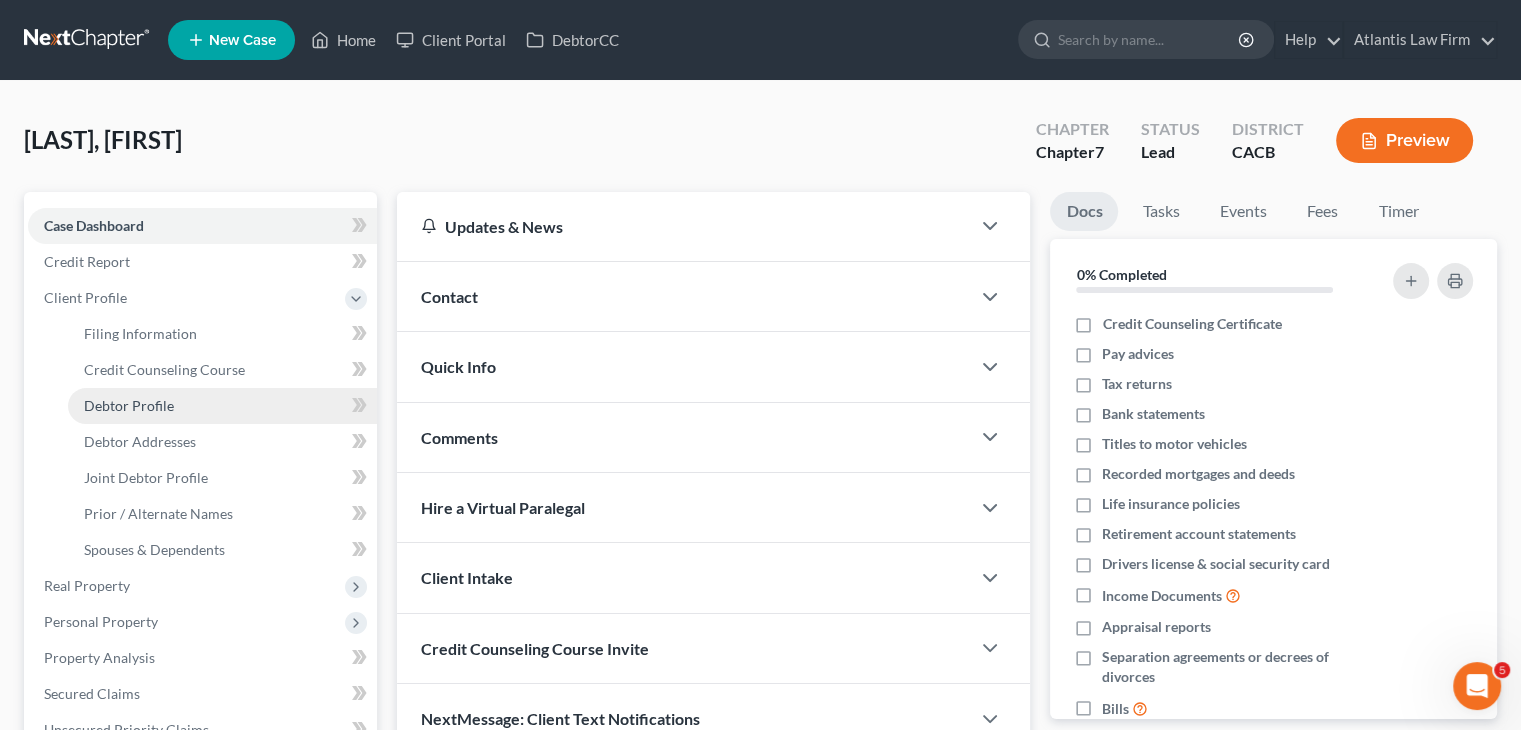 click on "Debtor Profile" at bounding box center [222, 406] 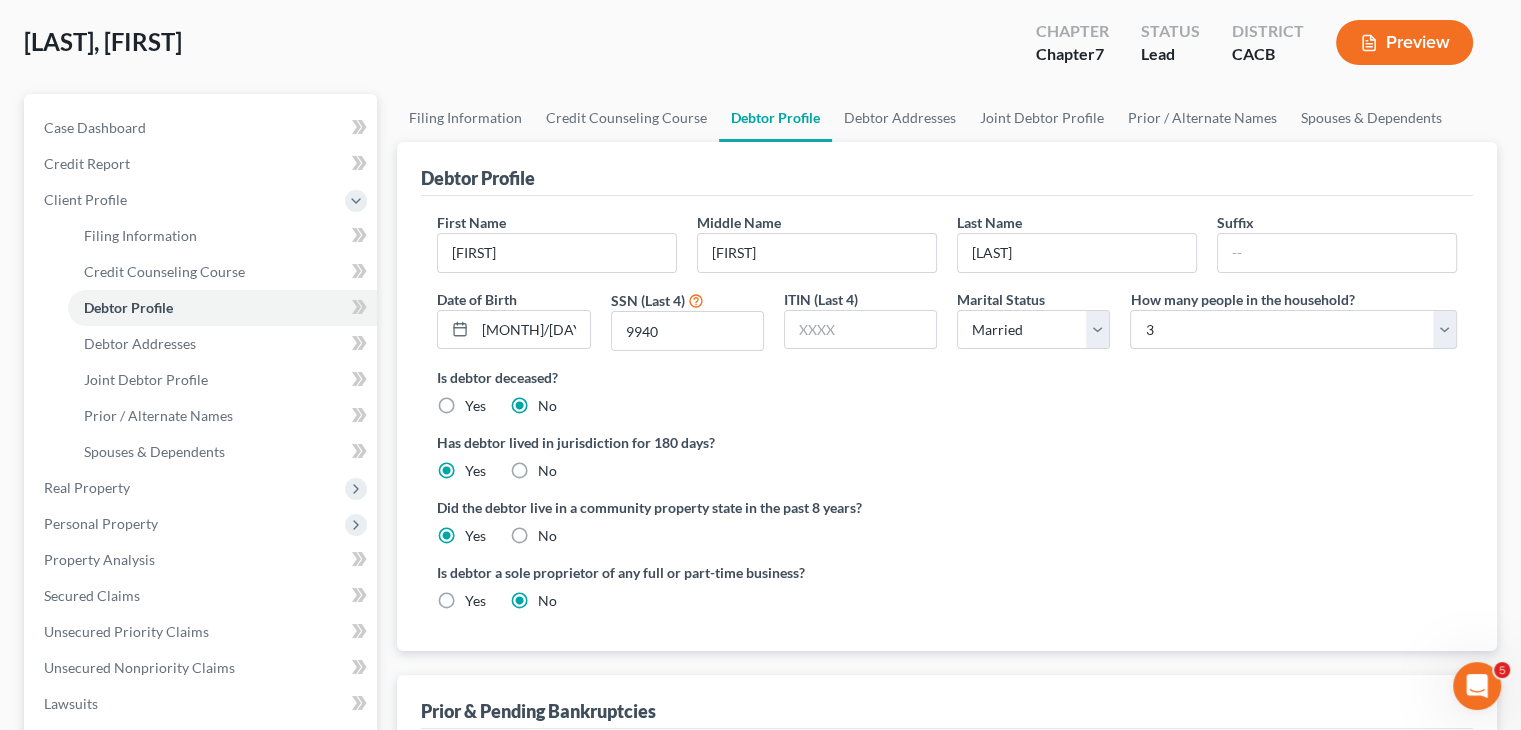 scroll, scrollTop: 96, scrollLeft: 0, axis: vertical 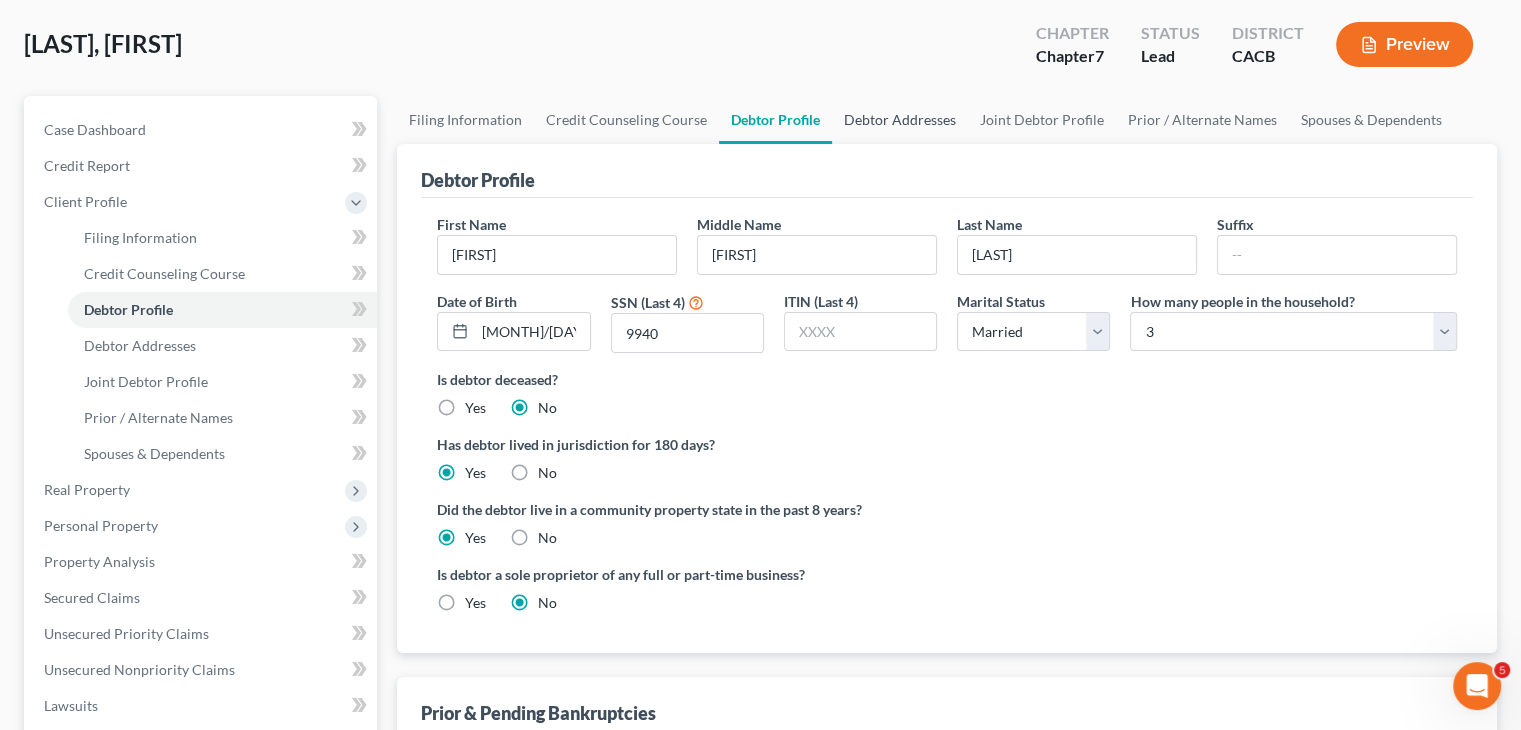 click on "Debtor Addresses" at bounding box center (900, 120) 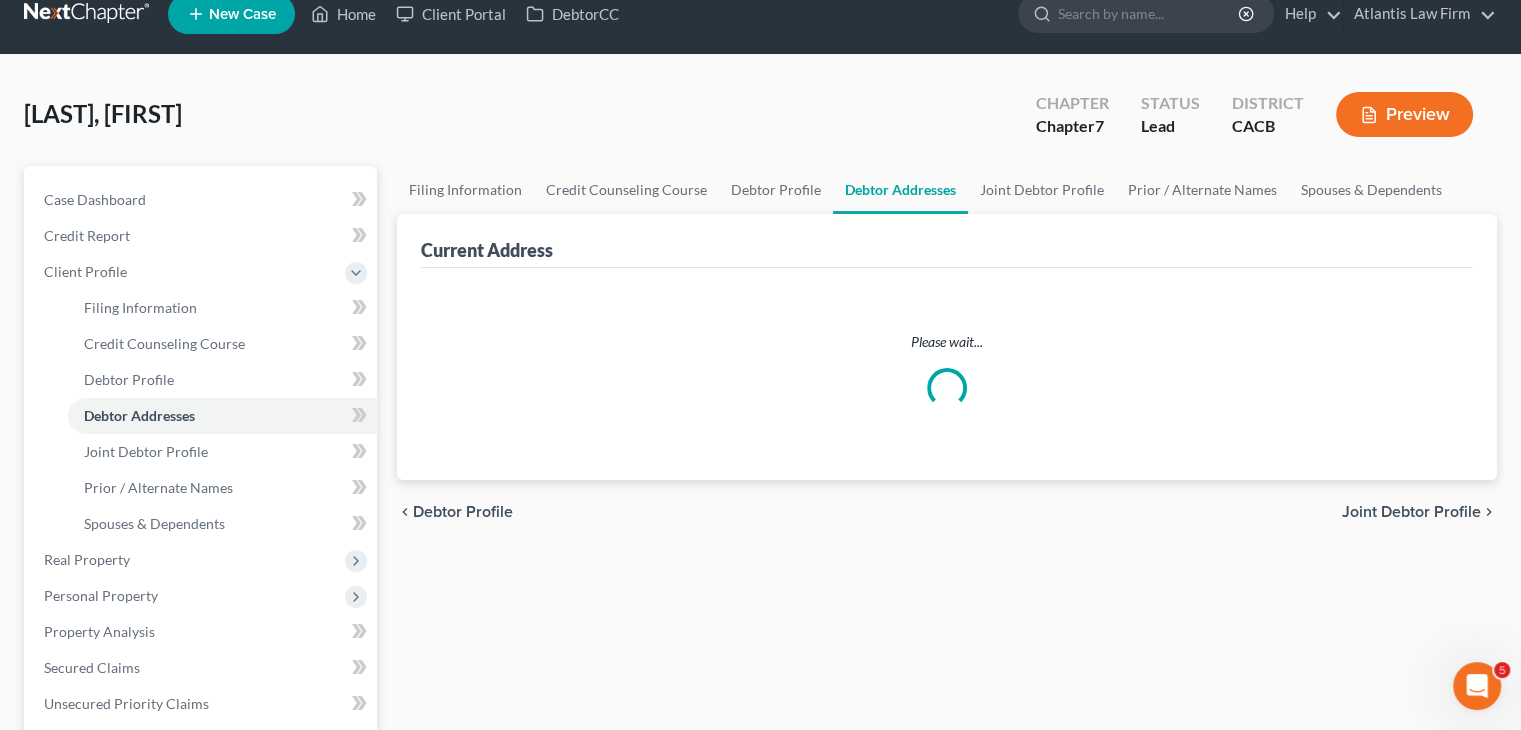 scroll, scrollTop: 0, scrollLeft: 0, axis: both 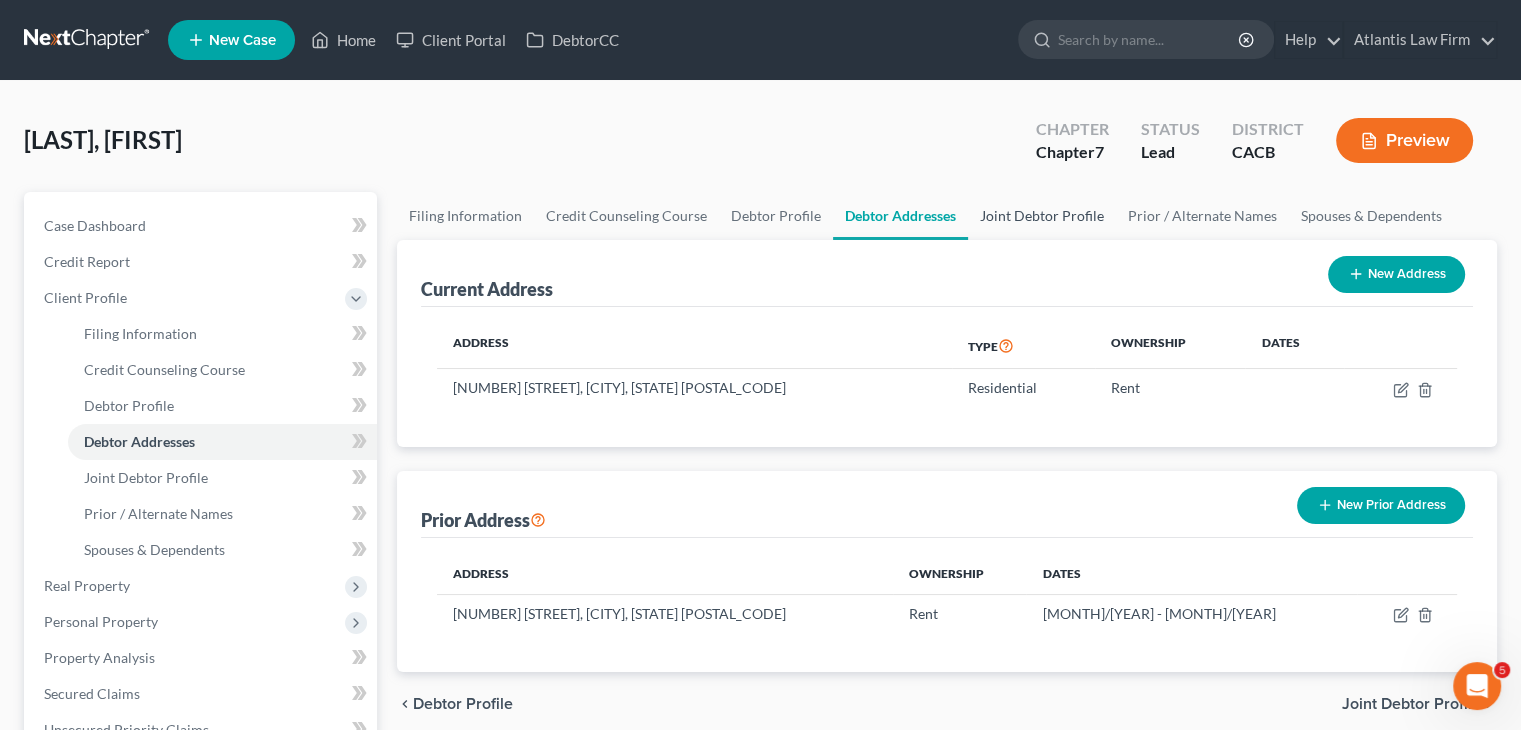 click on "Joint Debtor Profile" at bounding box center (1042, 216) 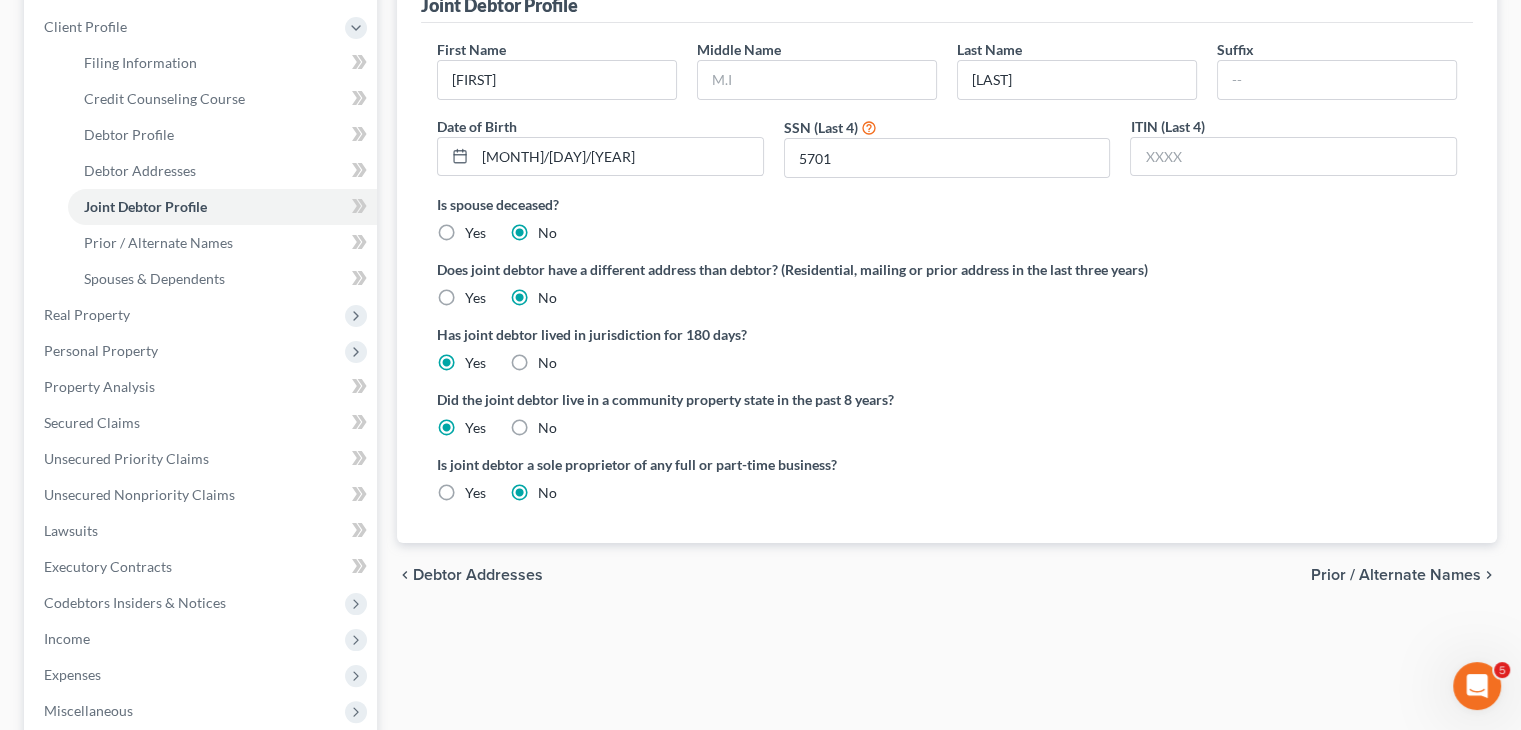 scroll, scrollTop: 131, scrollLeft: 0, axis: vertical 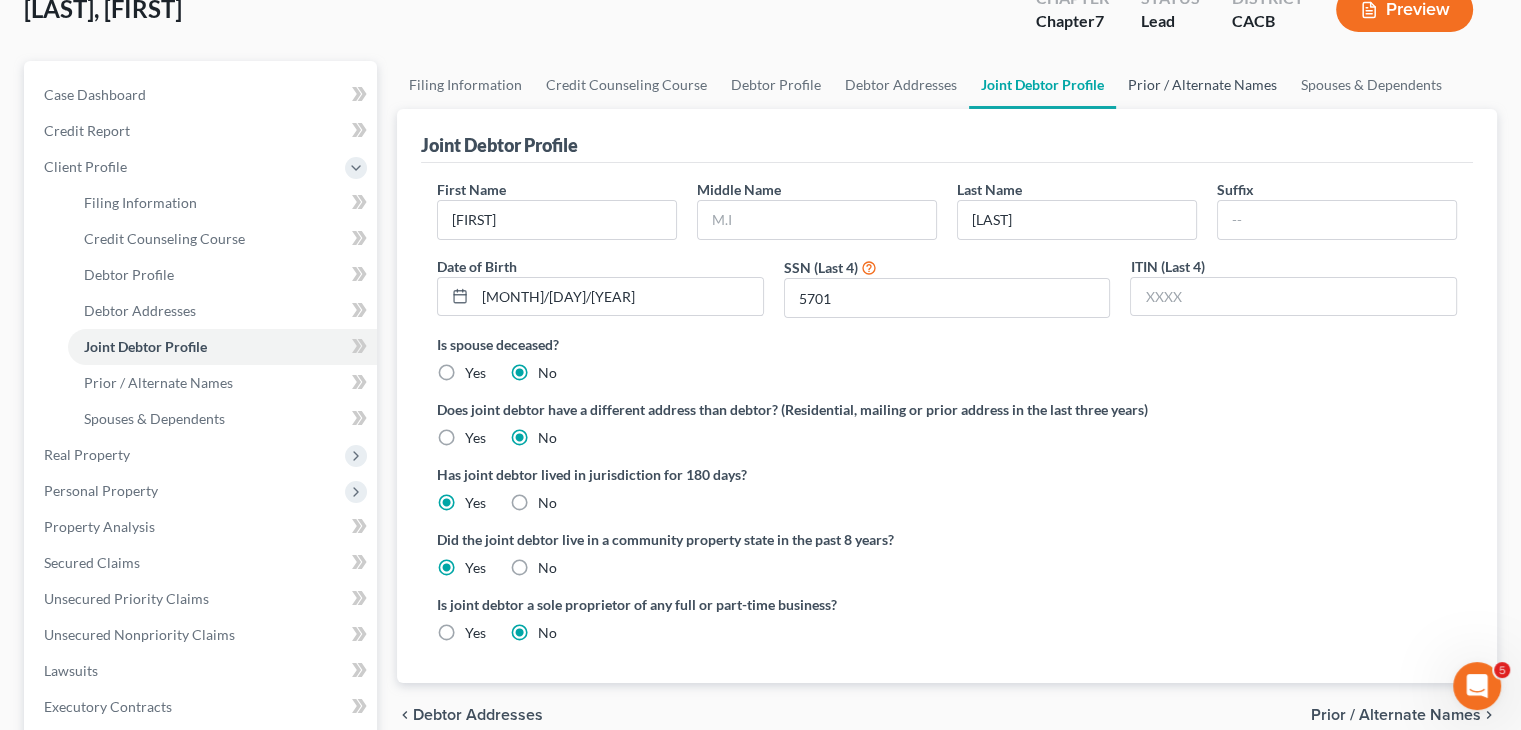 click on "Prior / Alternate Names" at bounding box center (1202, 85) 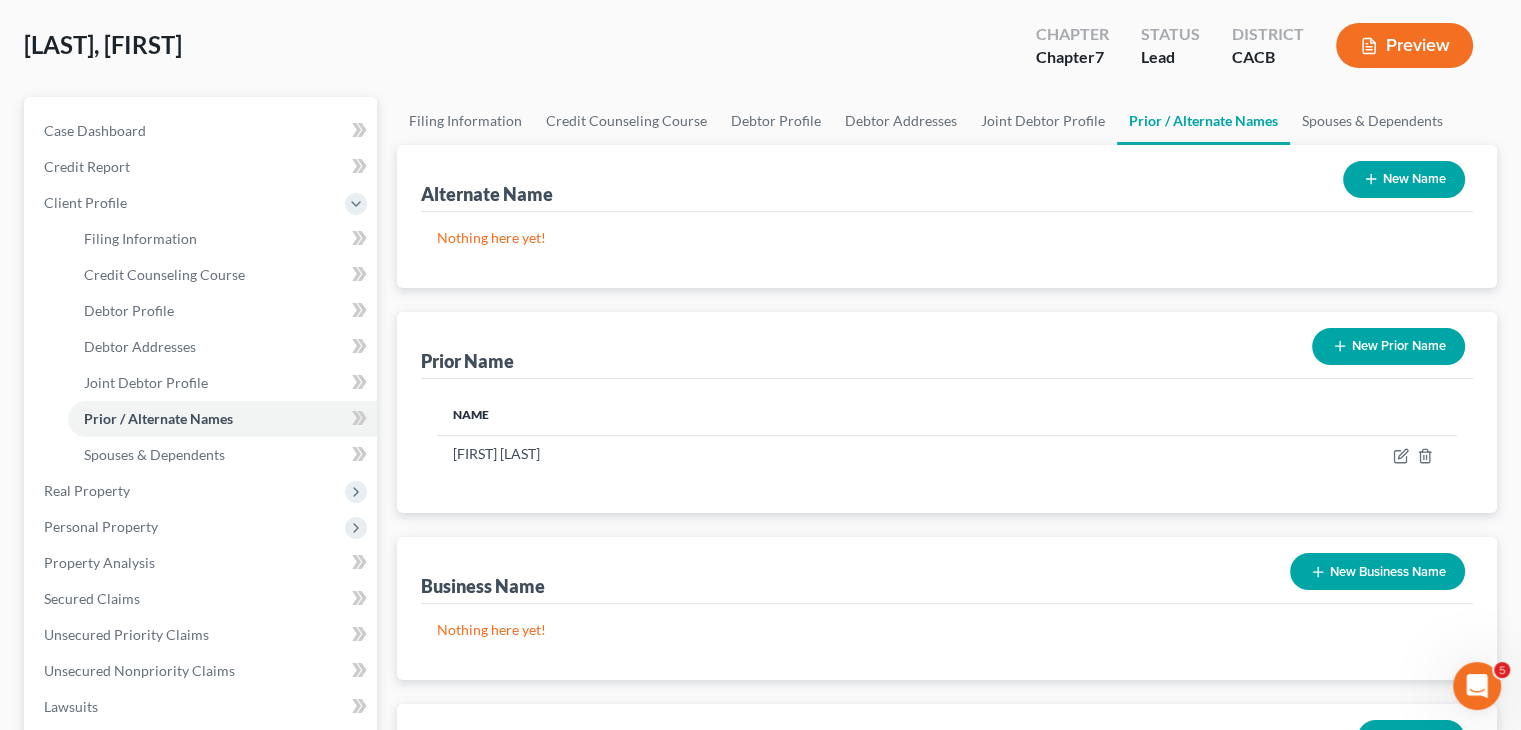 scroll, scrollTop: 72, scrollLeft: 0, axis: vertical 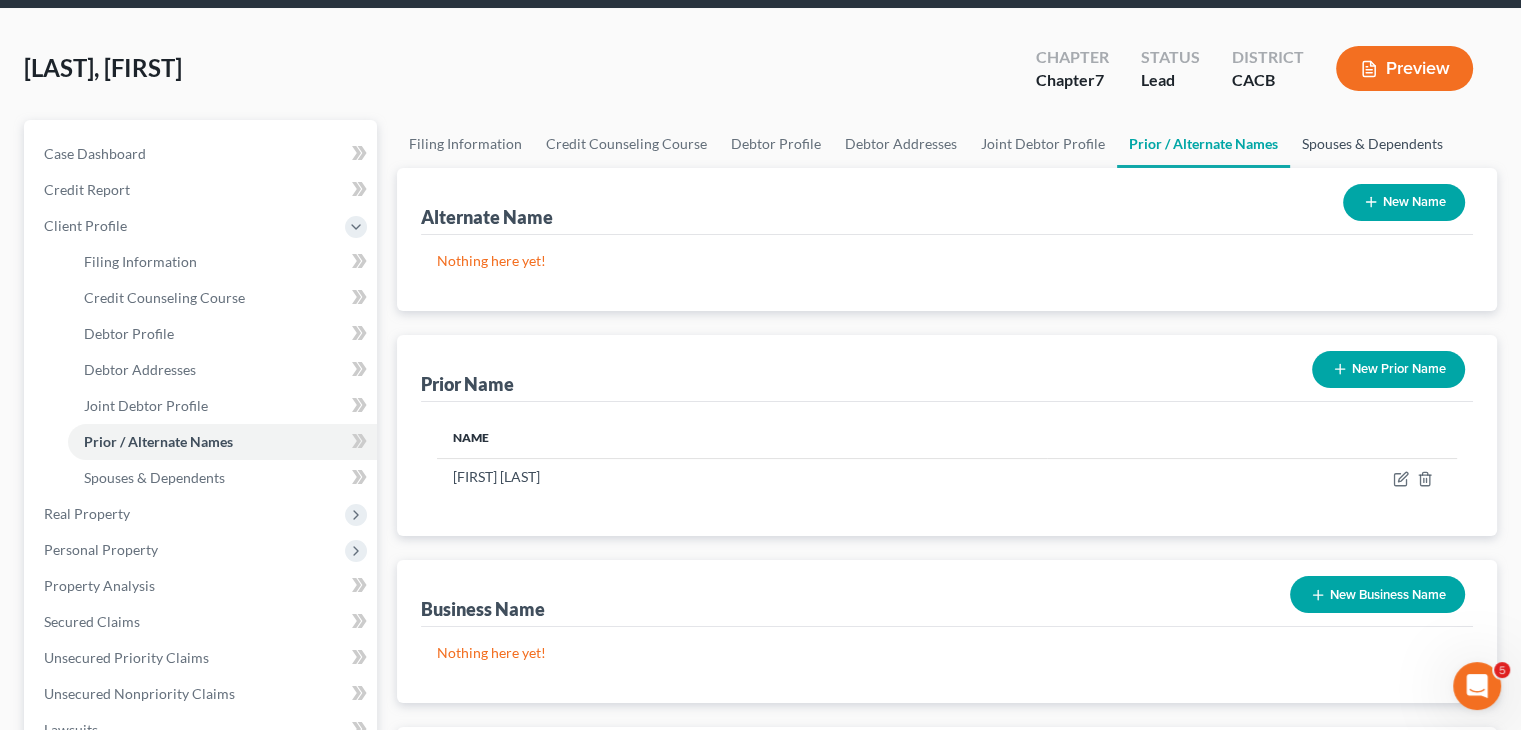 click on "Spouses & Dependents" at bounding box center [1372, 144] 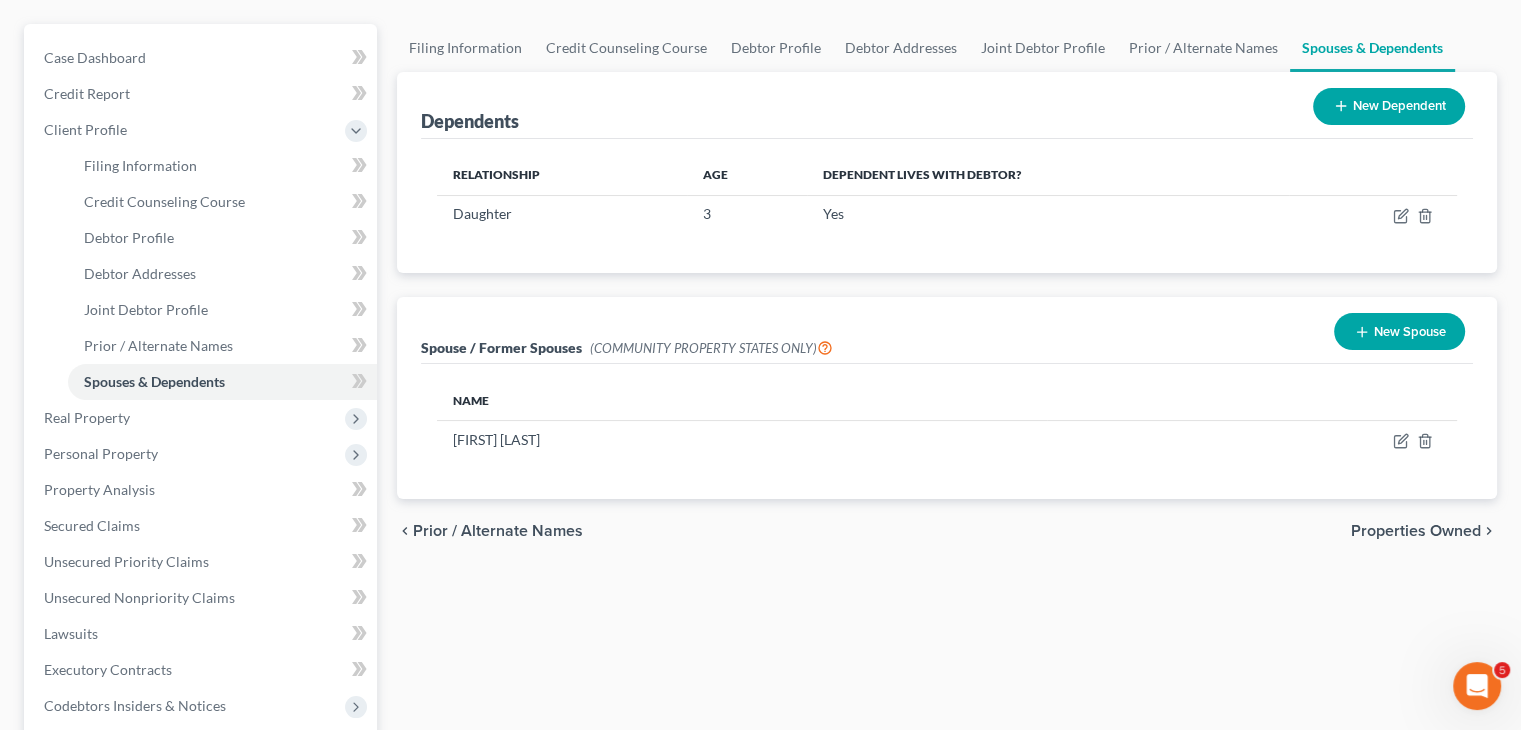 scroll, scrollTop: 170, scrollLeft: 0, axis: vertical 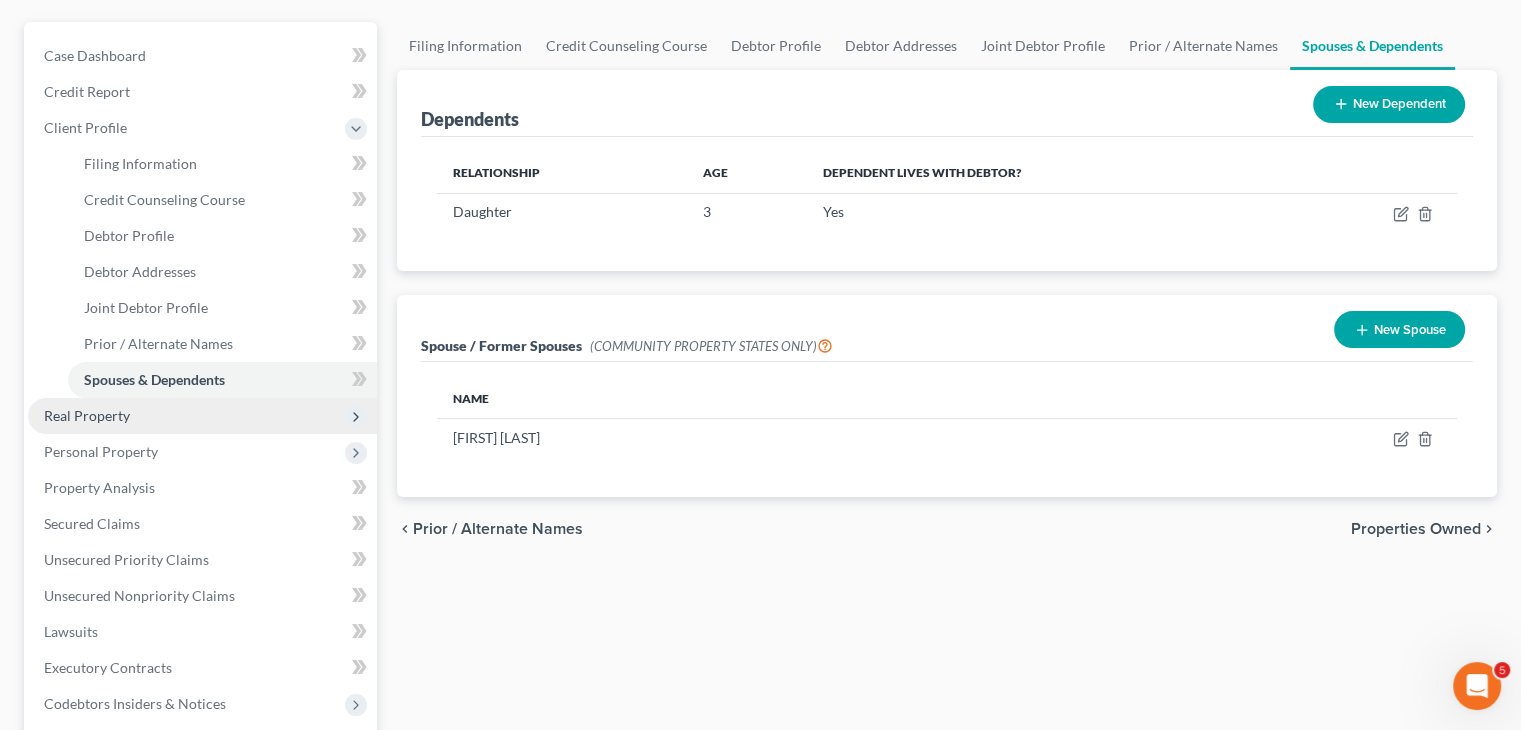click on "Real Property" at bounding box center [202, 416] 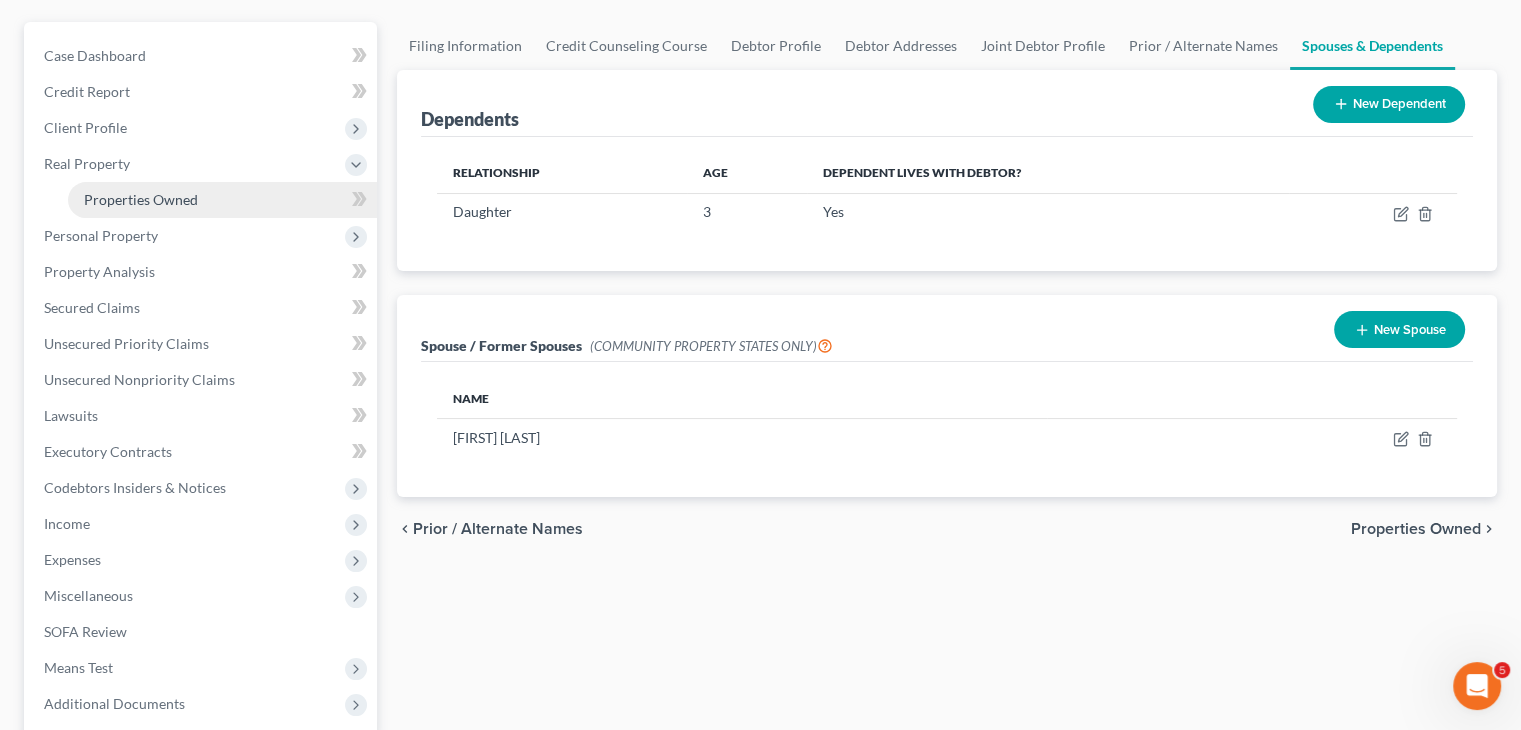 click on "Properties Owned" at bounding box center (222, 200) 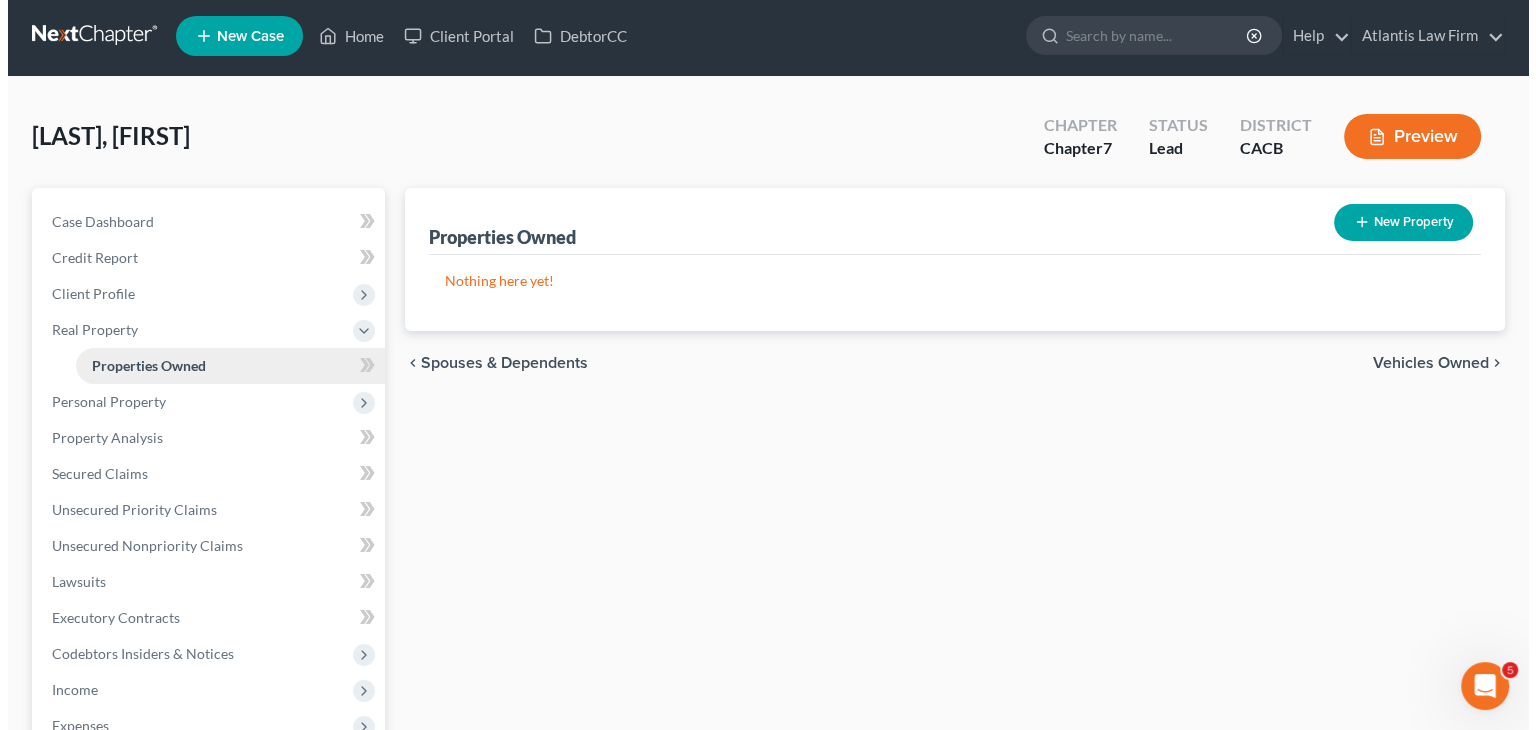 scroll, scrollTop: 0, scrollLeft: 0, axis: both 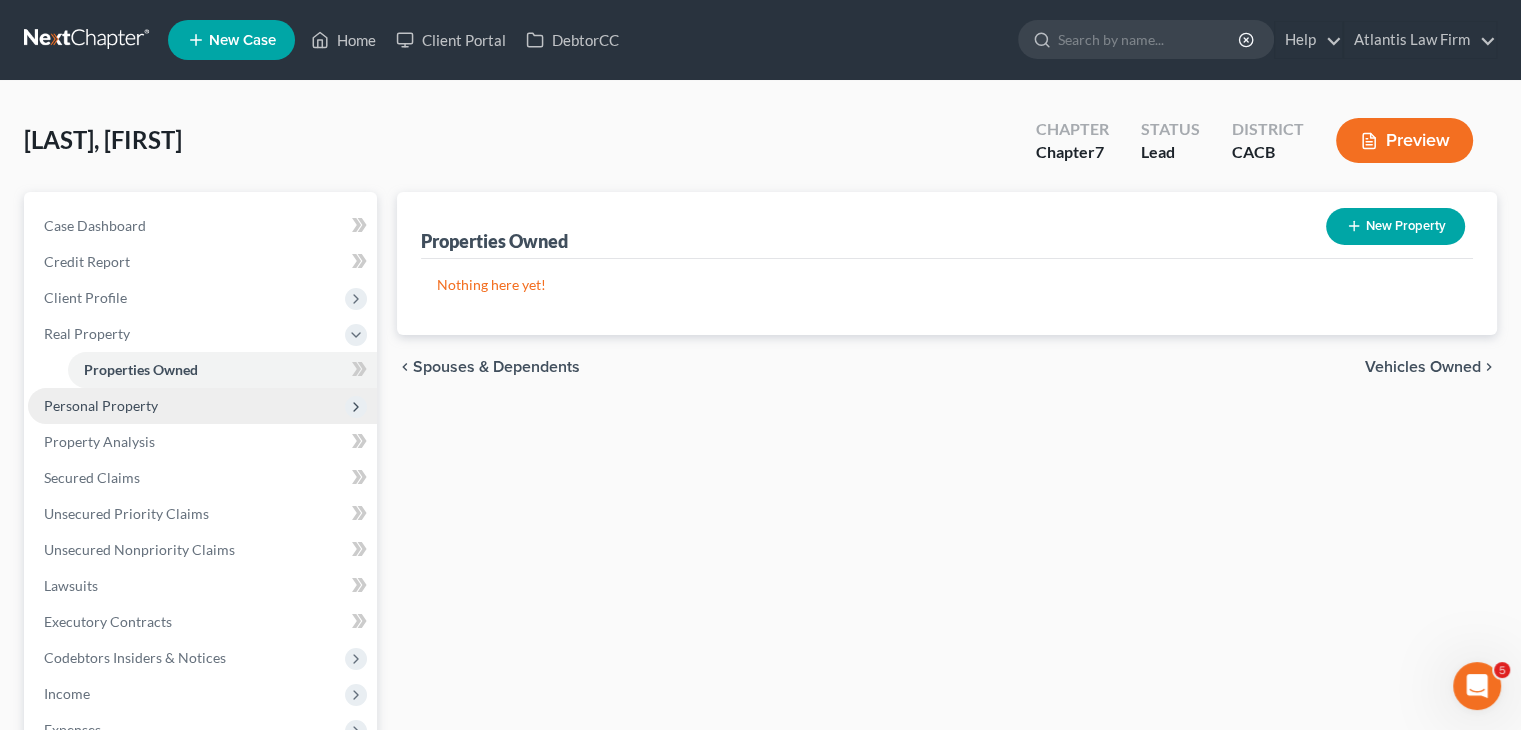 click on "Personal Property" at bounding box center (101, 405) 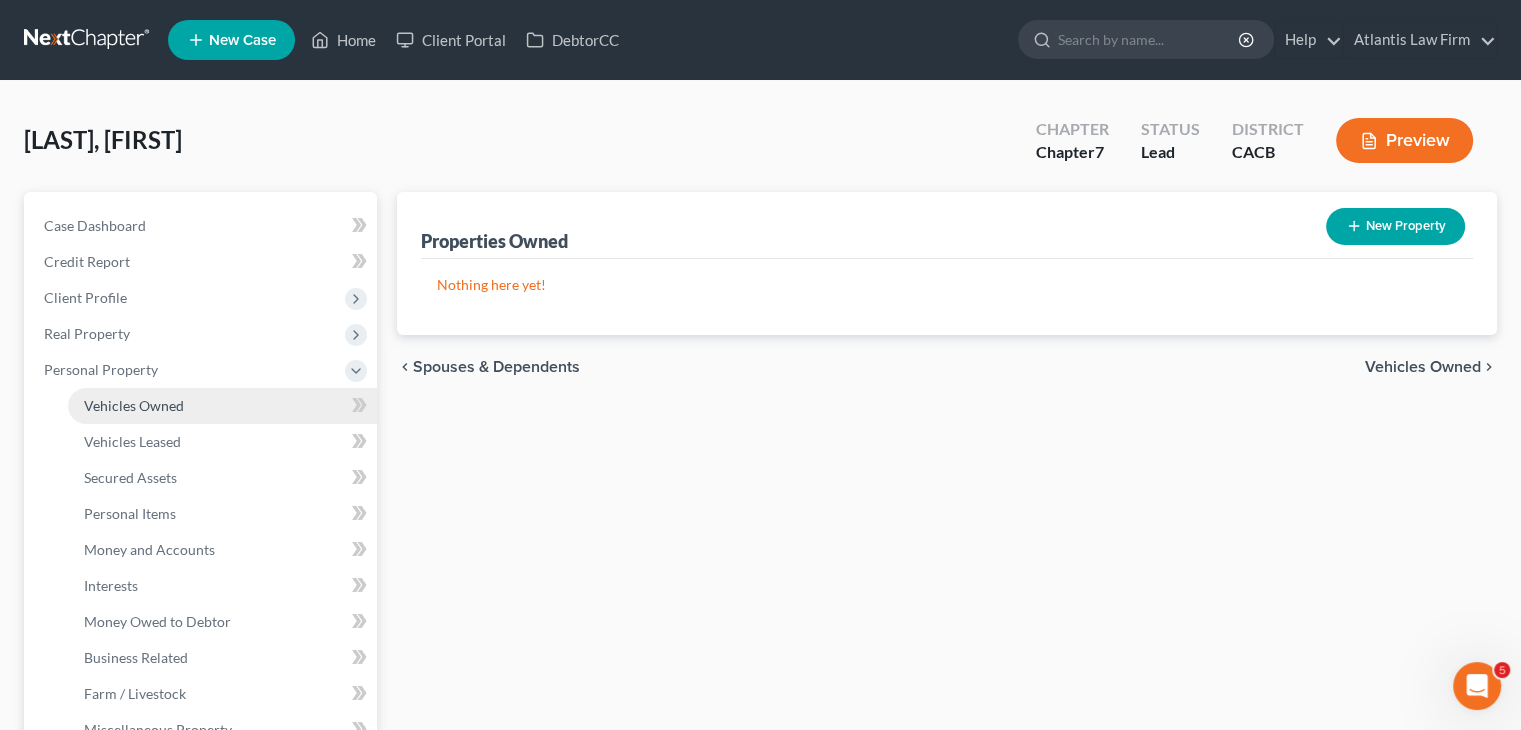 click on "Vehicles Owned" at bounding box center [134, 405] 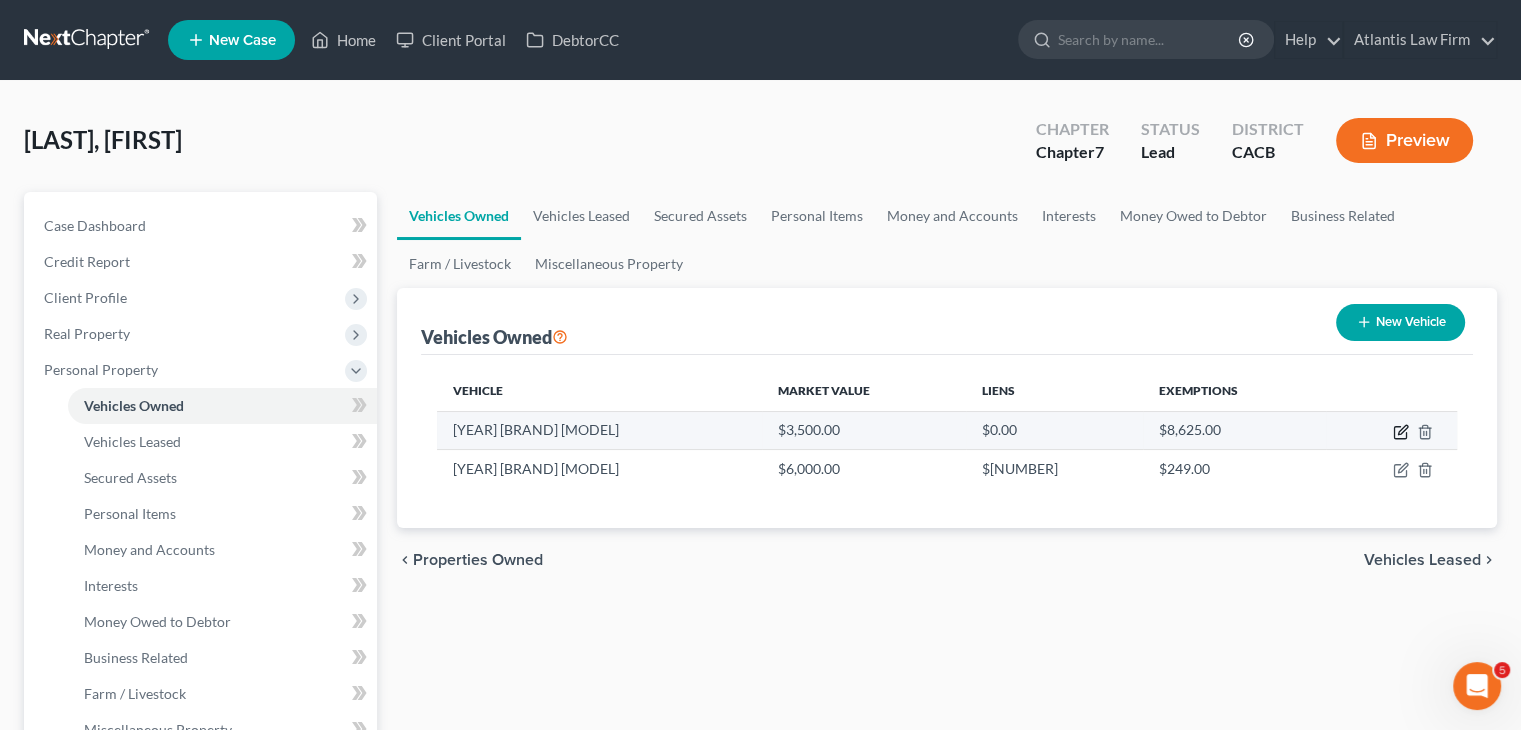 click 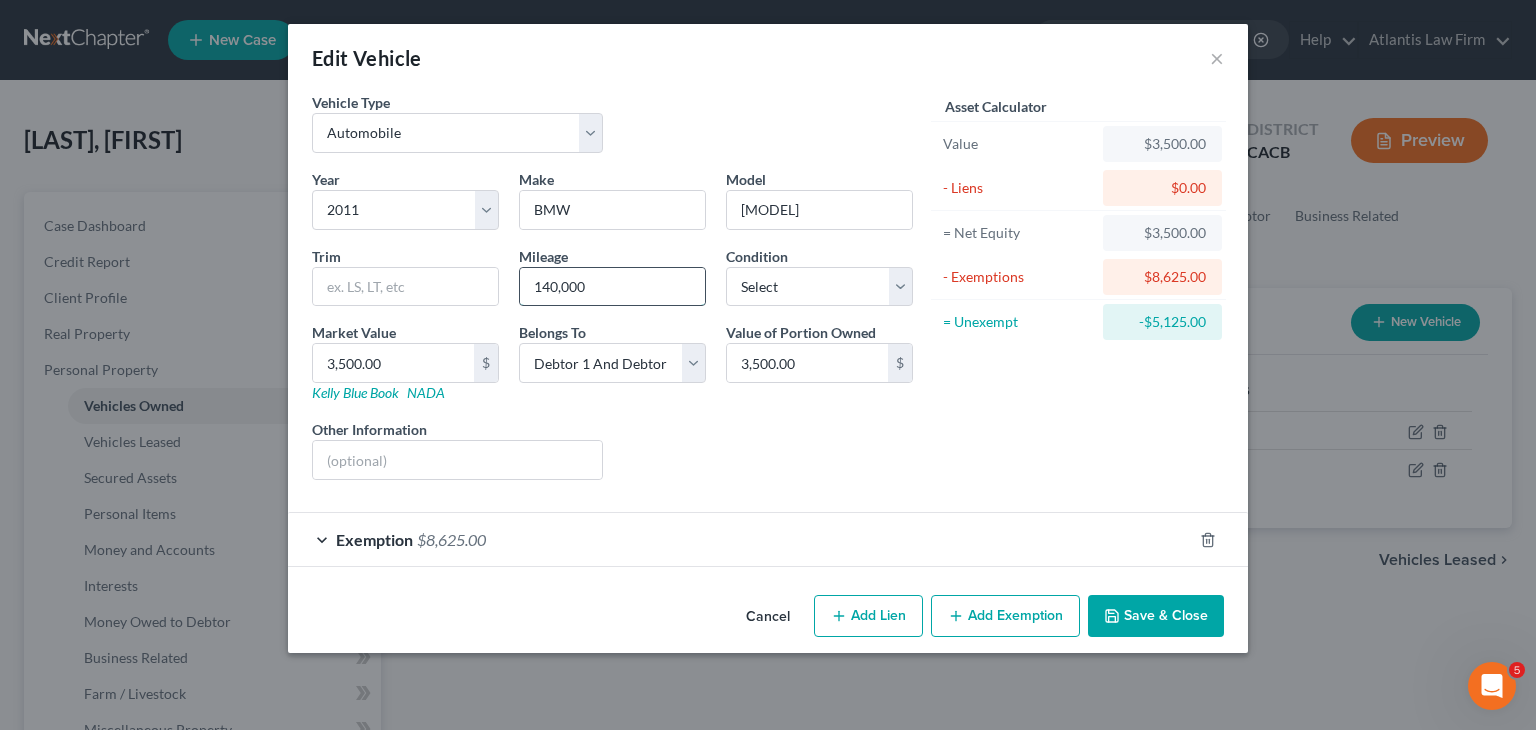 click on "140,000" at bounding box center (612, 287) 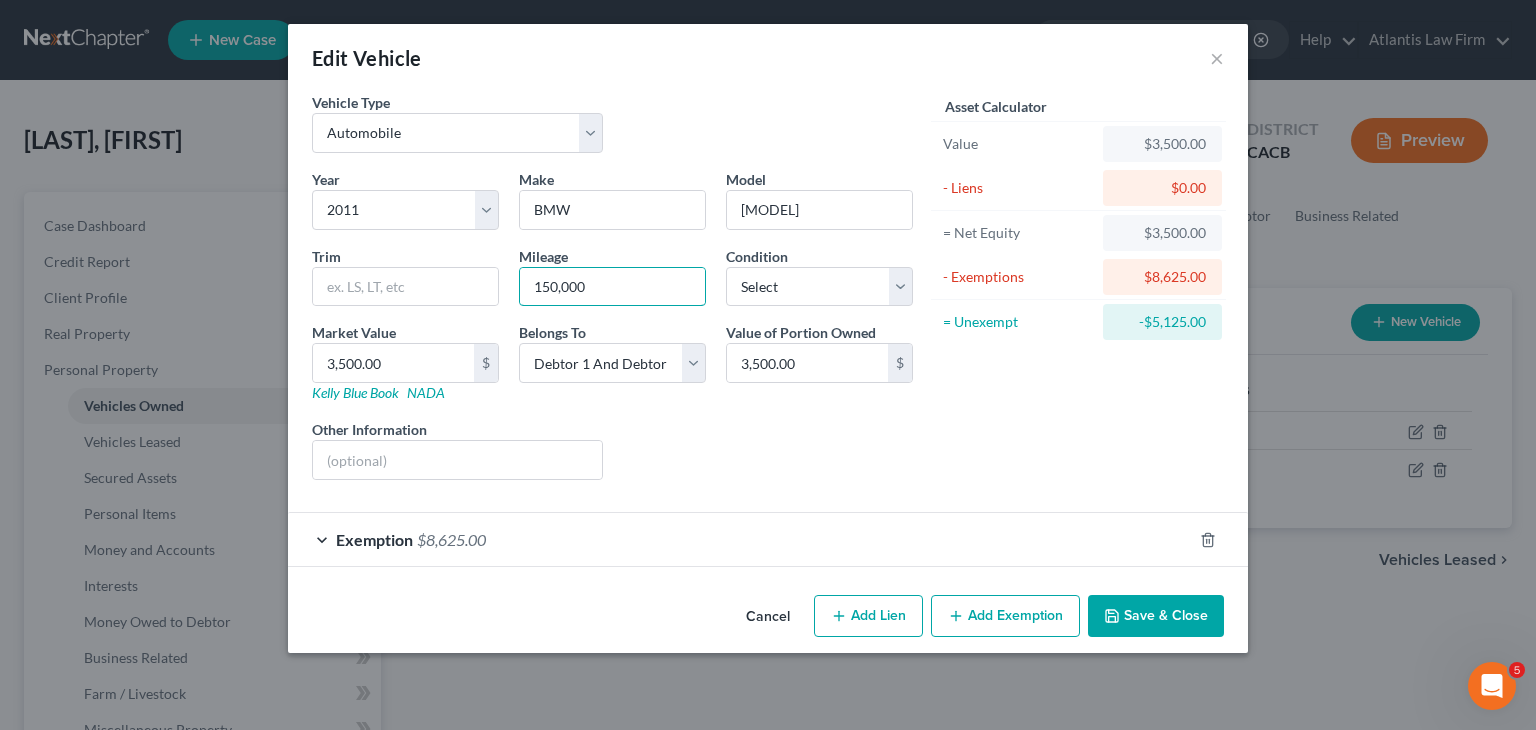 type on "150,000" 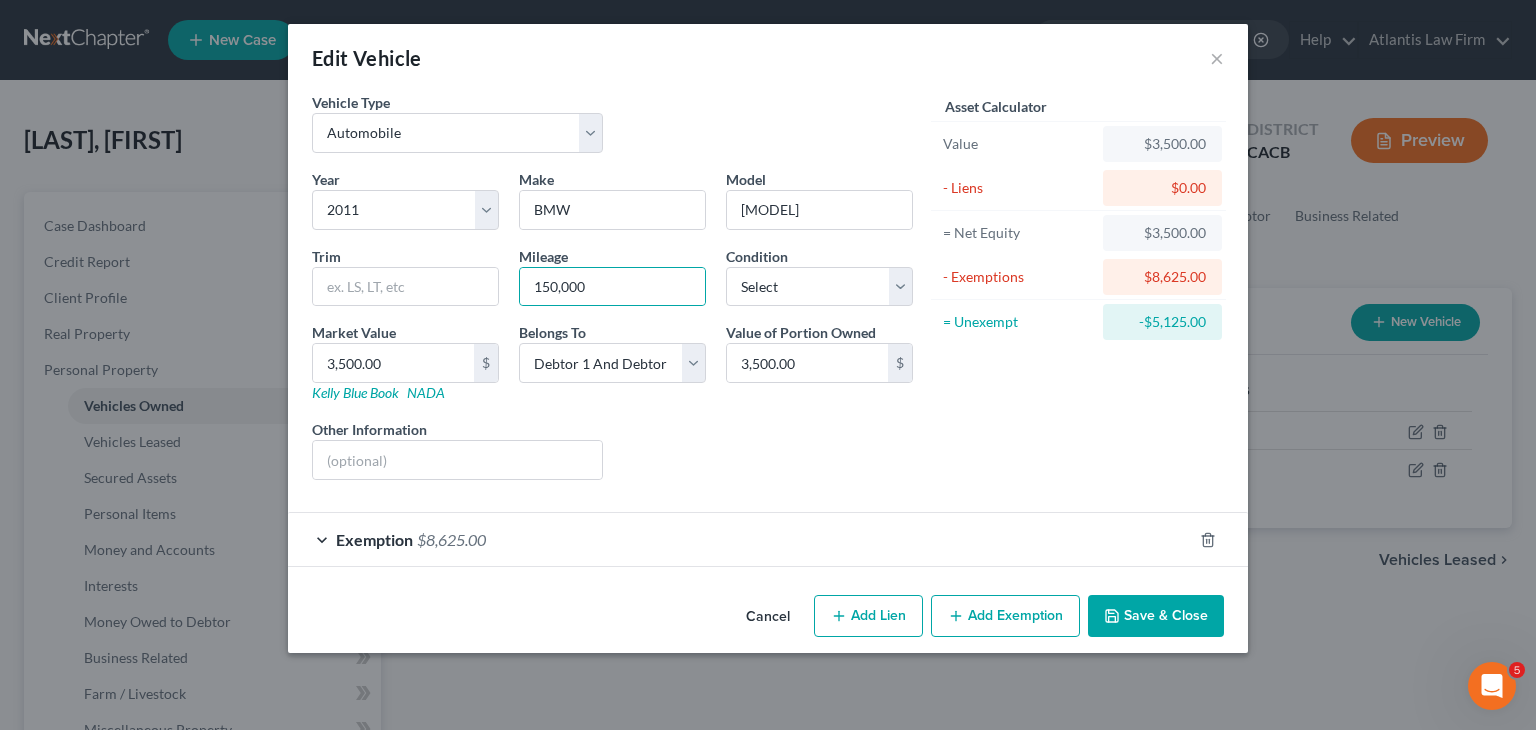 click on "Liens
Select" at bounding box center [768, 449] 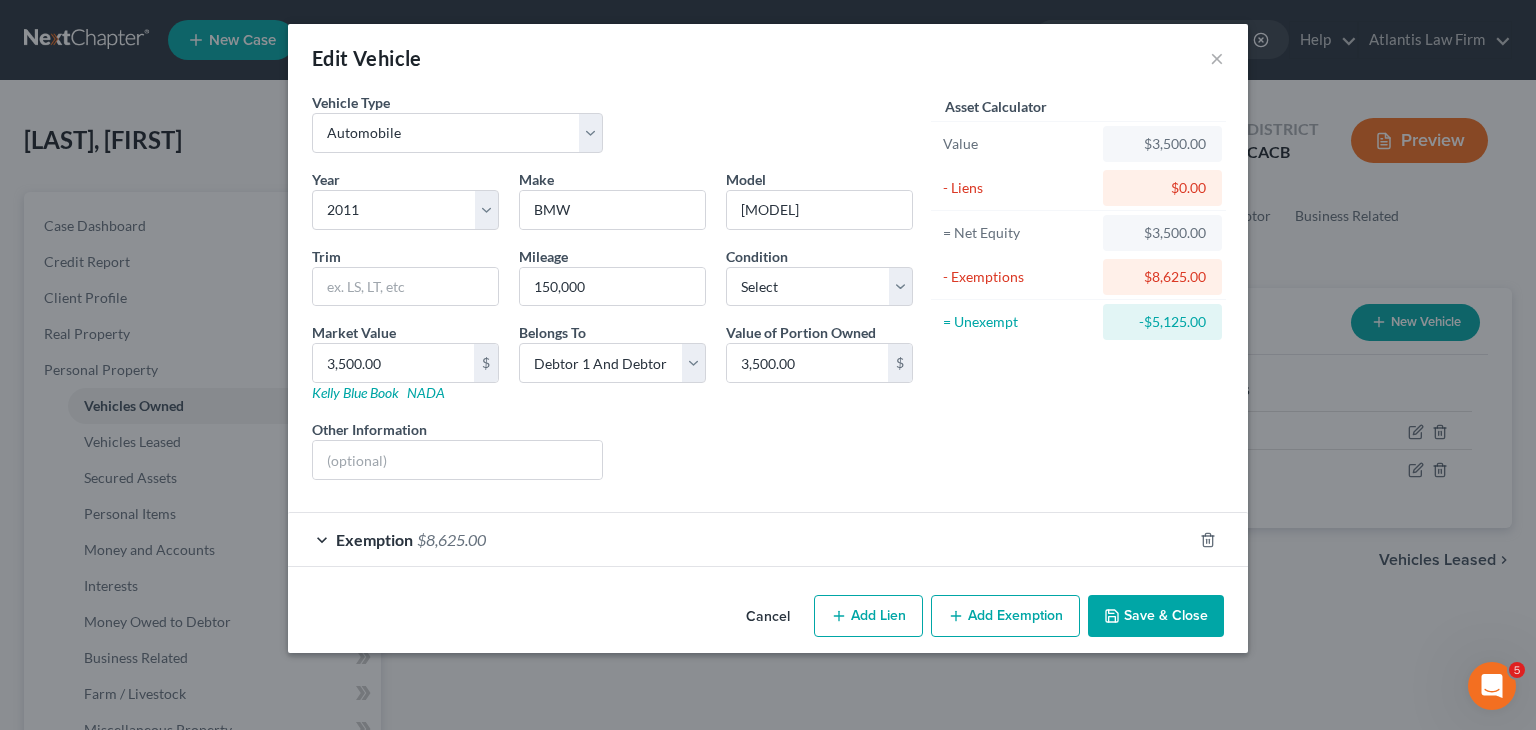 click on "Save & Close" at bounding box center [1156, 616] 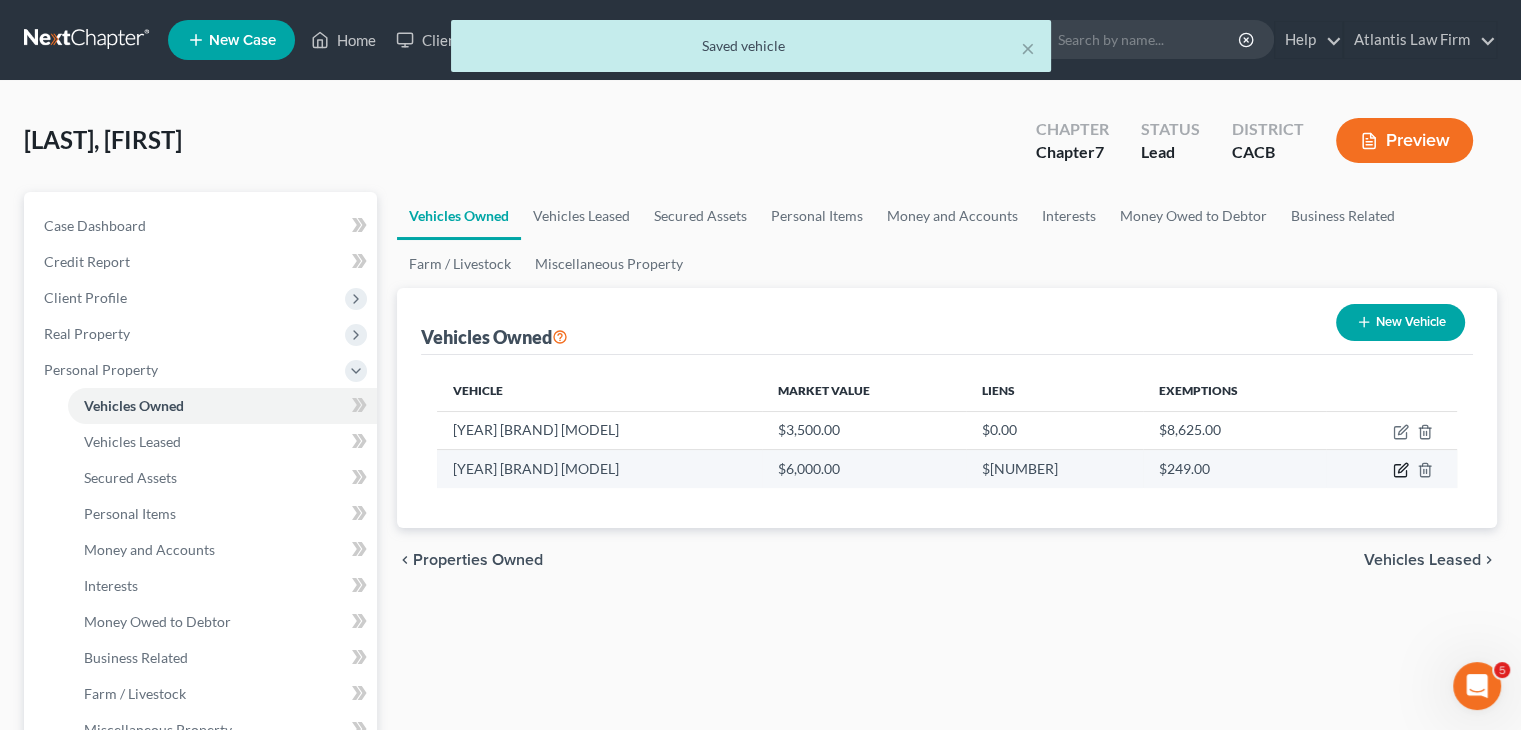 click 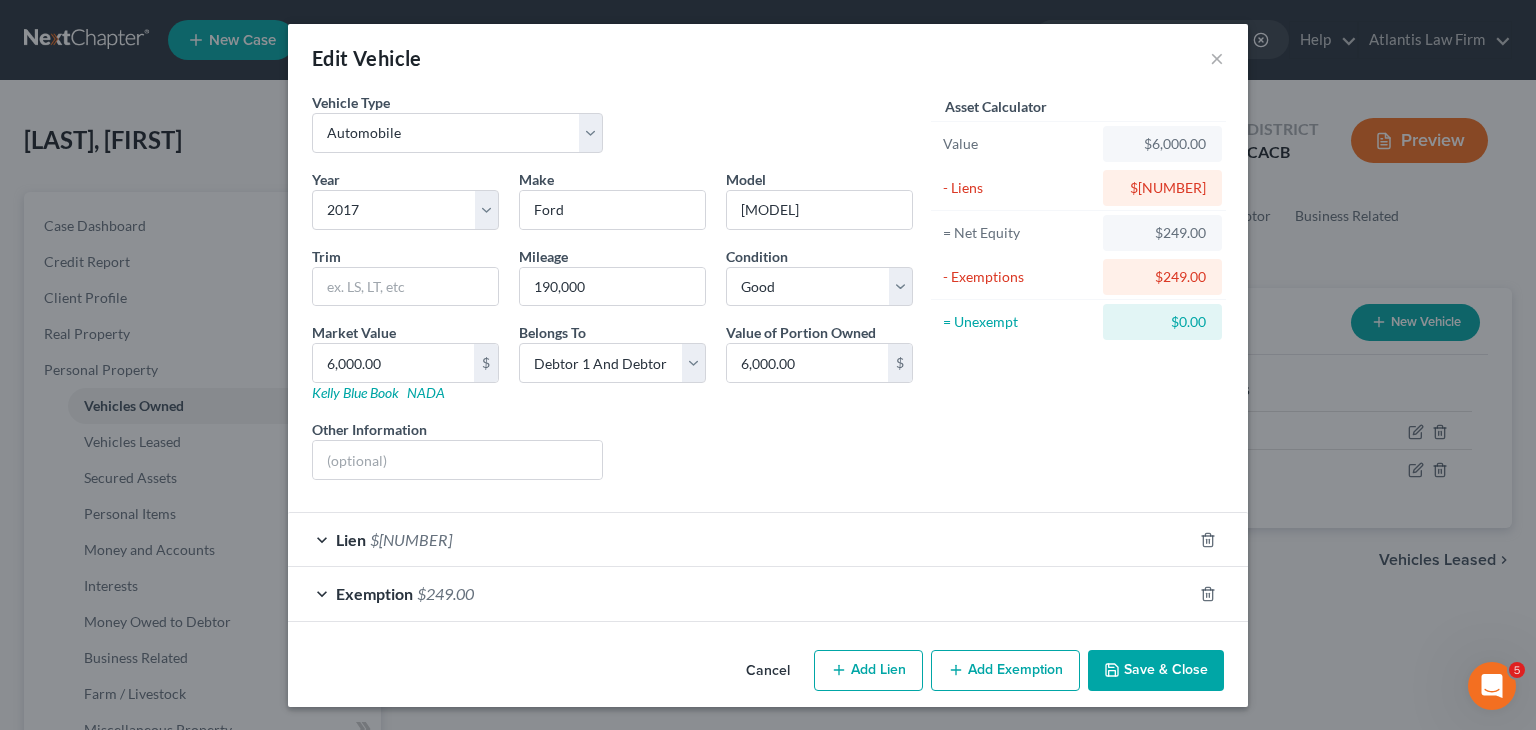 click on "Lien $[NUMBER]" at bounding box center (740, 539) 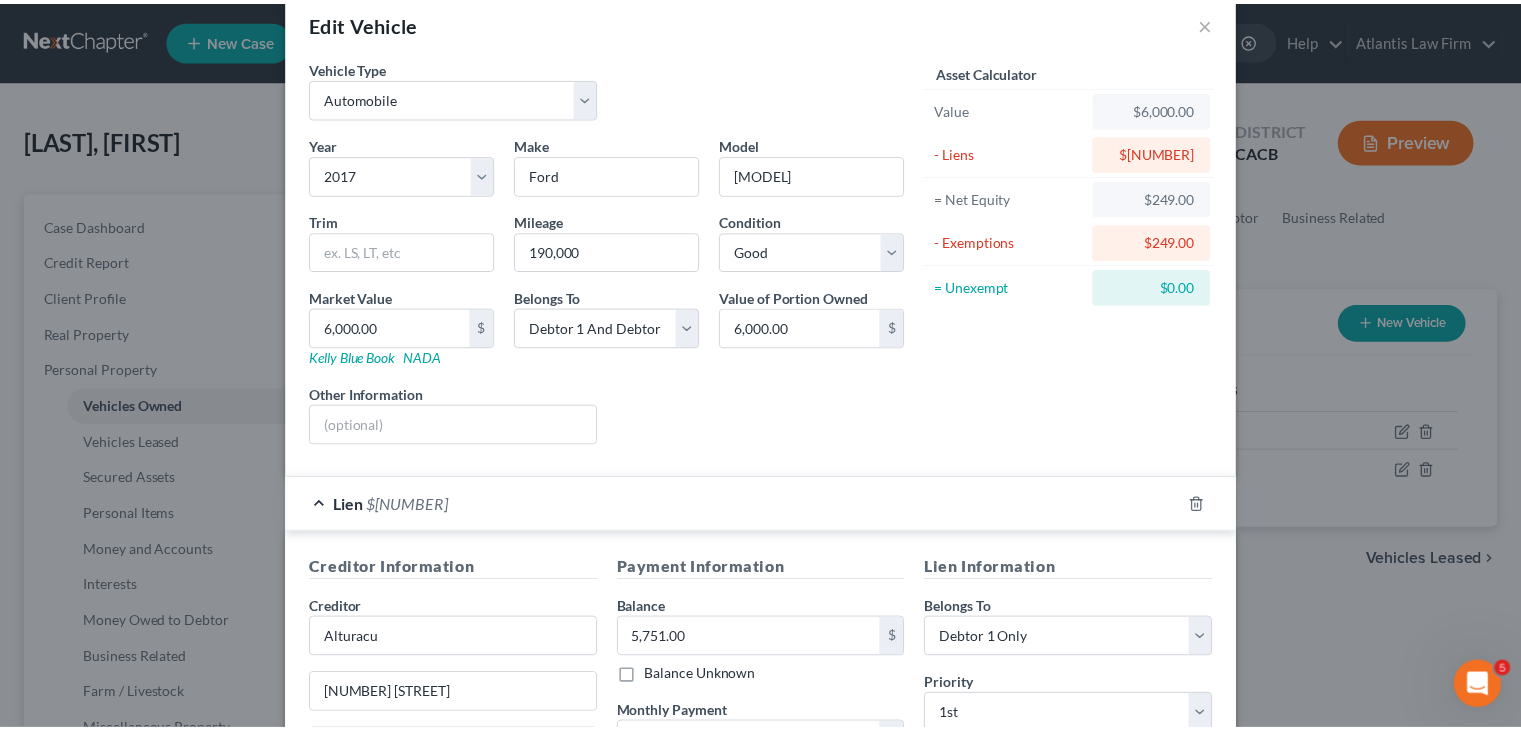 scroll, scrollTop: 0, scrollLeft: 0, axis: both 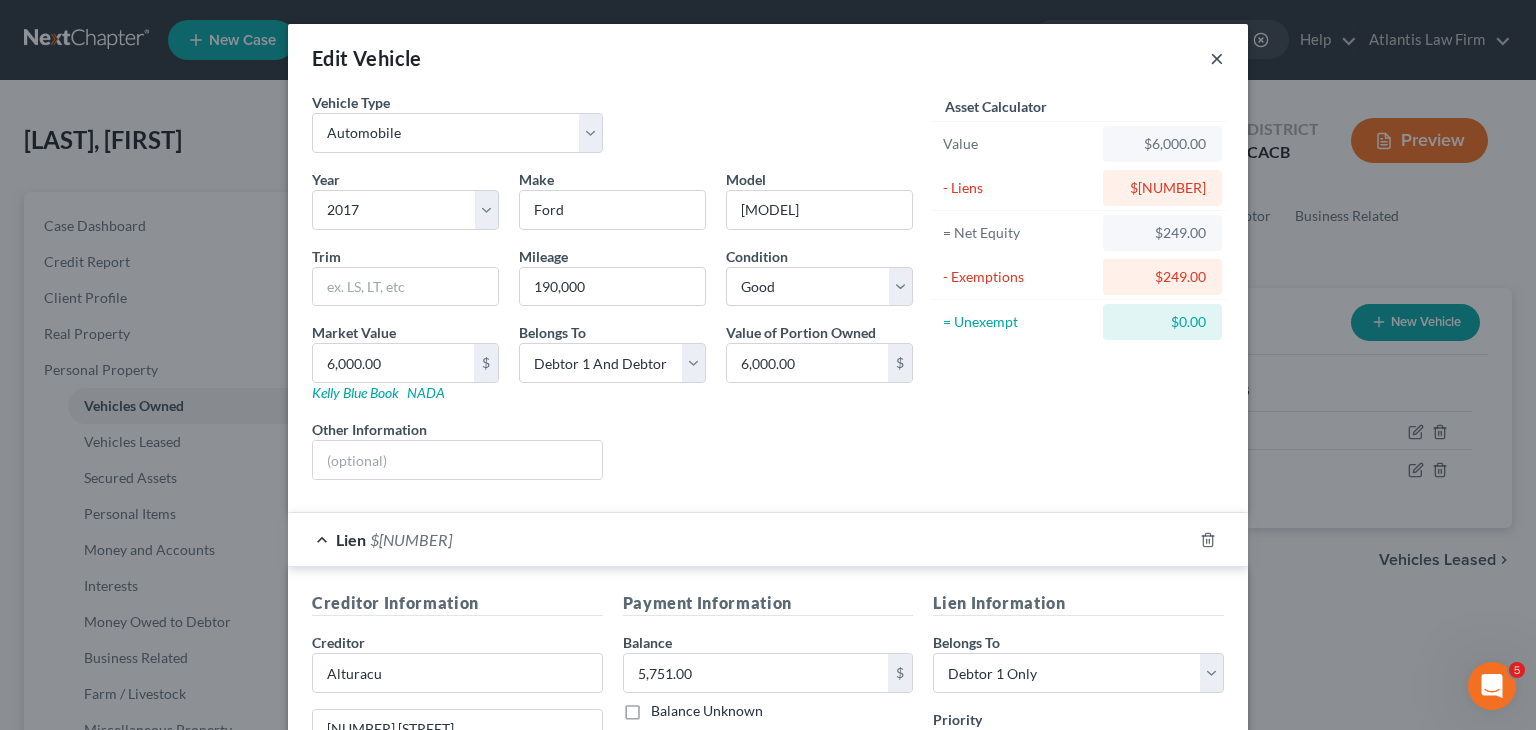 click on "×" at bounding box center (1217, 58) 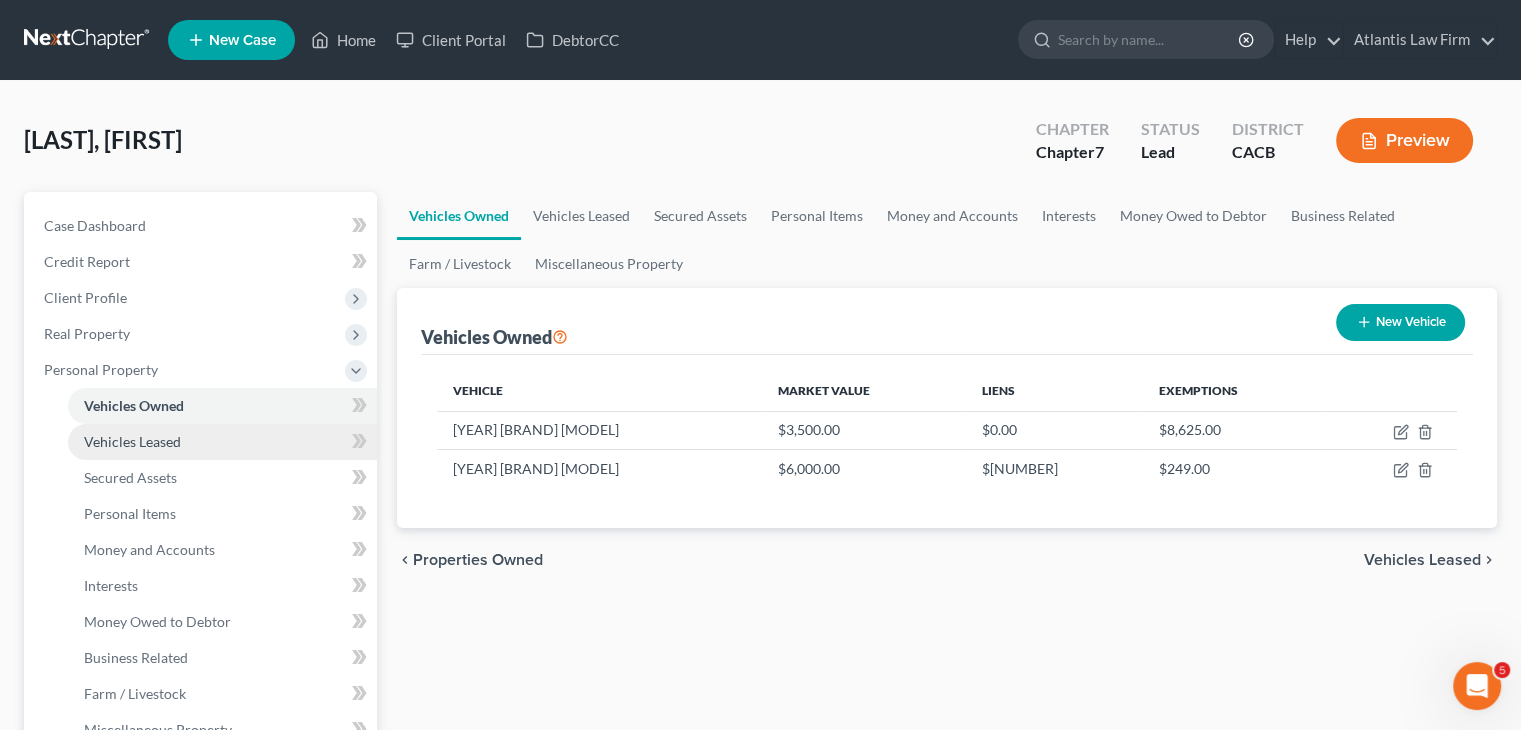 click on "Vehicles Leased" at bounding box center [222, 442] 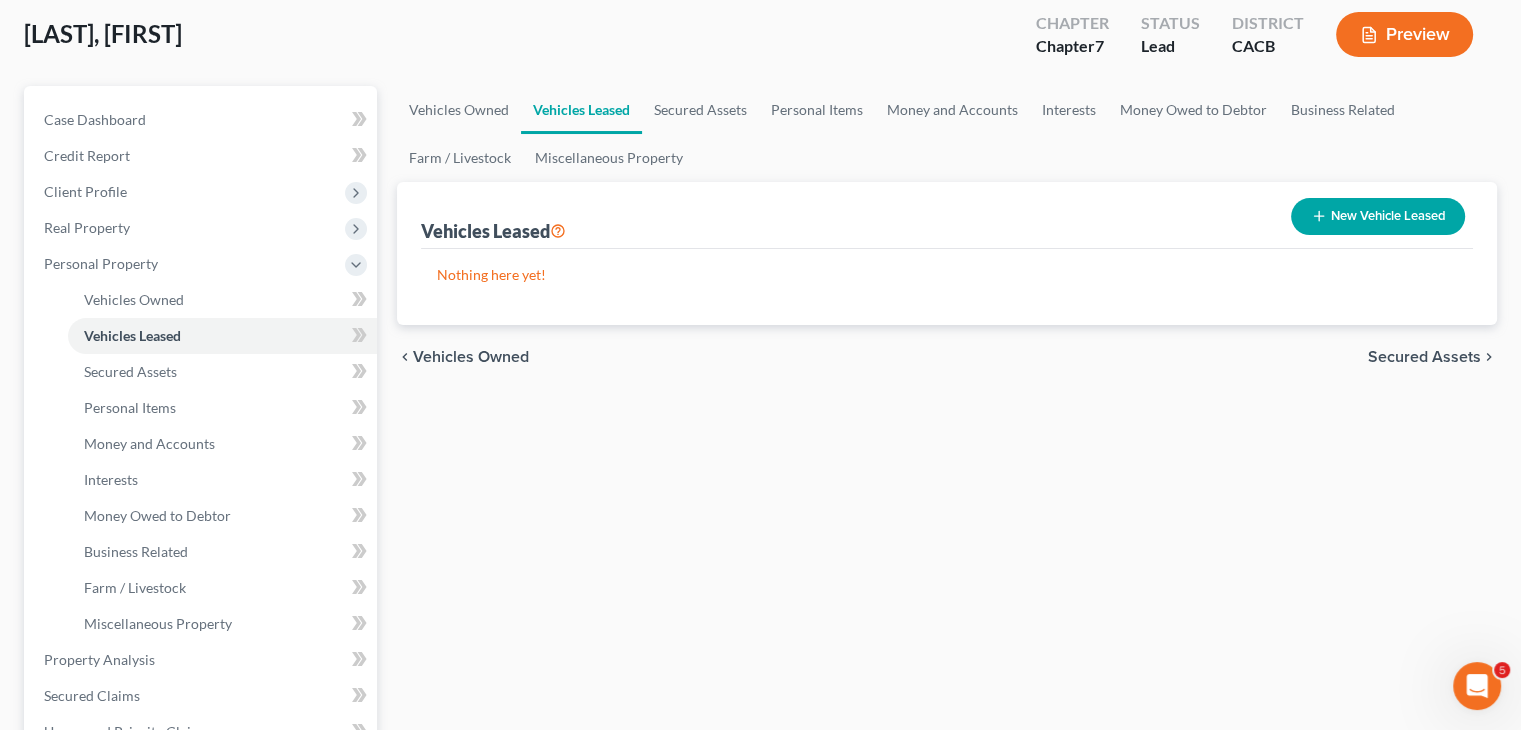 scroll, scrollTop: 112, scrollLeft: 0, axis: vertical 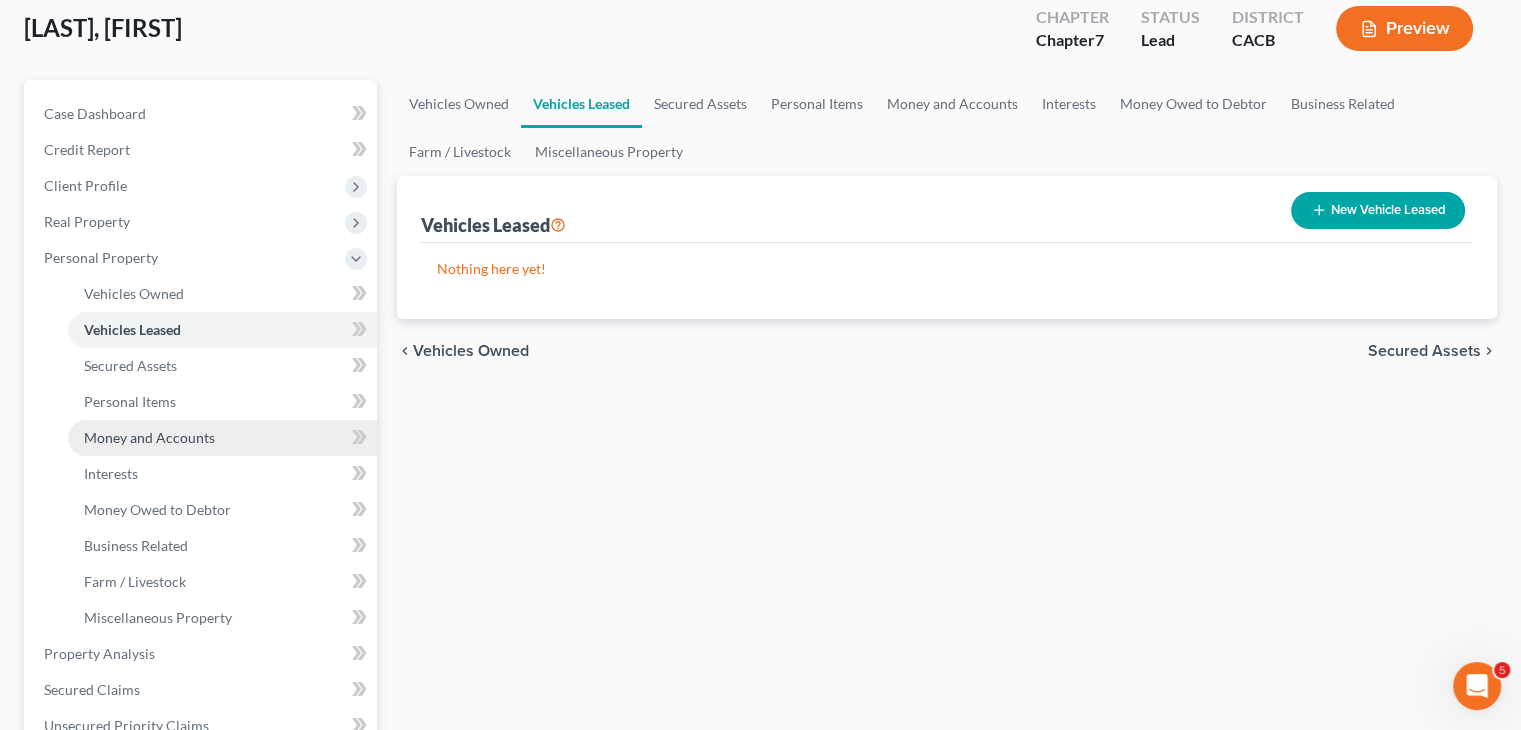 click on "Money and Accounts" at bounding box center [149, 437] 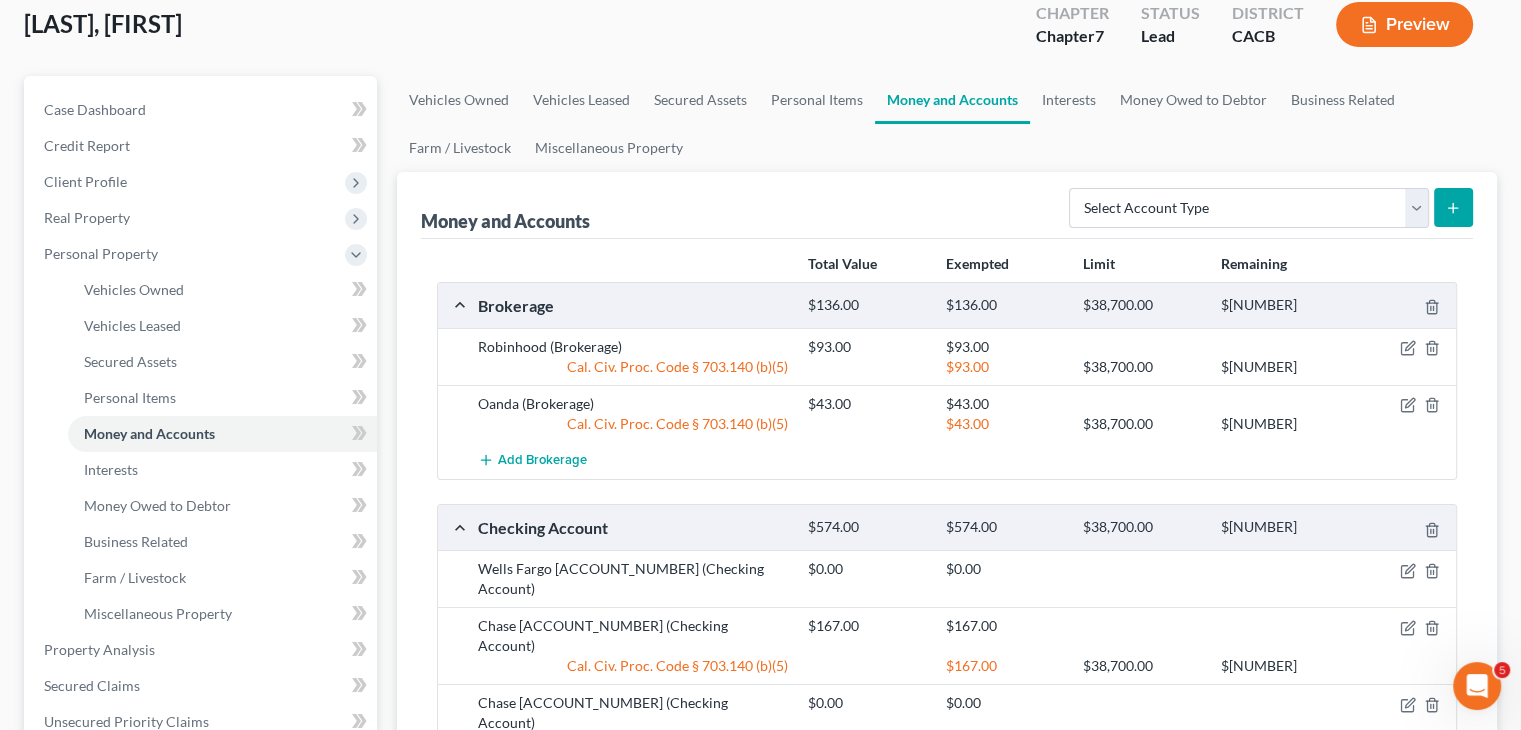 scroll, scrollTop: 124, scrollLeft: 0, axis: vertical 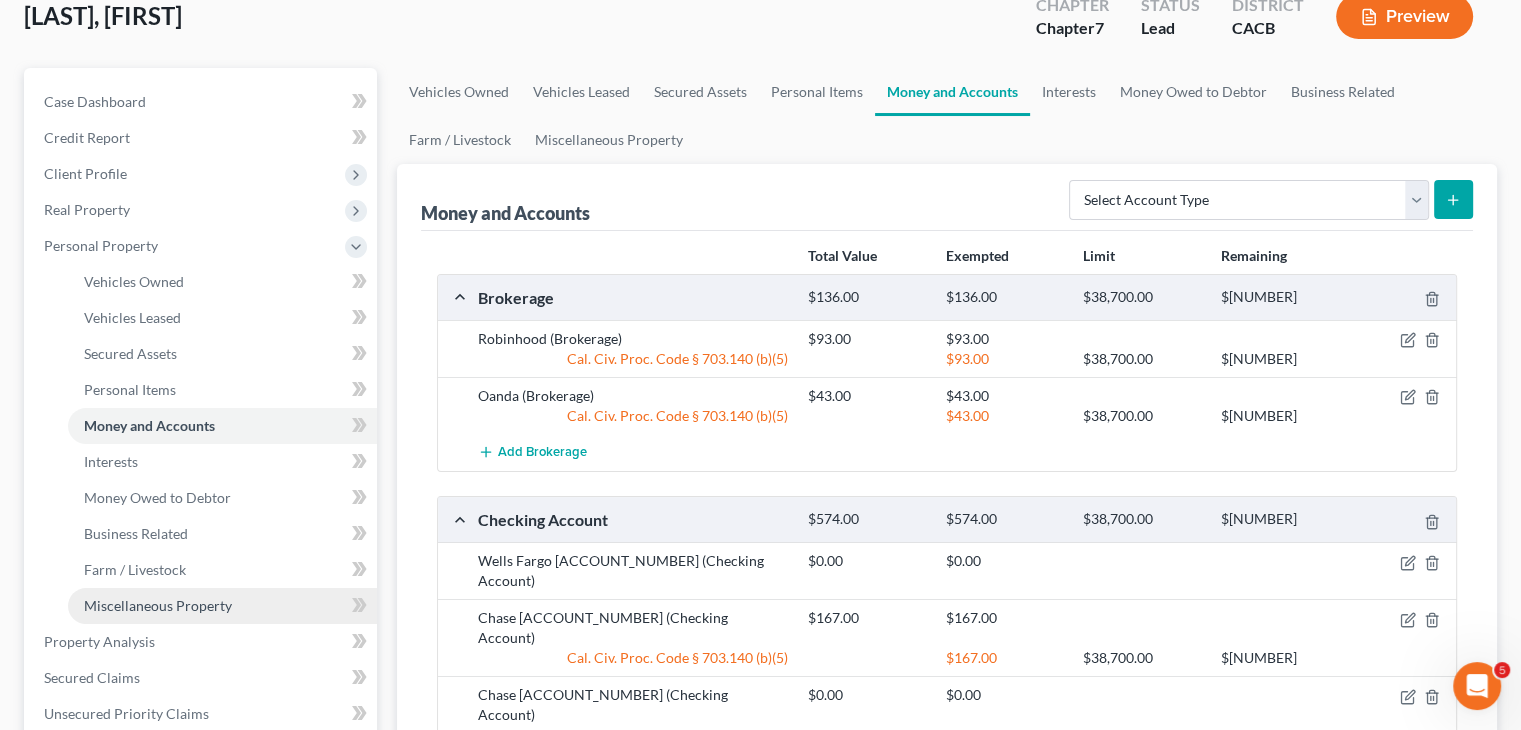 click on "Miscellaneous Property" at bounding box center [158, 605] 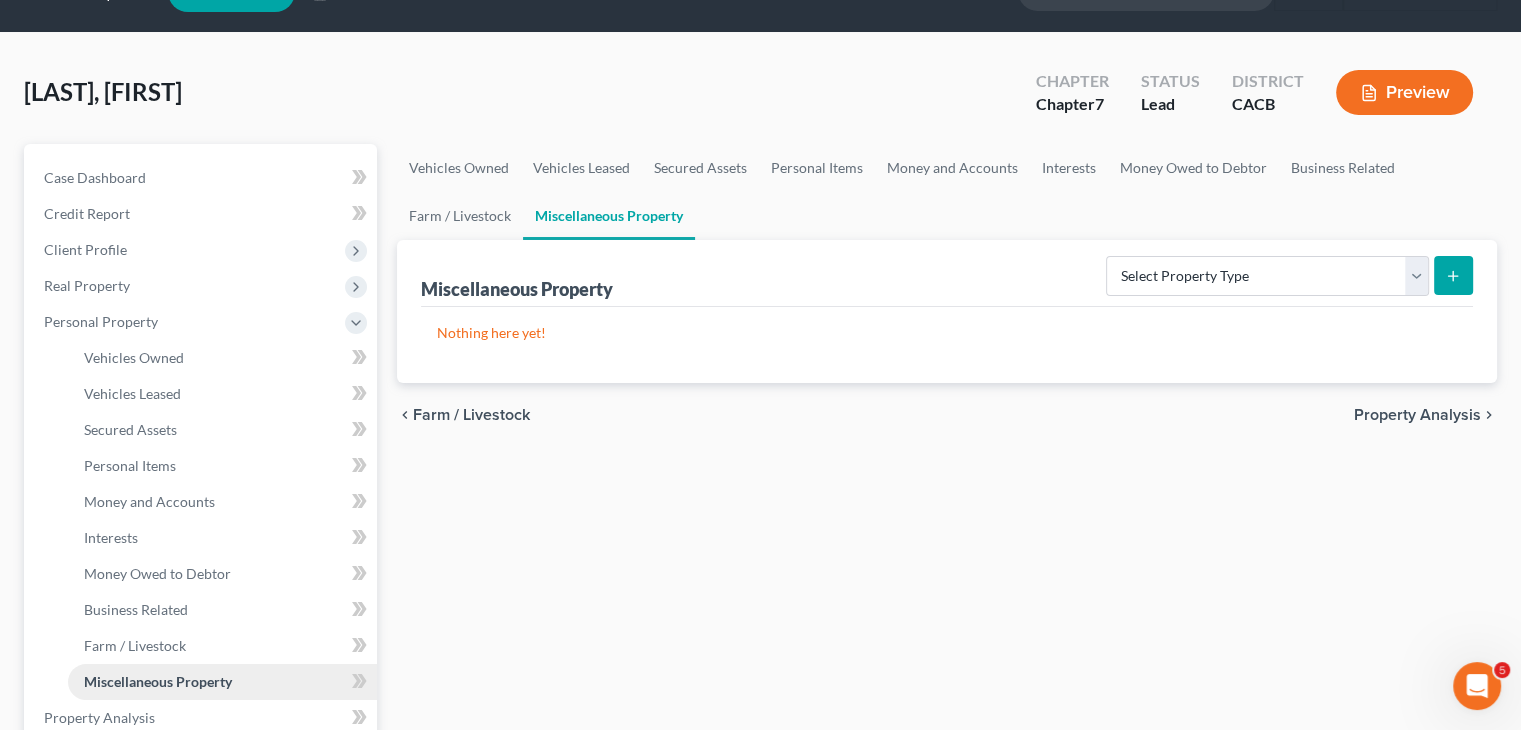 scroll, scrollTop: 0, scrollLeft: 0, axis: both 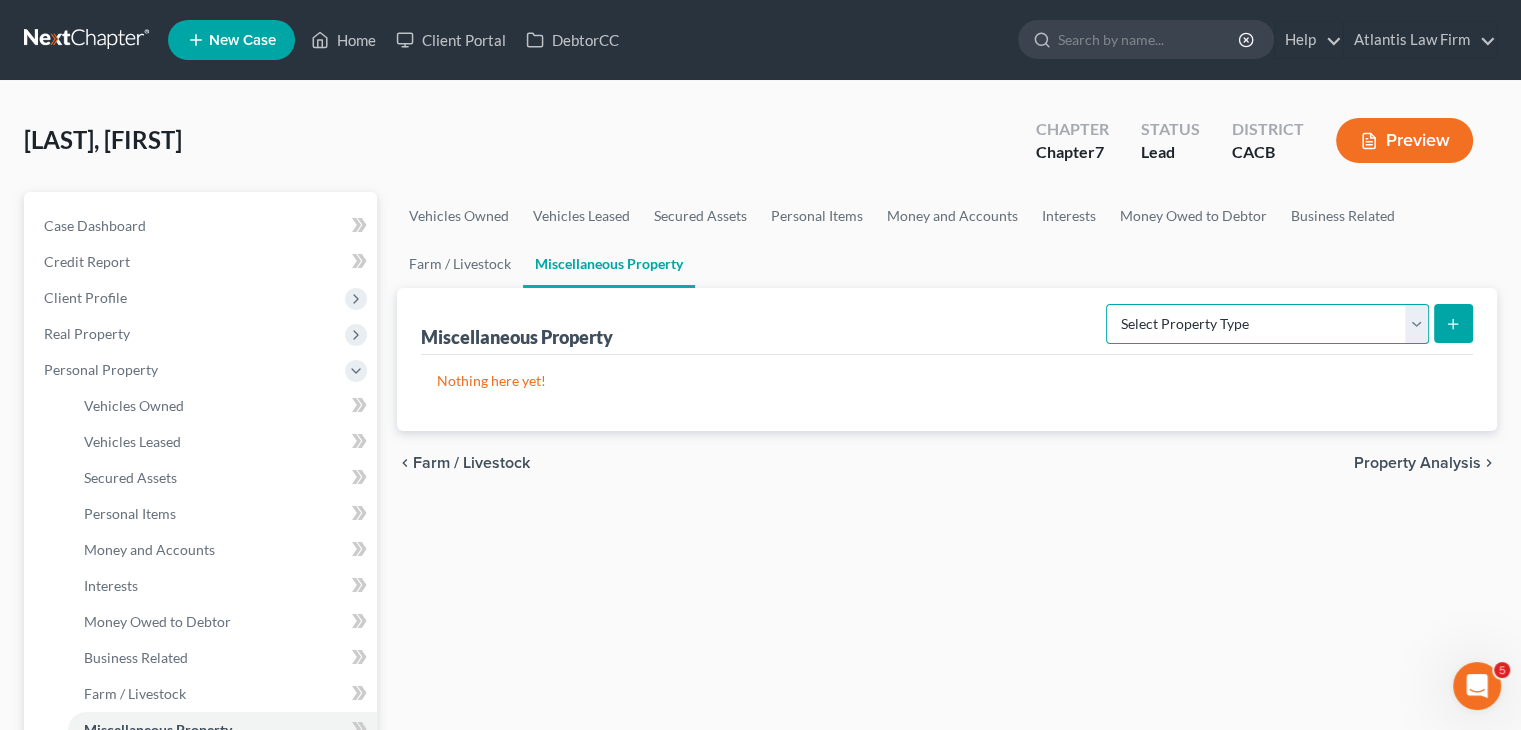 click on "Select Property Type Assigned for Creditor Benefit Within 1 Year Holding for Another Not Yet Listed Stored Within 1 Year Transferred" at bounding box center [1267, 324] 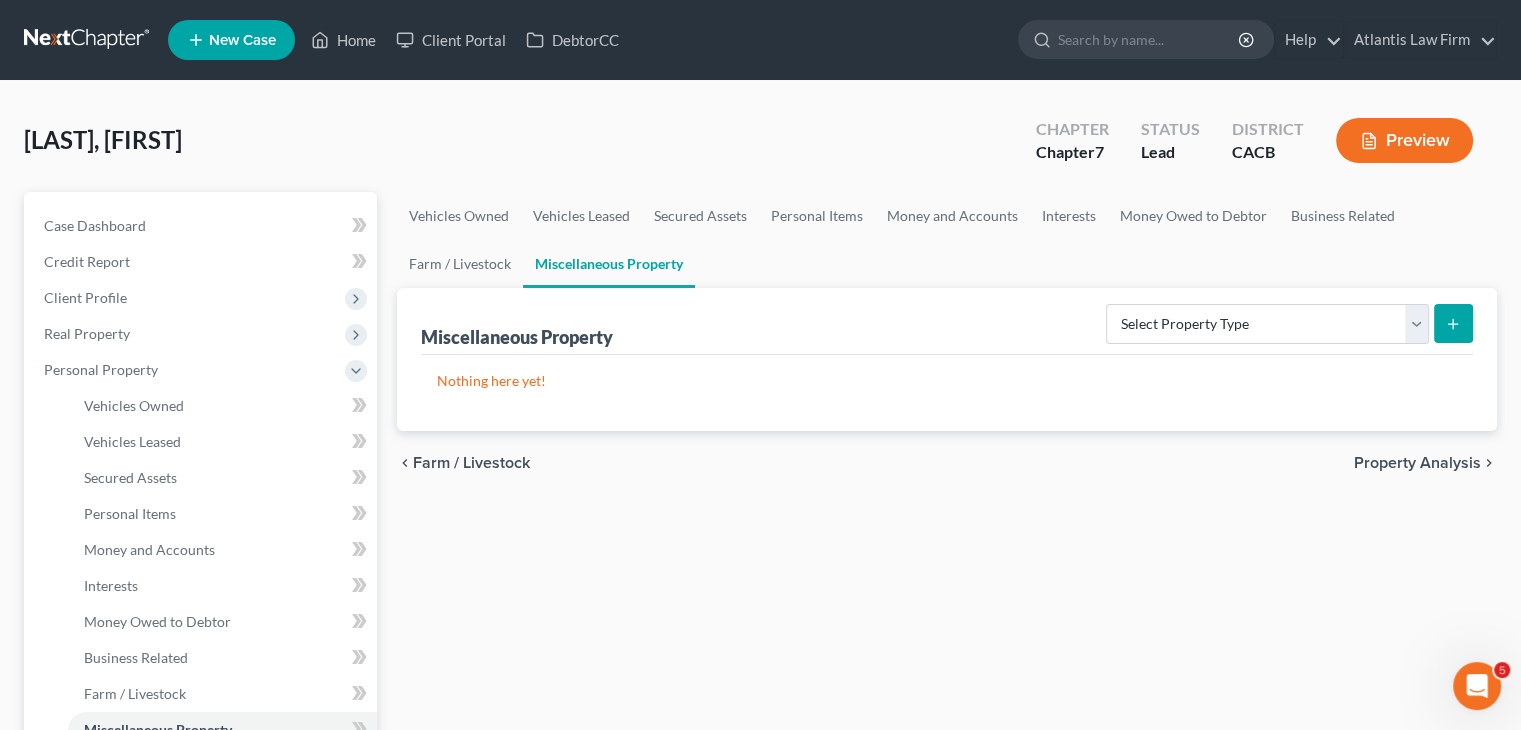 click on "chevron_left
Farm / Livestock
Property Analysis
chevron_right" at bounding box center [947, 463] 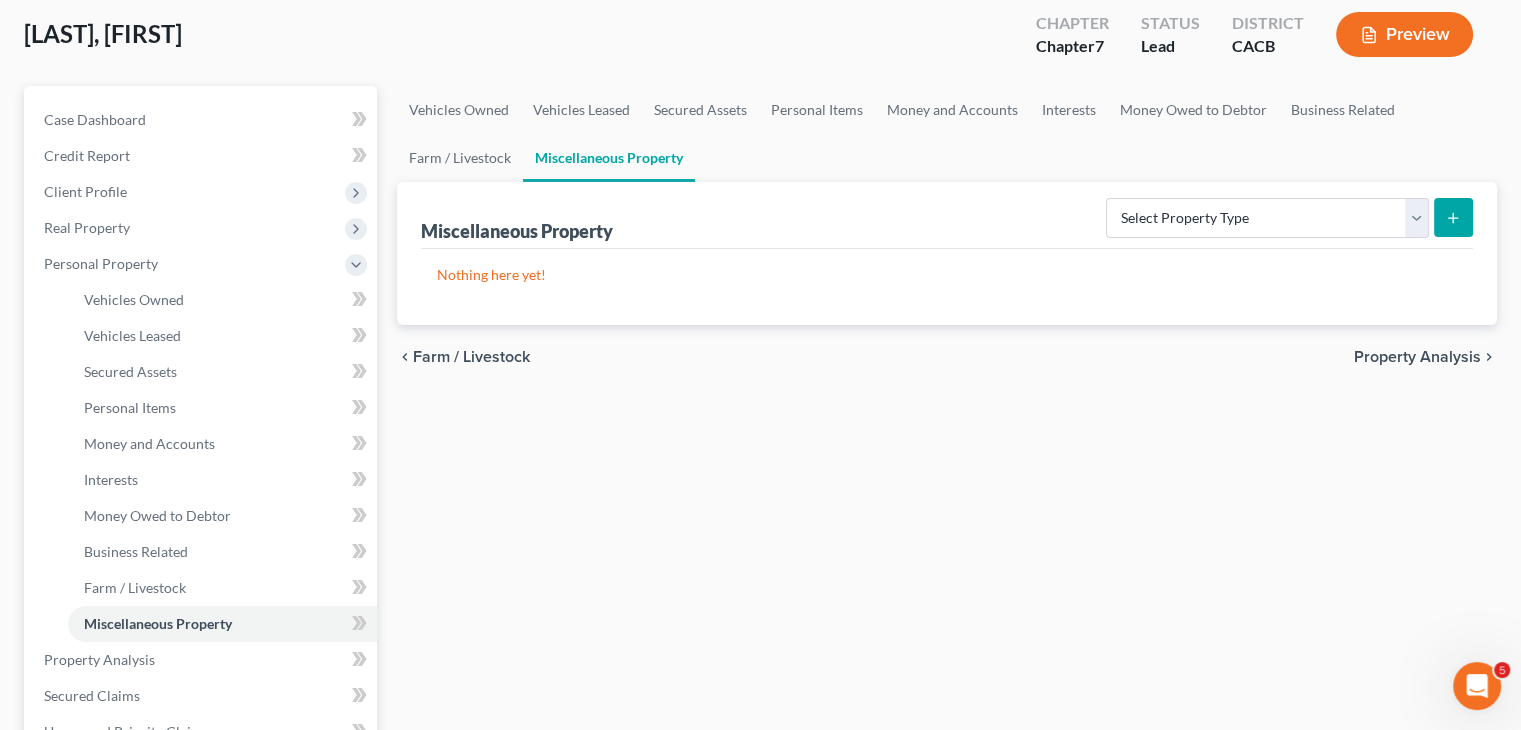 scroll, scrollTop: 107, scrollLeft: 0, axis: vertical 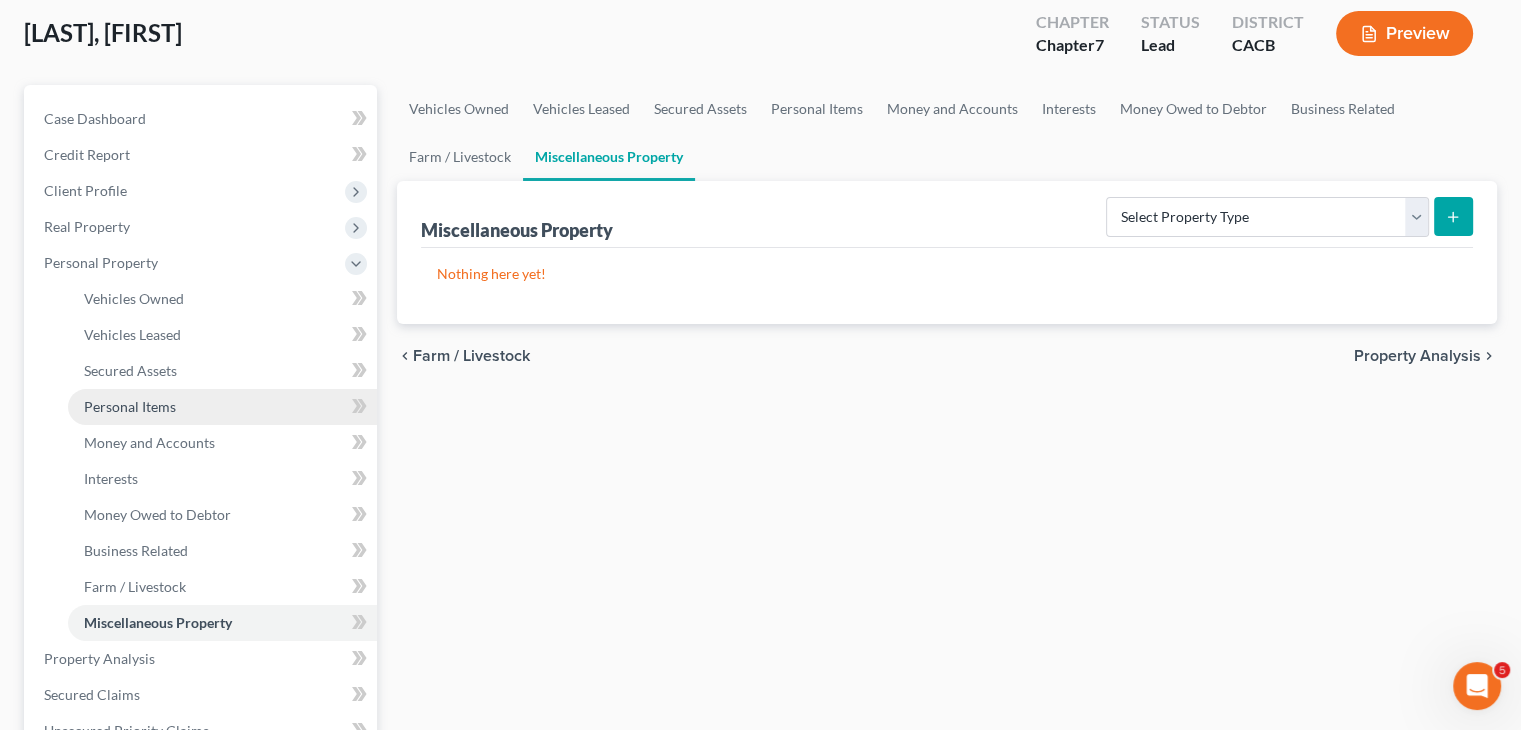 click on "Personal Items" at bounding box center (222, 407) 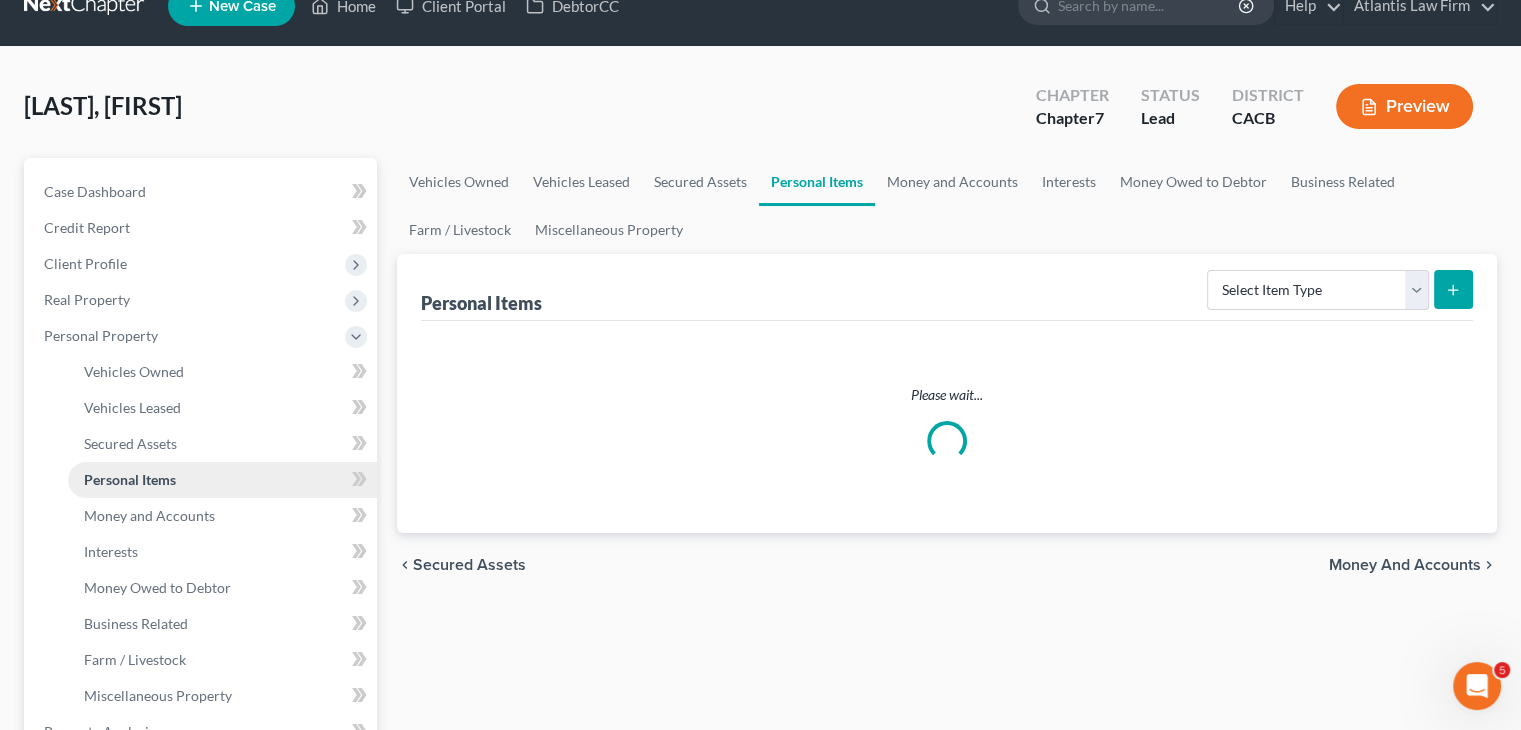 scroll, scrollTop: 0, scrollLeft: 0, axis: both 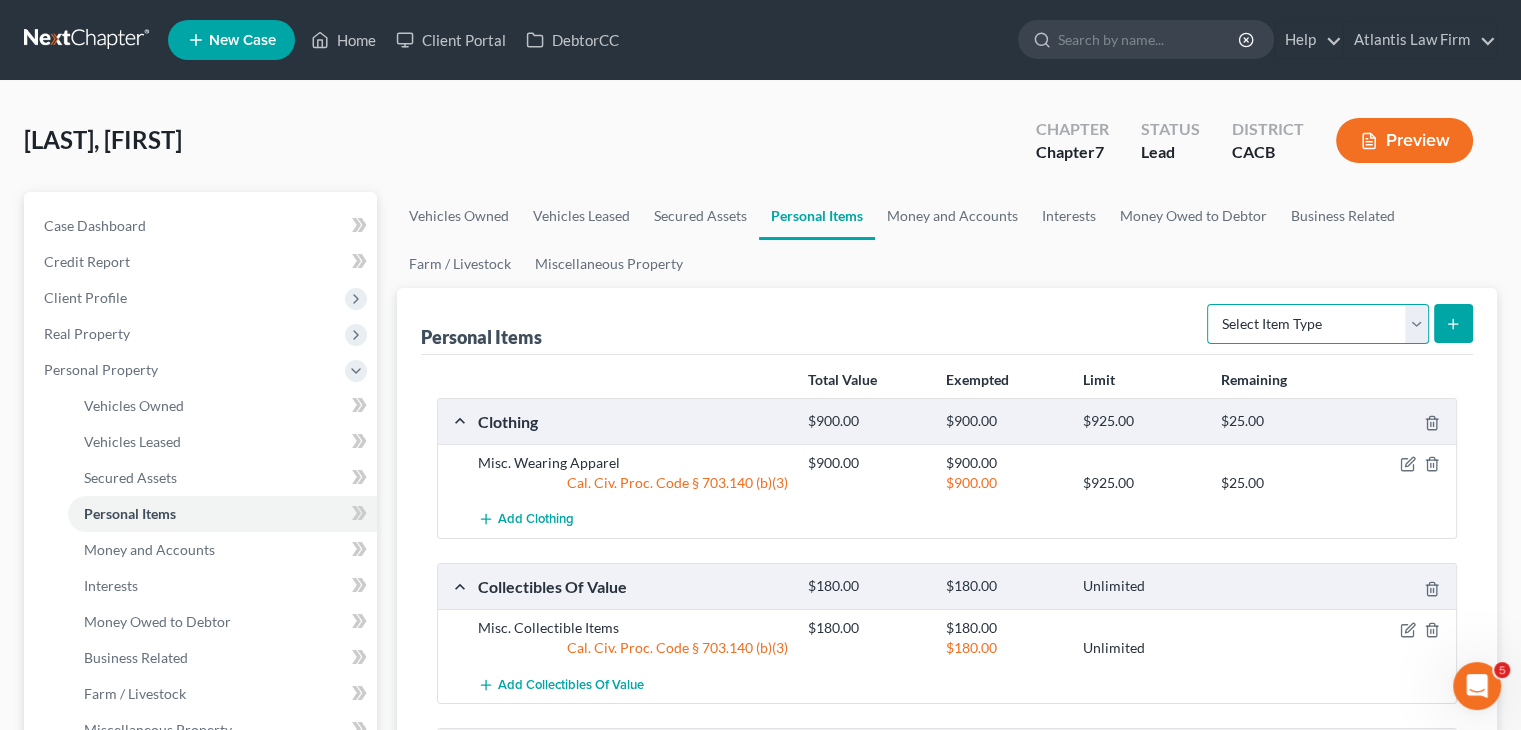 click on "Select Item Type Clothing Collectibles Of Value Electronics Firearms Household Goods Jewelry Other Pet(s) Sports & Hobby Equipment" at bounding box center [1318, 324] 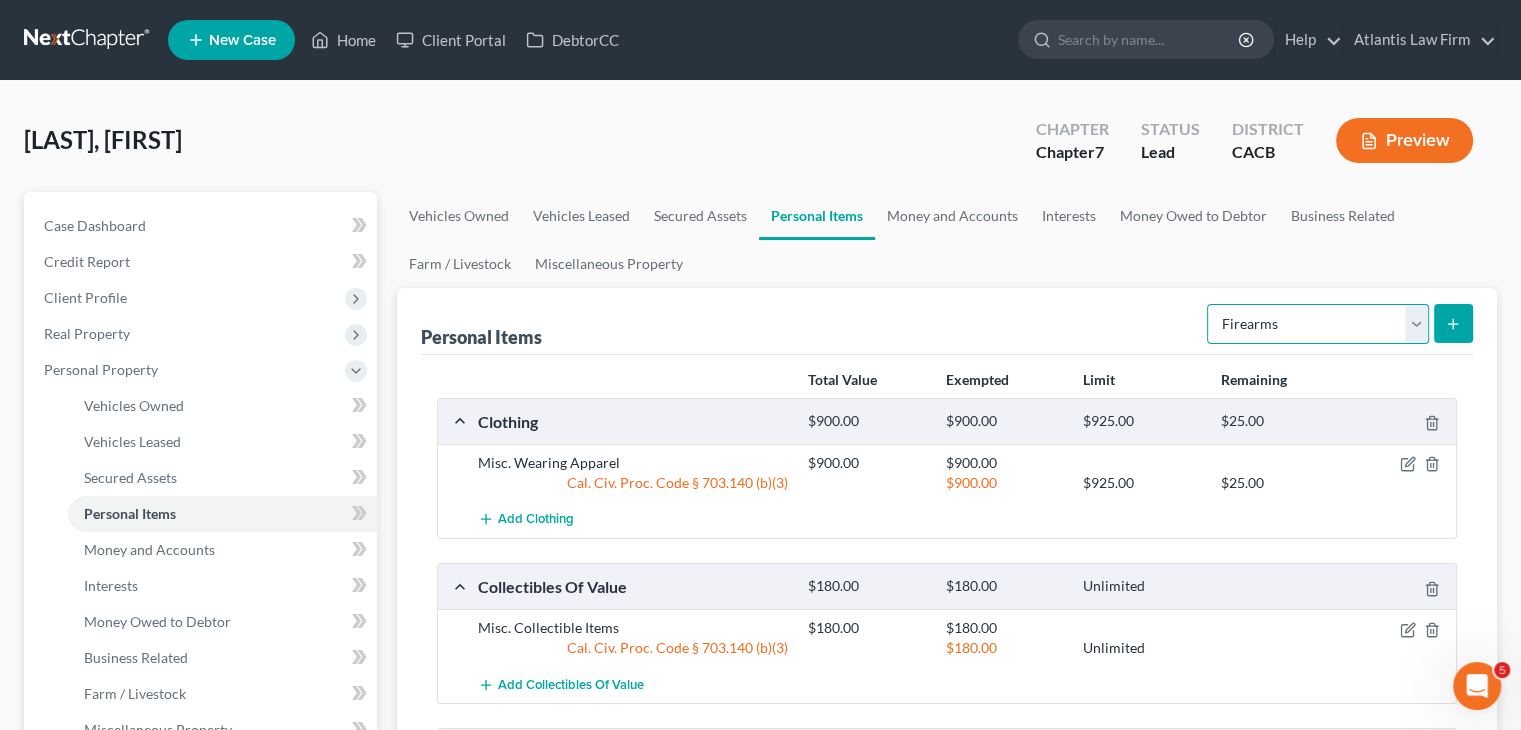 click on "Select Item Type Clothing Collectibles Of Value Electronics Firearms Household Goods Jewelry Other Pet(s) Sports & Hobby Equipment" at bounding box center [1318, 324] 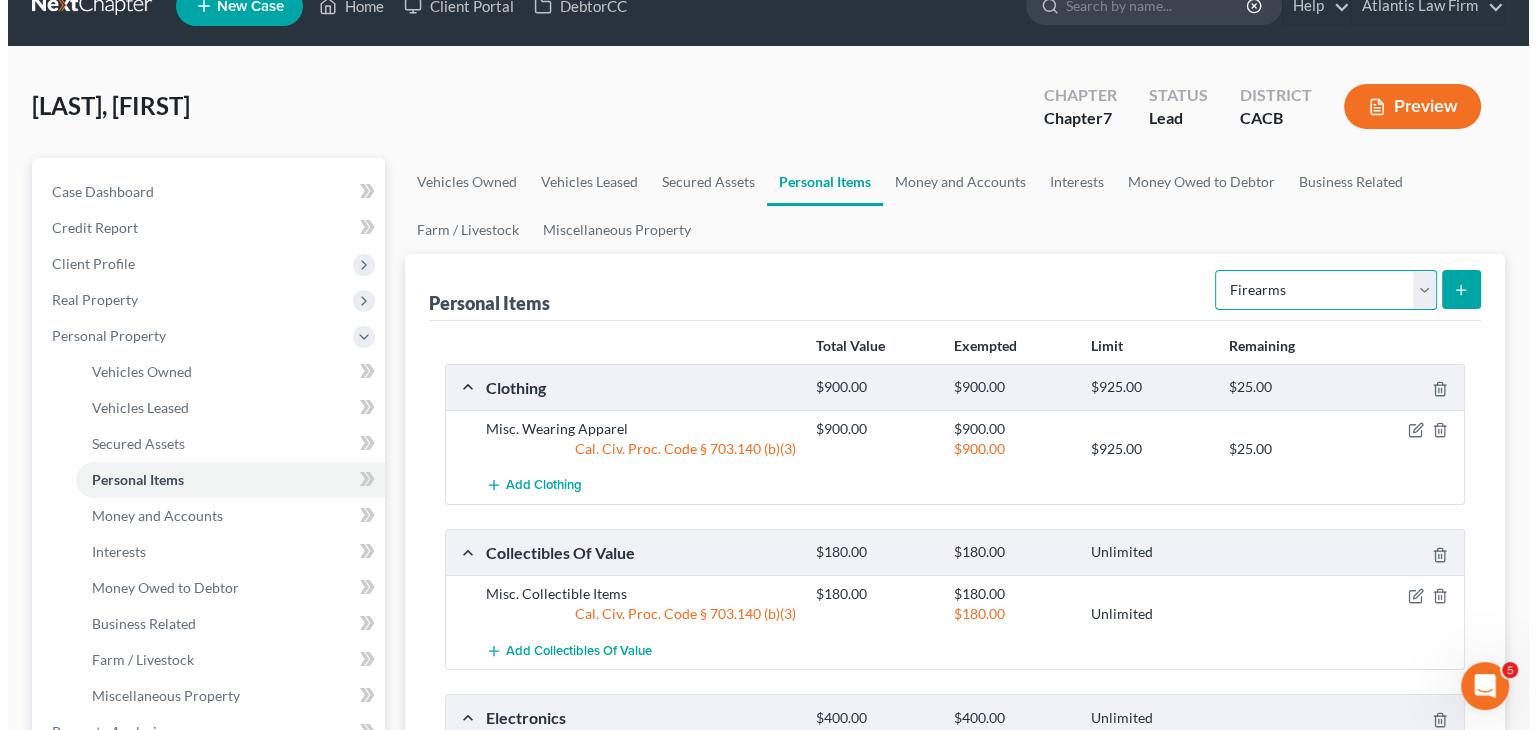 scroll, scrollTop: 0, scrollLeft: 0, axis: both 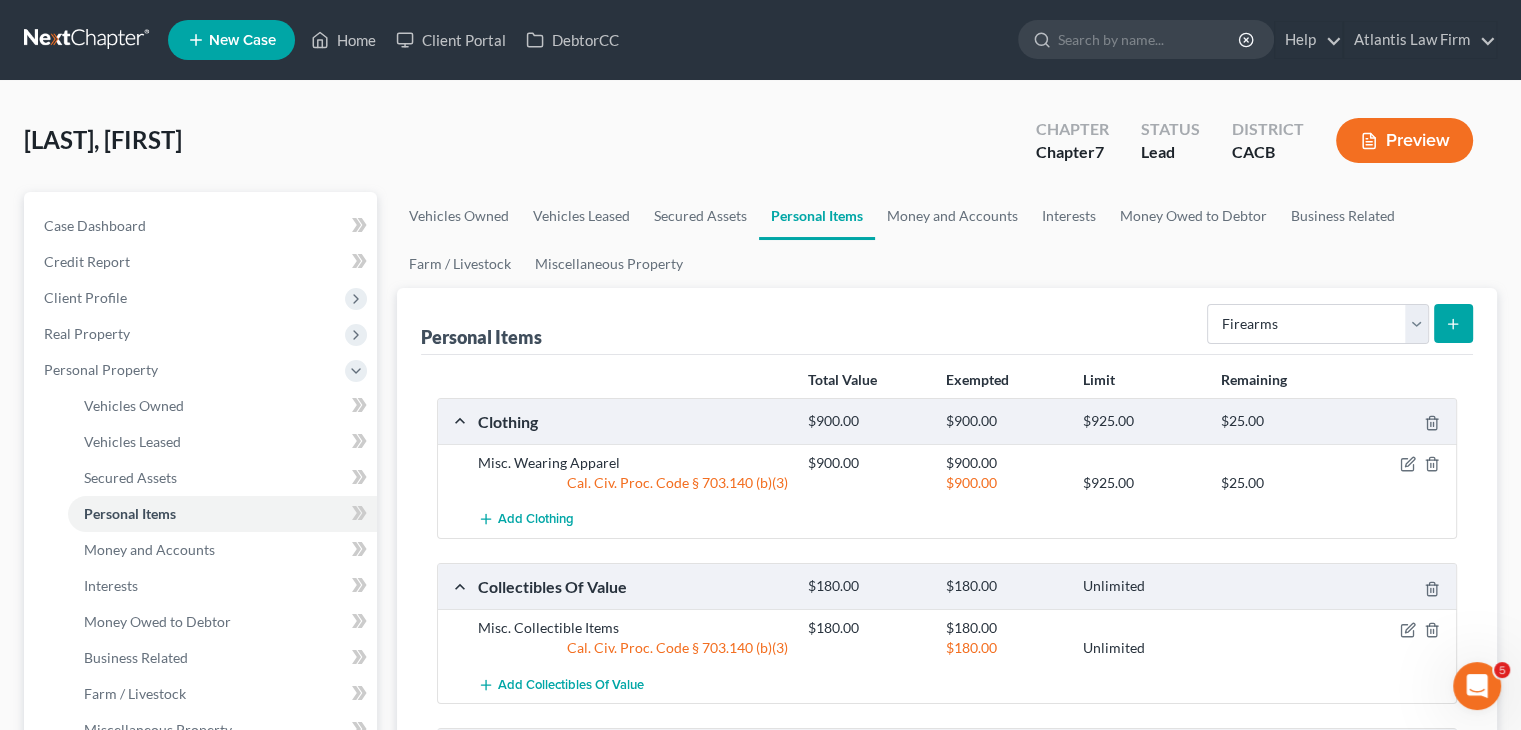 click 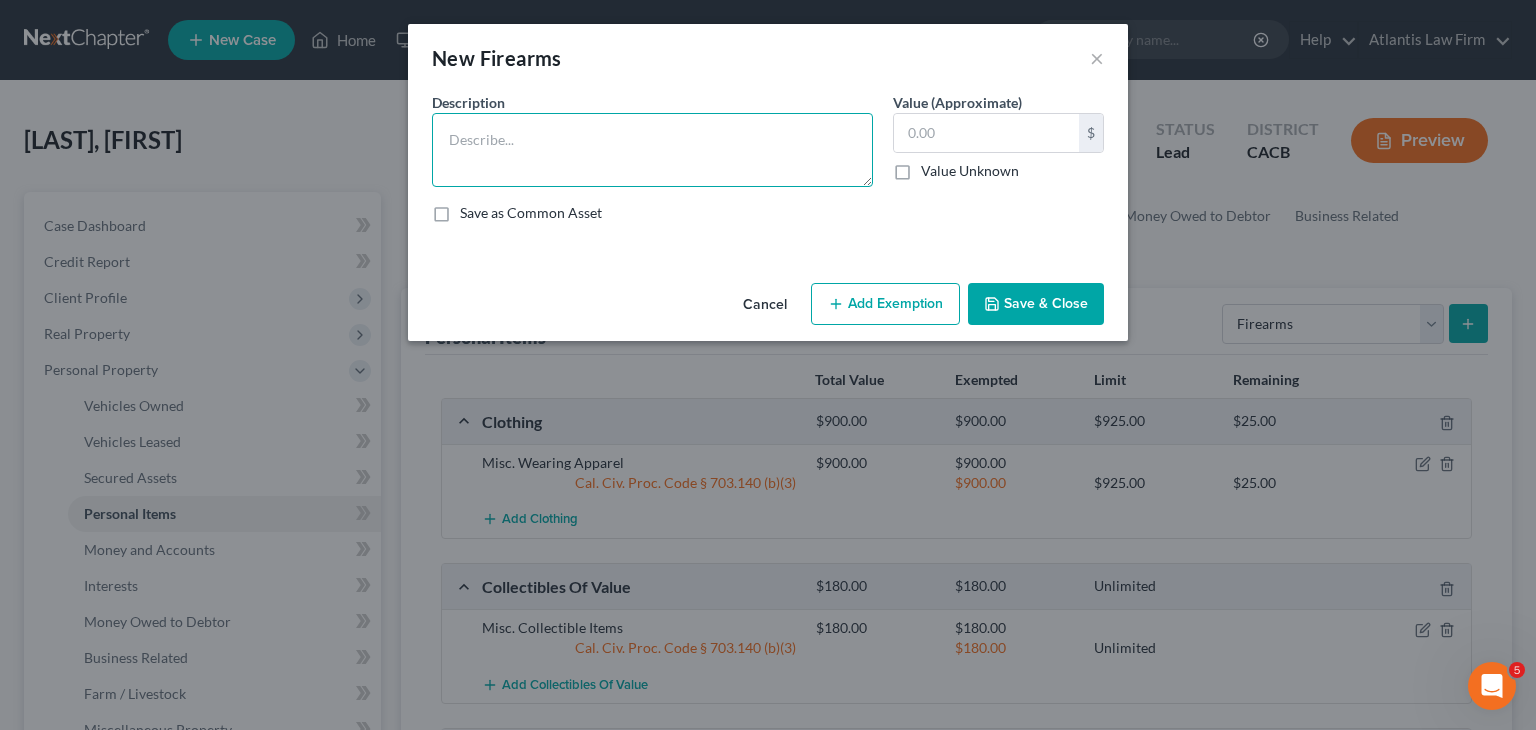 click at bounding box center (652, 150) 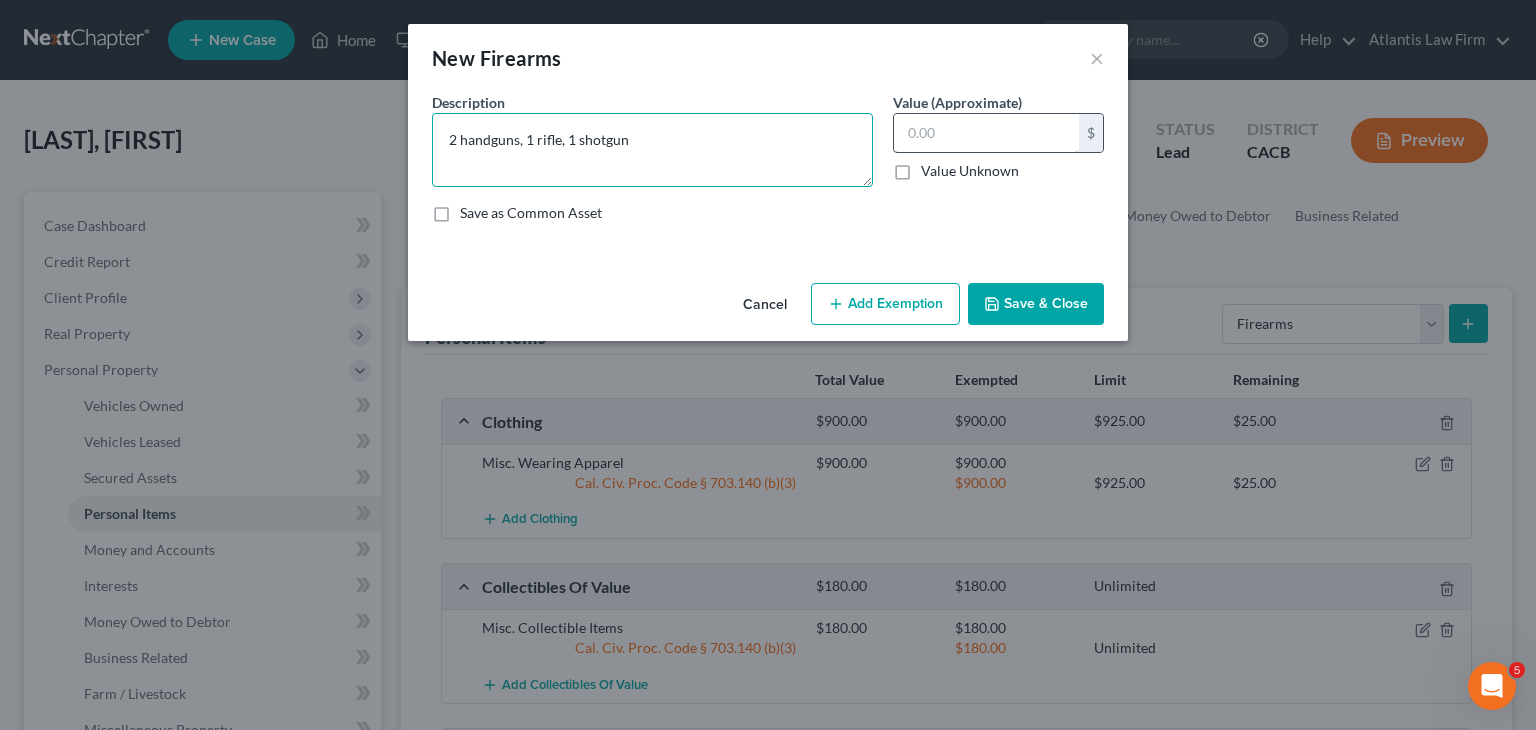 type on "2 handguns, 1 rifle, 1 shotgun" 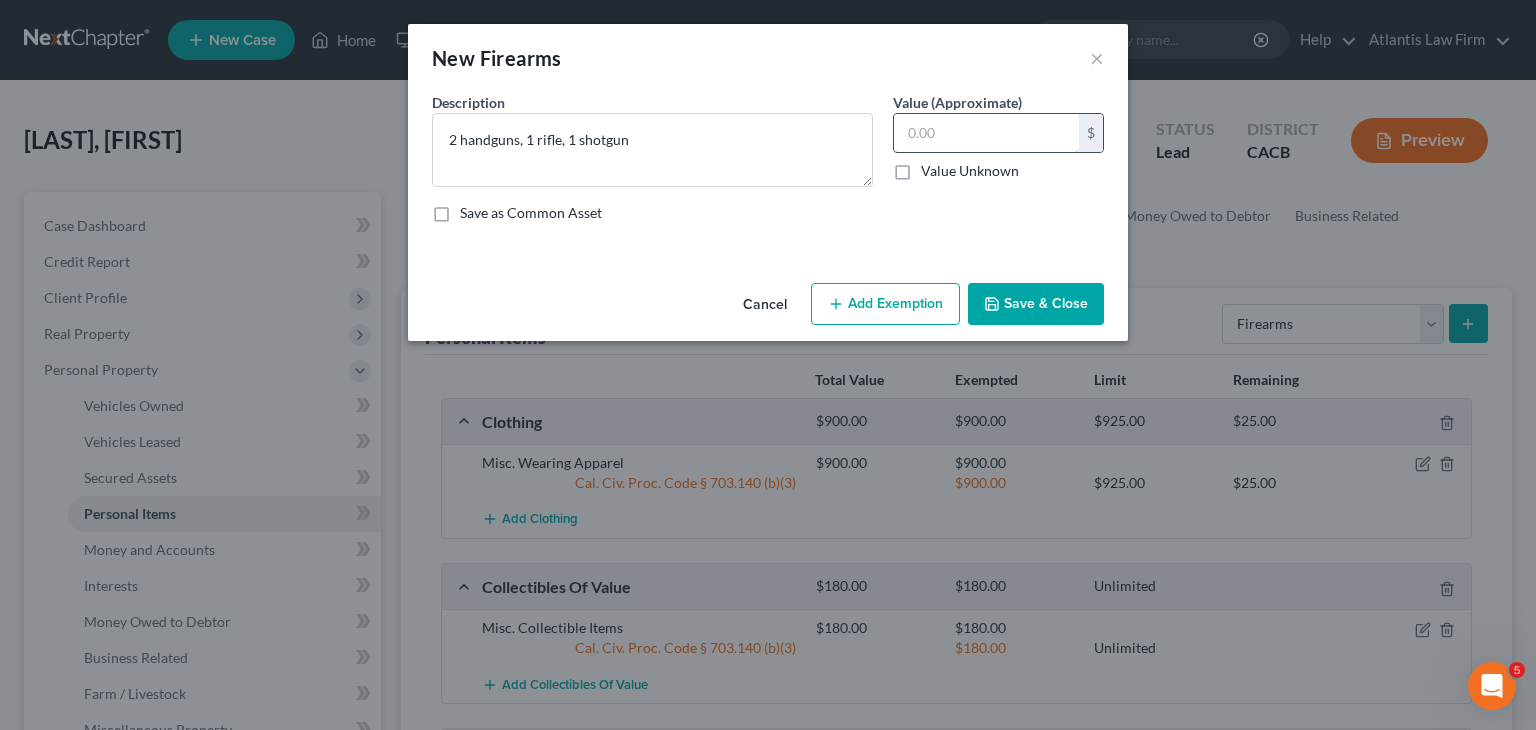 click at bounding box center (986, 133) 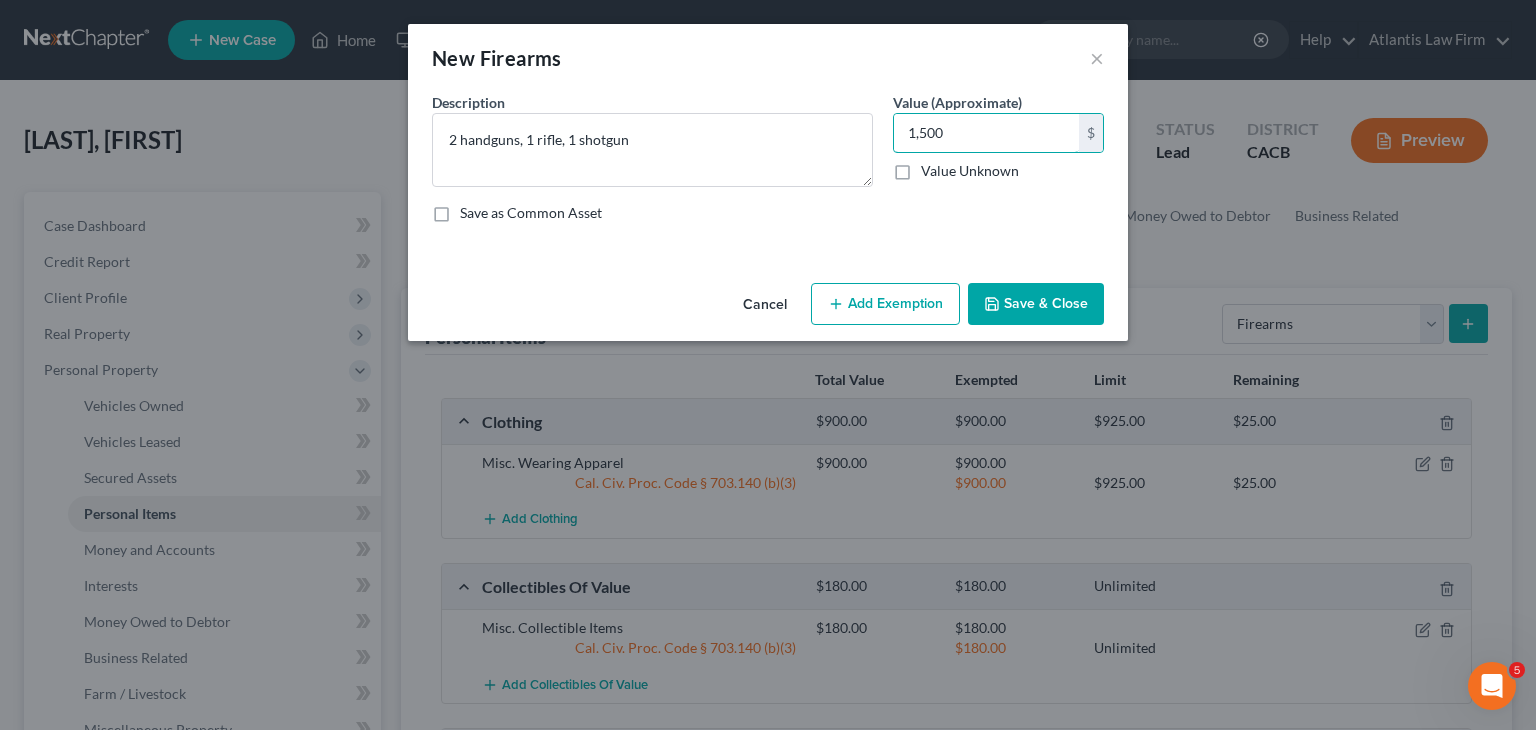 type on "1,500" 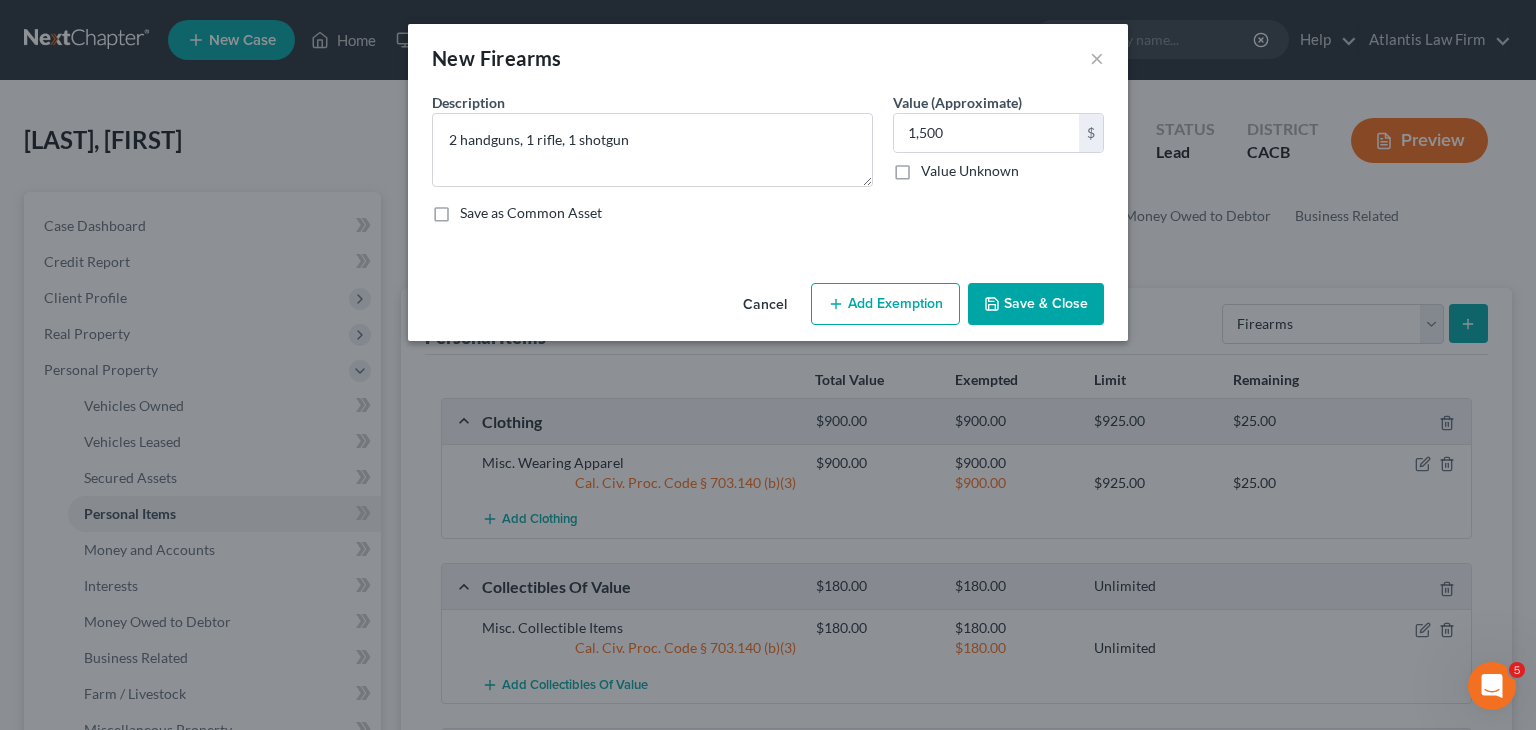 click on "Add Exemption" at bounding box center (885, 304) 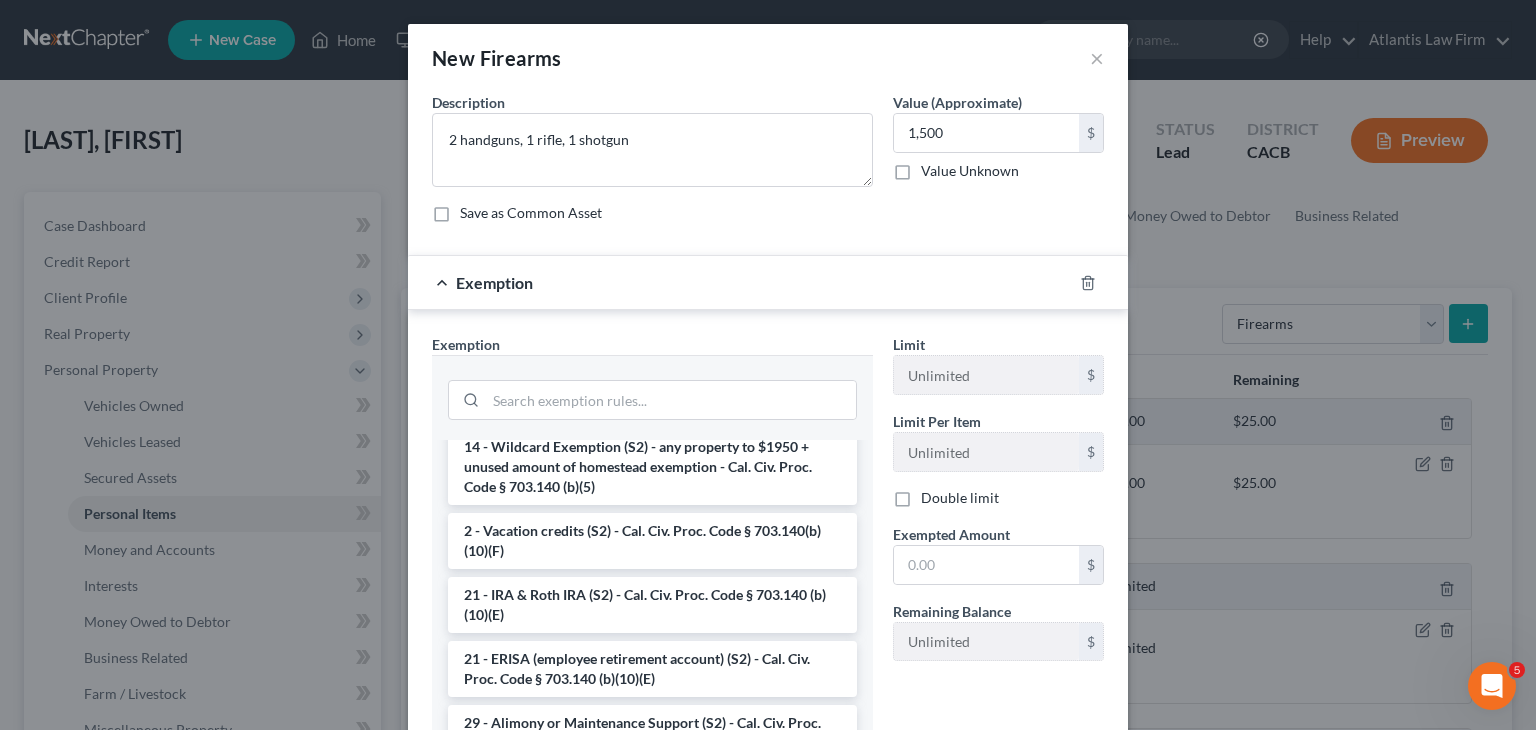 scroll, scrollTop: 464, scrollLeft: 0, axis: vertical 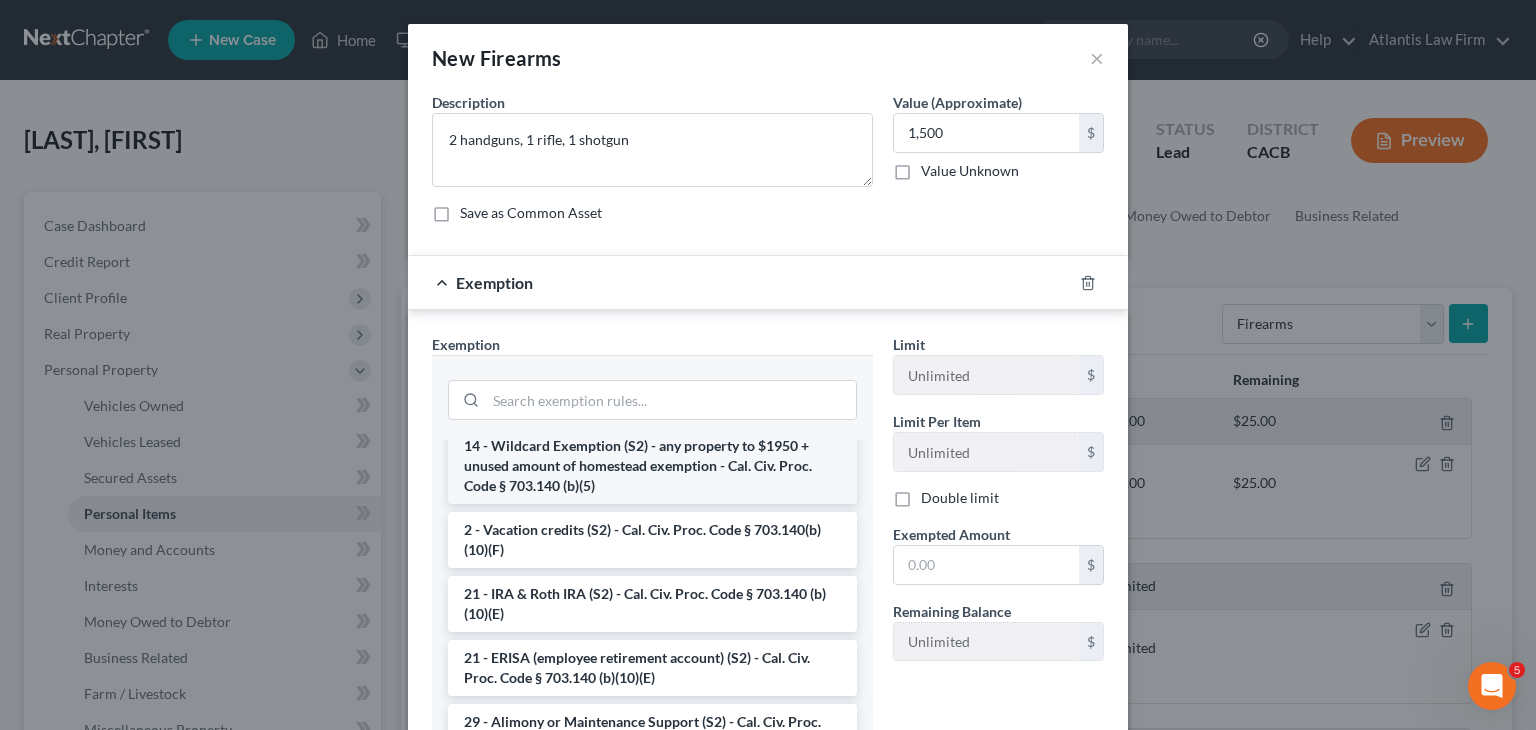 click on "14 - Wildcard Exemption (S2) - any property to $1950 + unused amount of homestead exemption  - Cal. Civ. Proc. Code § 703.140 (b)(5)" at bounding box center (652, 466) 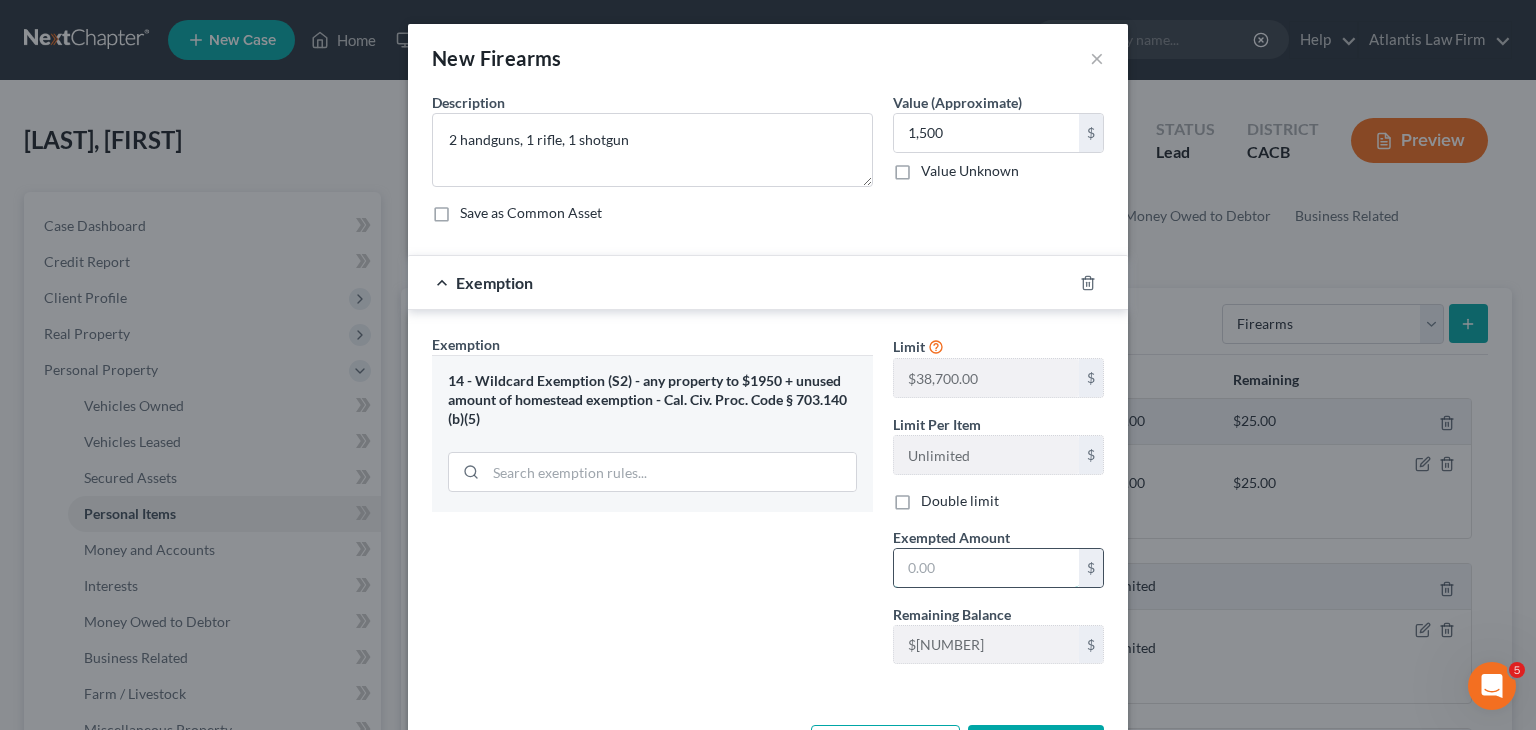 click at bounding box center [986, 568] 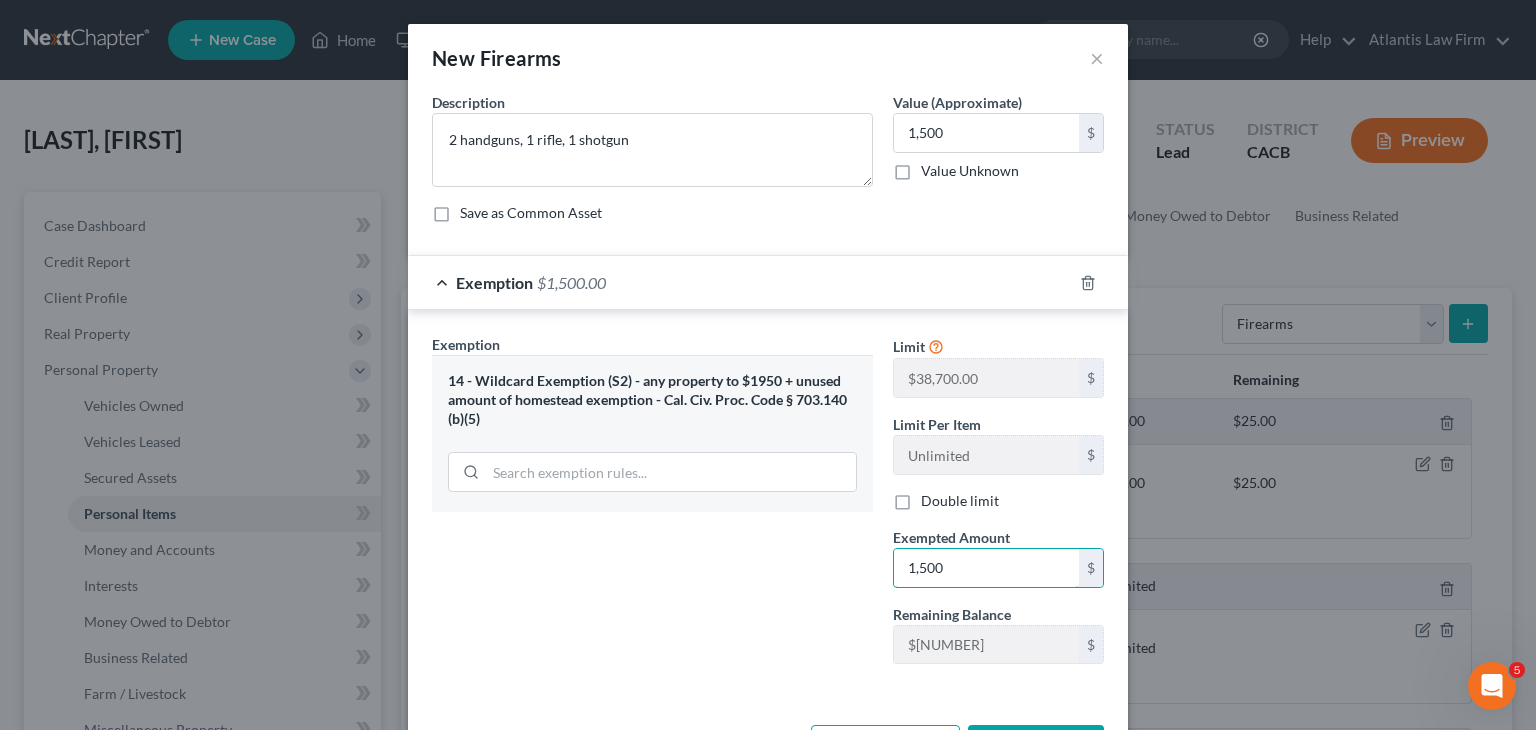 type on "1,500" 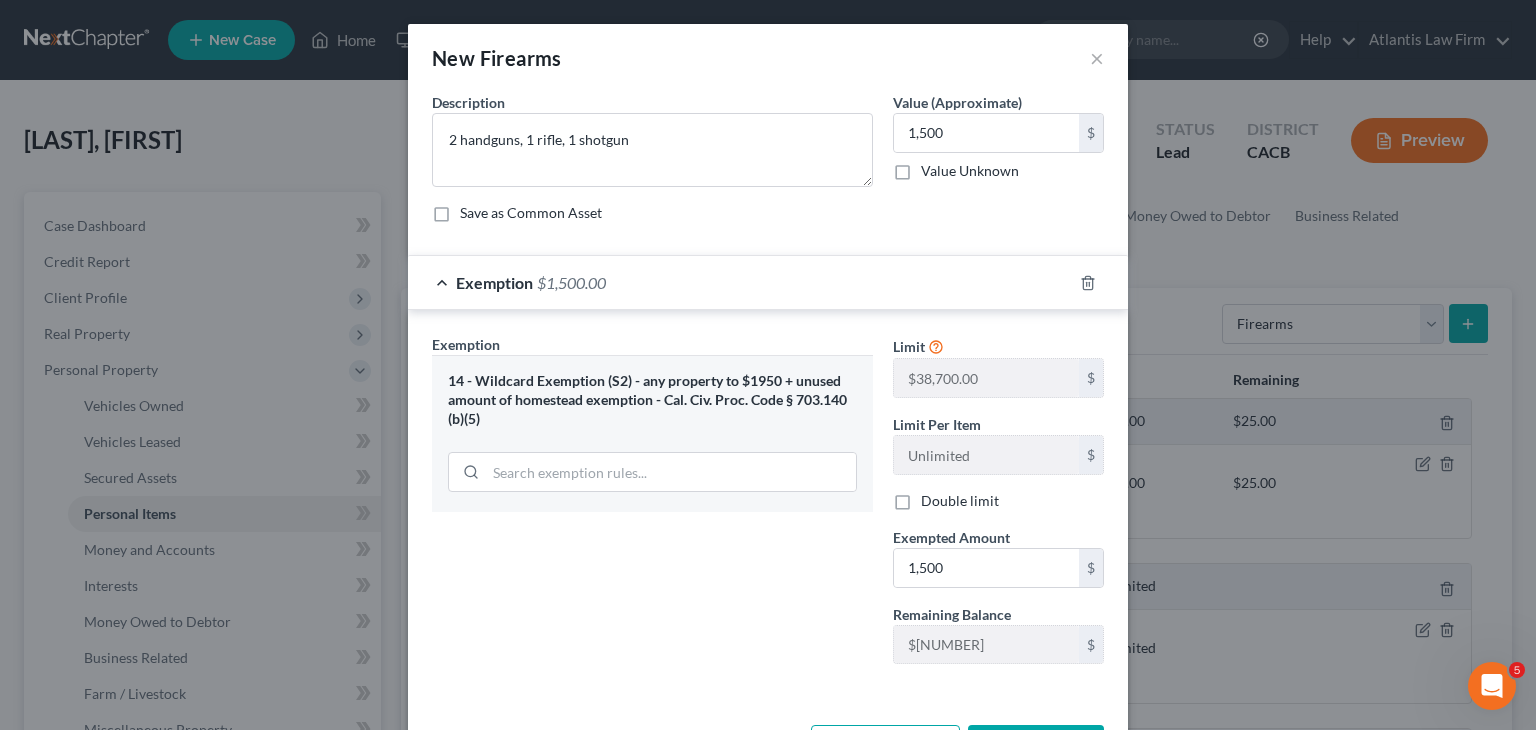 click on "Exemption Set must be selected for CA.
Exemption
*
14 - Wildcard Exemption (S2) - any property to $1950 + unused amount of homestead exemption  - Cal. Civ. Proc. Code § 703.140 (b)(5)" at bounding box center (652, 507) 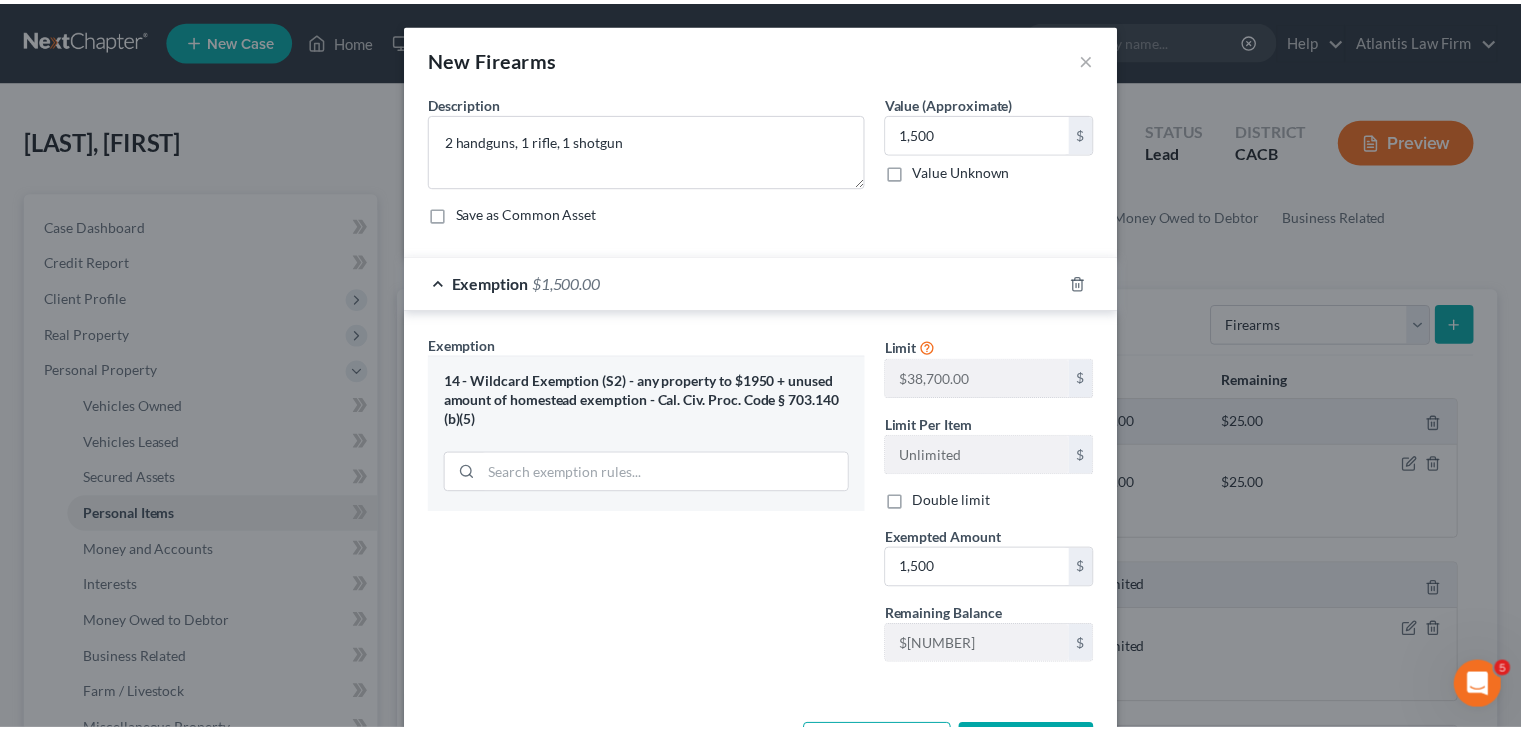 scroll, scrollTop: 75, scrollLeft: 0, axis: vertical 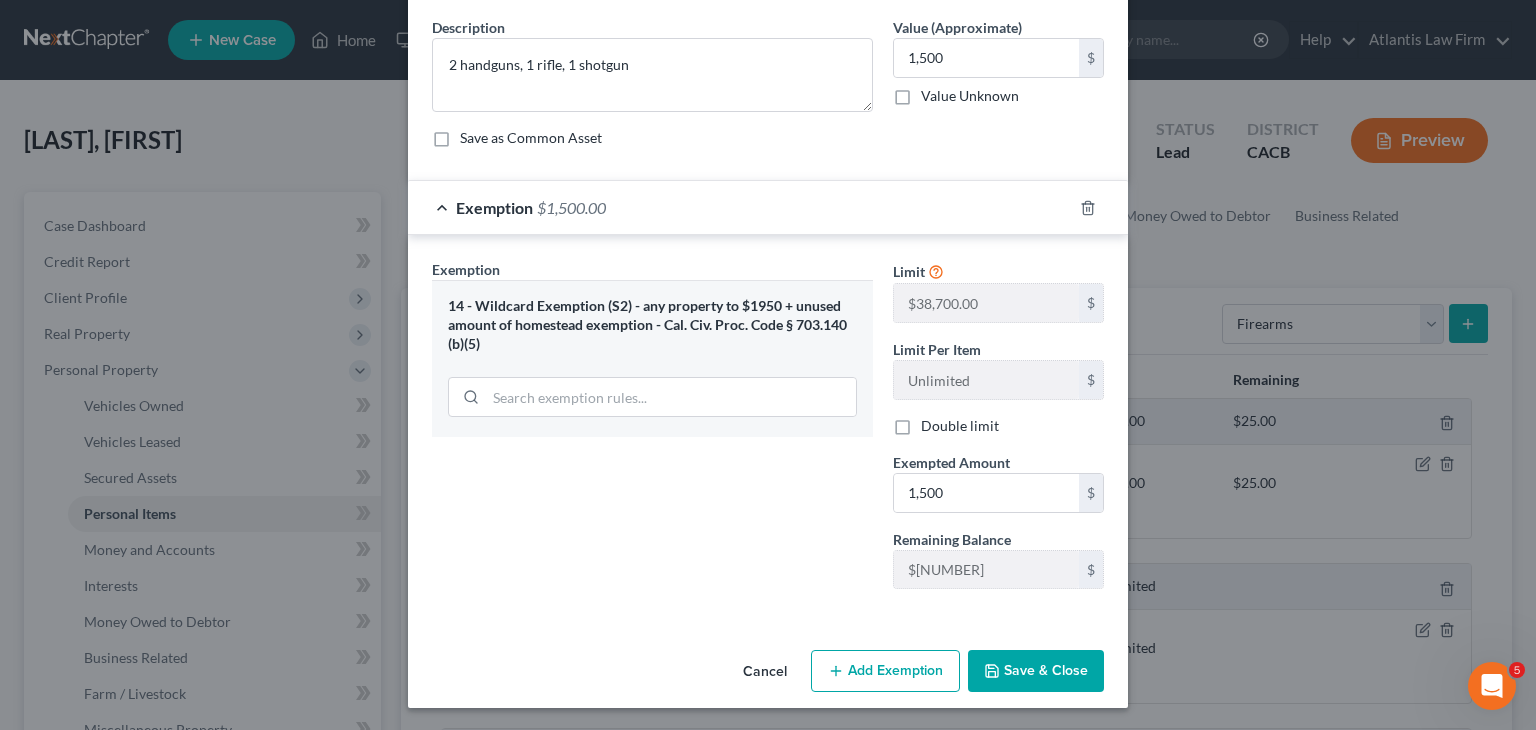 click on "Save & Close" at bounding box center (1036, 671) 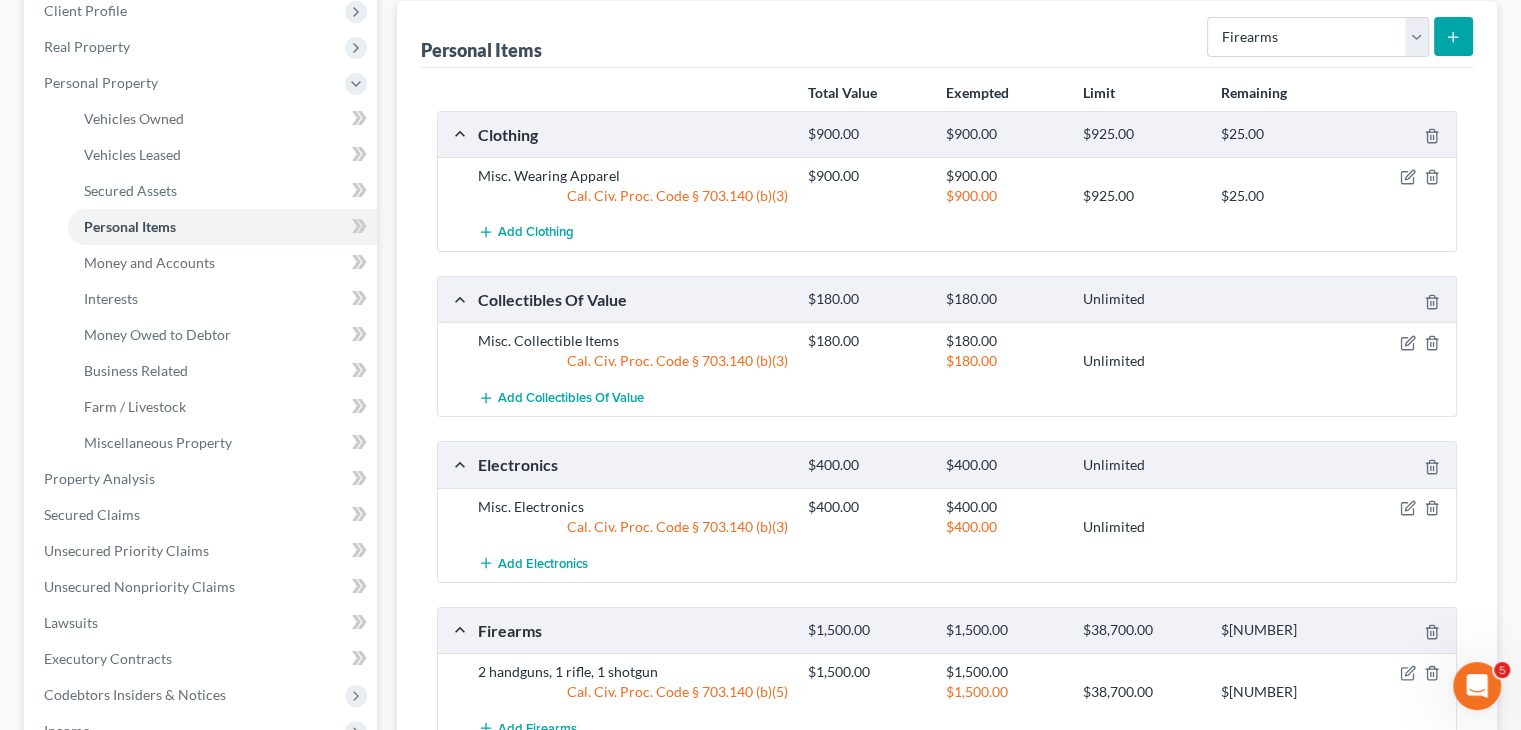 scroll, scrollTop: 286, scrollLeft: 0, axis: vertical 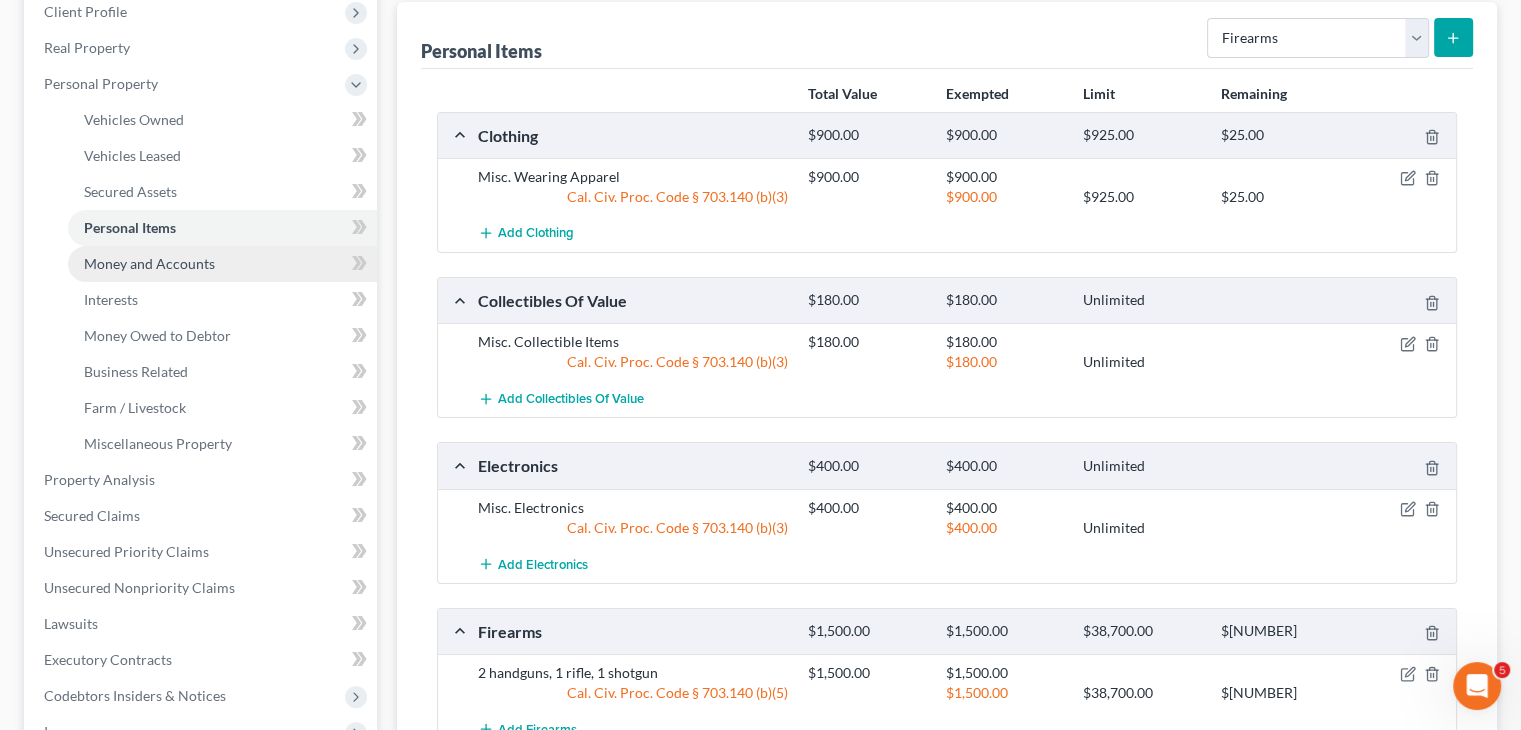 click on "Money and Accounts" at bounding box center [149, 263] 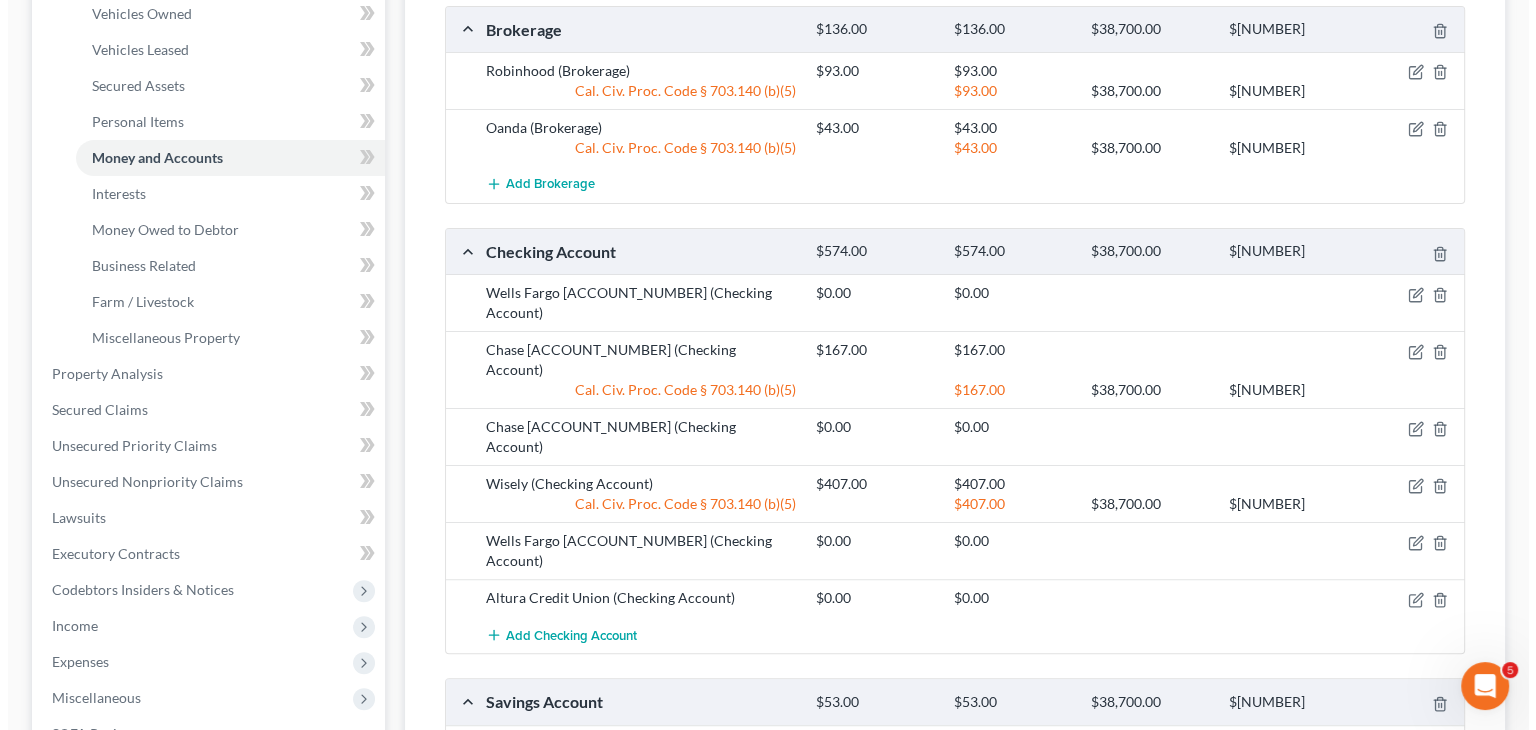 scroll, scrollTop: 392, scrollLeft: 0, axis: vertical 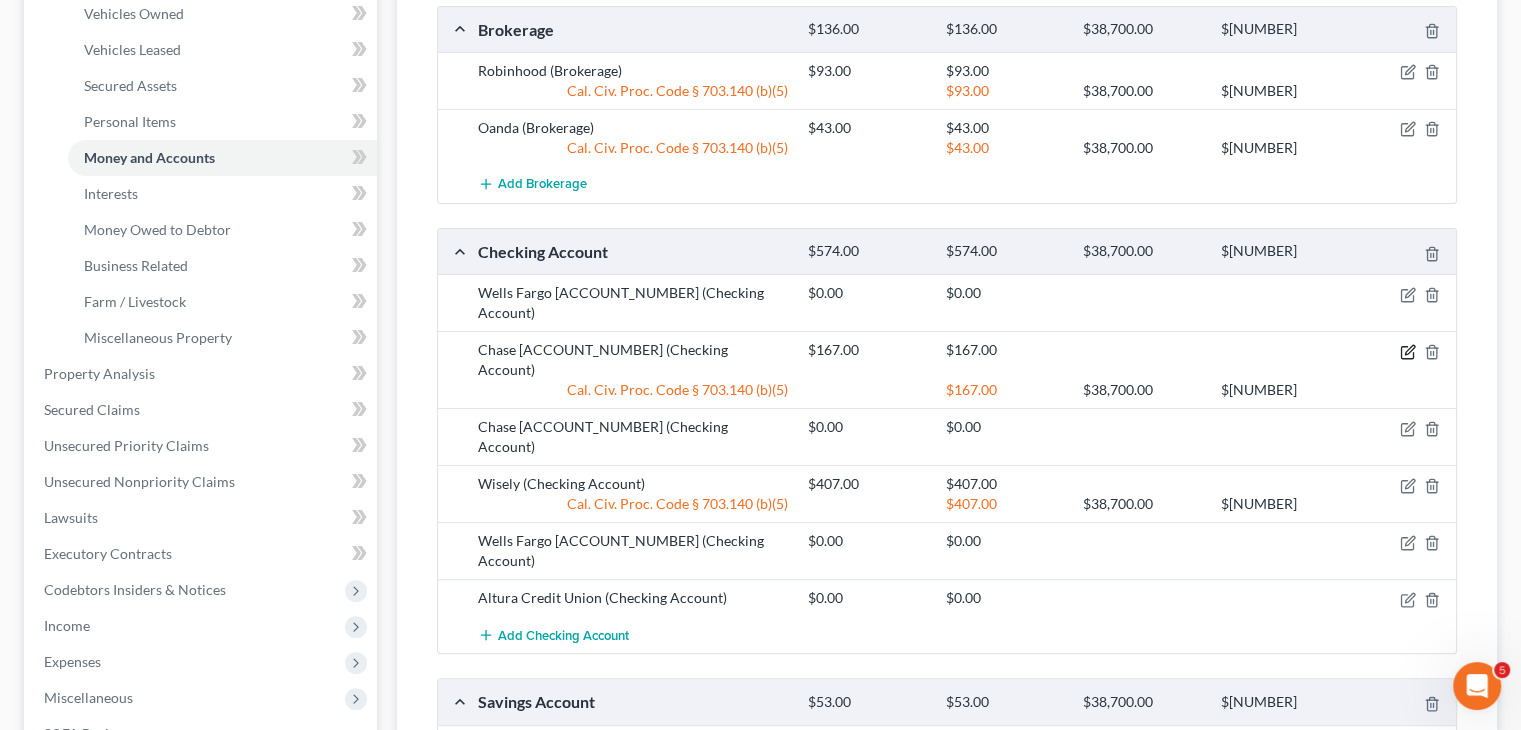 click 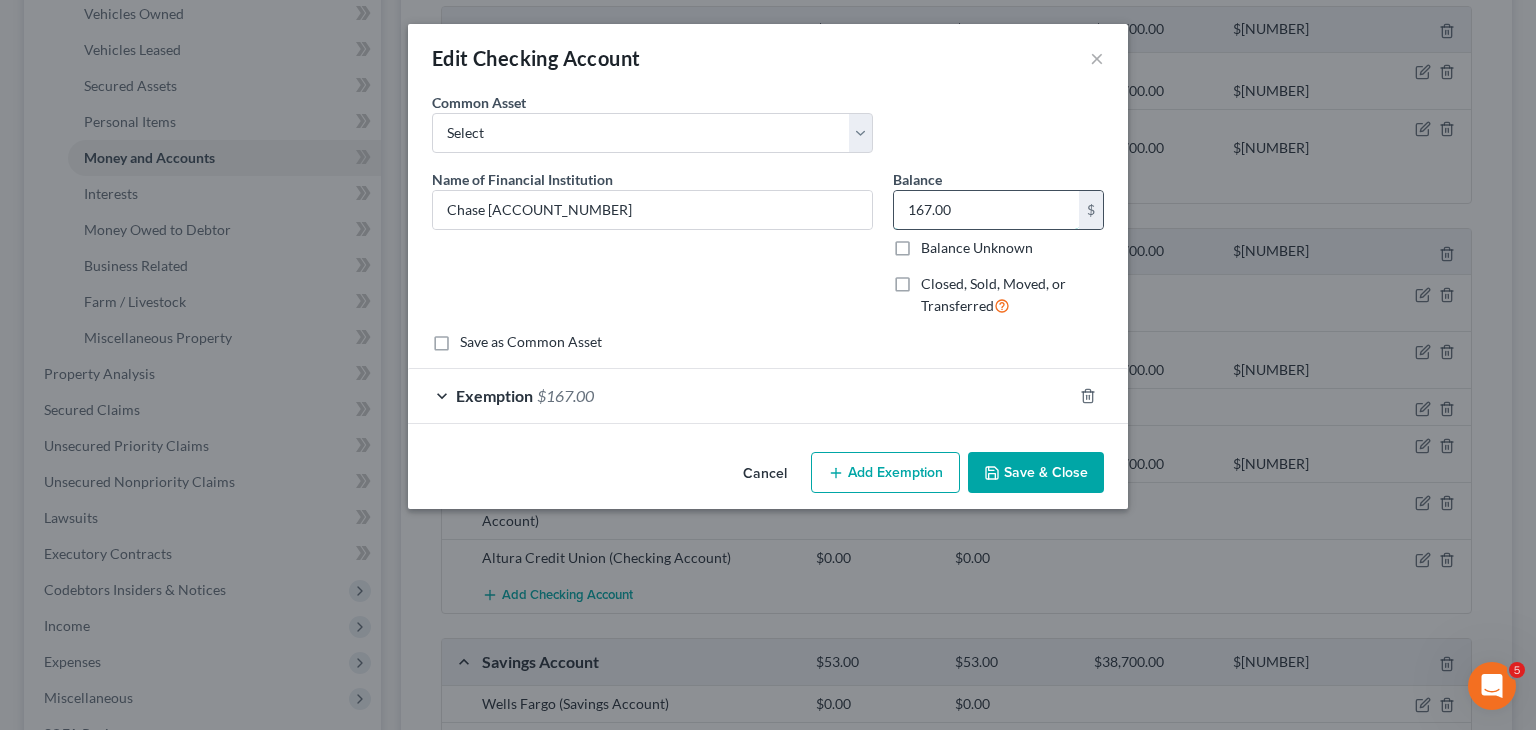 type 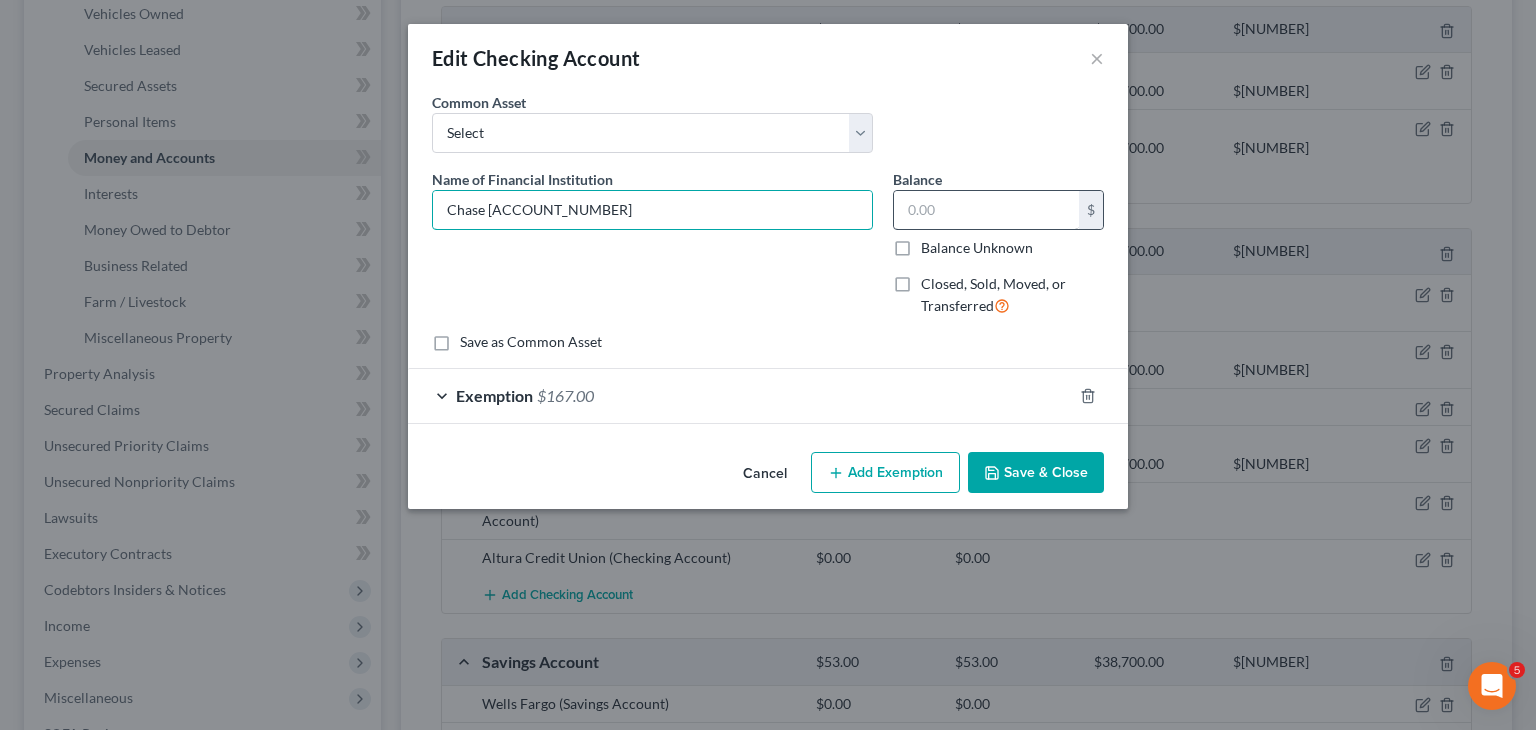 type on "Chase [ACCOUNT_NUMBER]" 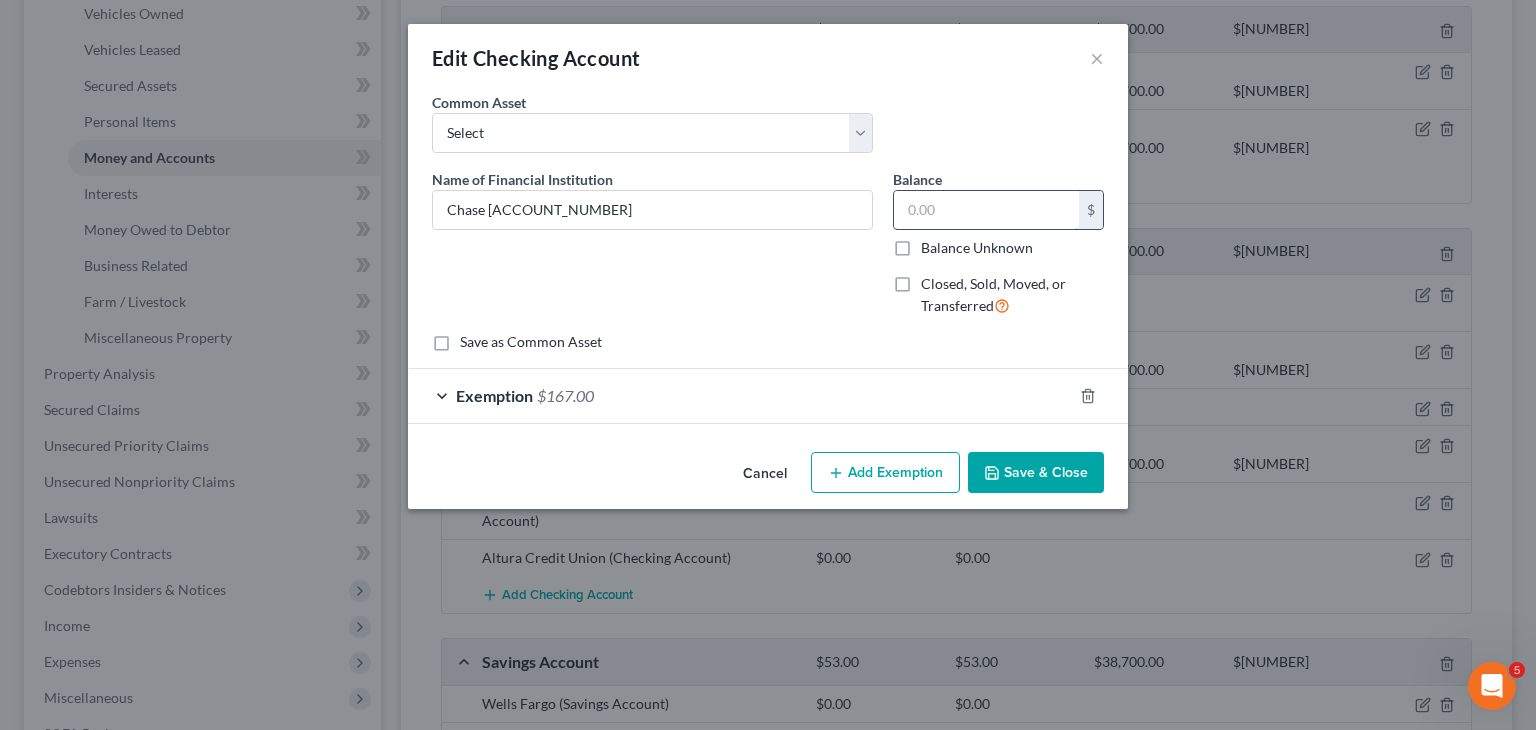 click at bounding box center (986, 210) 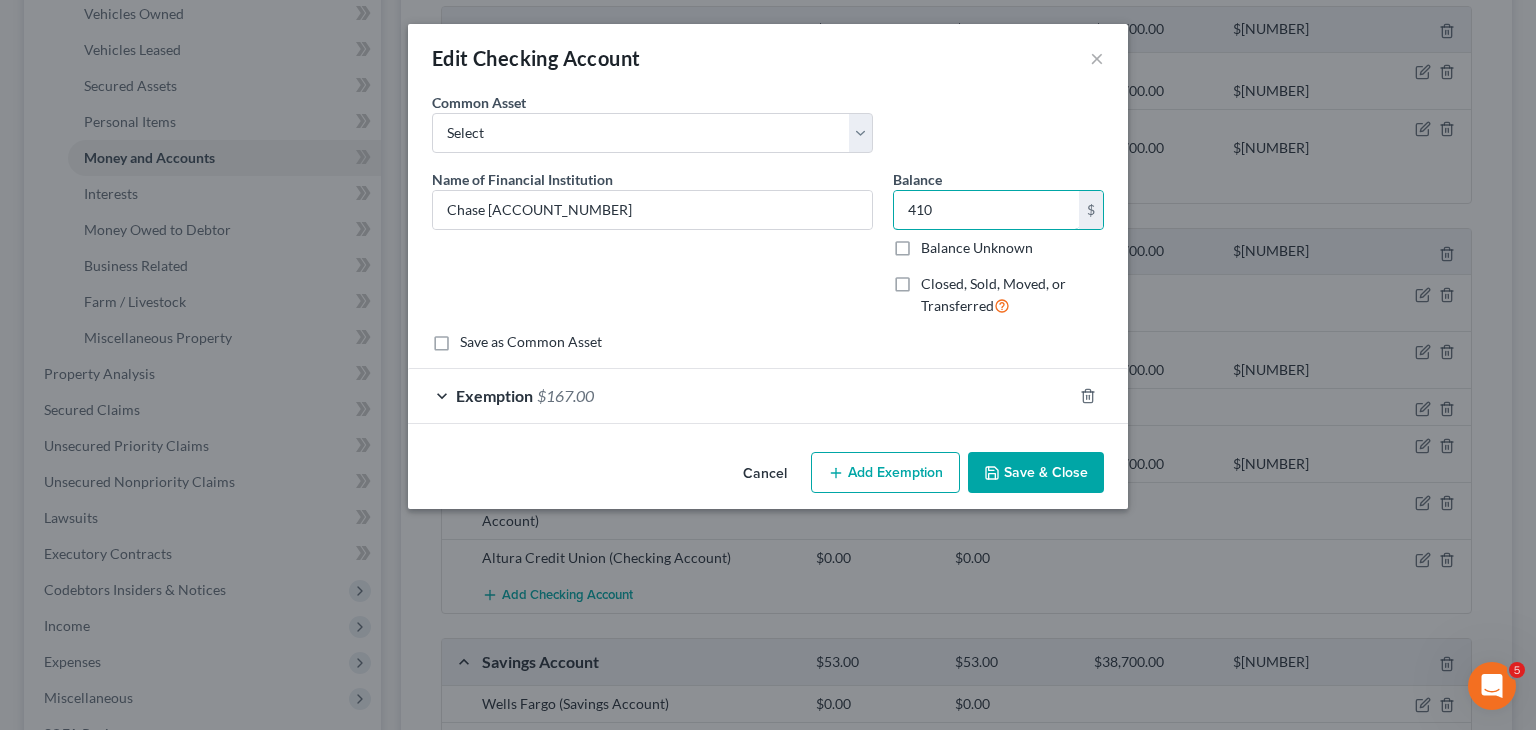 type on "410" 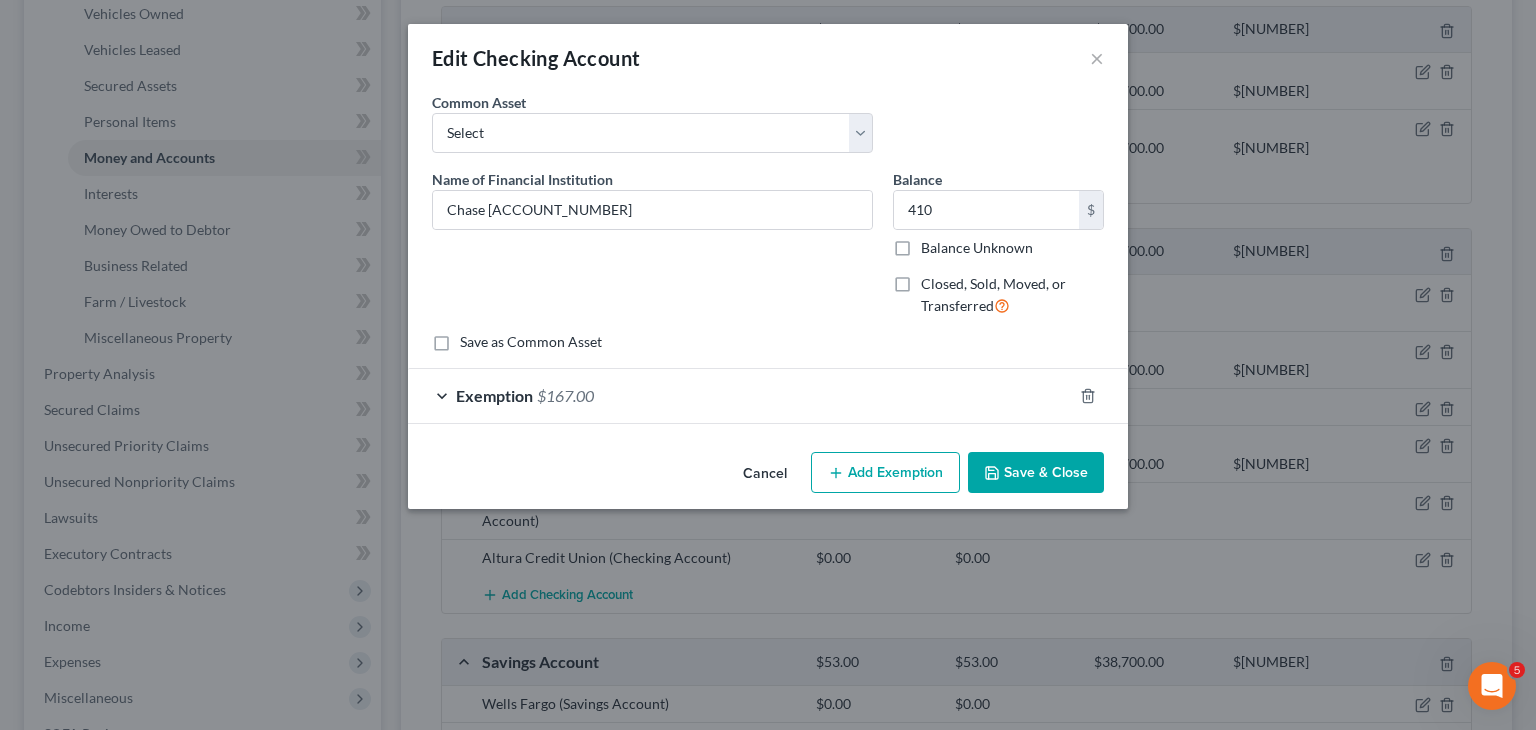 click on "Exemption $[NUMBER]" at bounding box center (740, 395) 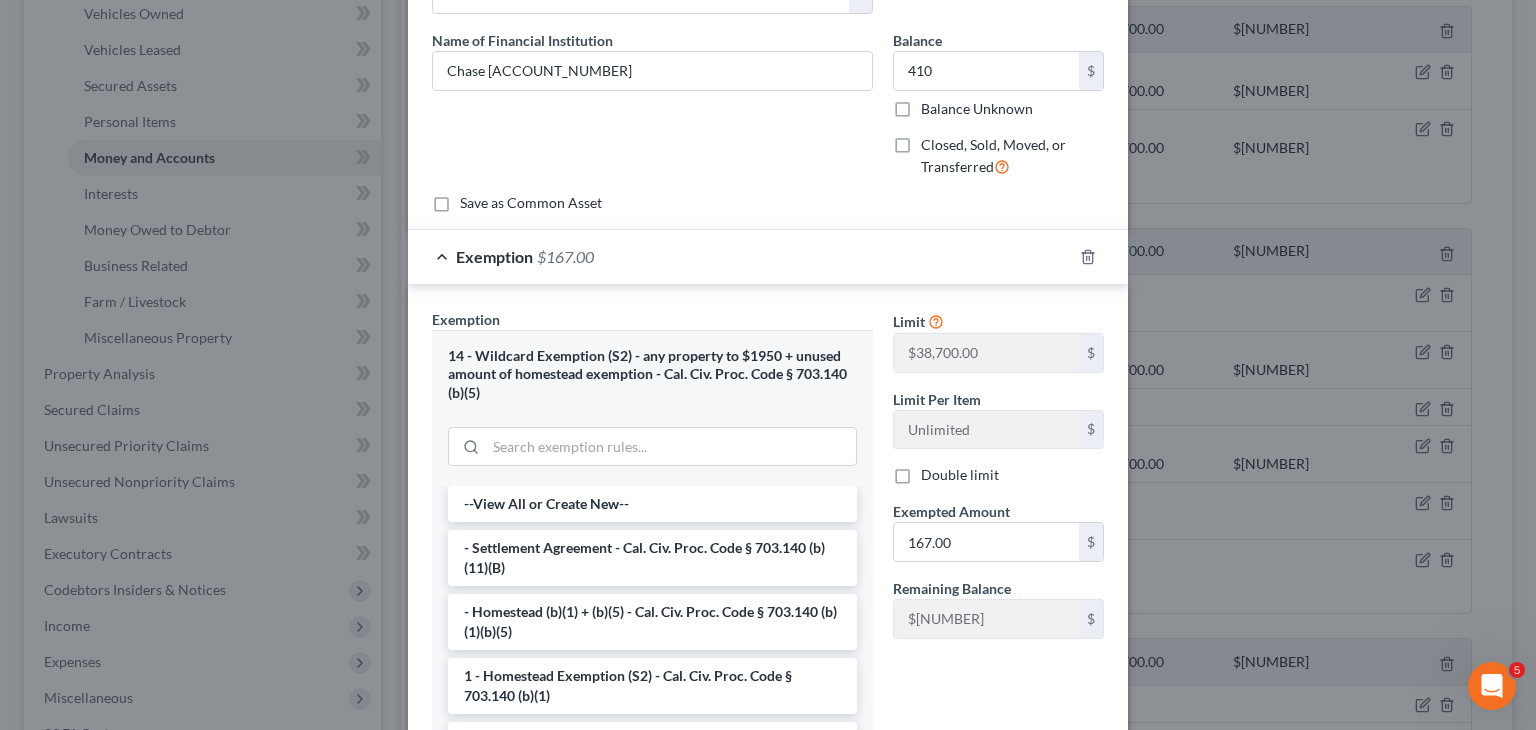 scroll, scrollTop: 140, scrollLeft: 0, axis: vertical 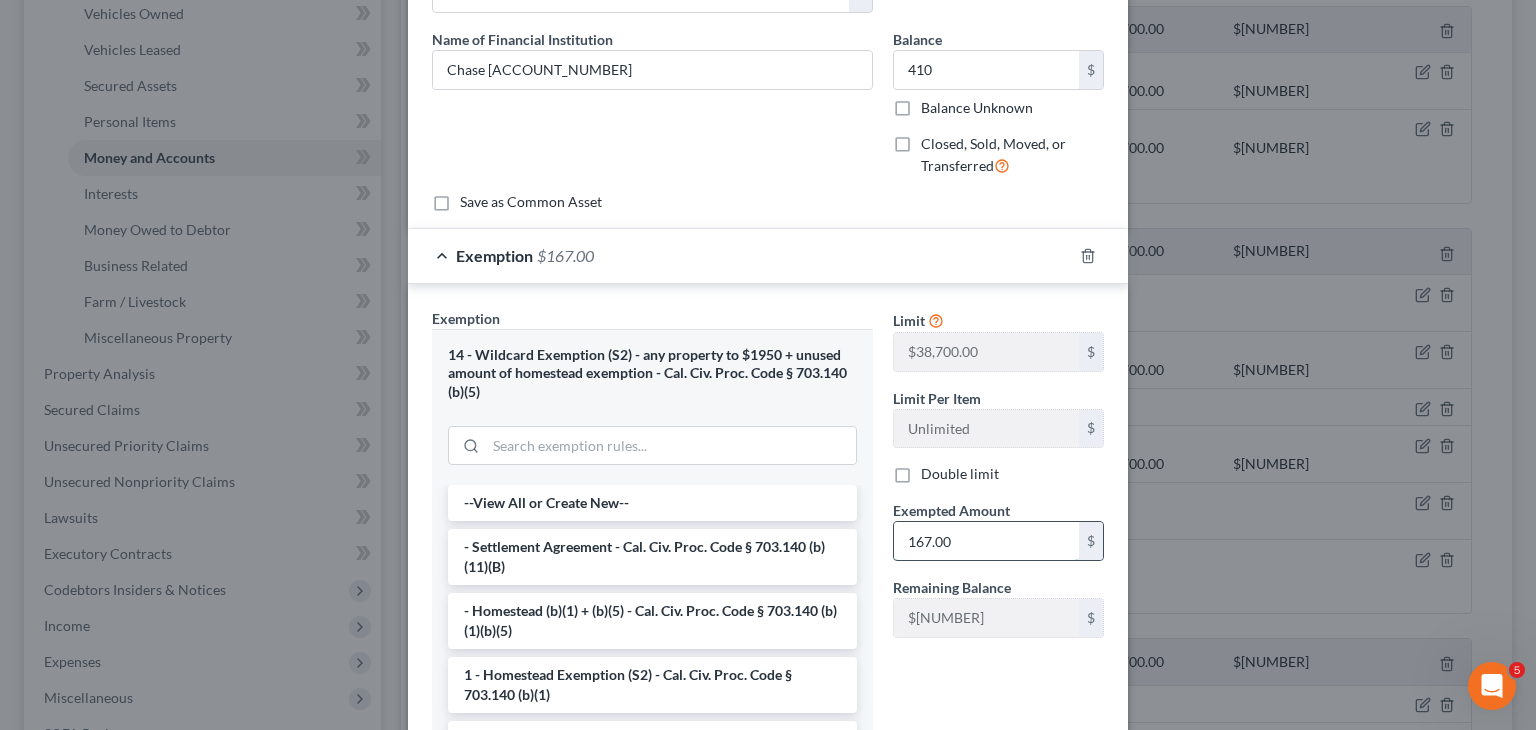 click on "167.00" at bounding box center [986, 541] 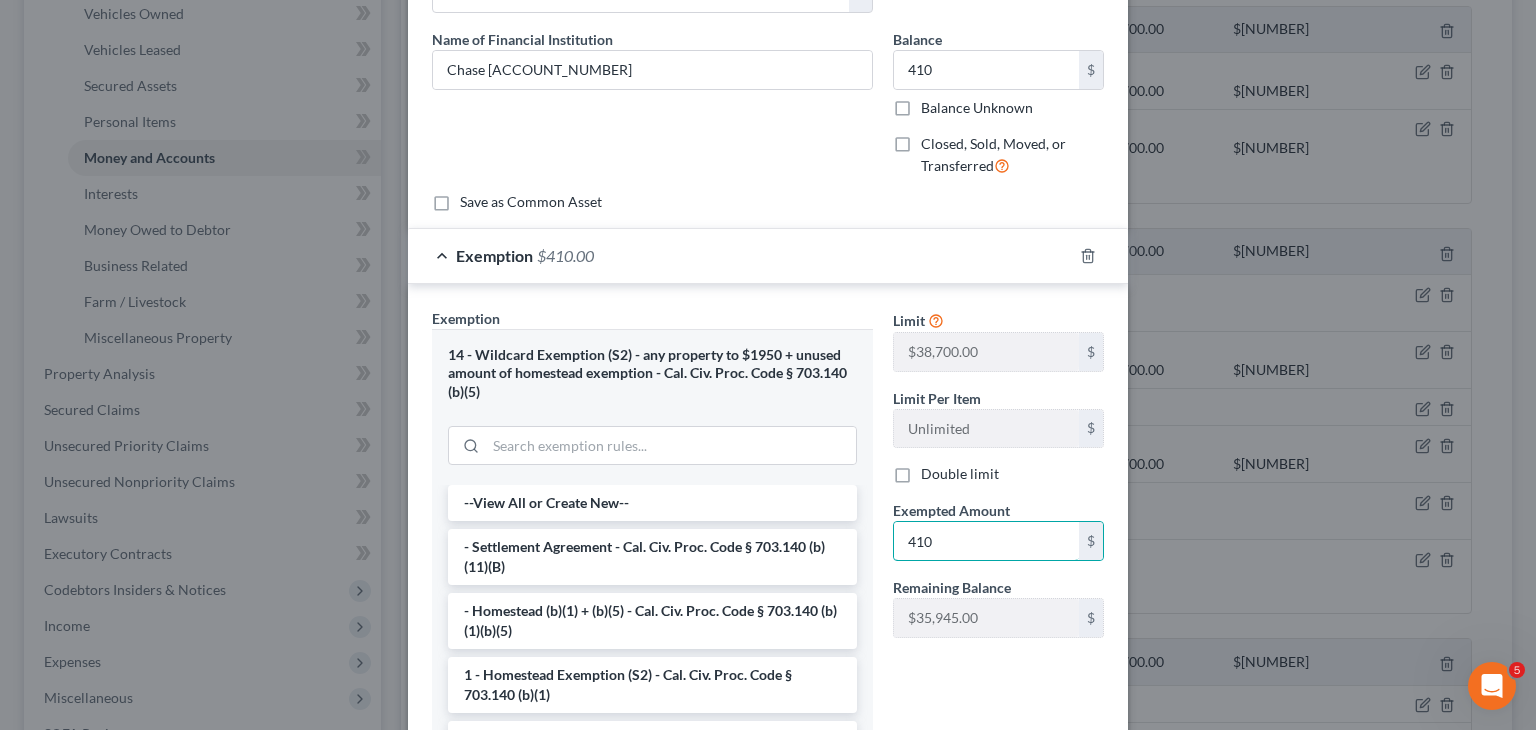 type on "410" 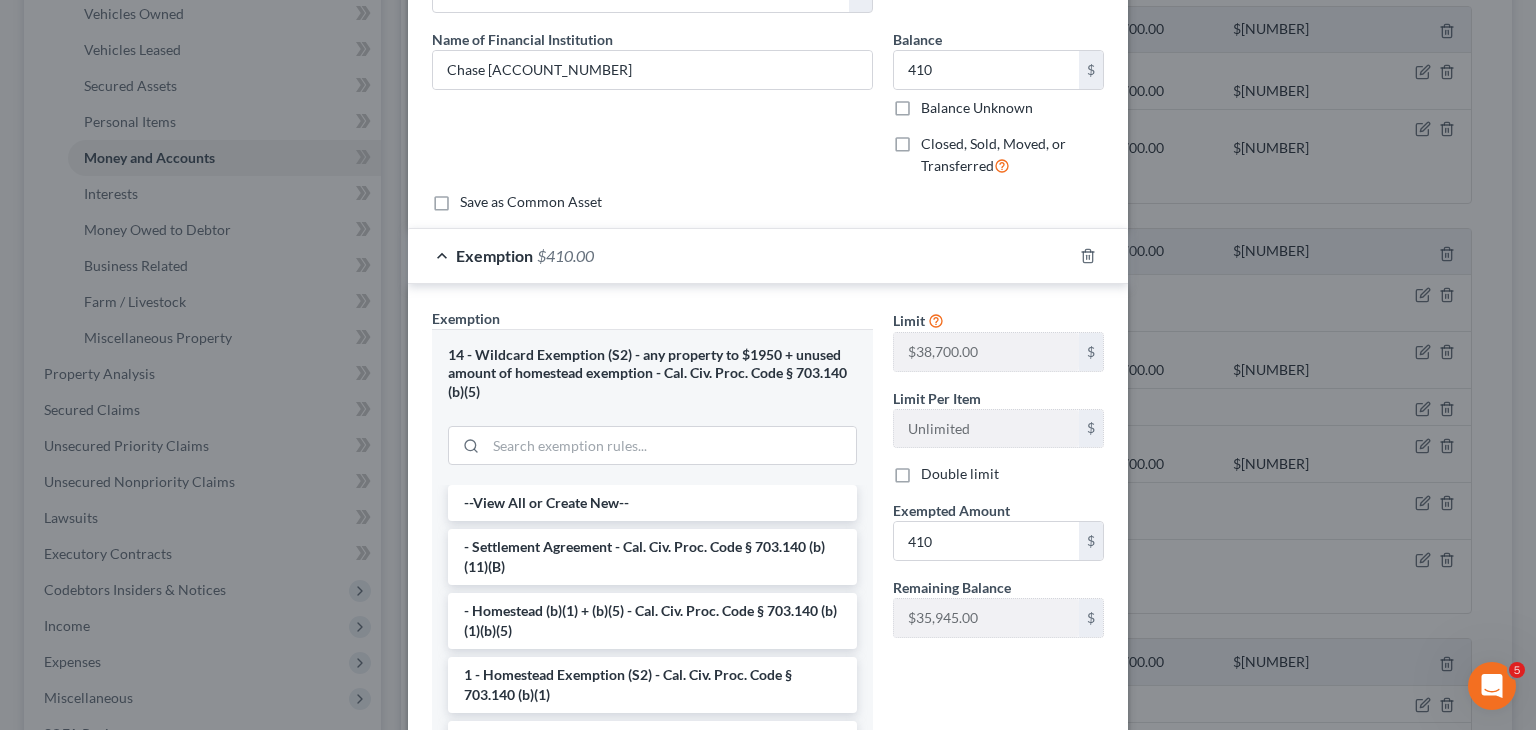 click on "Name of Financial Institution
*
Chase [ACCOUNT_NUMBER]" at bounding box center [652, 111] 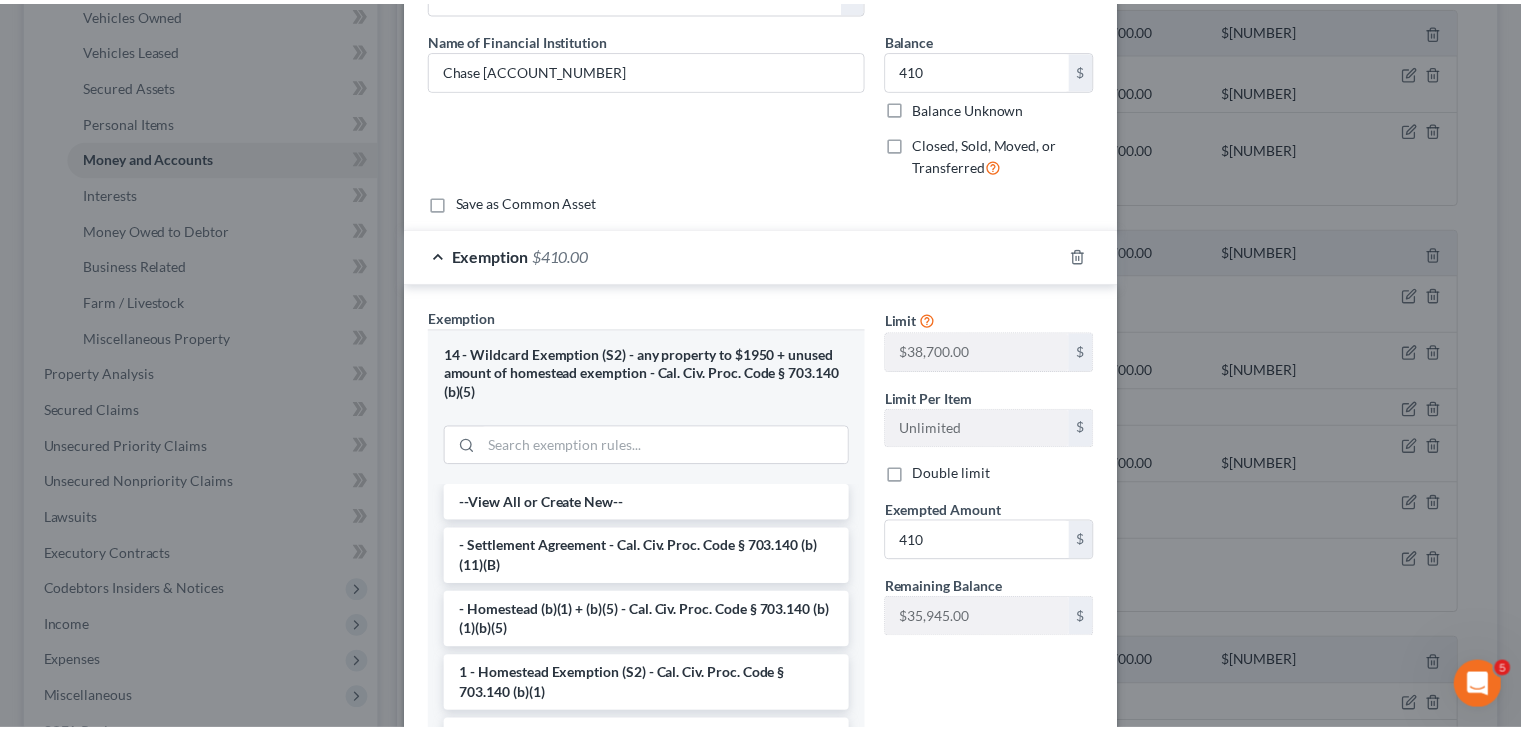 scroll, scrollTop: 356, scrollLeft: 0, axis: vertical 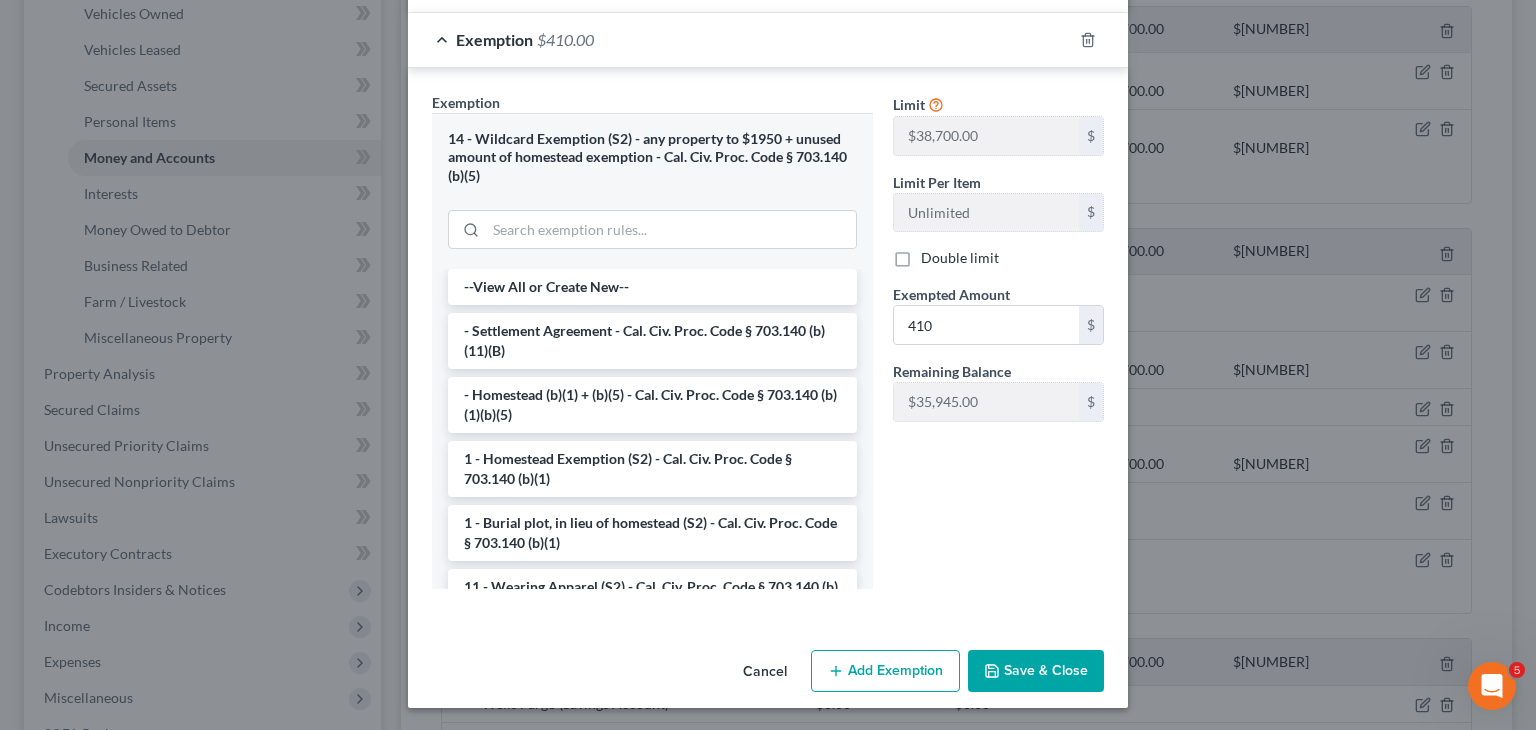 click on "Save & Close" at bounding box center [1036, 671] 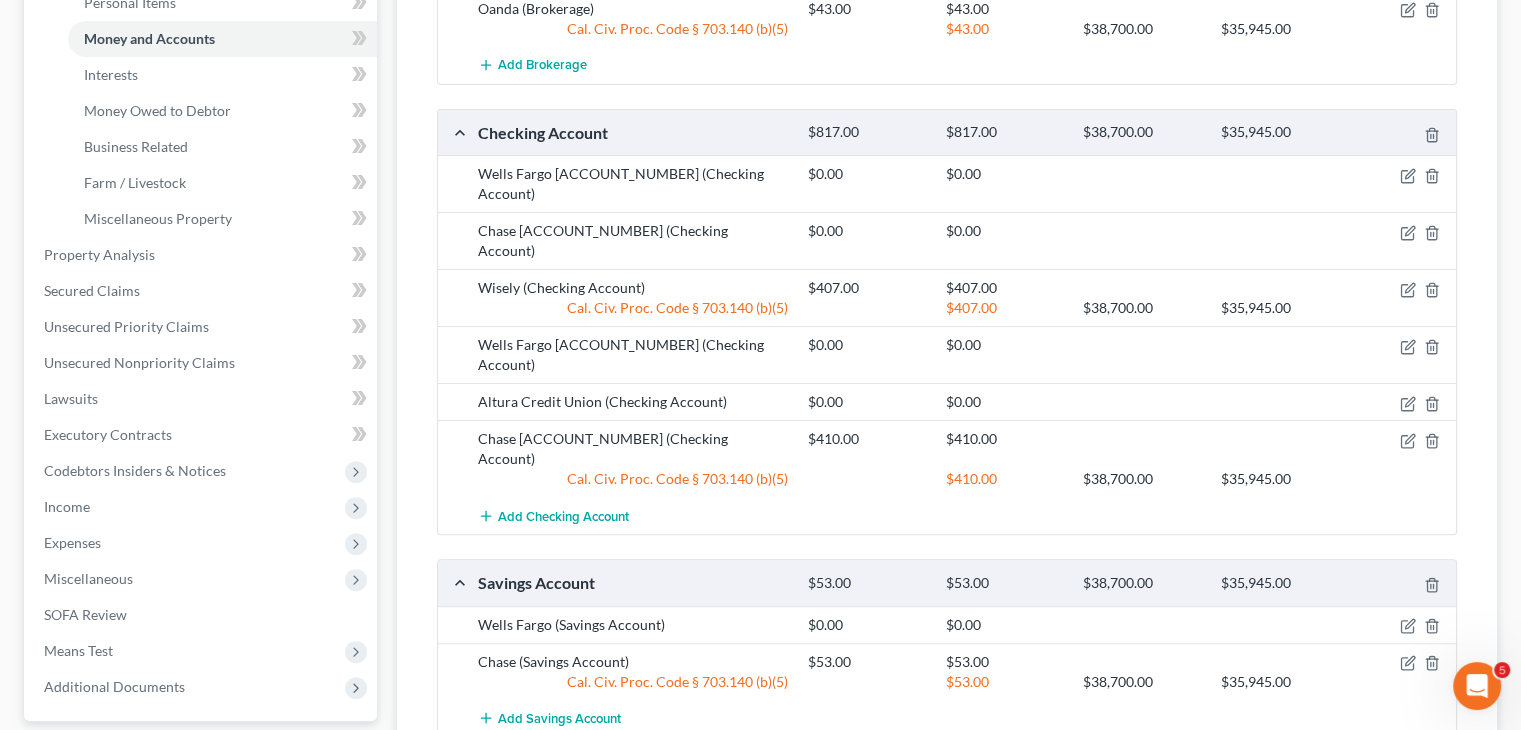 scroll, scrollTop: 595, scrollLeft: 0, axis: vertical 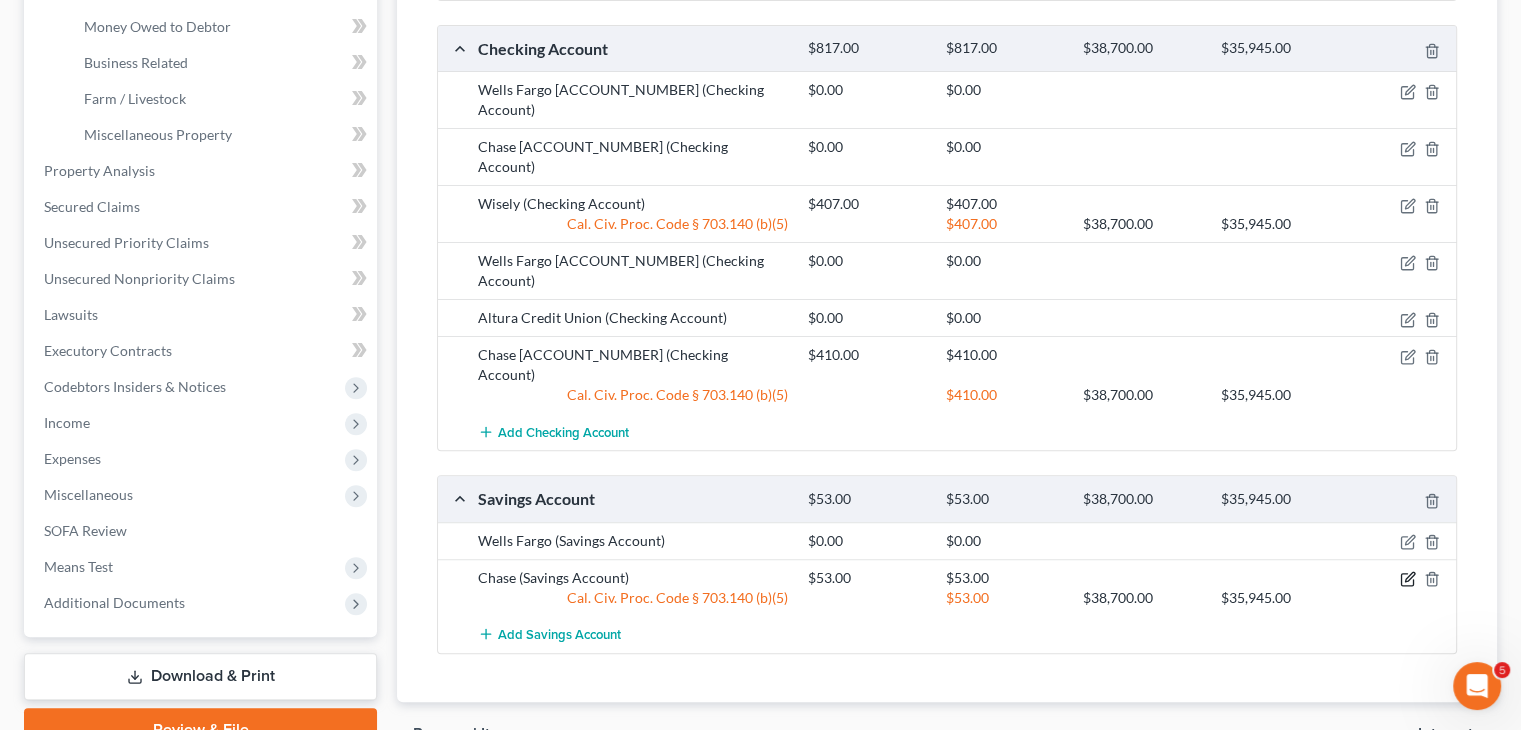 click 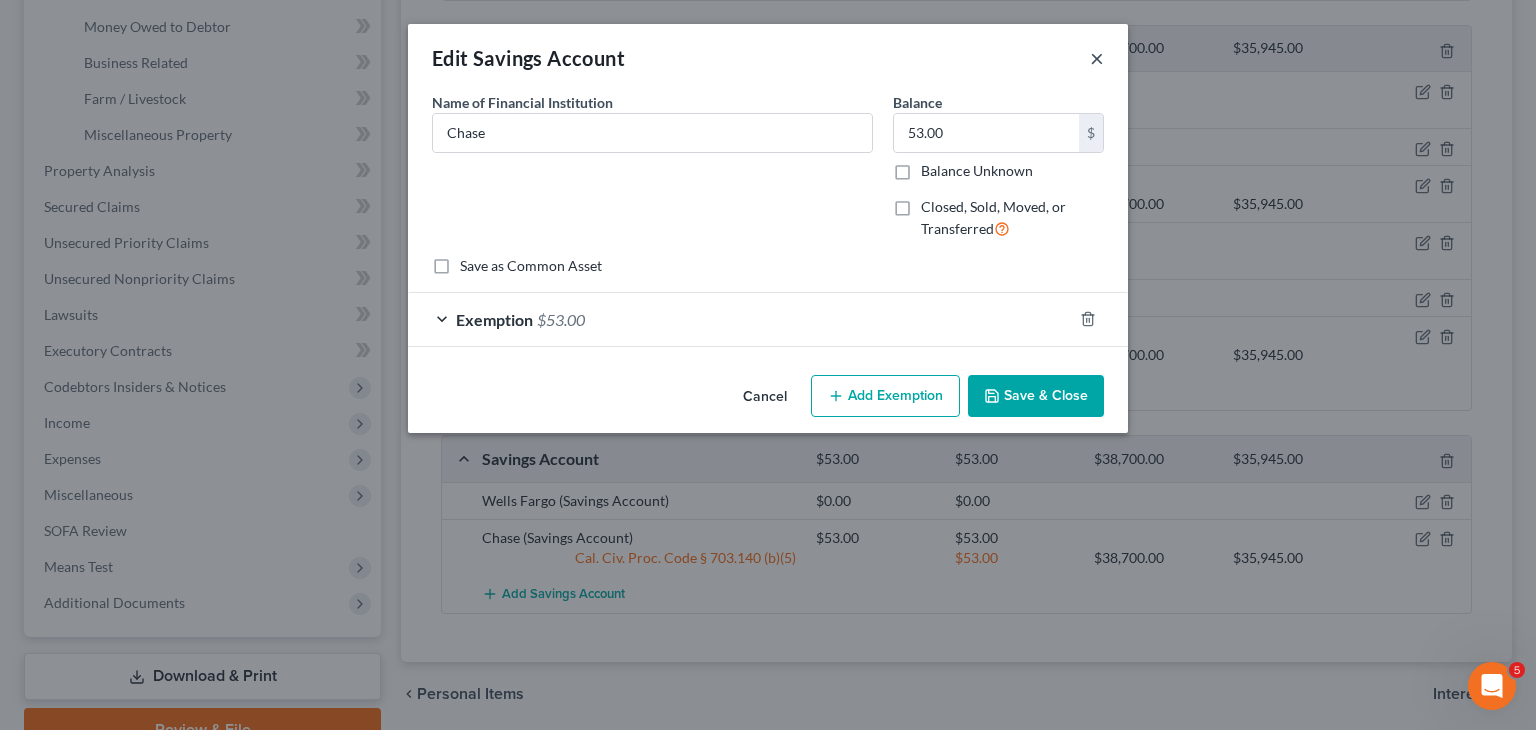 click on "×" at bounding box center (1097, 58) 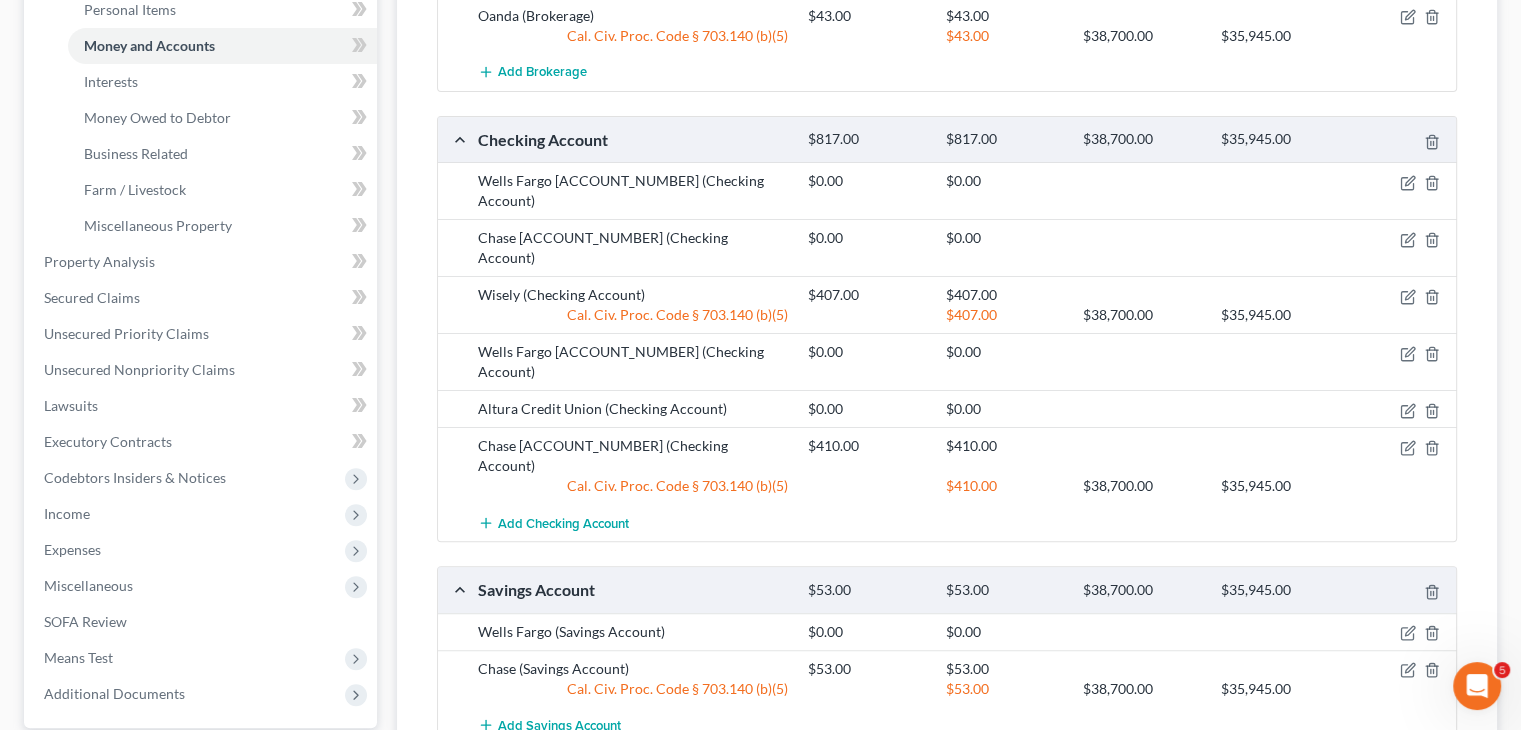scroll, scrollTop: 504, scrollLeft: 0, axis: vertical 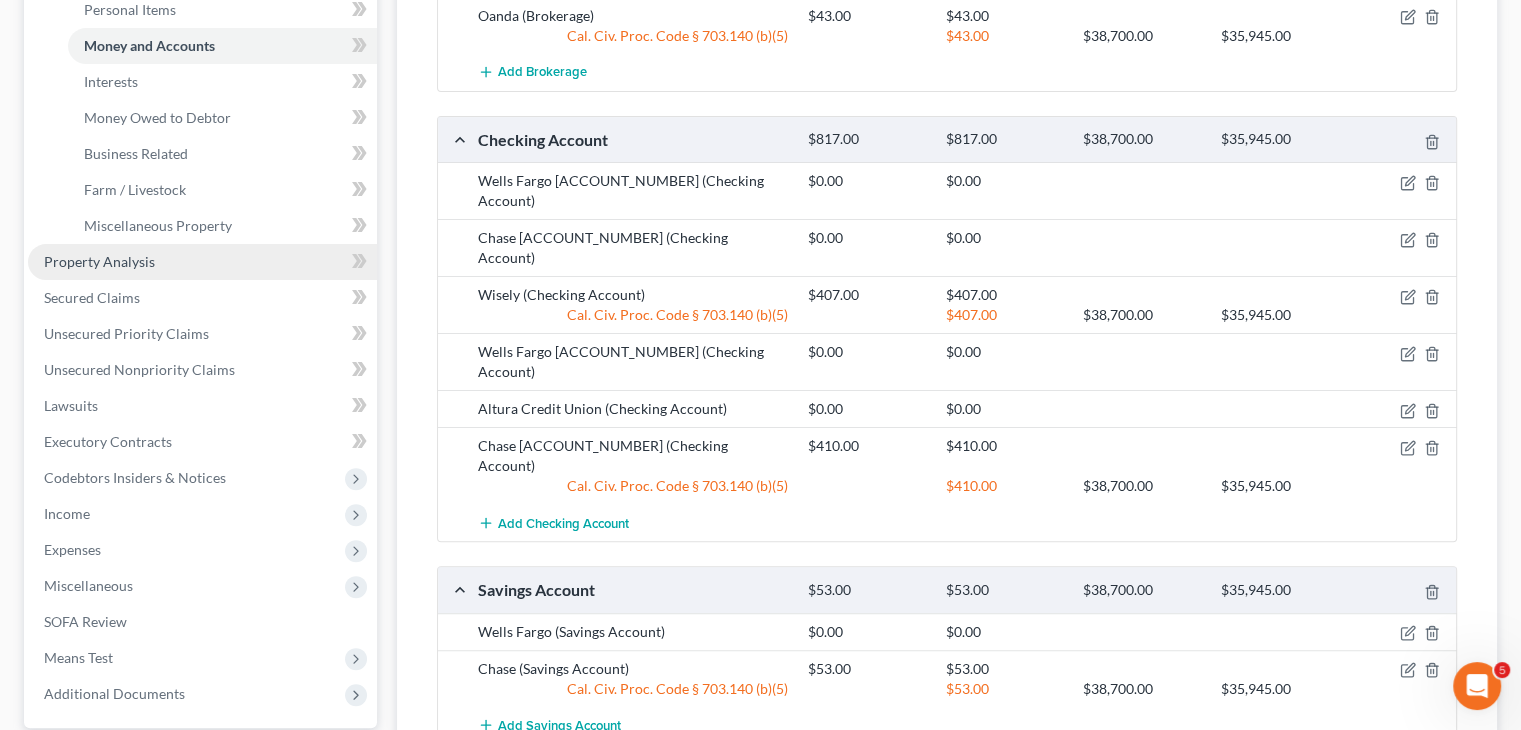 click on "Property Analysis" at bounding box center [99, 261] 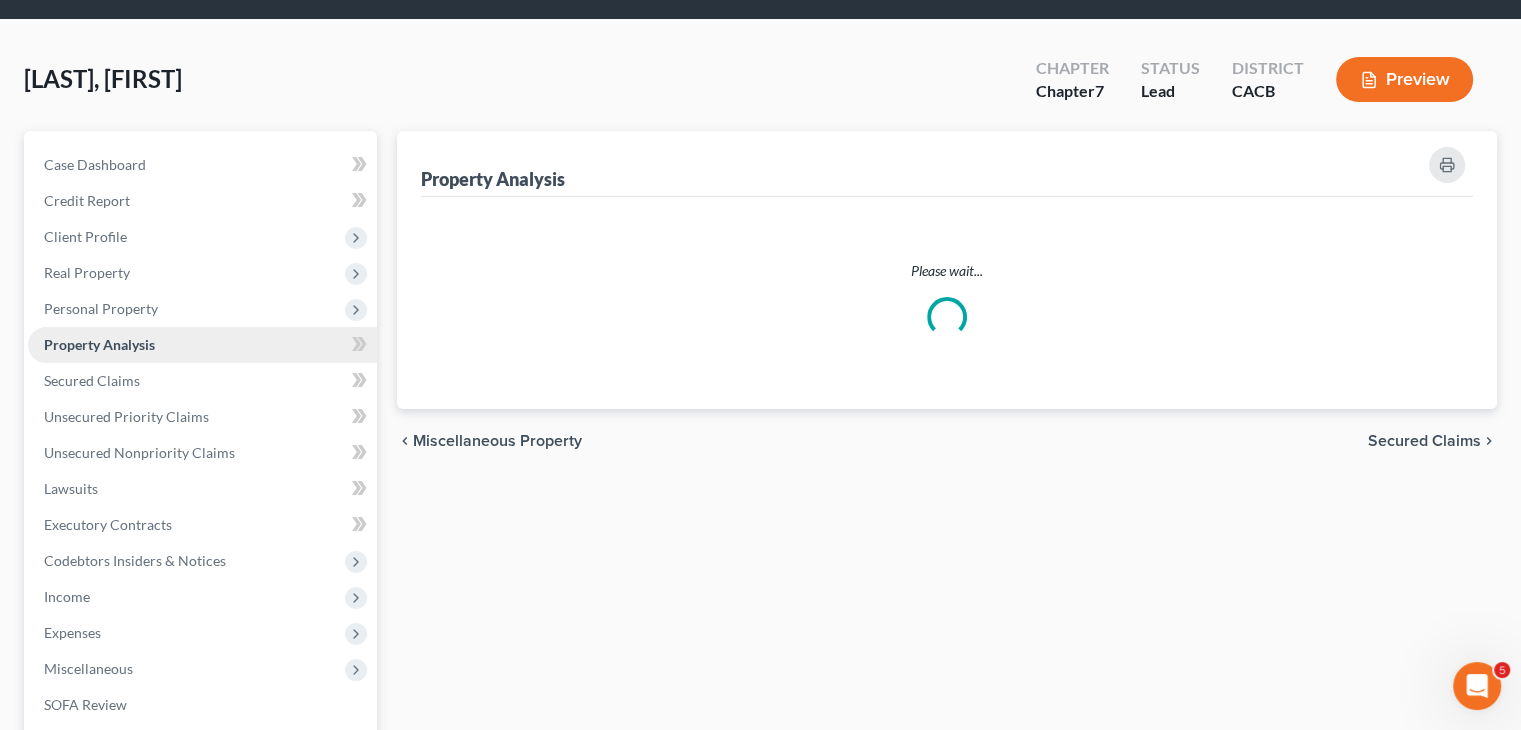 scroll, scrollTop: 0, scrollLeft: 0, axis: both 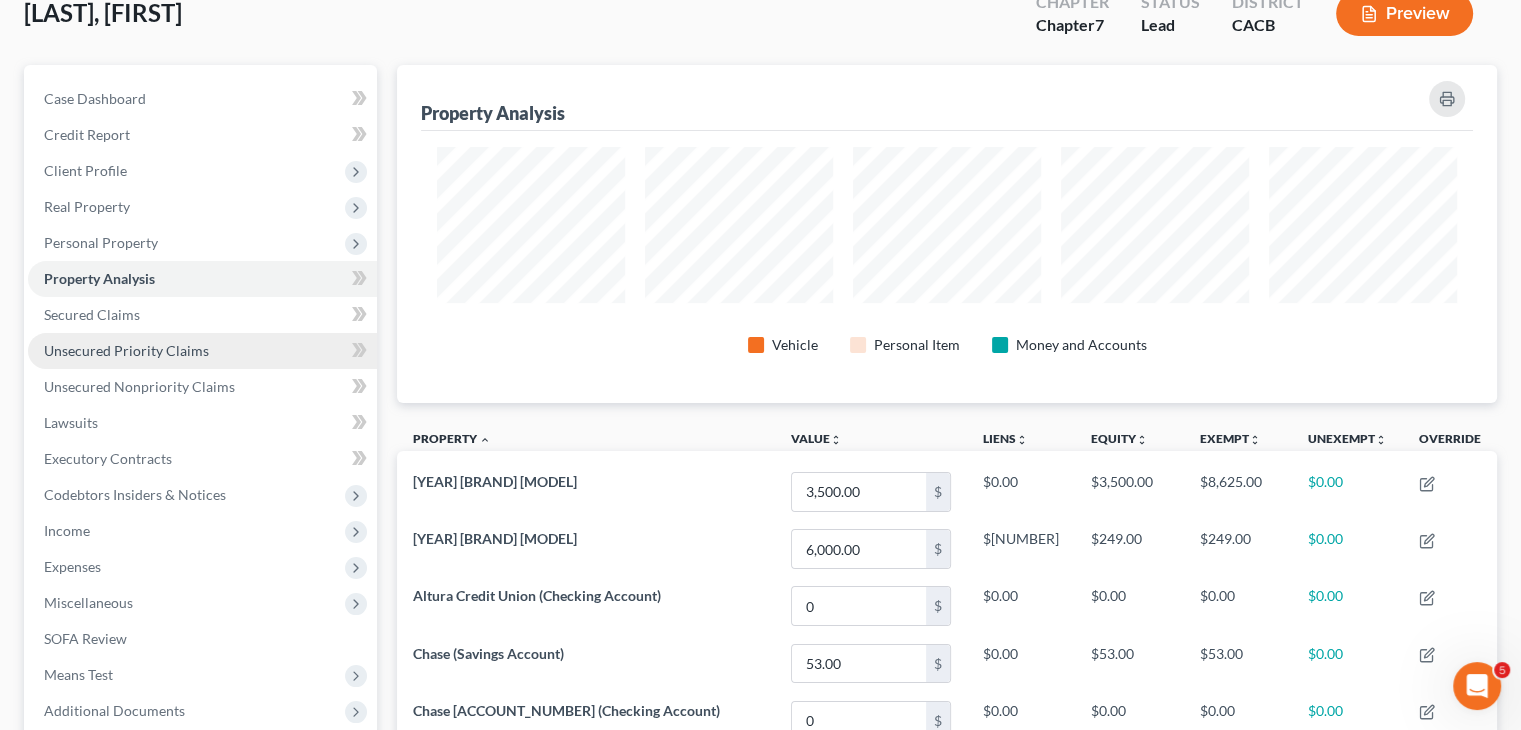 click on "Unsecured Priority Claims" at bounding box center (126, 350) 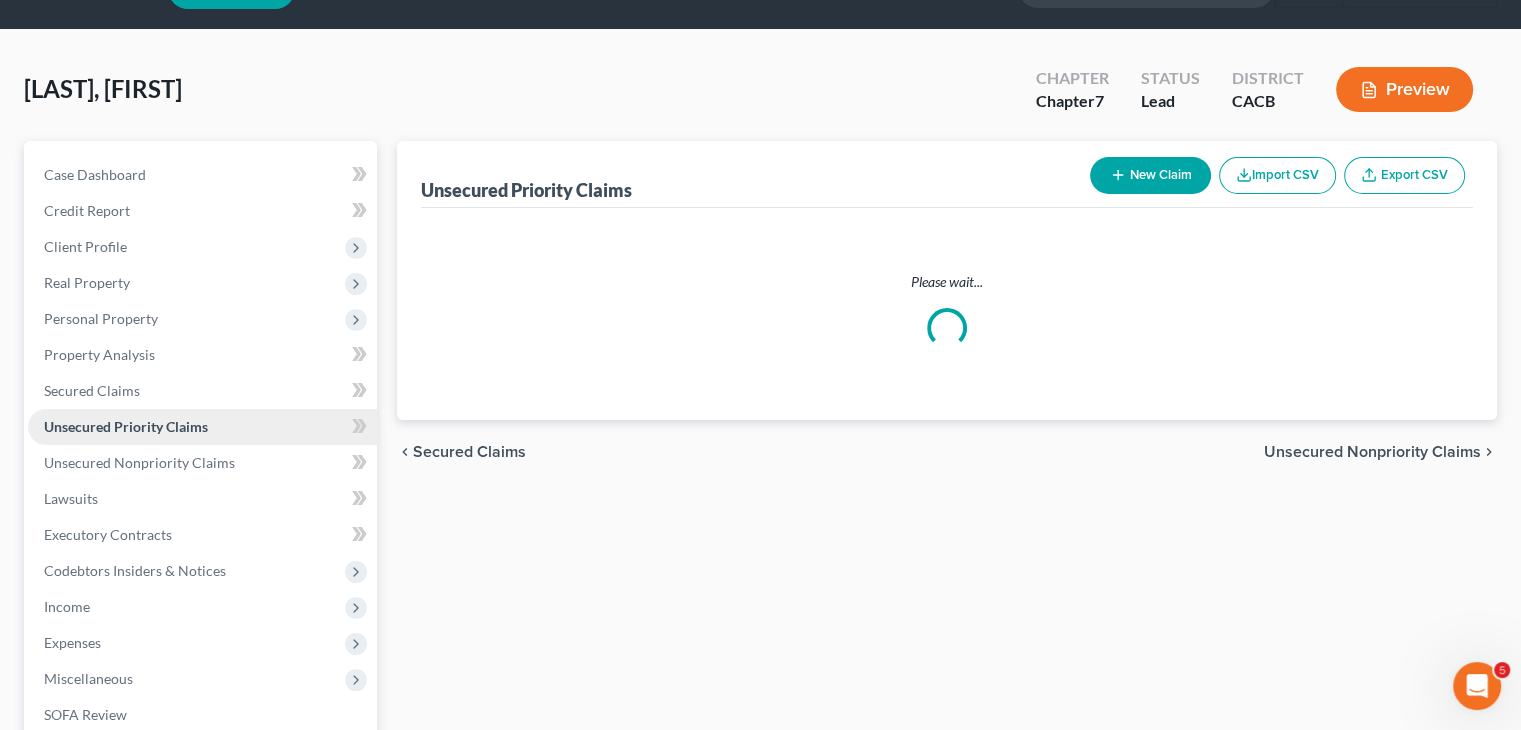 scroll, scrollTop: 0, scrollLeft: 0, axis: both 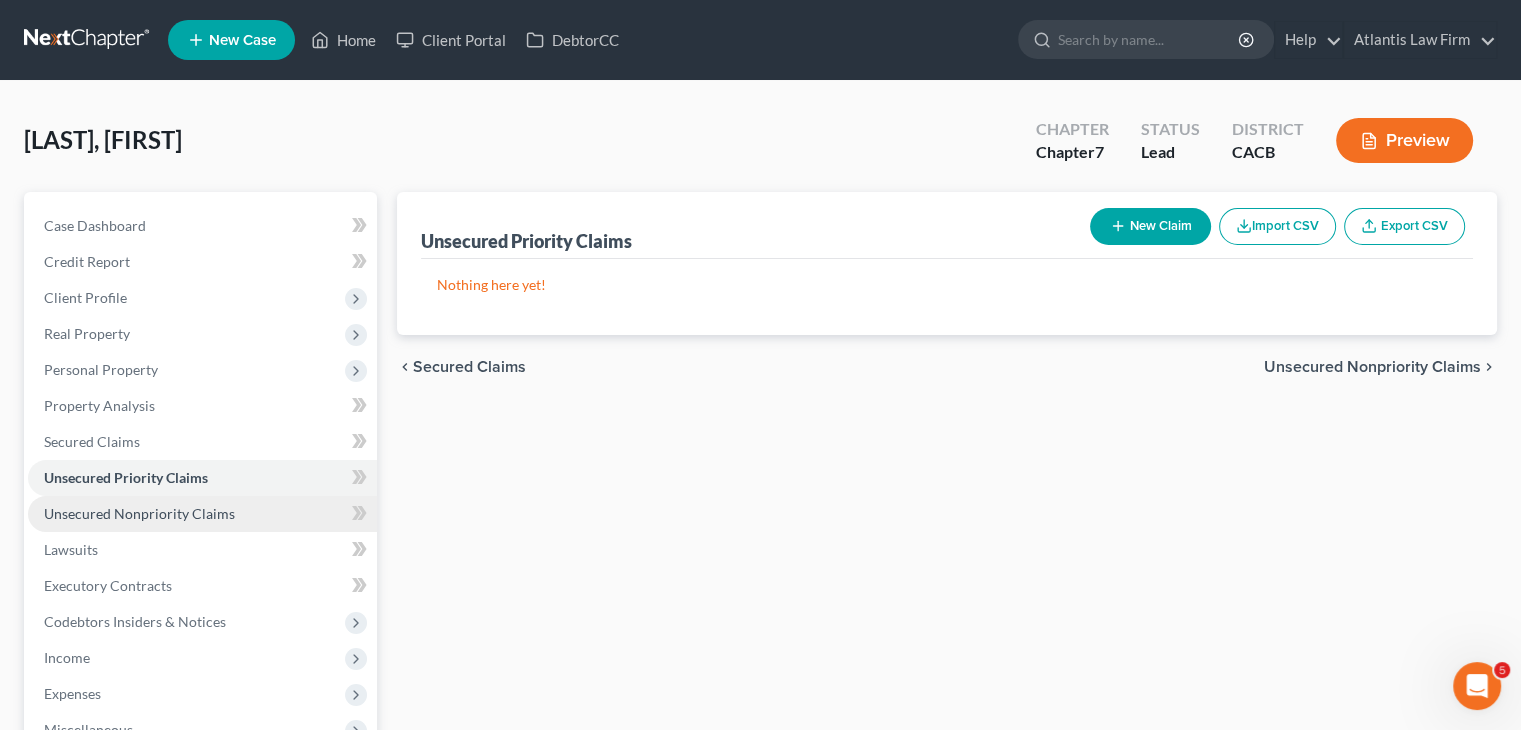 click on "Unsecured Nonpriority Claims" at bounding box center (202, 514) 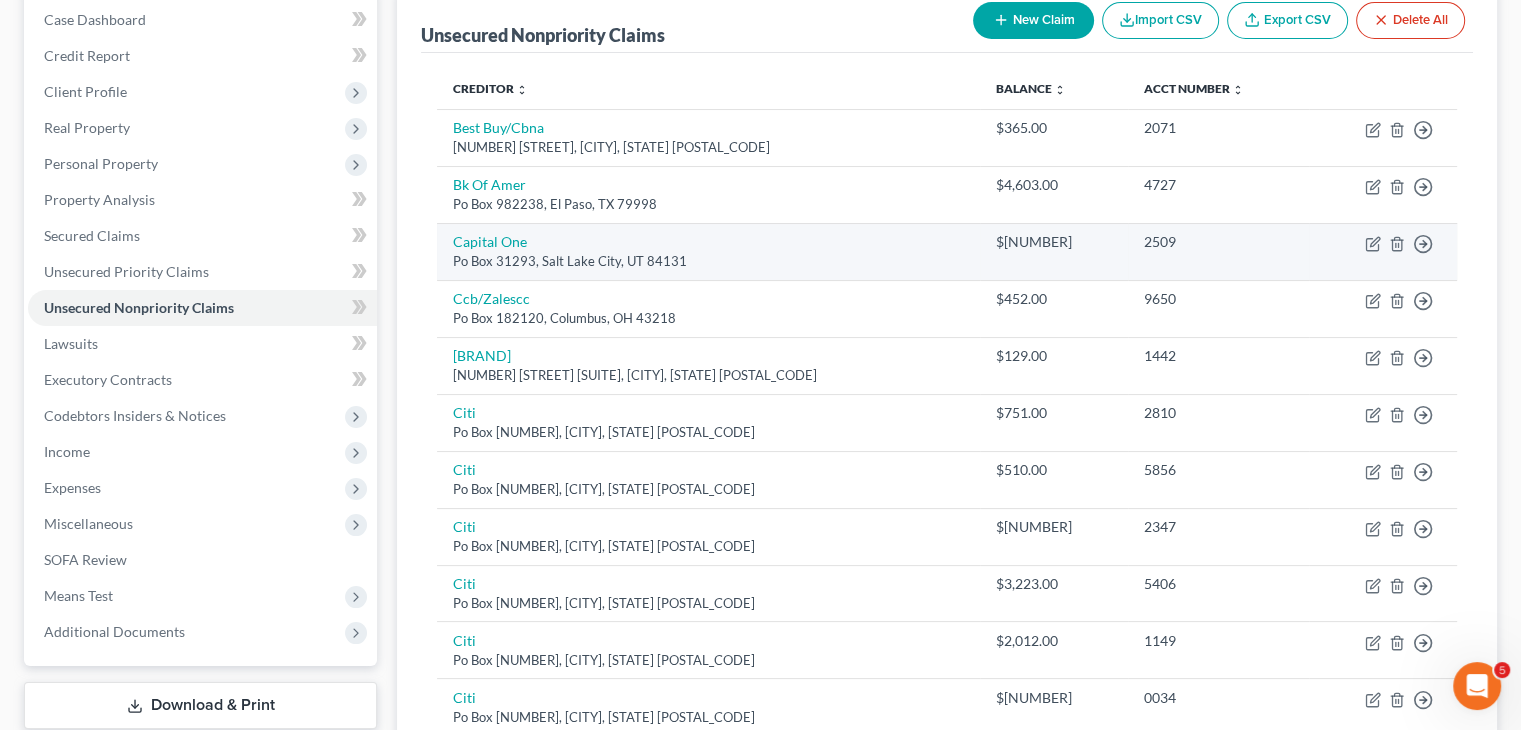 scroll, scrollTop: 199, scrollLeft: 0, axis: vertical 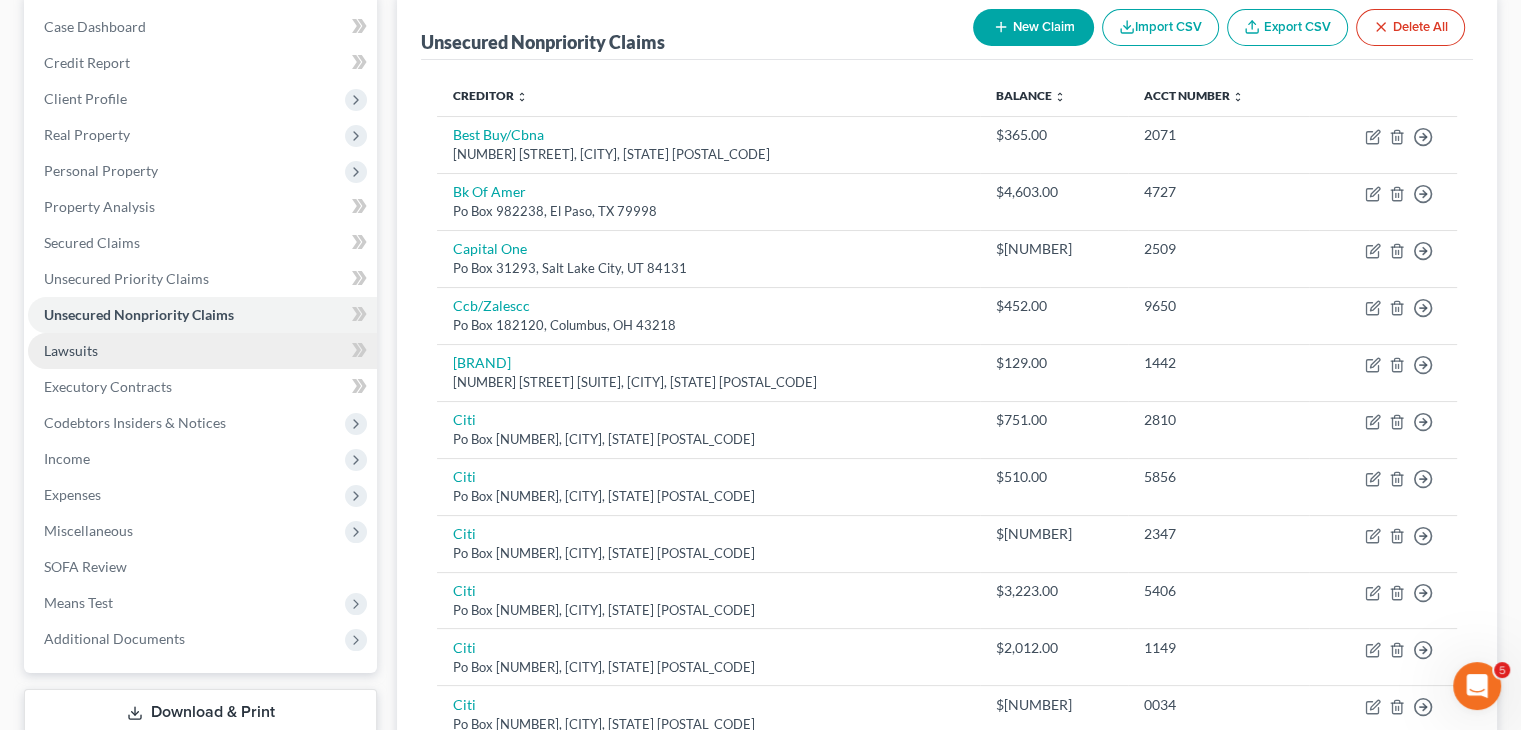 click on "Lawsuits" at bounding box center (202, 351) 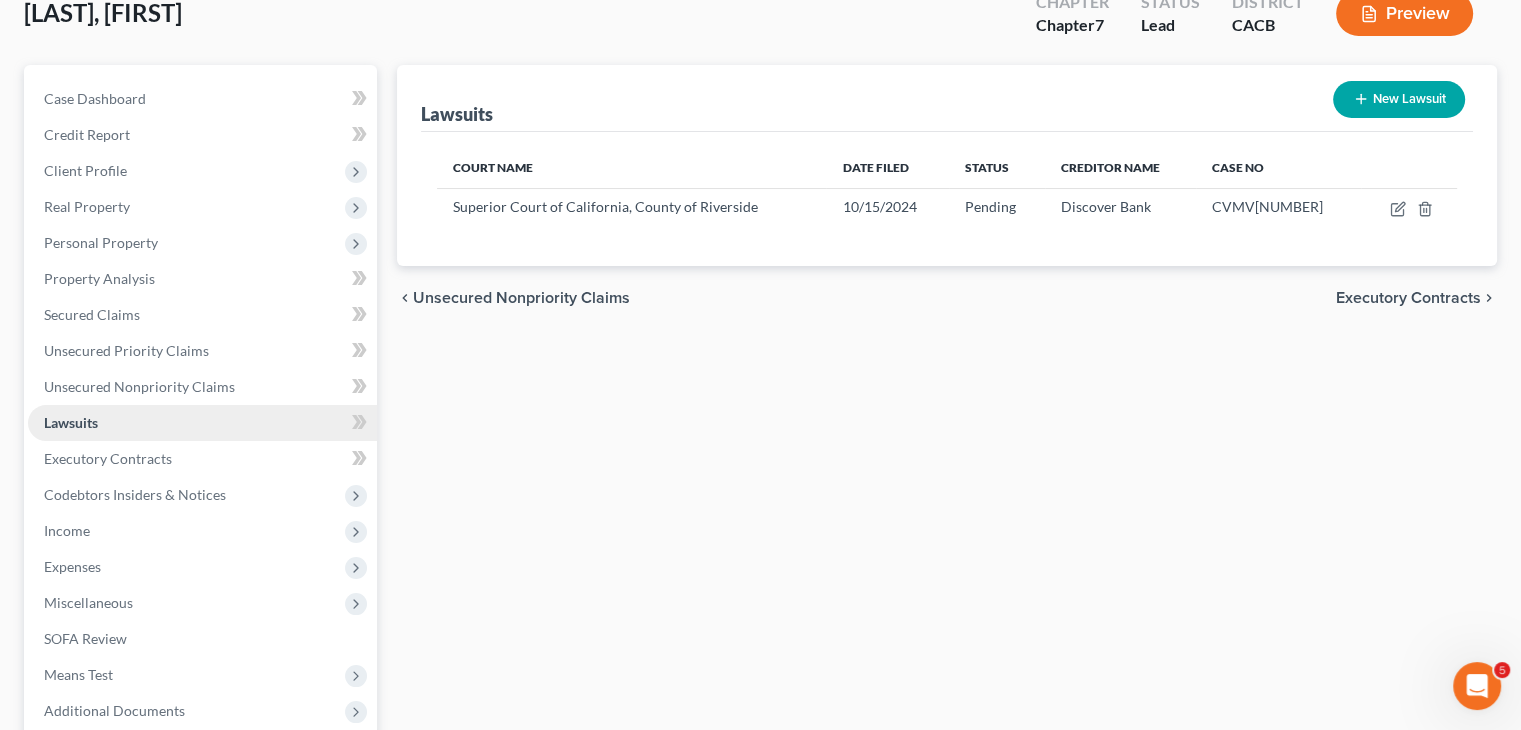 scroll, scrollTop: 131, scrollLeft: 0, axis: vertical 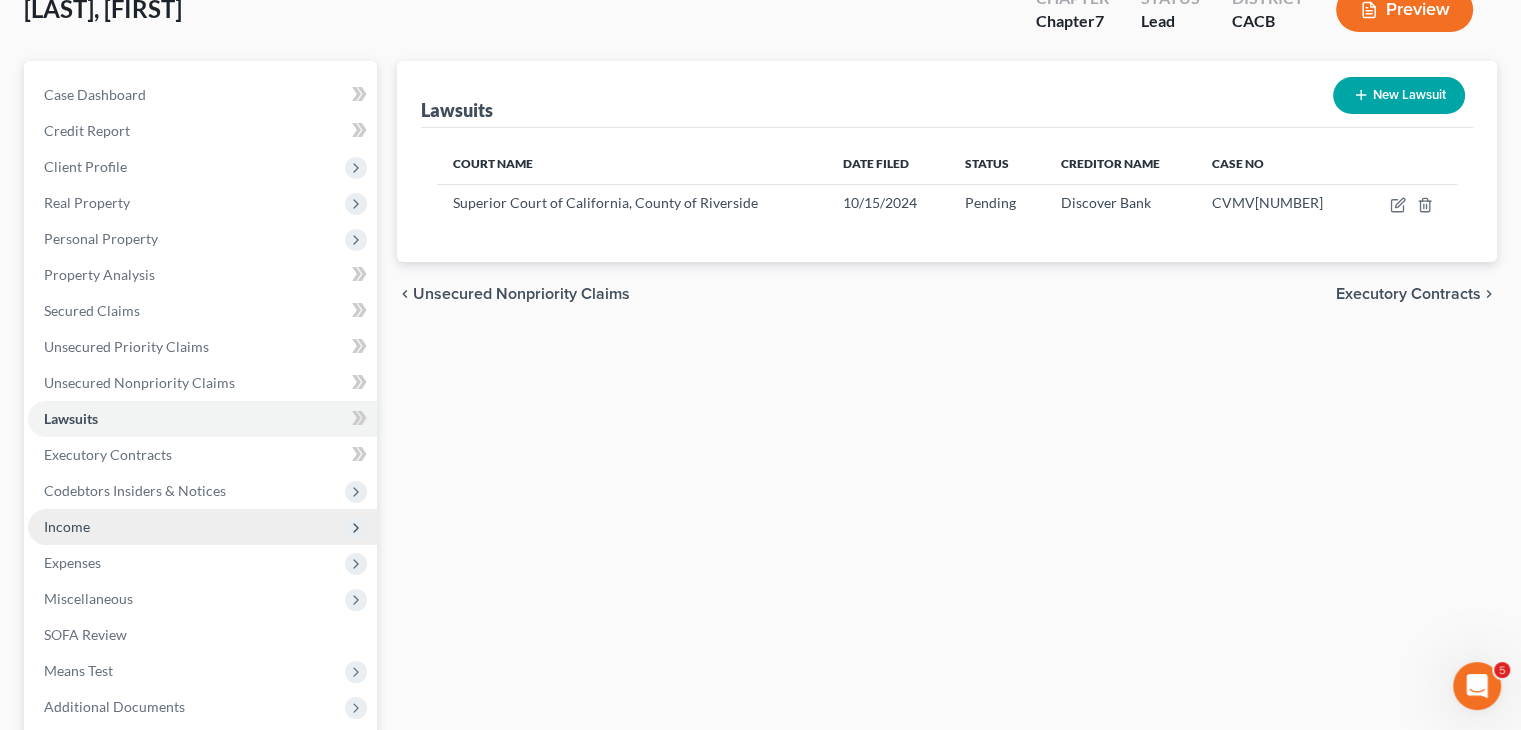 click on "Income" at bounding box center [67, 526] 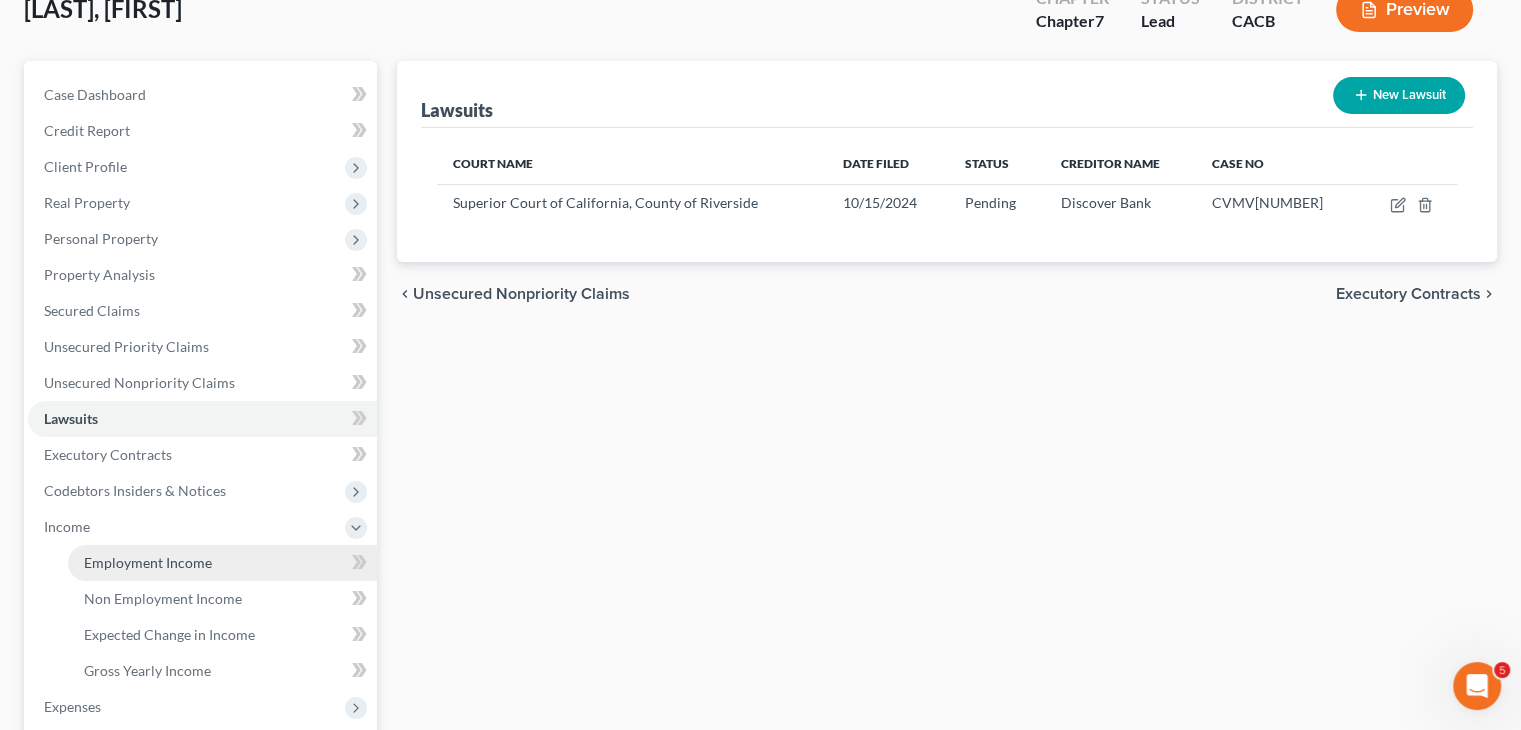 click on "Employment Income" at bounding box center [222, 563] 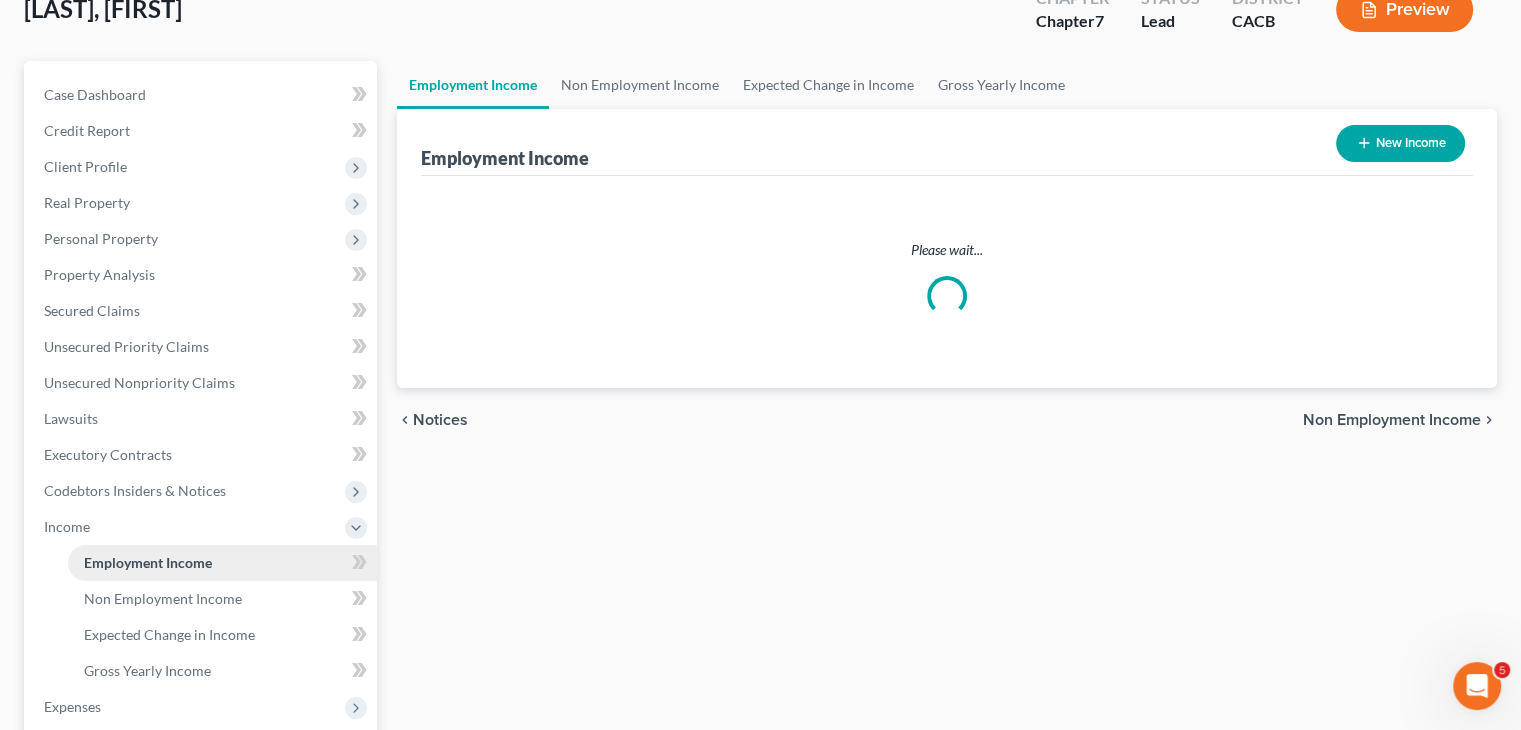 scroll, scrollTop: 0, scrollLeft: 0, axis: both 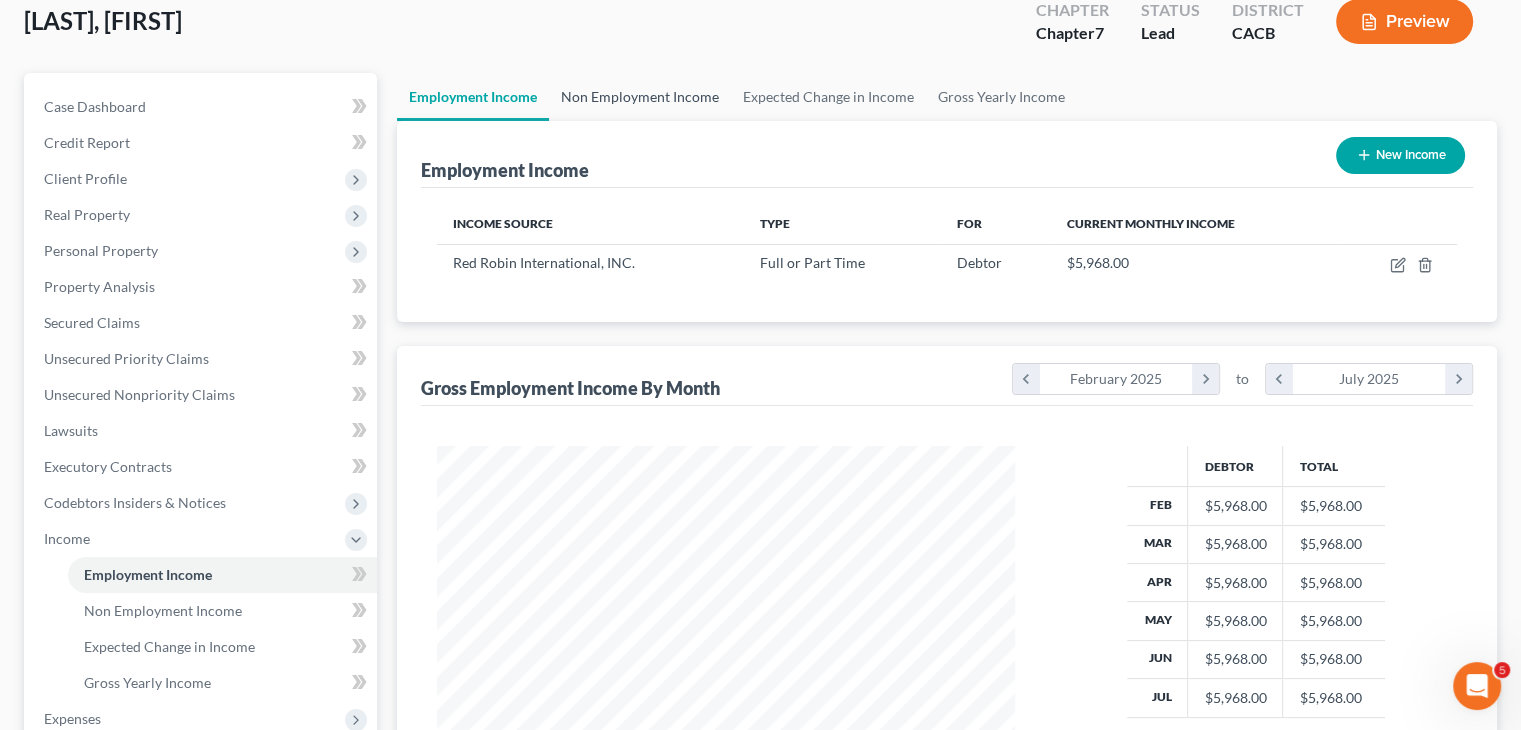 click on "Non Employment Income" at bounding box center (640, 97) 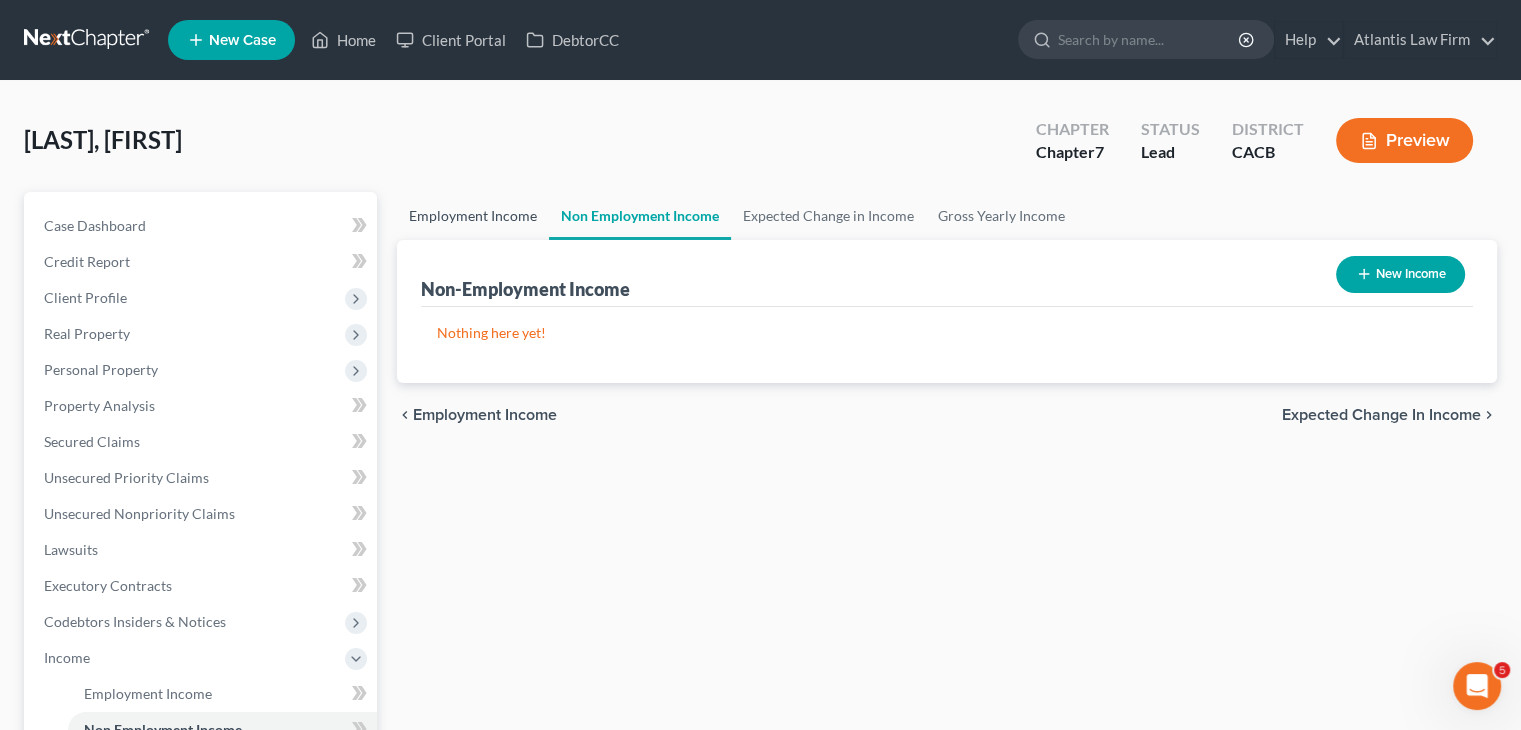 click on "Employment Income" at bounding box center (473, 216) 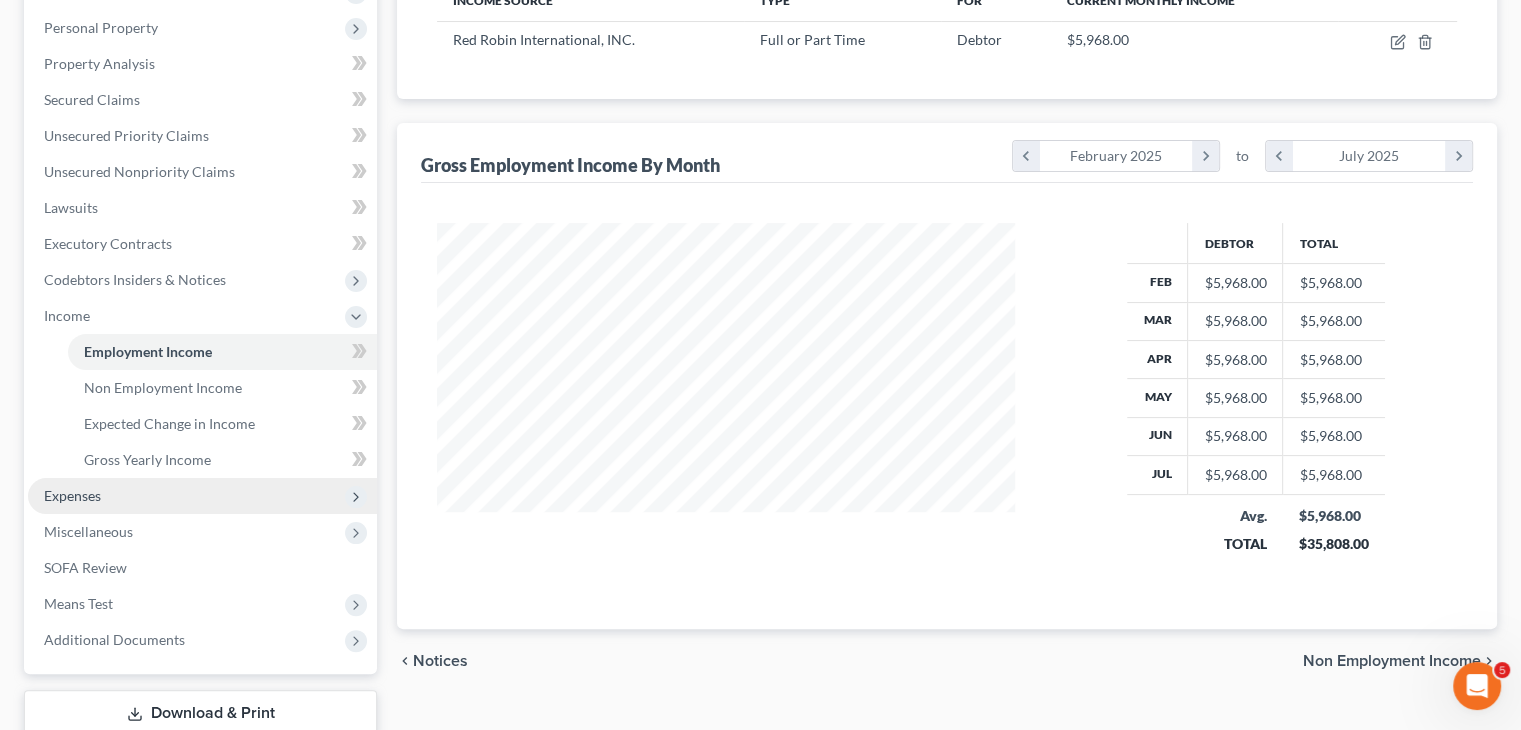 click on "Expenses" at bounding box center (72, 495) 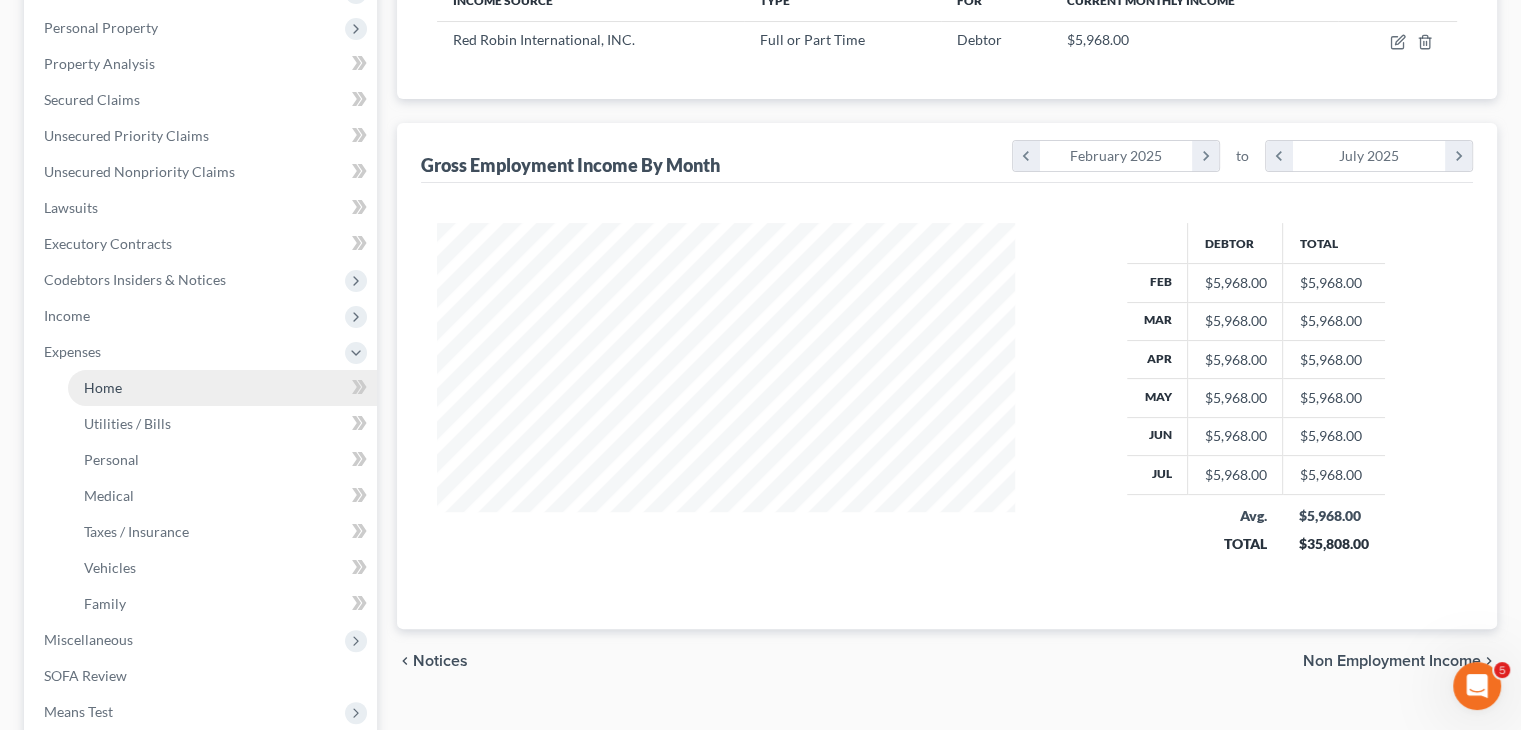click on "Home" at bounding box center [222, 388] 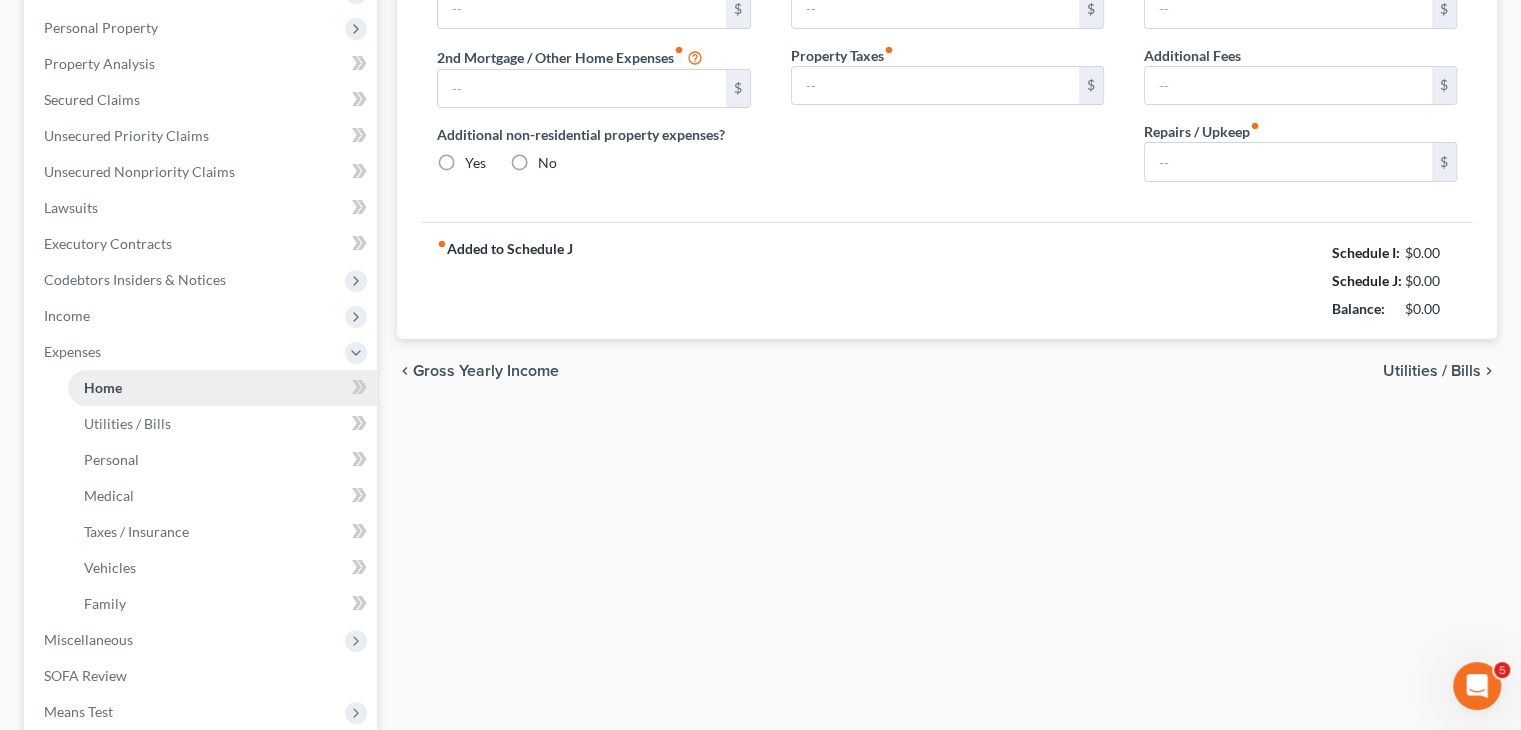 scroll, scrollTop: 260, scrollLeft: 0, axis: vertical 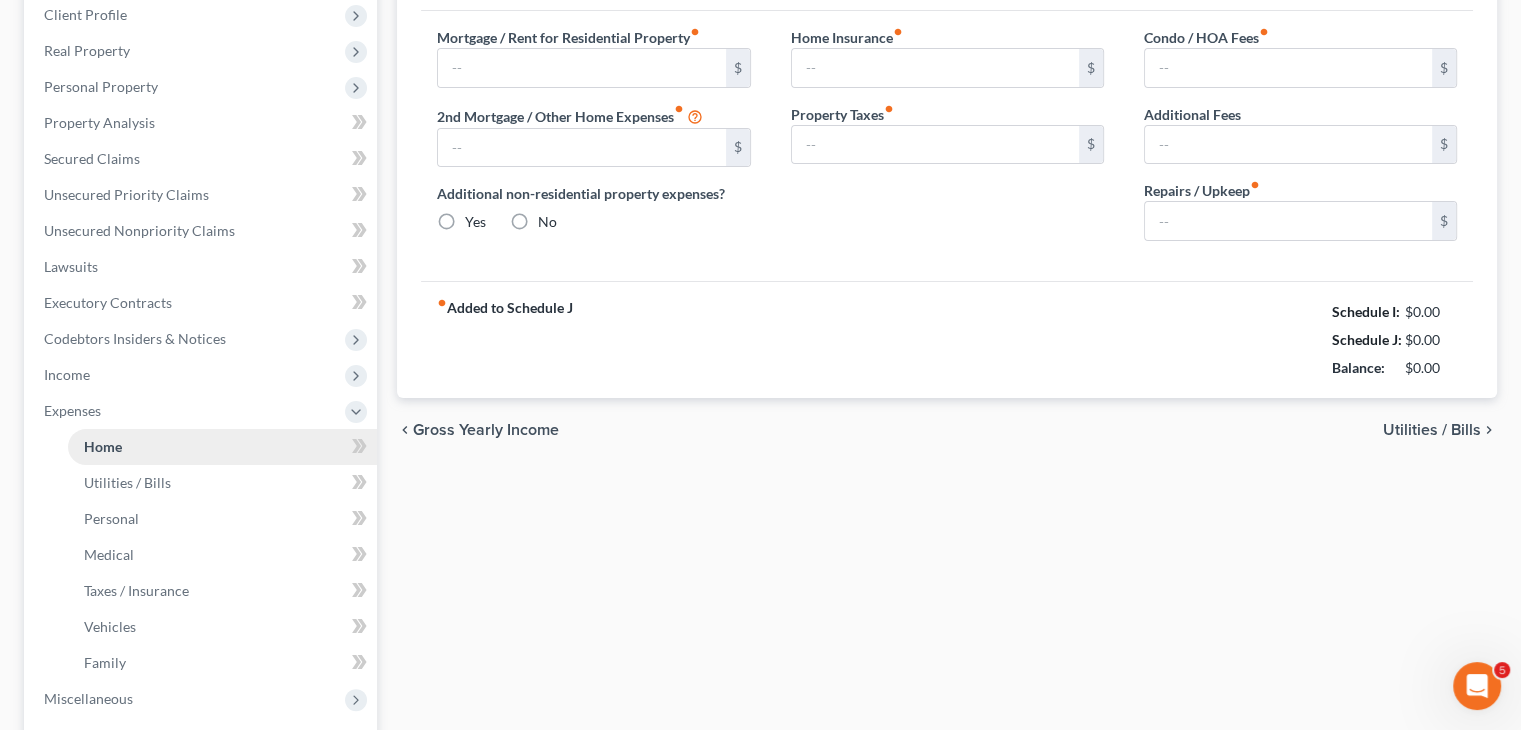 type on "1,550.00" 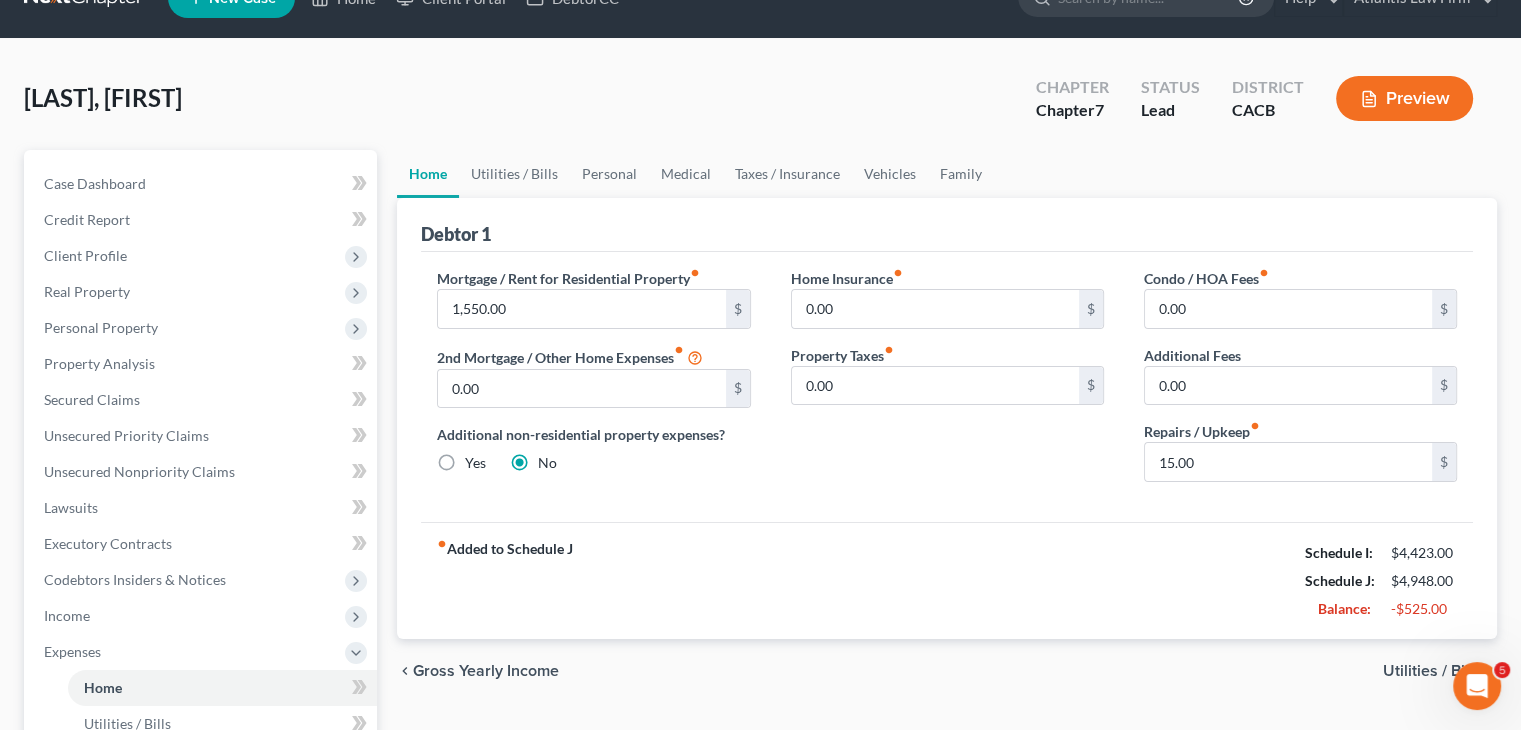 scroll, scrollTop: 43, scrollLeft: 0, axis: vertical 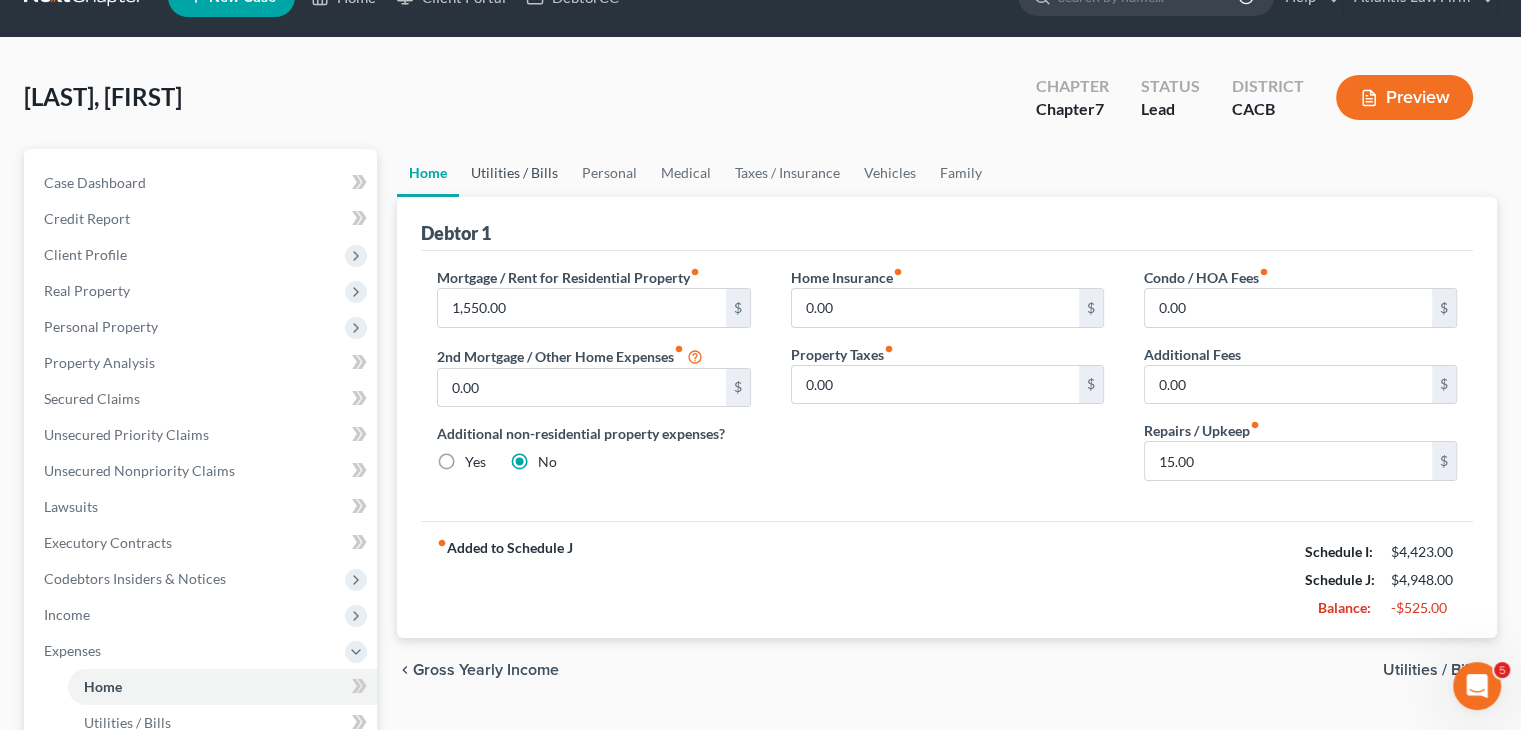 click on "Utilities / Bills" at bounding box center (514, 173) 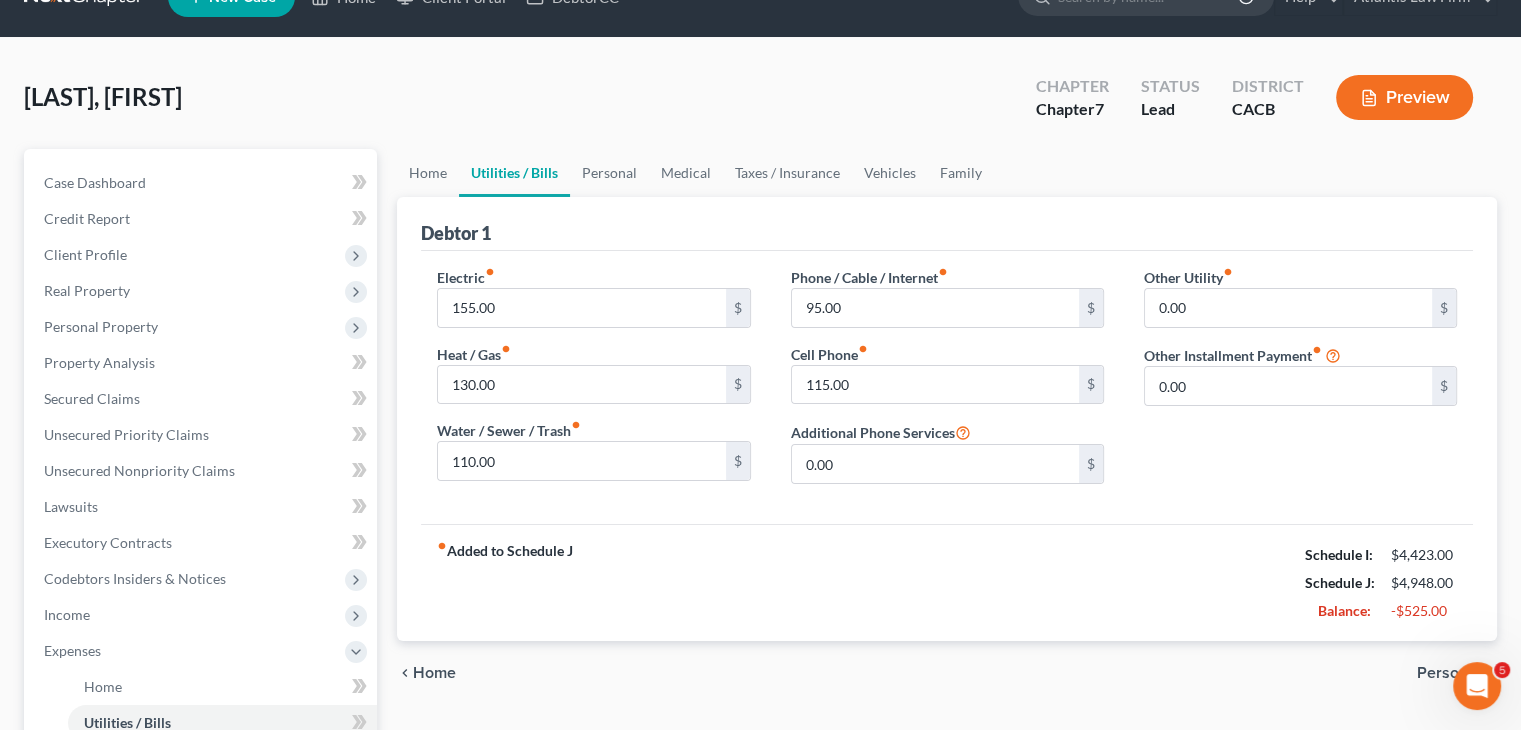 scroll, scrollTop: 0, scrollLeft: 0, axis: both 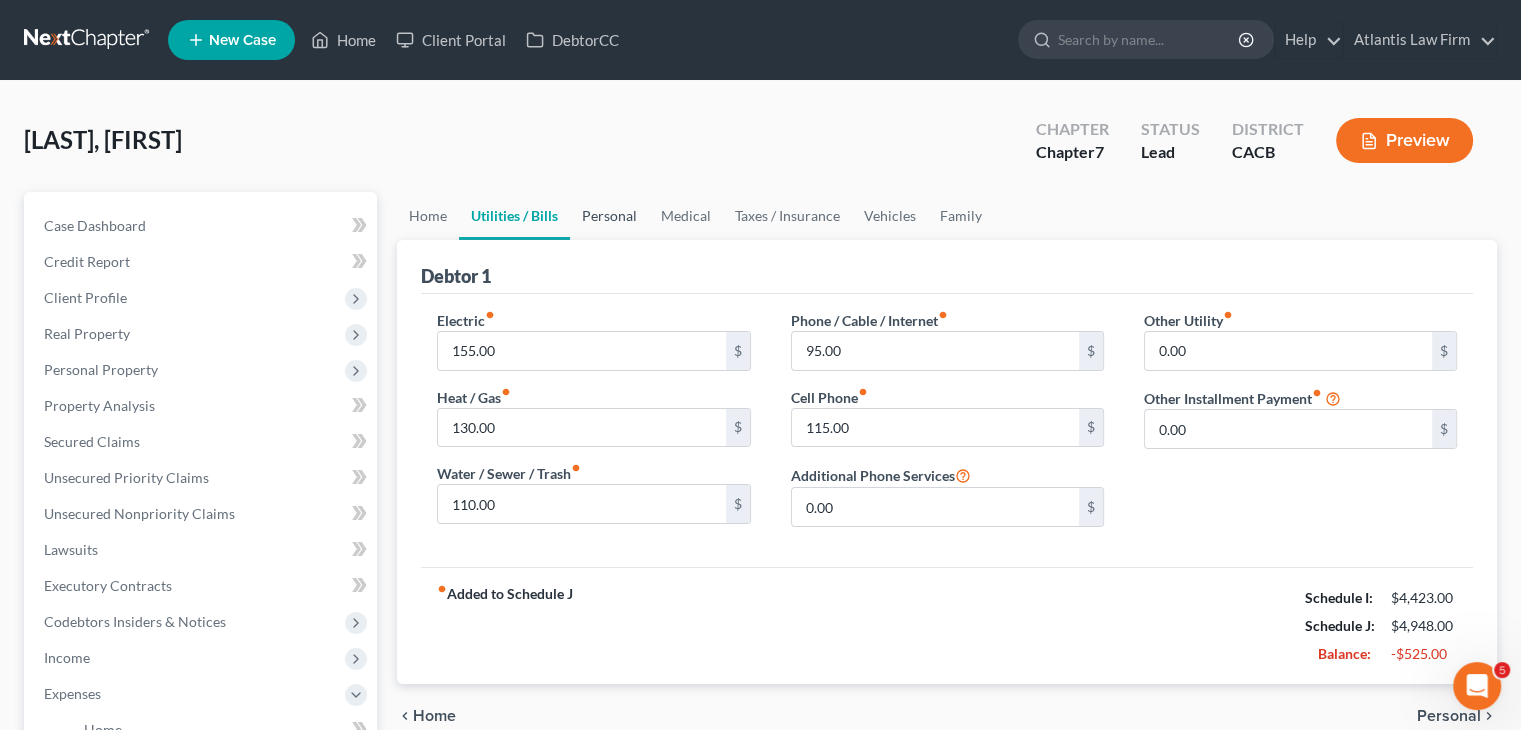 click on "Personal" at bounding box center [609, 216] 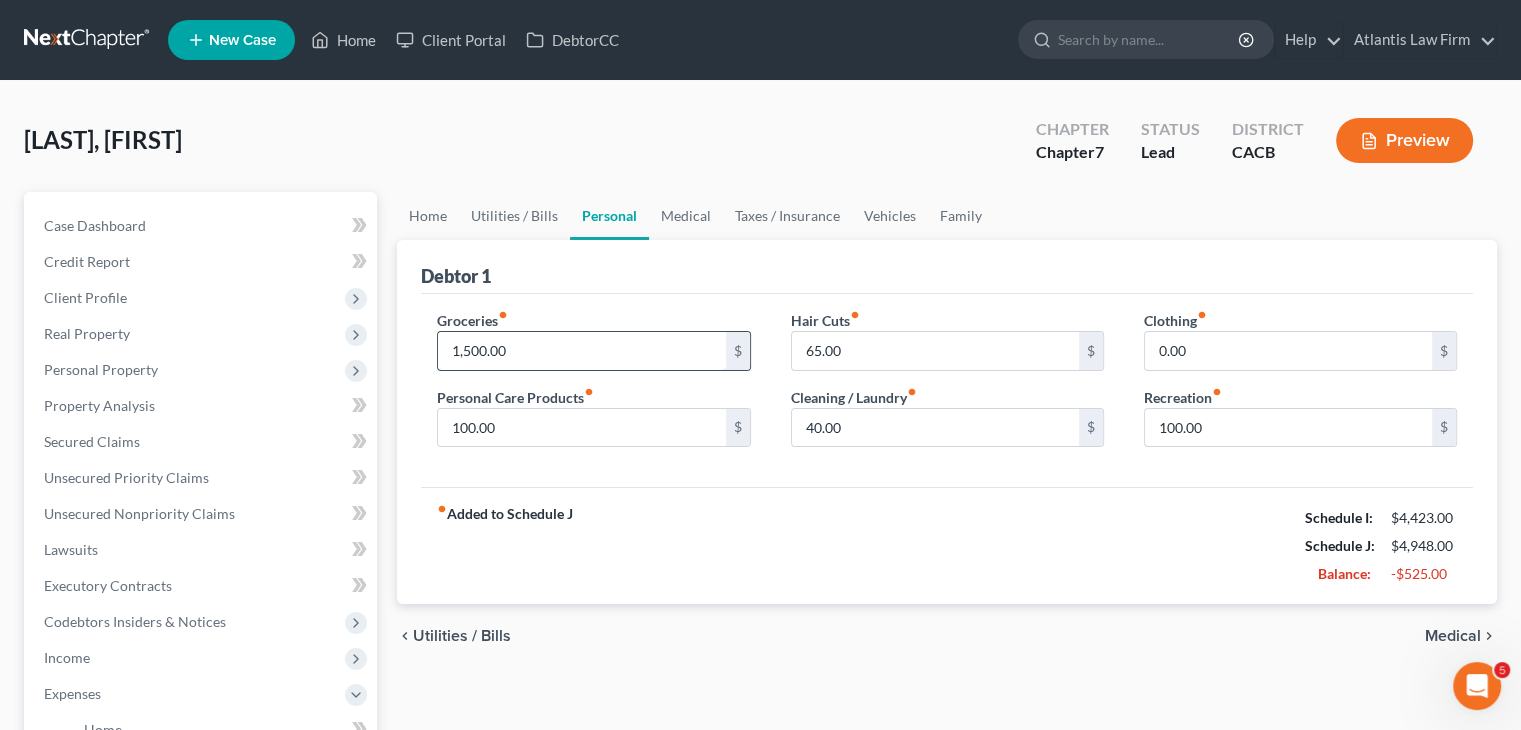 click on "1,500.00" at bounding box center [581, 351] 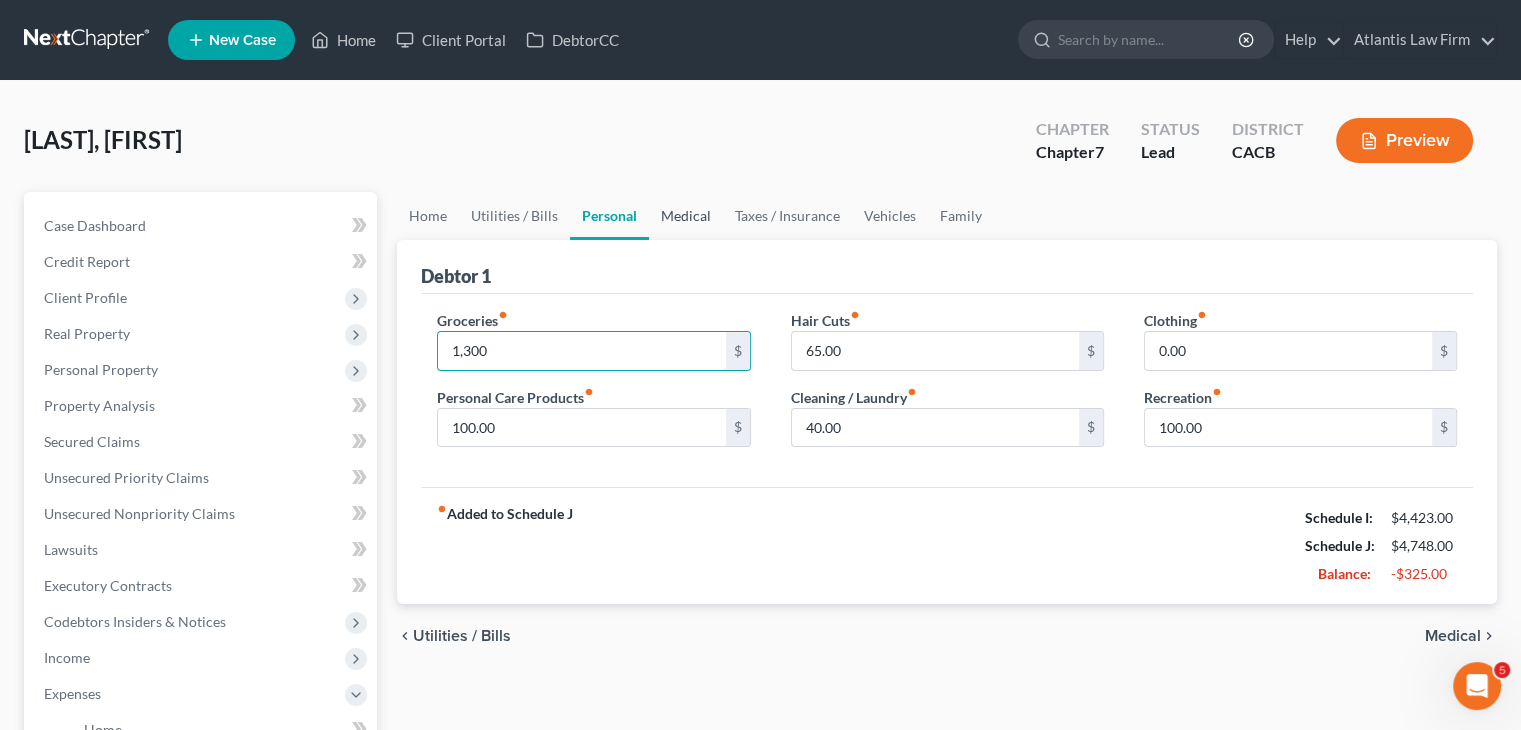 type on "1,300" 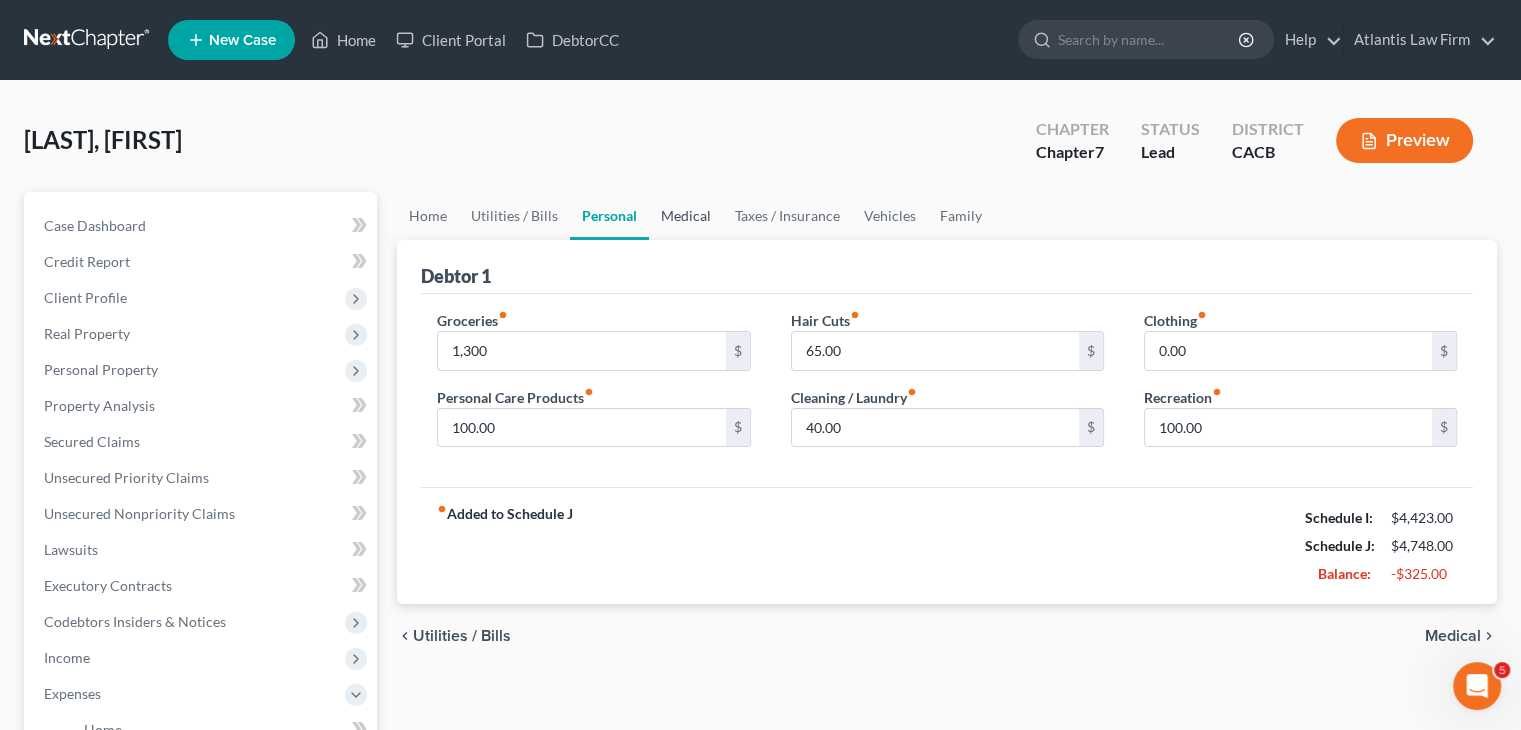 click on "Medical" at bounding box center [686, 216] 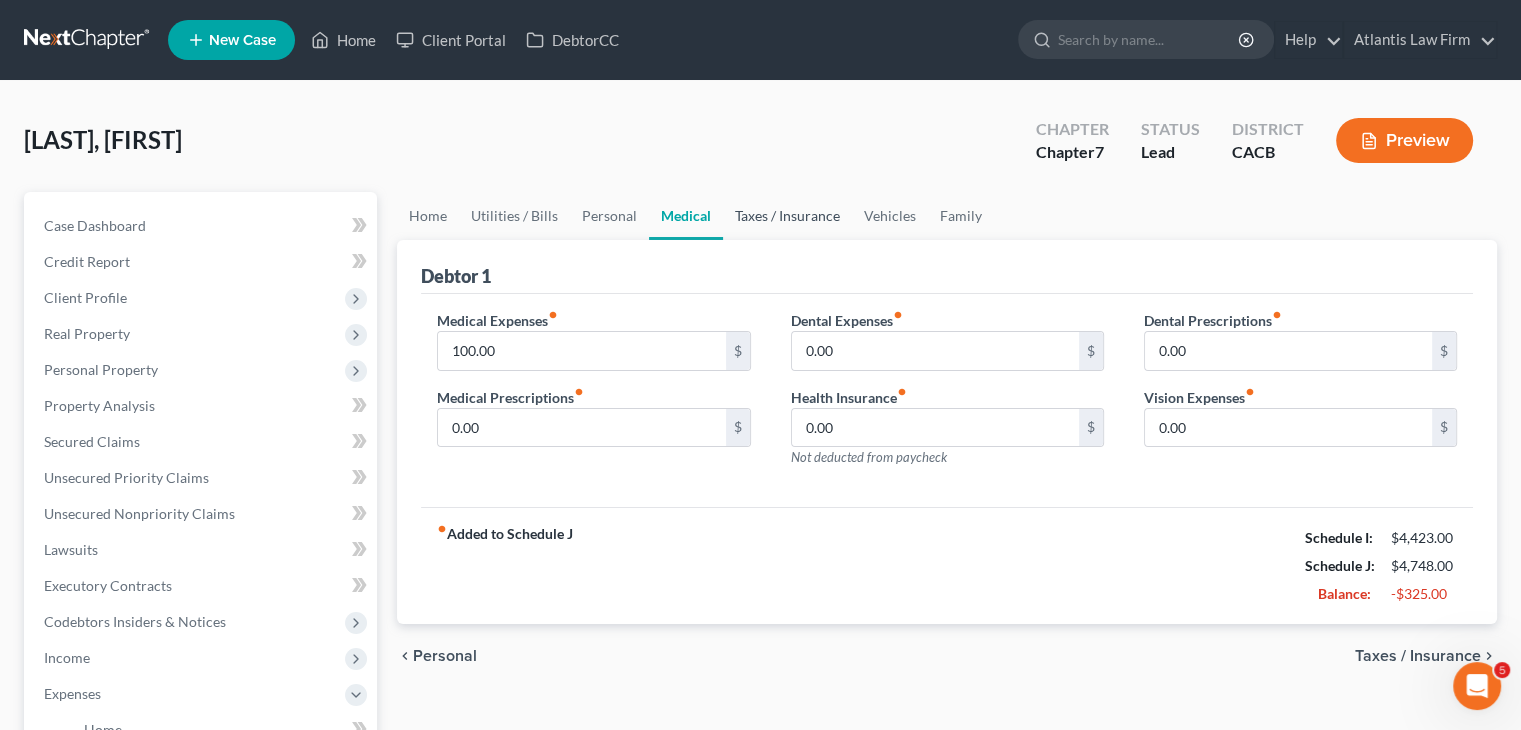 click on "Taxes / Insurance" at bounding box center [787, 216] 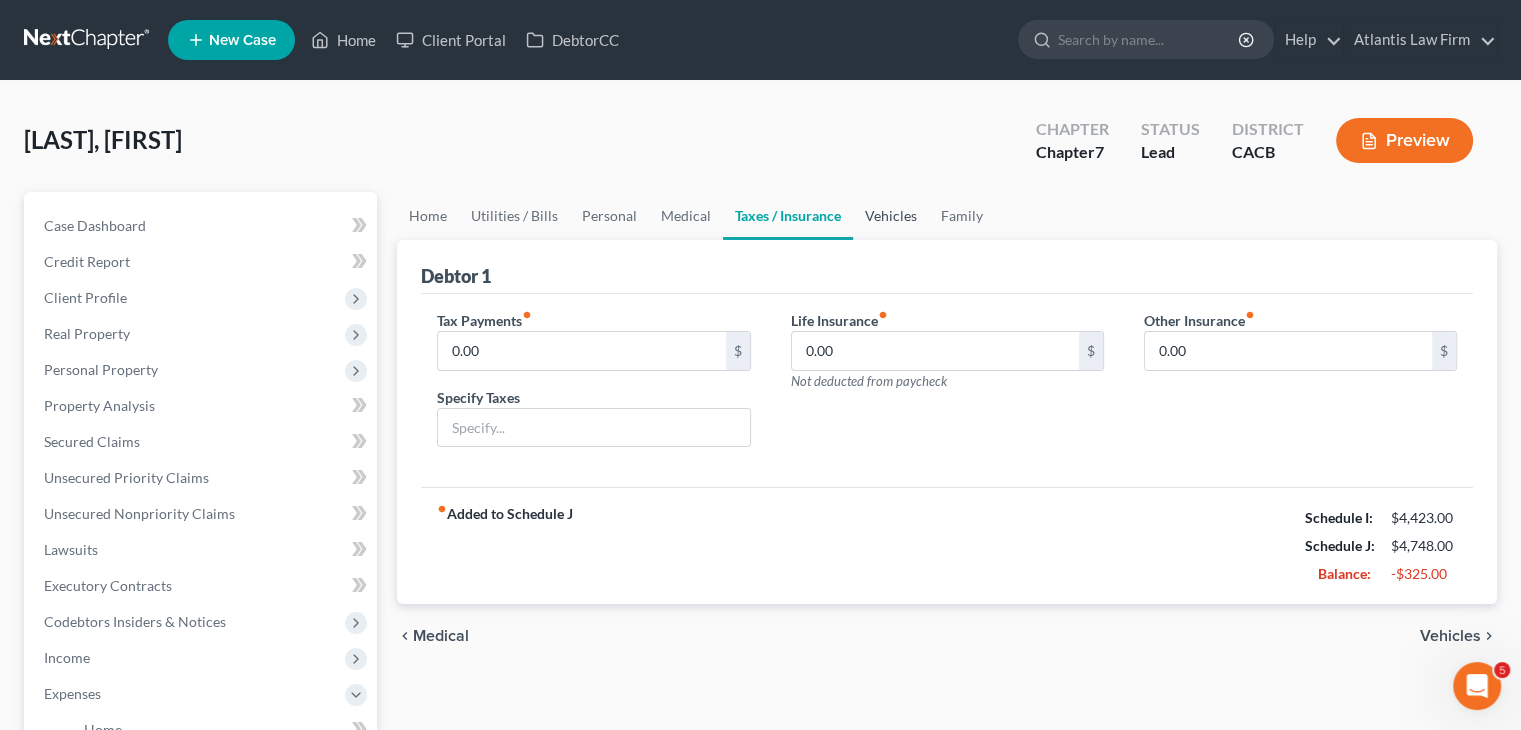 click on "Vehicles" at bounding box center [891, 216] 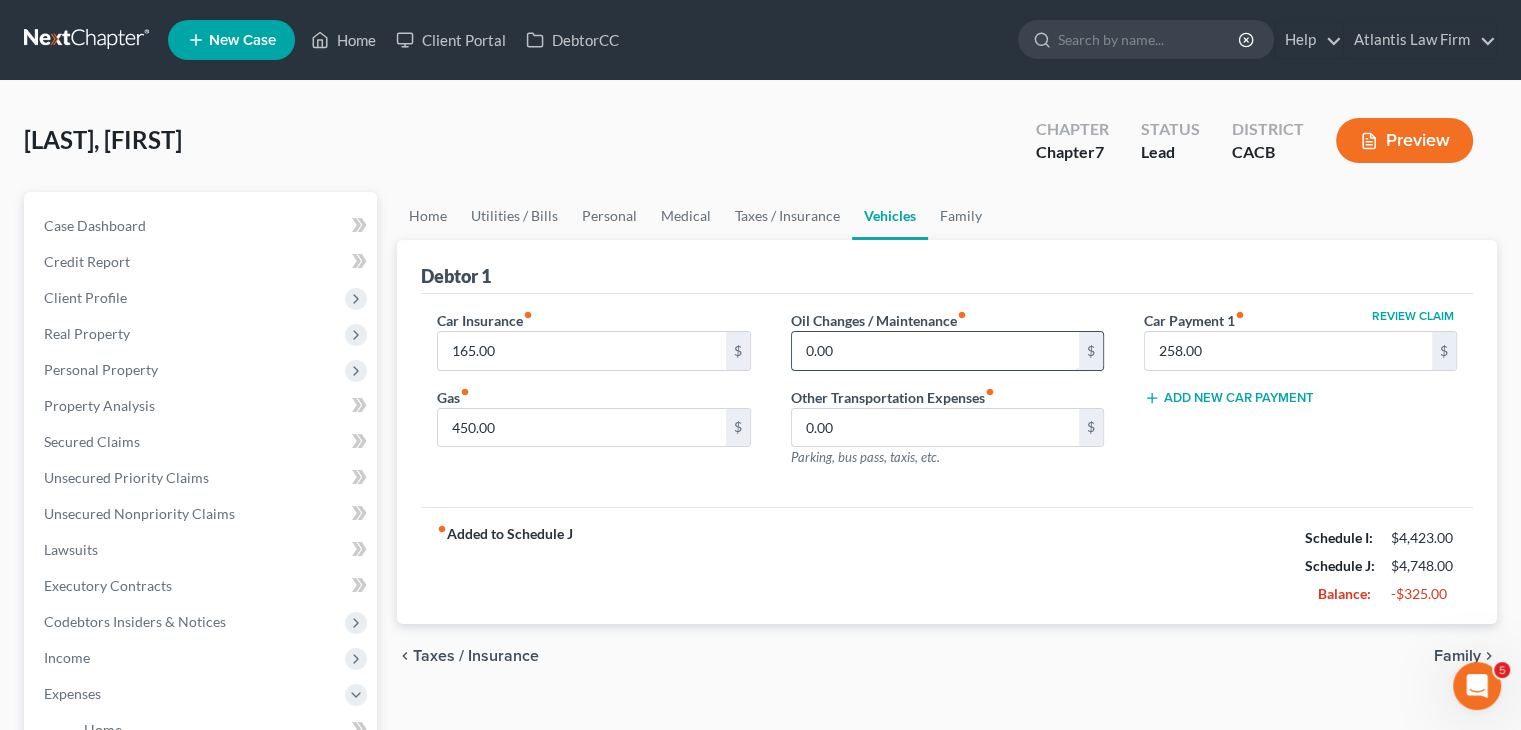 click on "0.00" at bounding box center [935, 351] 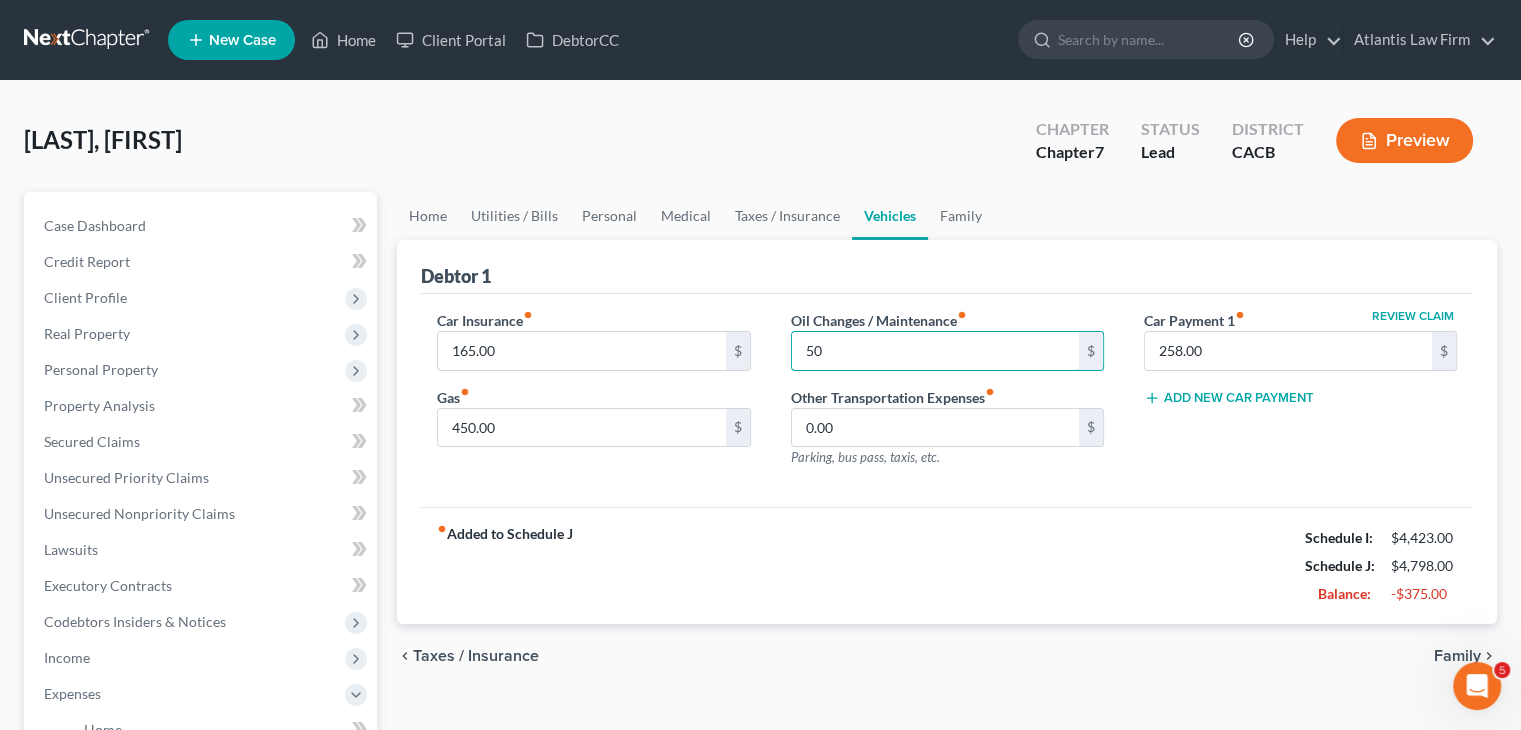 type on "50" 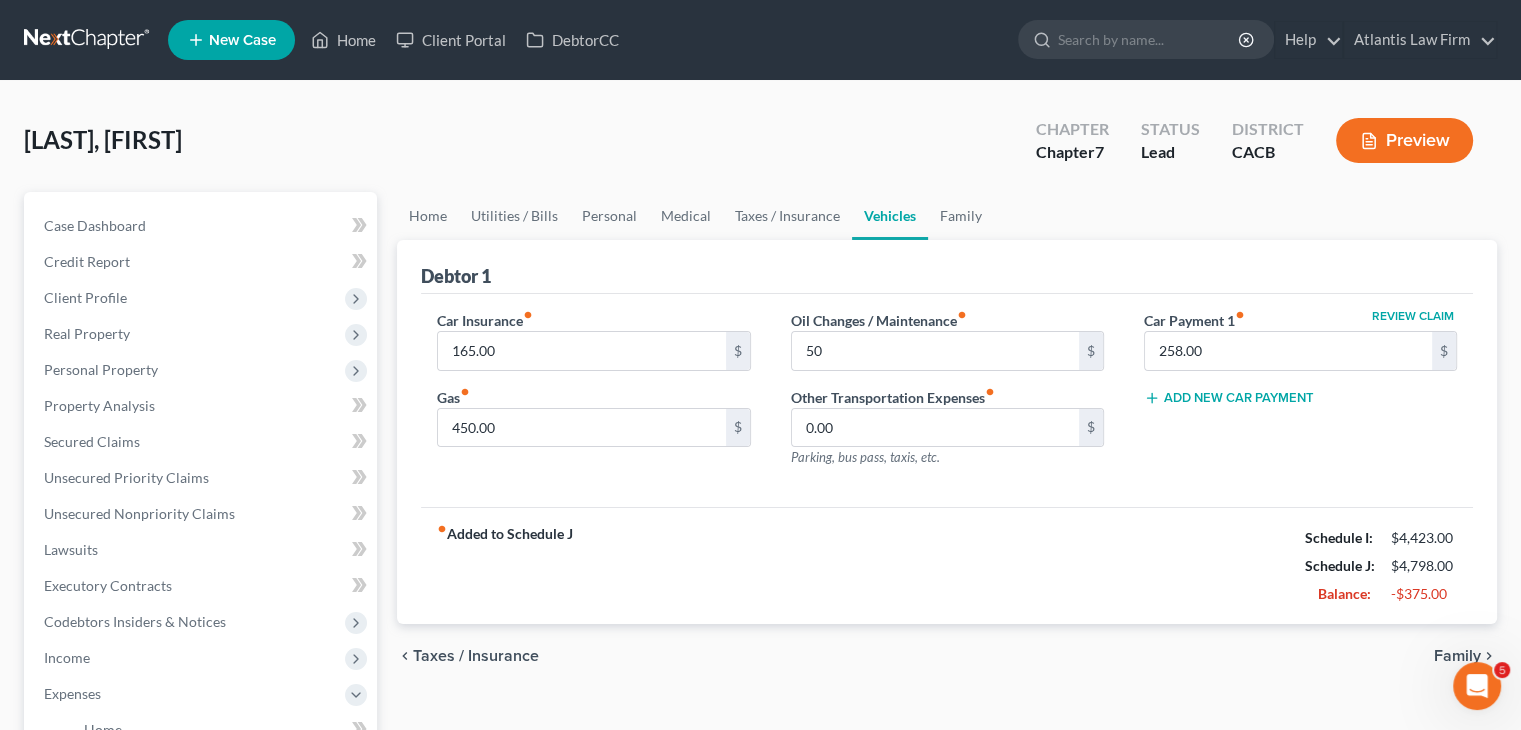 click on "[LAST], [FIRST] Upgraded Chapter Chapter  7 Status Lead District CACB Preview" at bounding box center (760, 148) 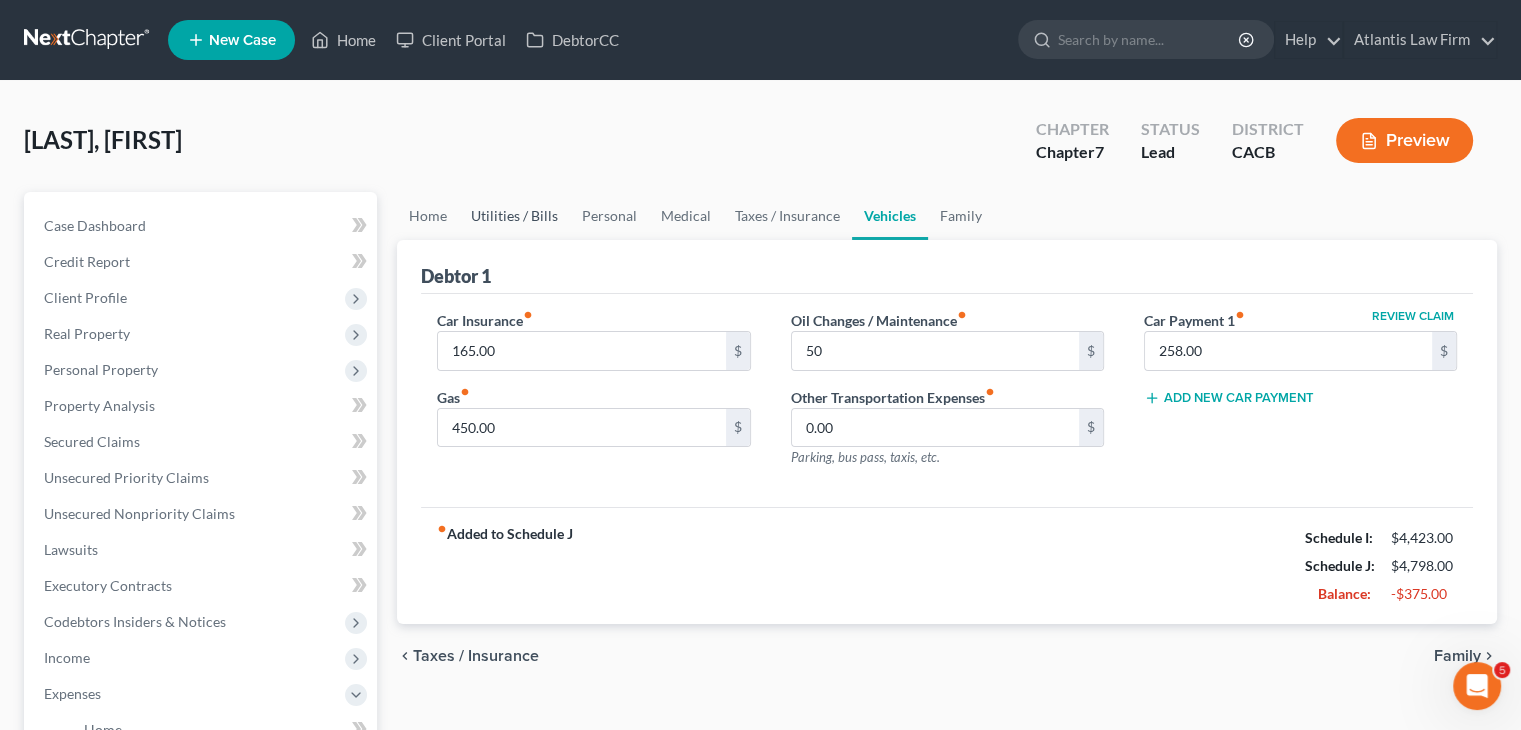 click on "Utilities / Bills" at bounding box center (514, 216) 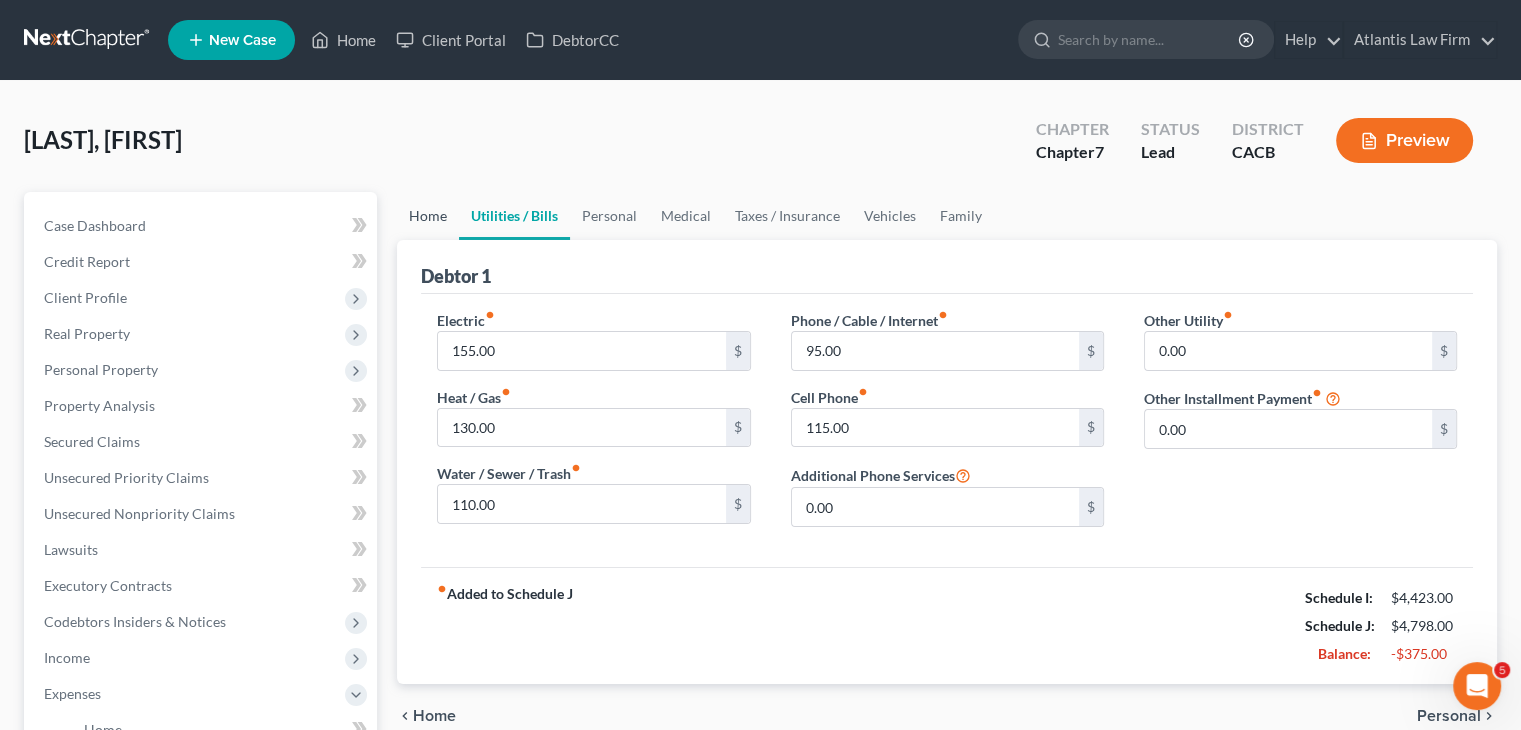 click on "Home" at bounding box center (428, 216) 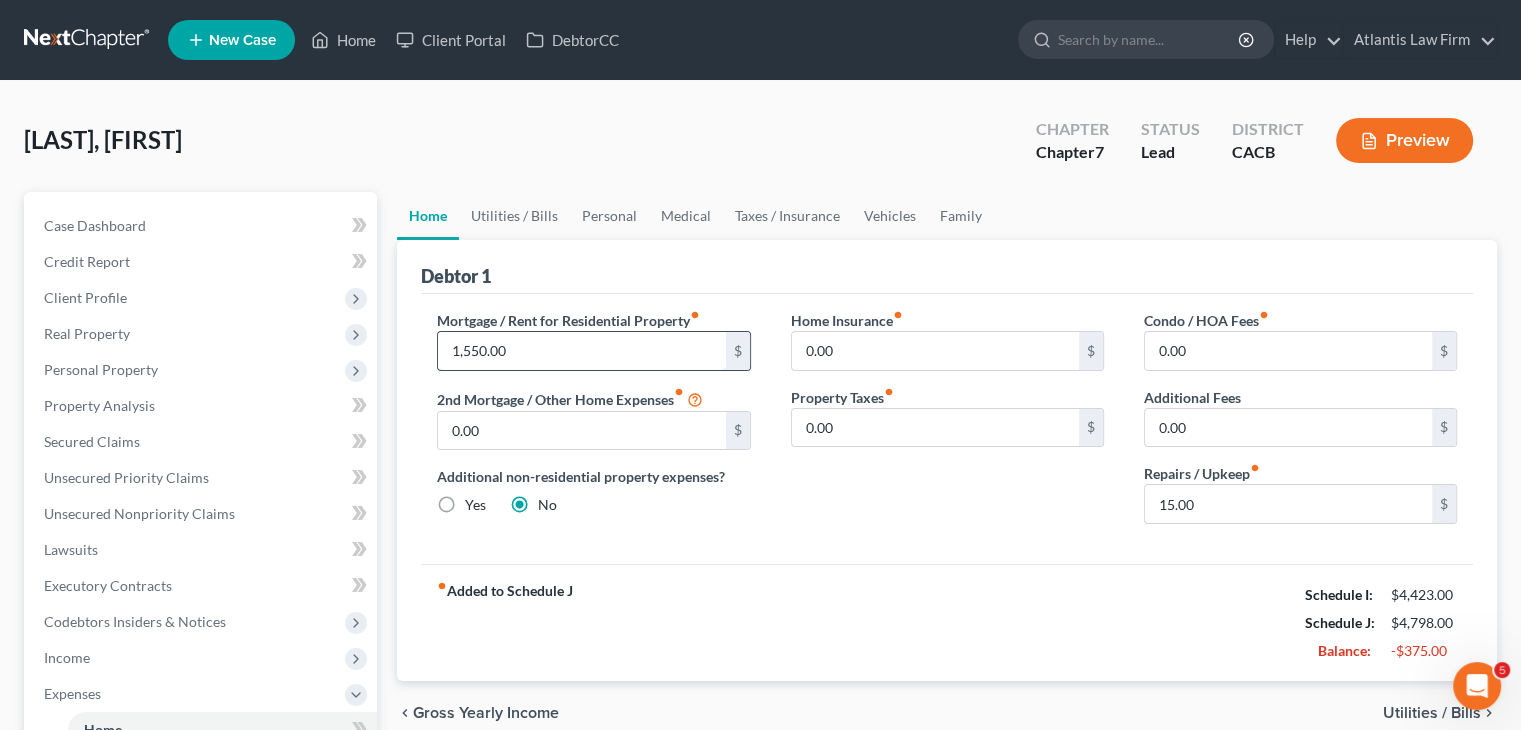 click on "1,550.00" at bounding box center (581, 351) 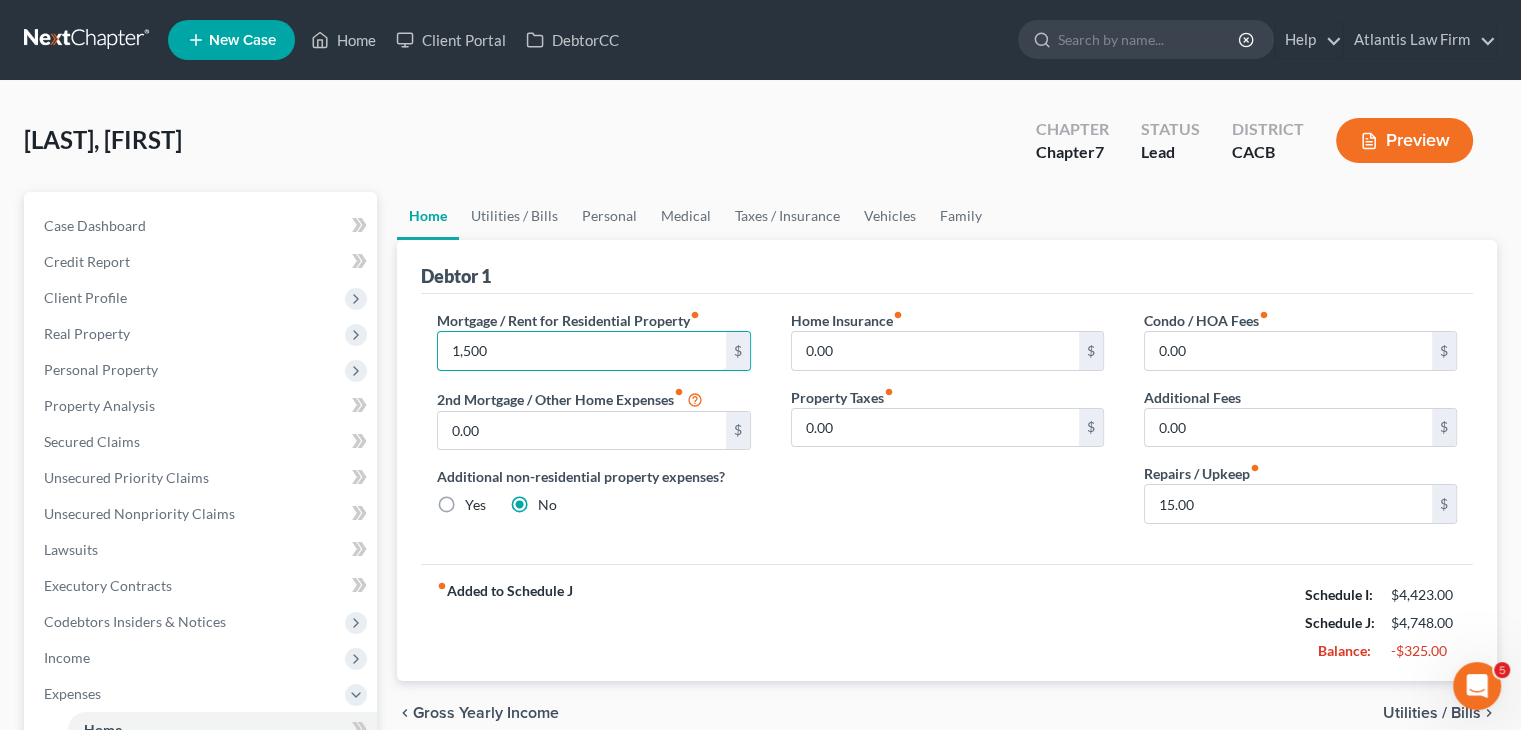 type on "1,500" 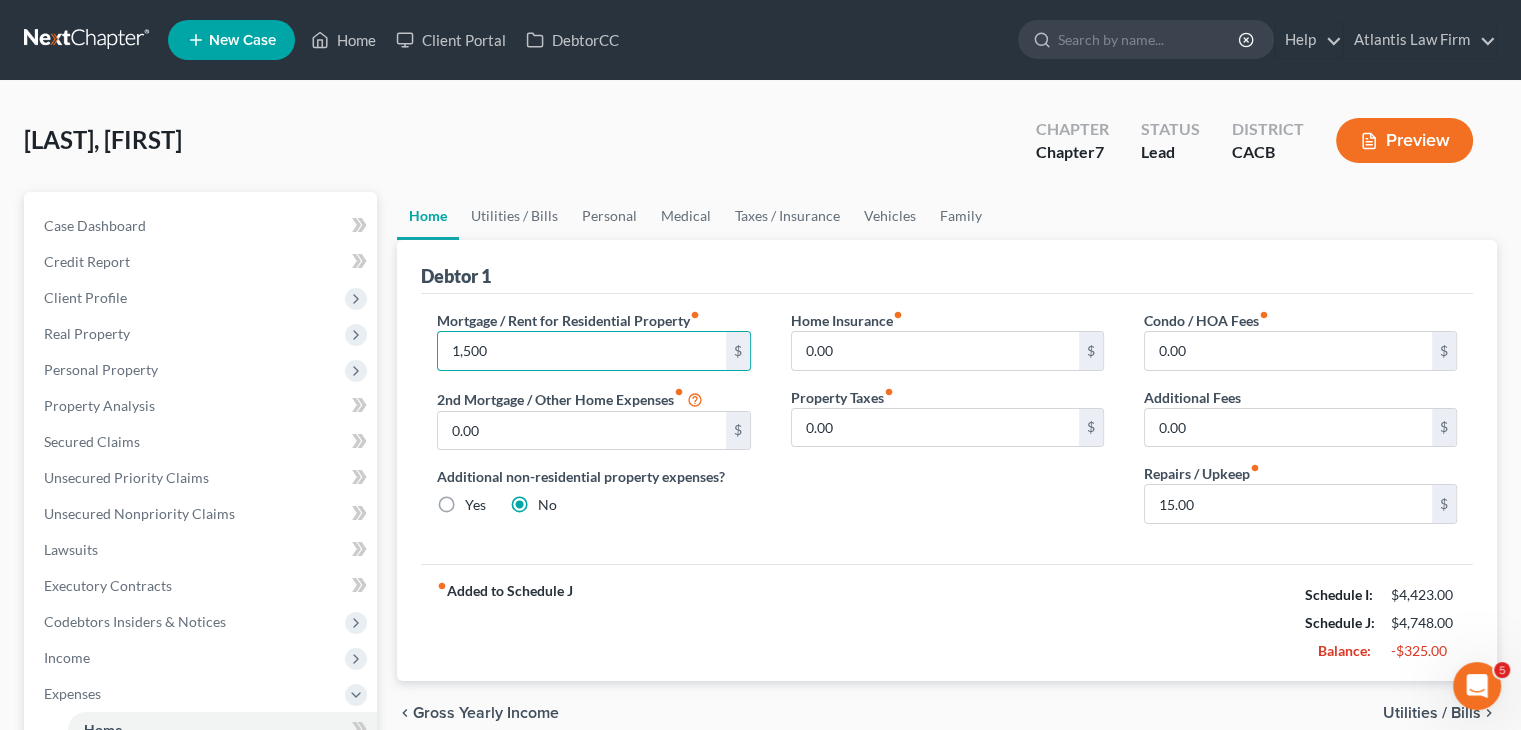 click on "[LAST], [FIRST] Upgraded Chapter Chapter  7 Status Lead District CACB Preview" at bounding box center [760, 148] 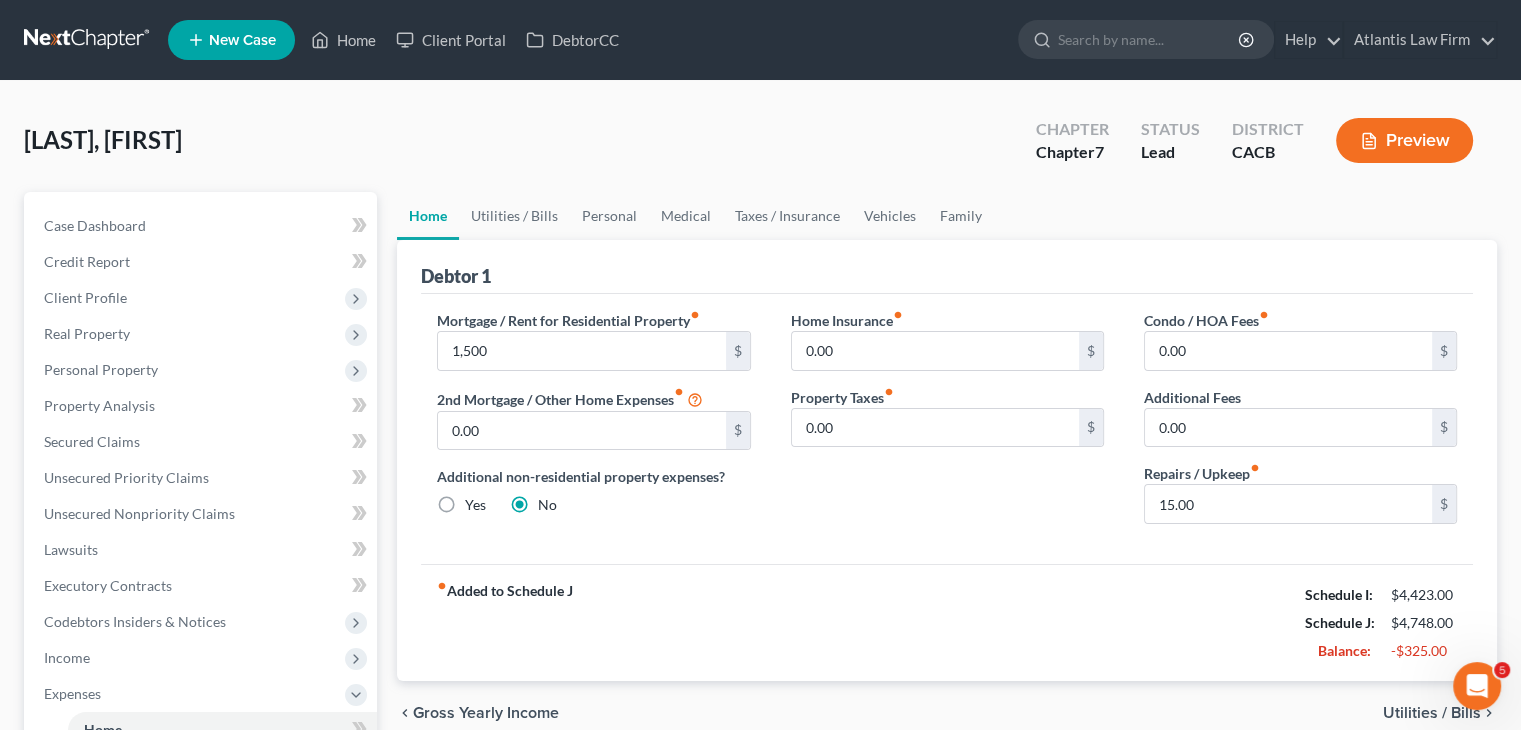 scroll, scrollTop: 120, scrollLeft: 0, axis: vertical 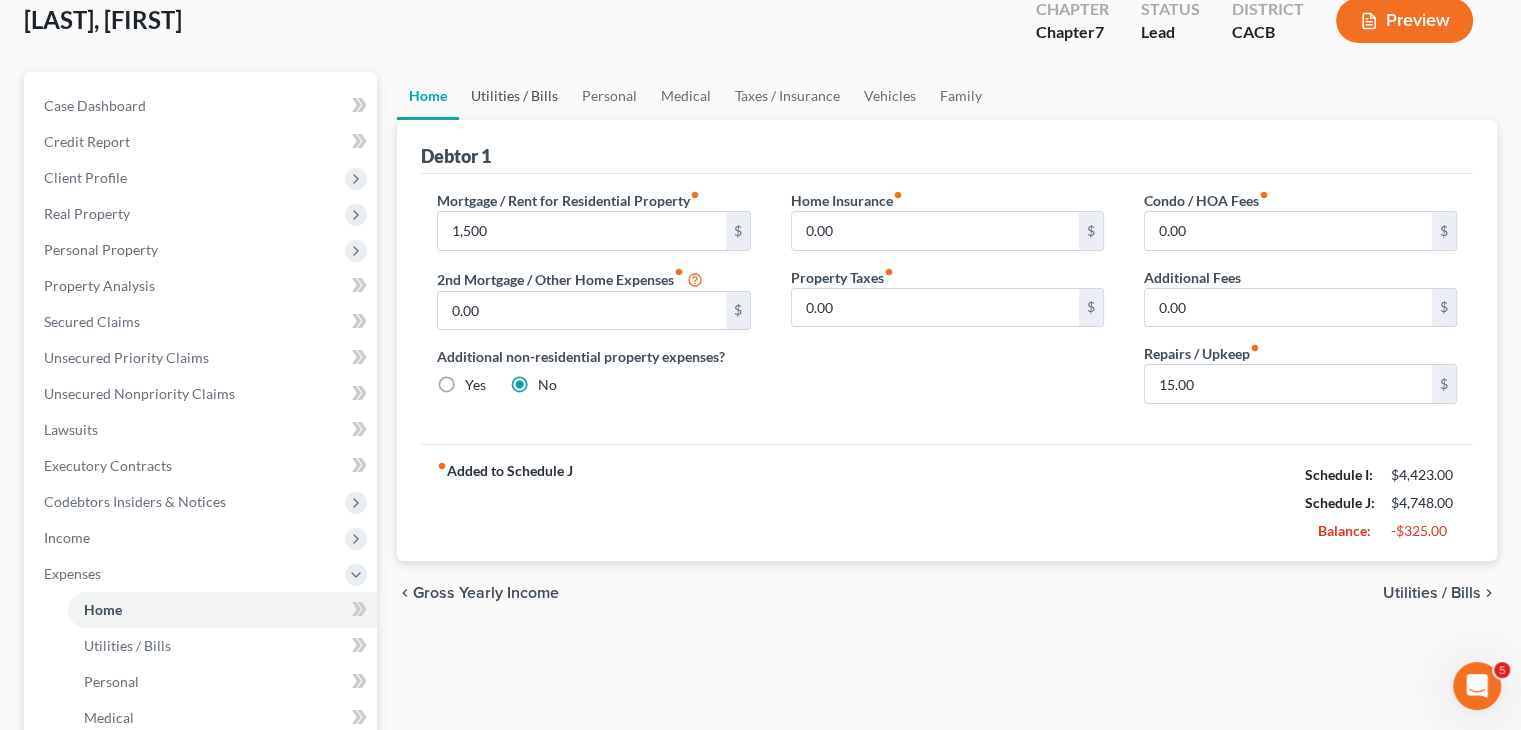 click on "Utilities / Bills" at bounding box center (514, 96) 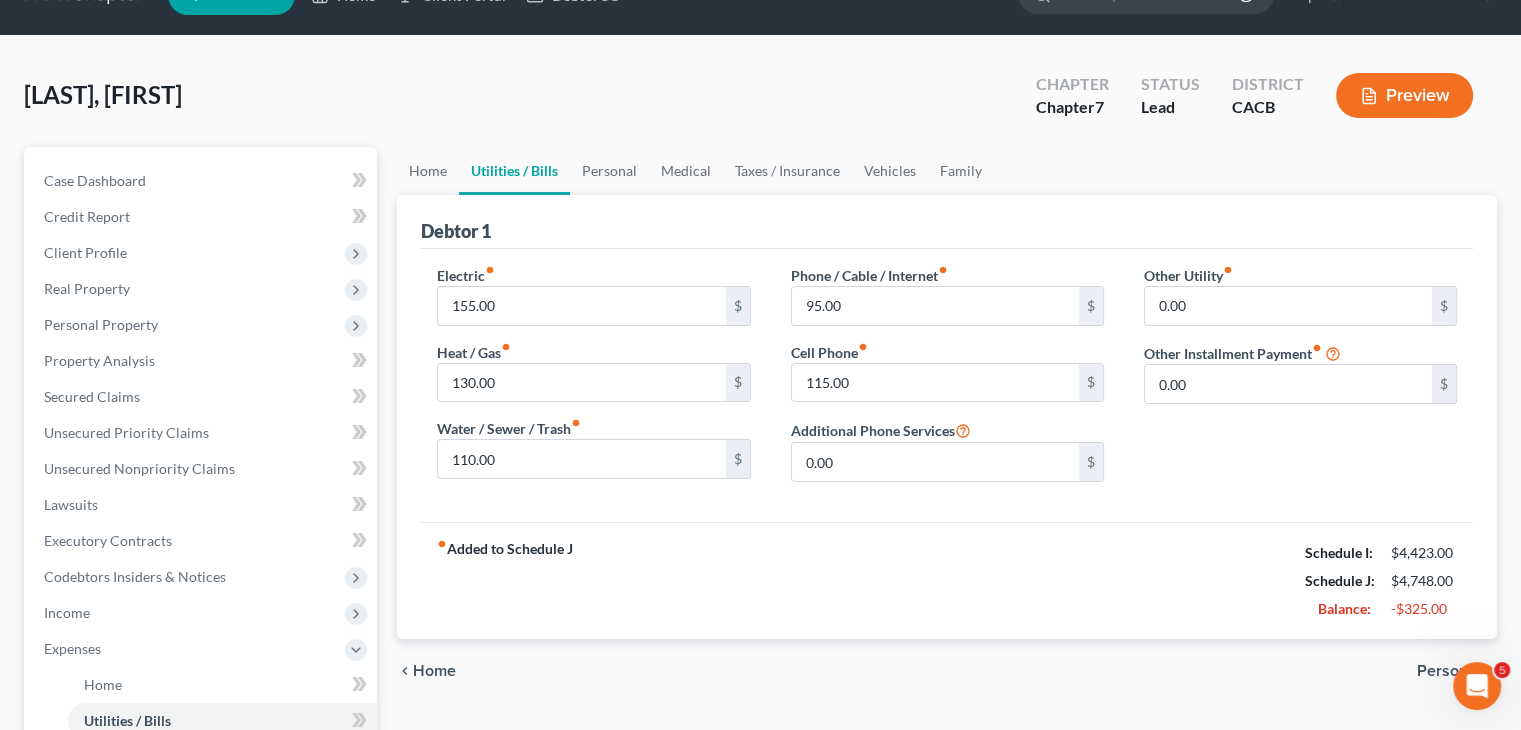 scroll, scrollTop: 0, scrollLeft: 0, axis: both 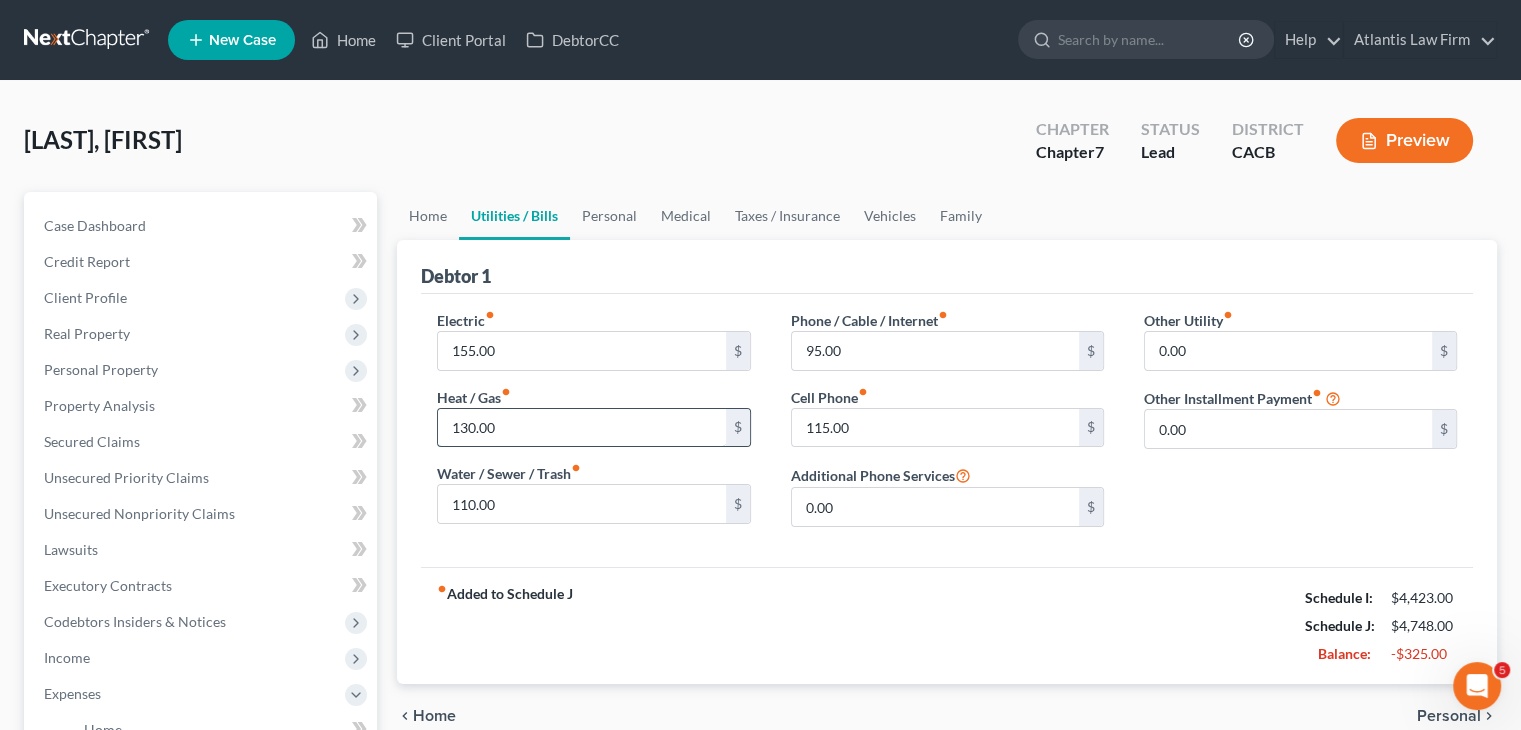 click on "130.00" at bounding box center [581, 428] 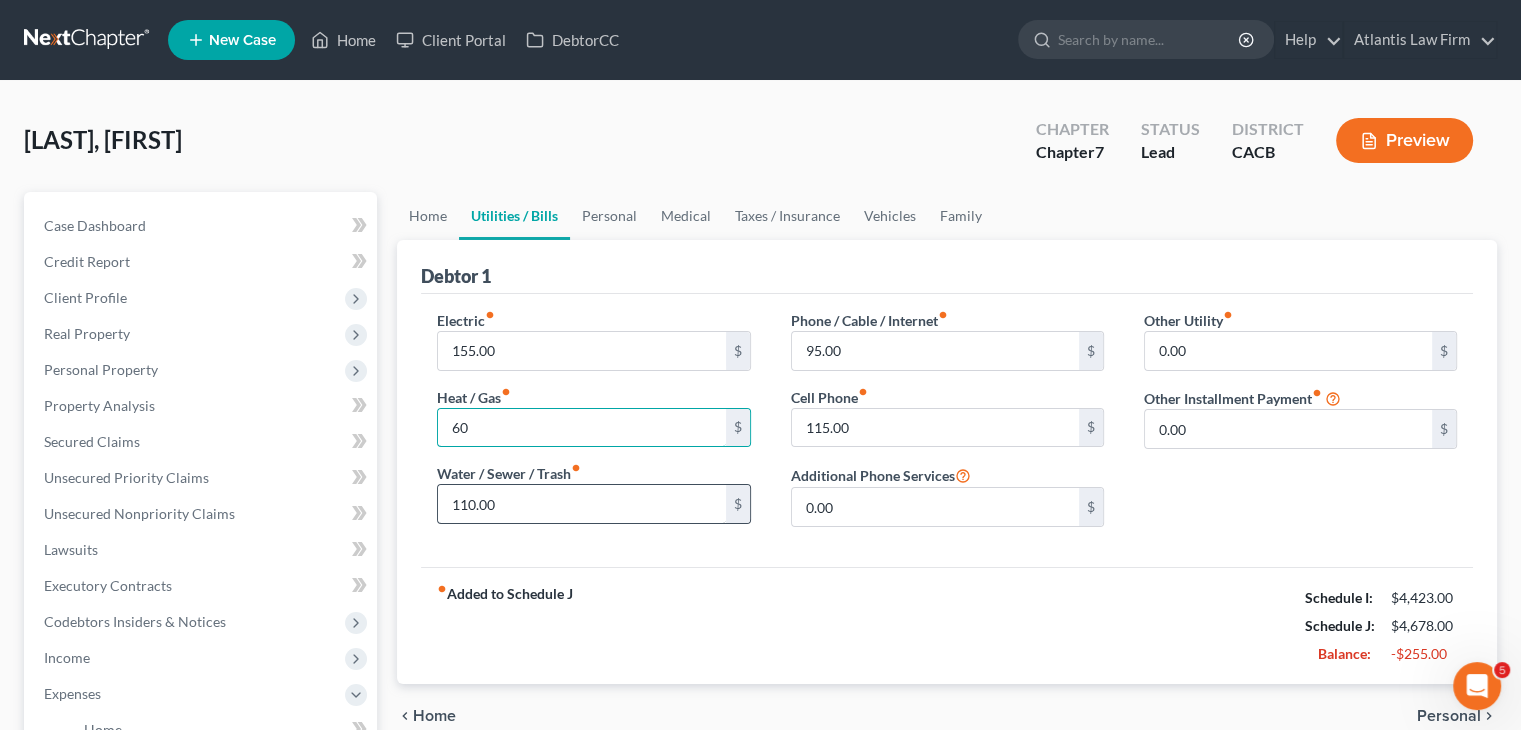 type on "60" 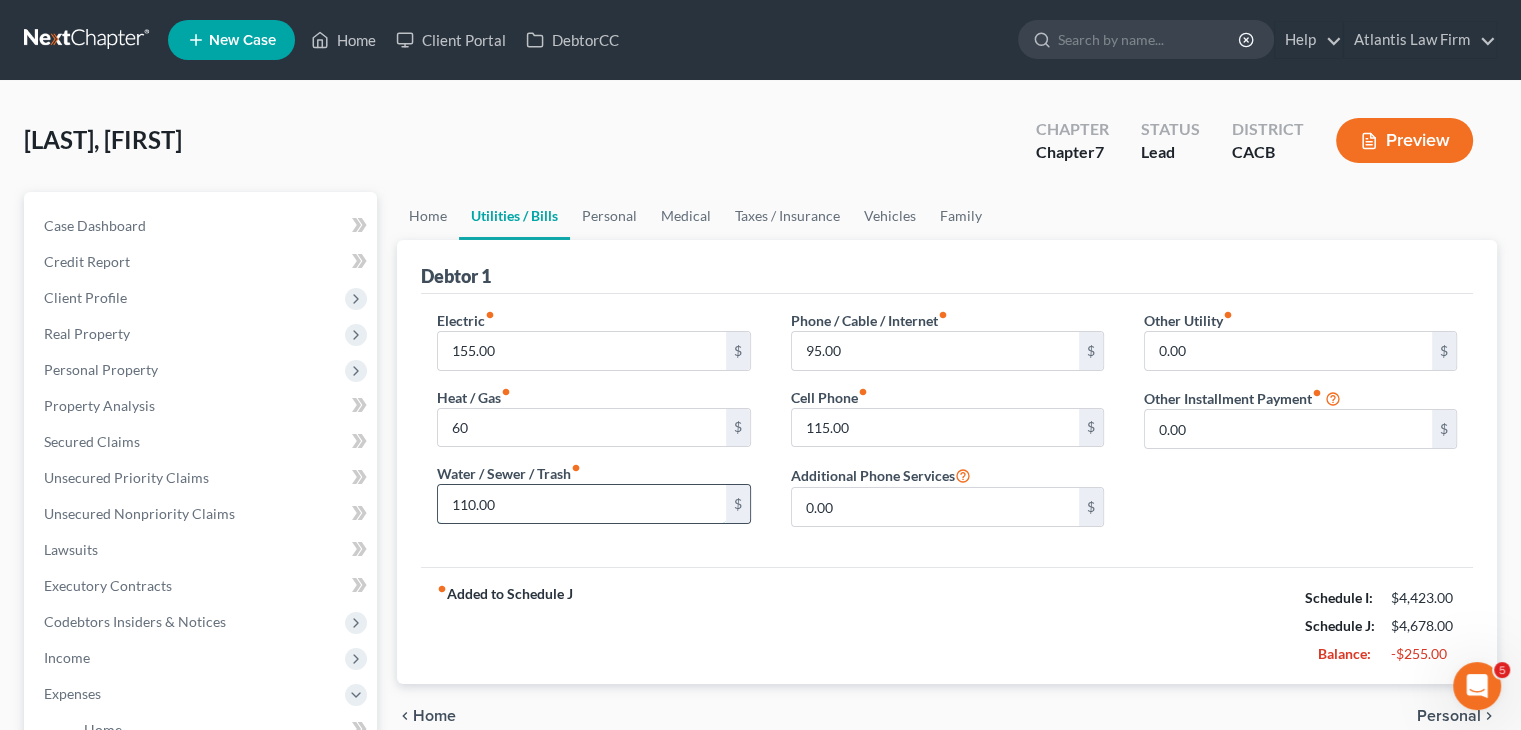 click on "110.00" at bounding box center [581, 504] 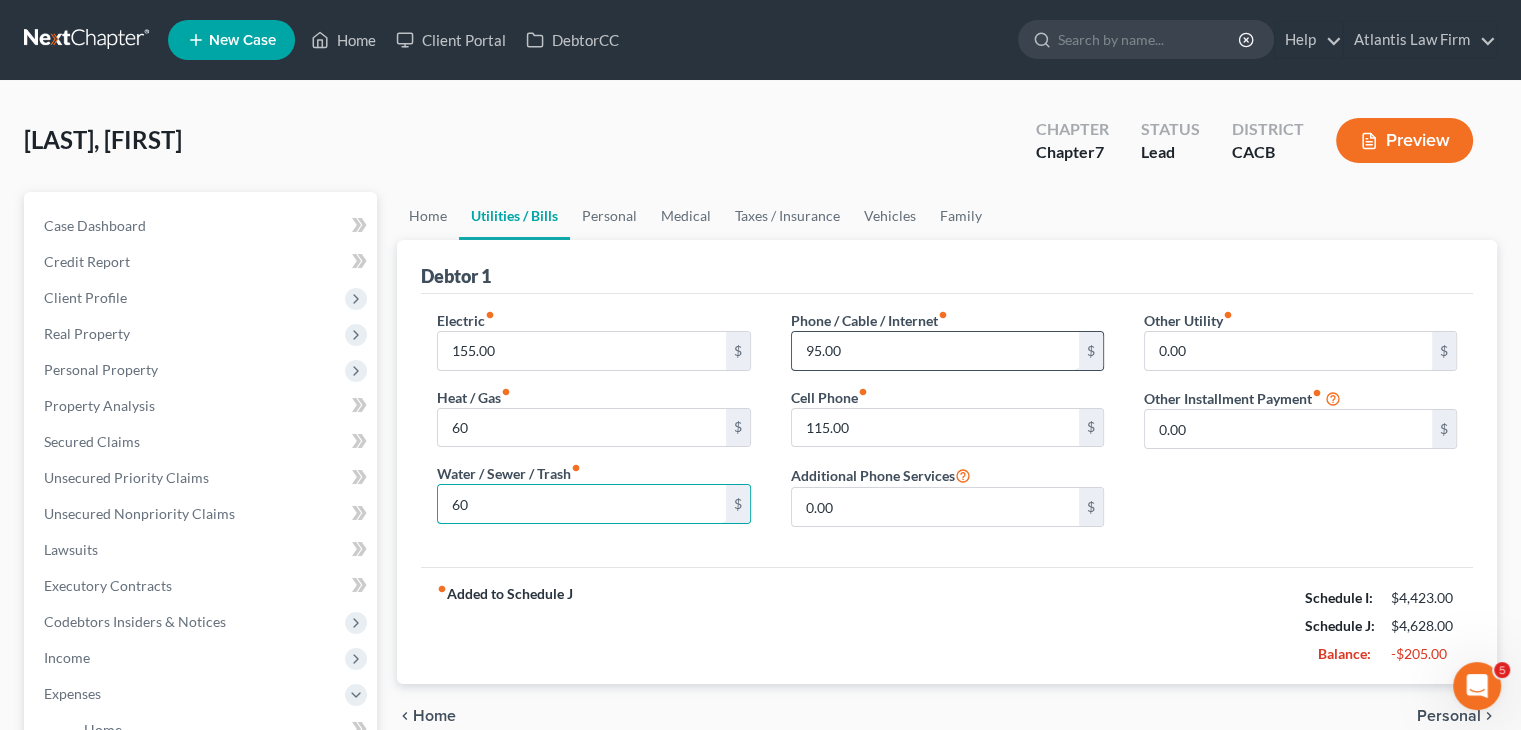 type on "60" 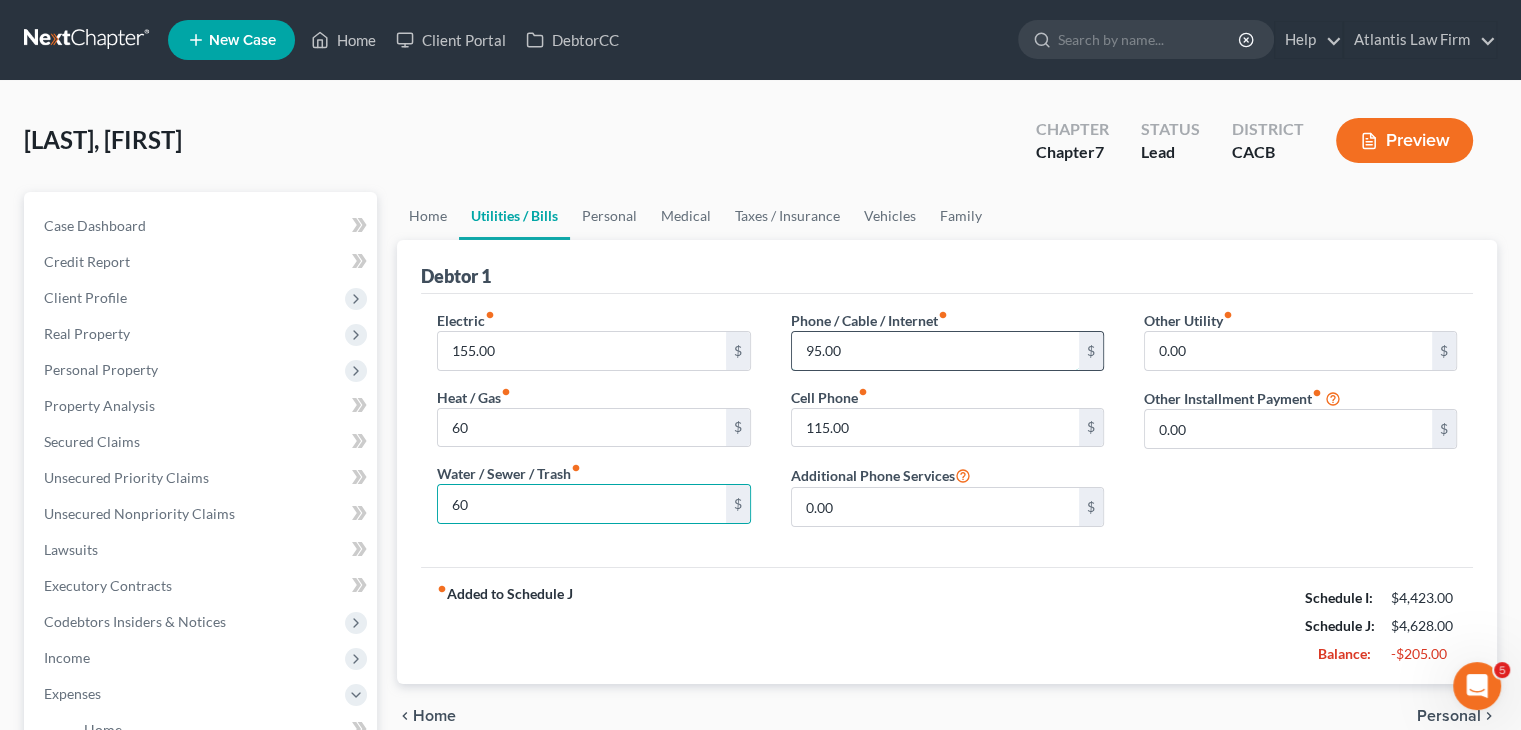 click on "95.00" at bounding box center (935, 351) 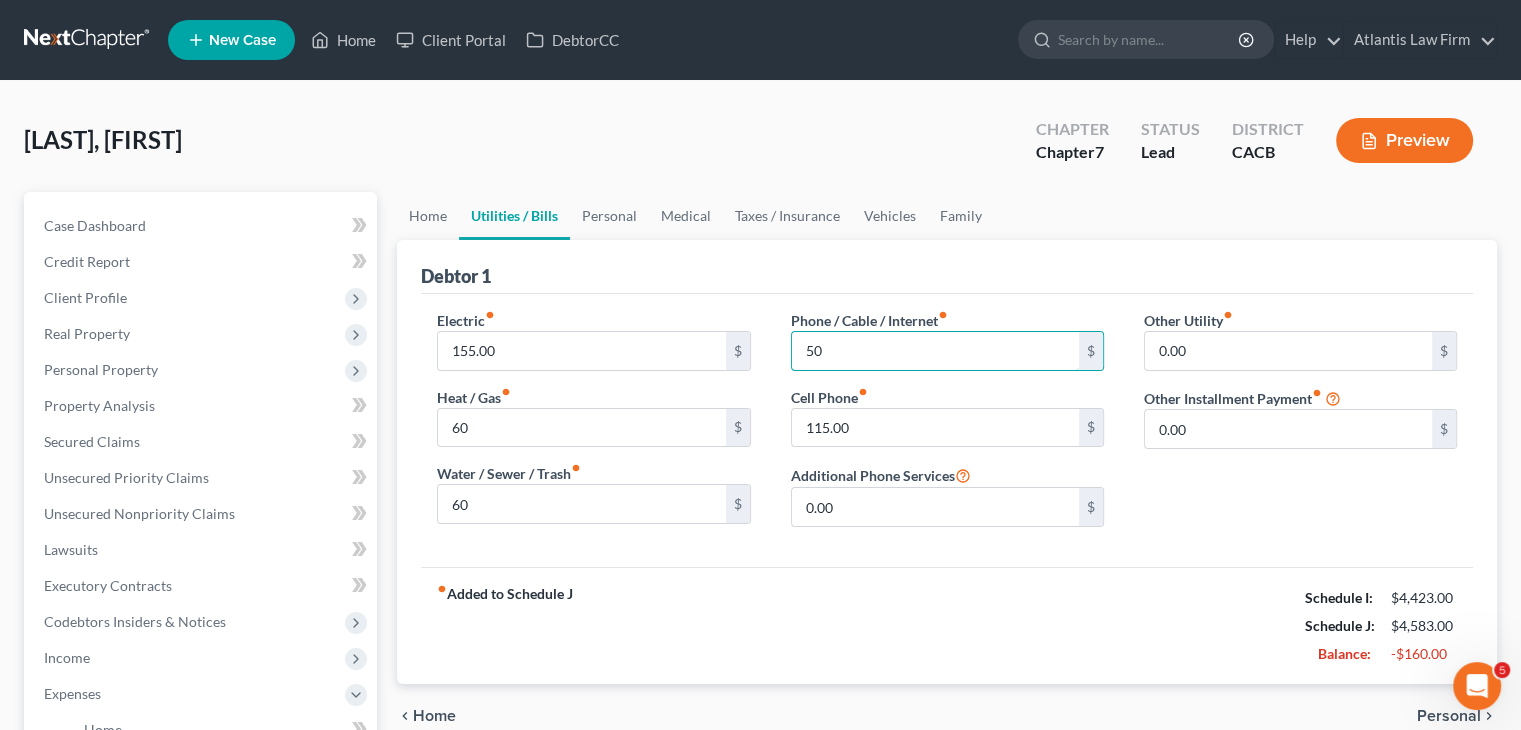 type on "50" 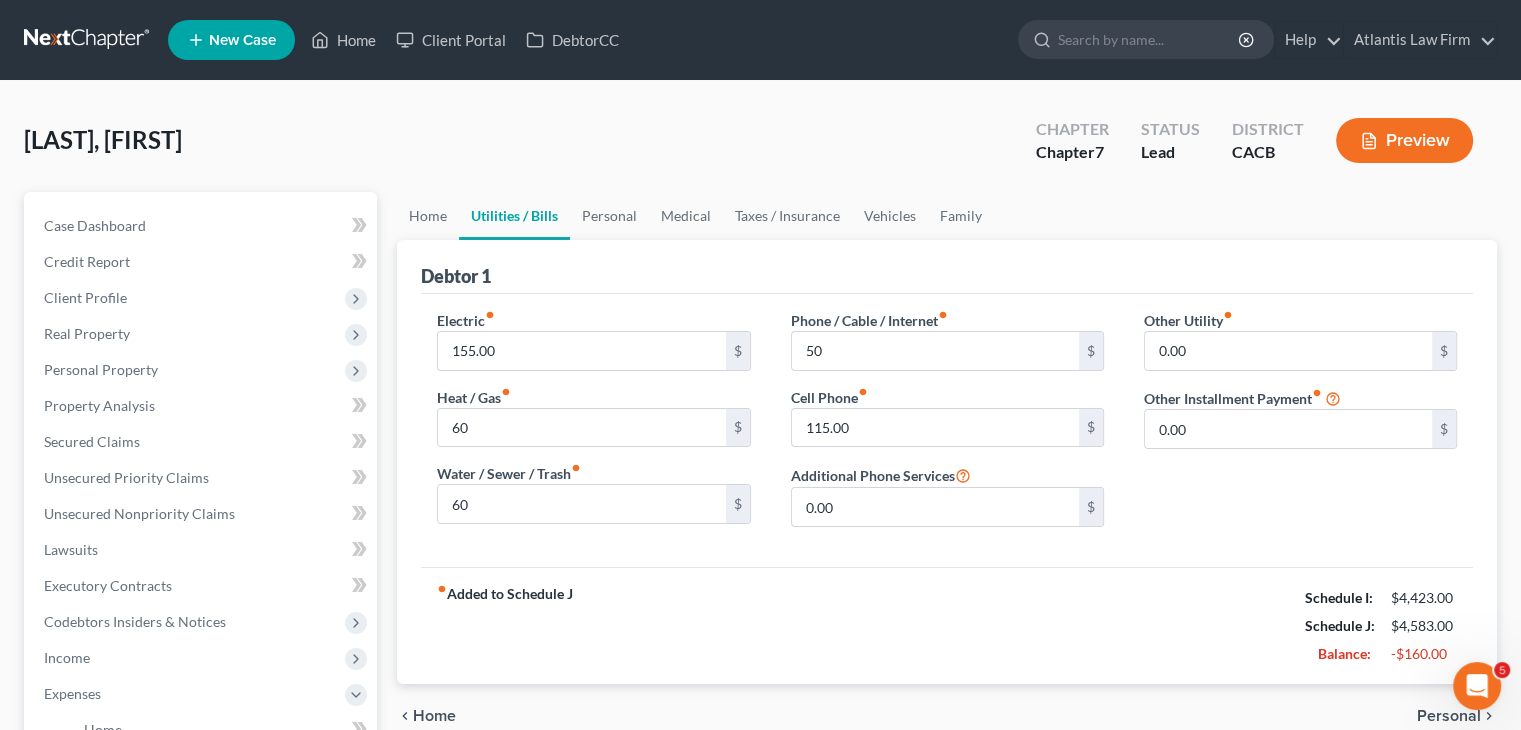 click on "Other Utility  fiber_manual_record 0.00 $ Other Installment Payment  fiber_manual_record   0.00 $" at bounding box center (1300, 426) 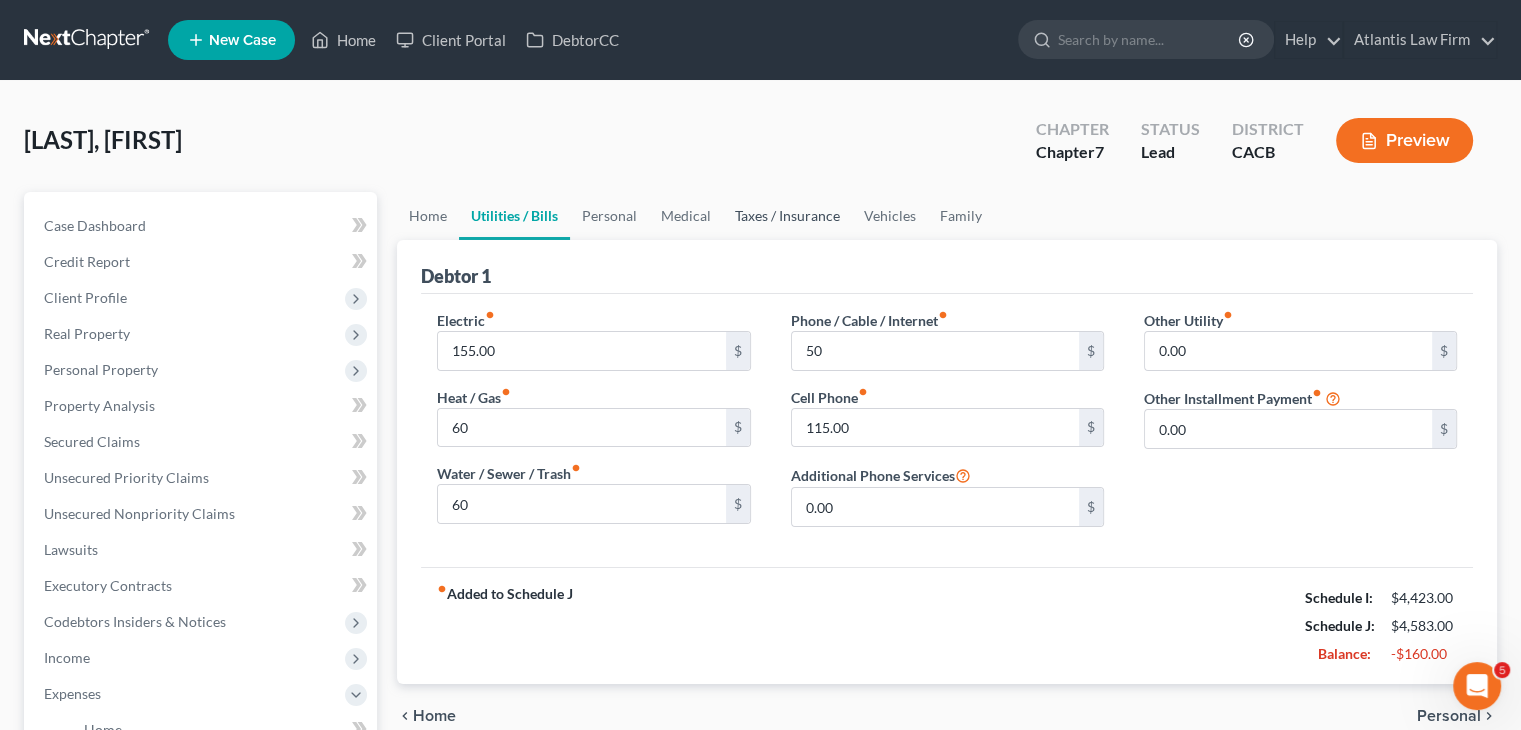 click on "Taxes / Insurance" at bounding box center (787, 216) 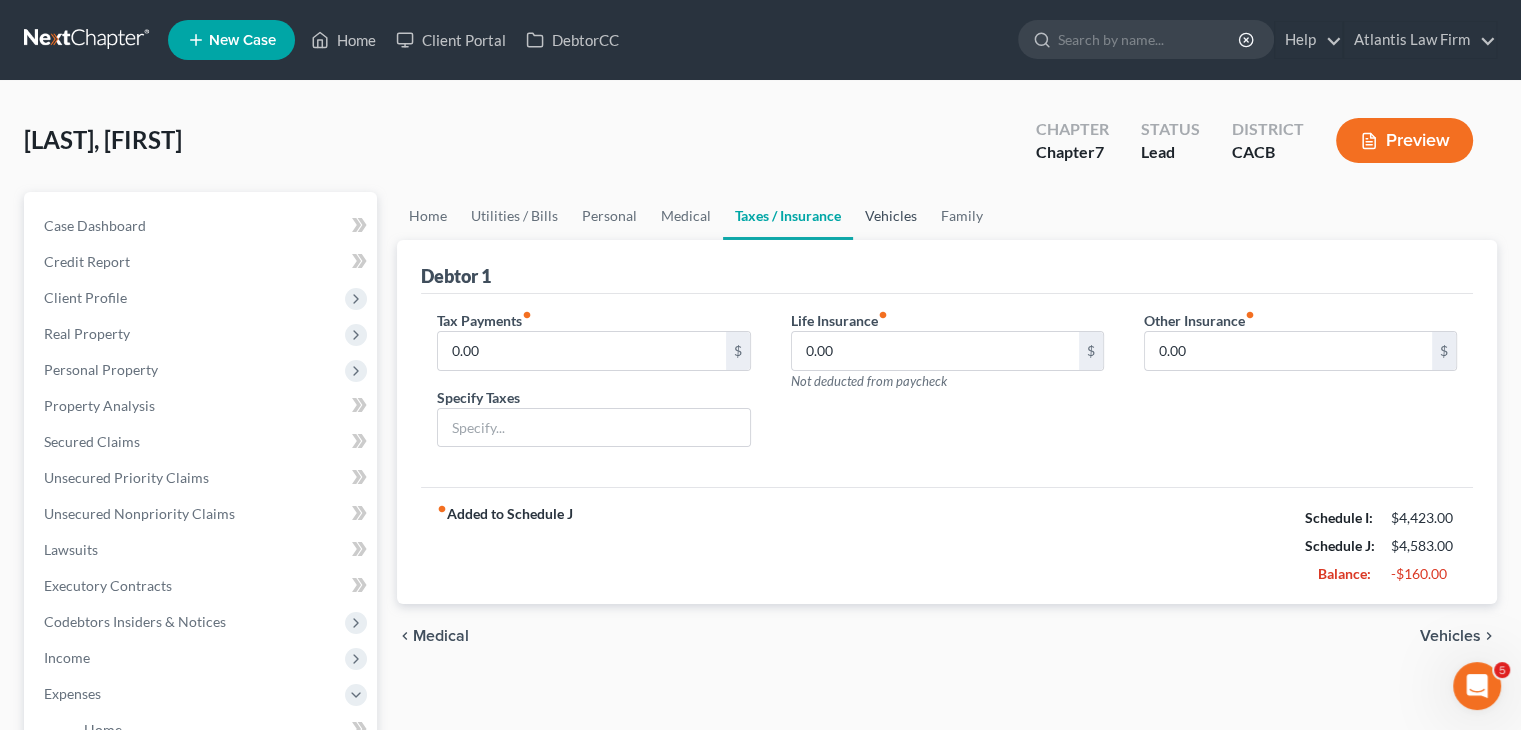 click on "Vehicles" at bounding box center [891, 216] 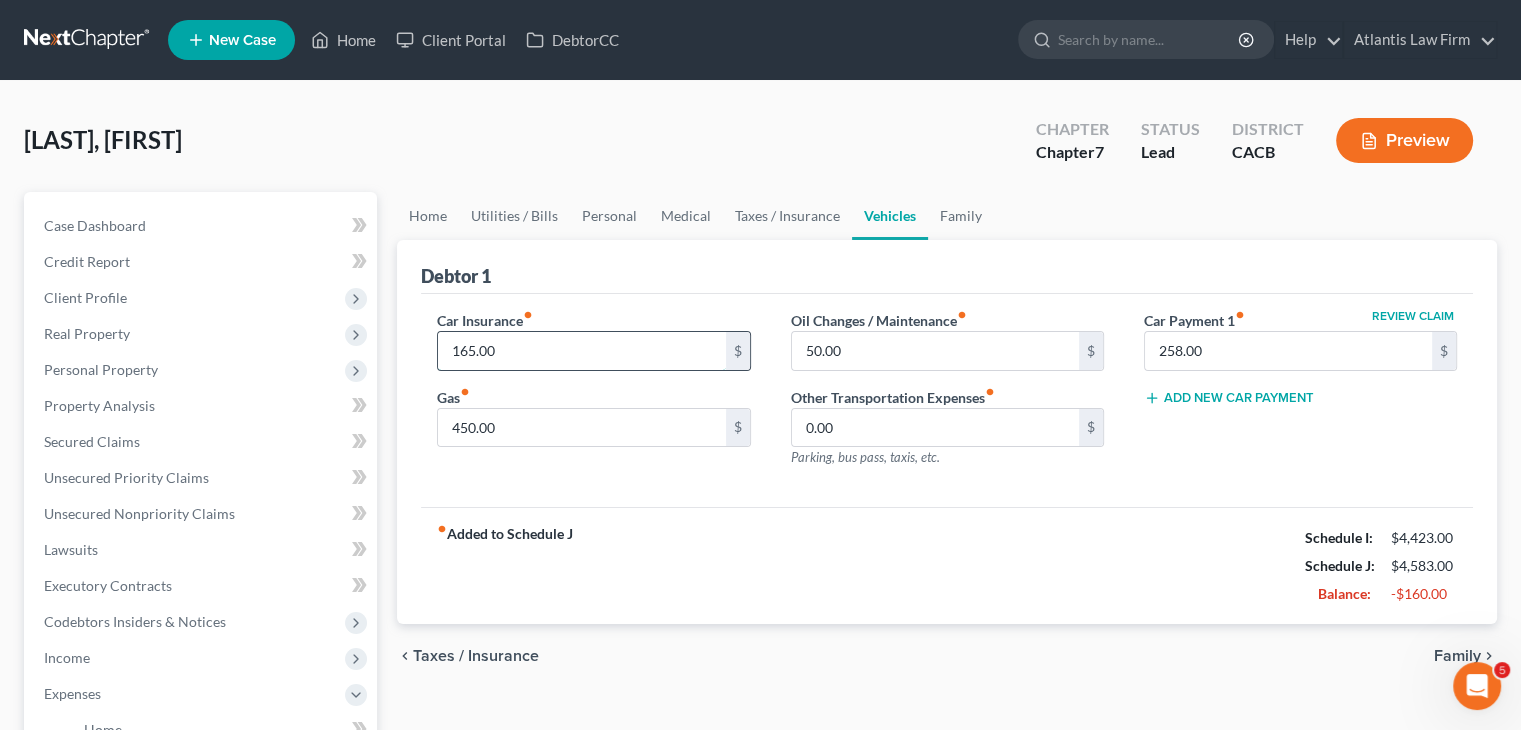 click on "165.00" at bounding box center [581, 351] 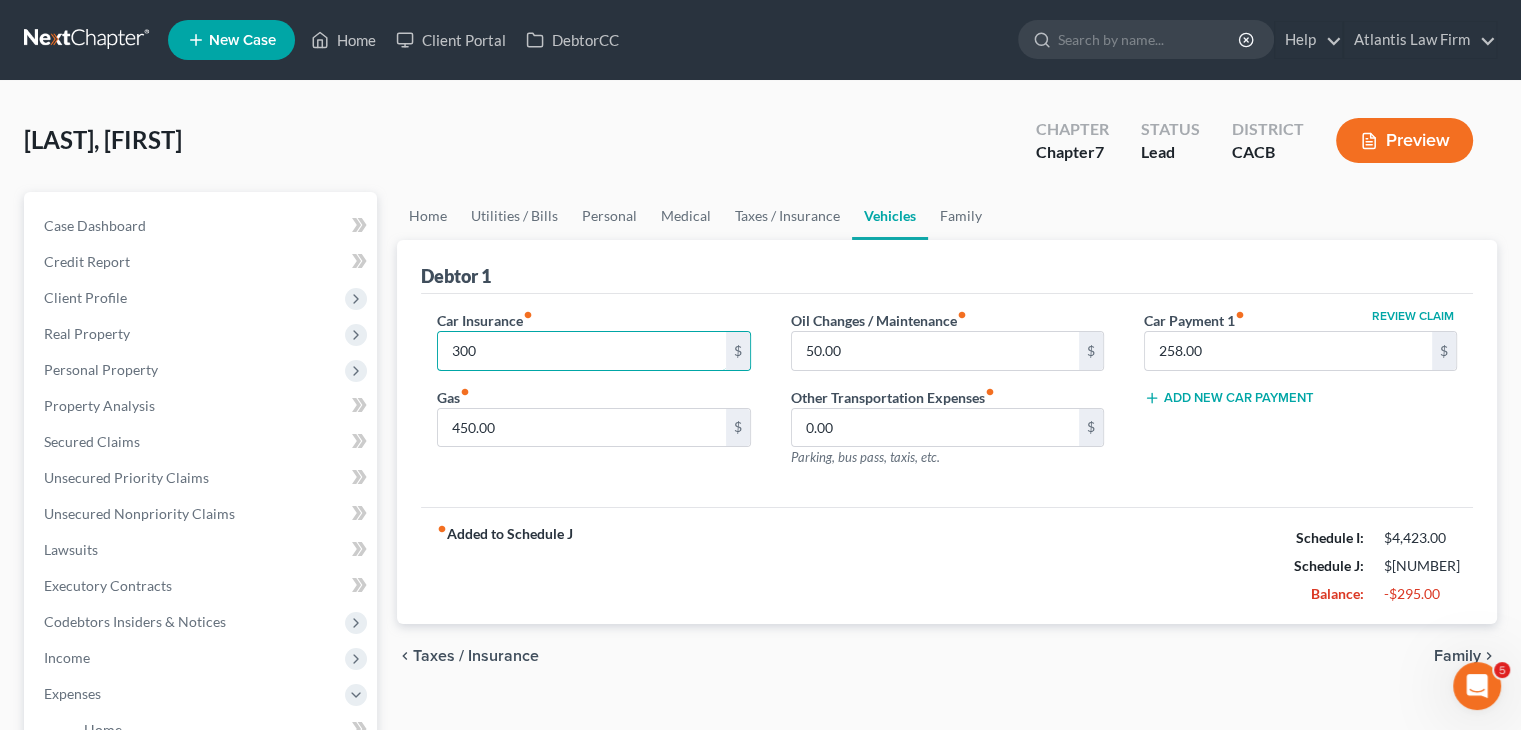 type on "300" 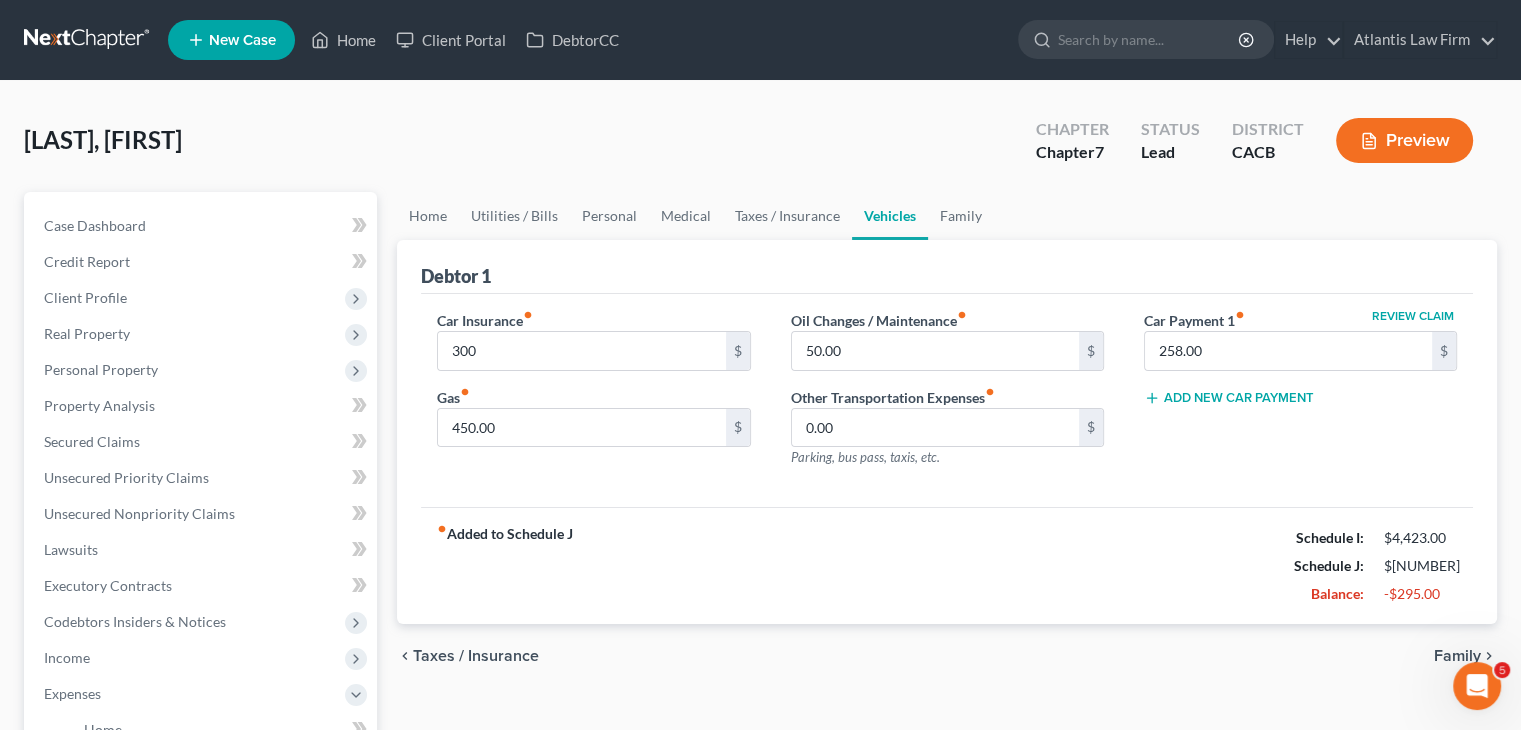 click on "[LAST], [FIRST] Upgraded Chapter Chapter  7 Status Lead District CACB Preview" at bounding box center [760, 148] 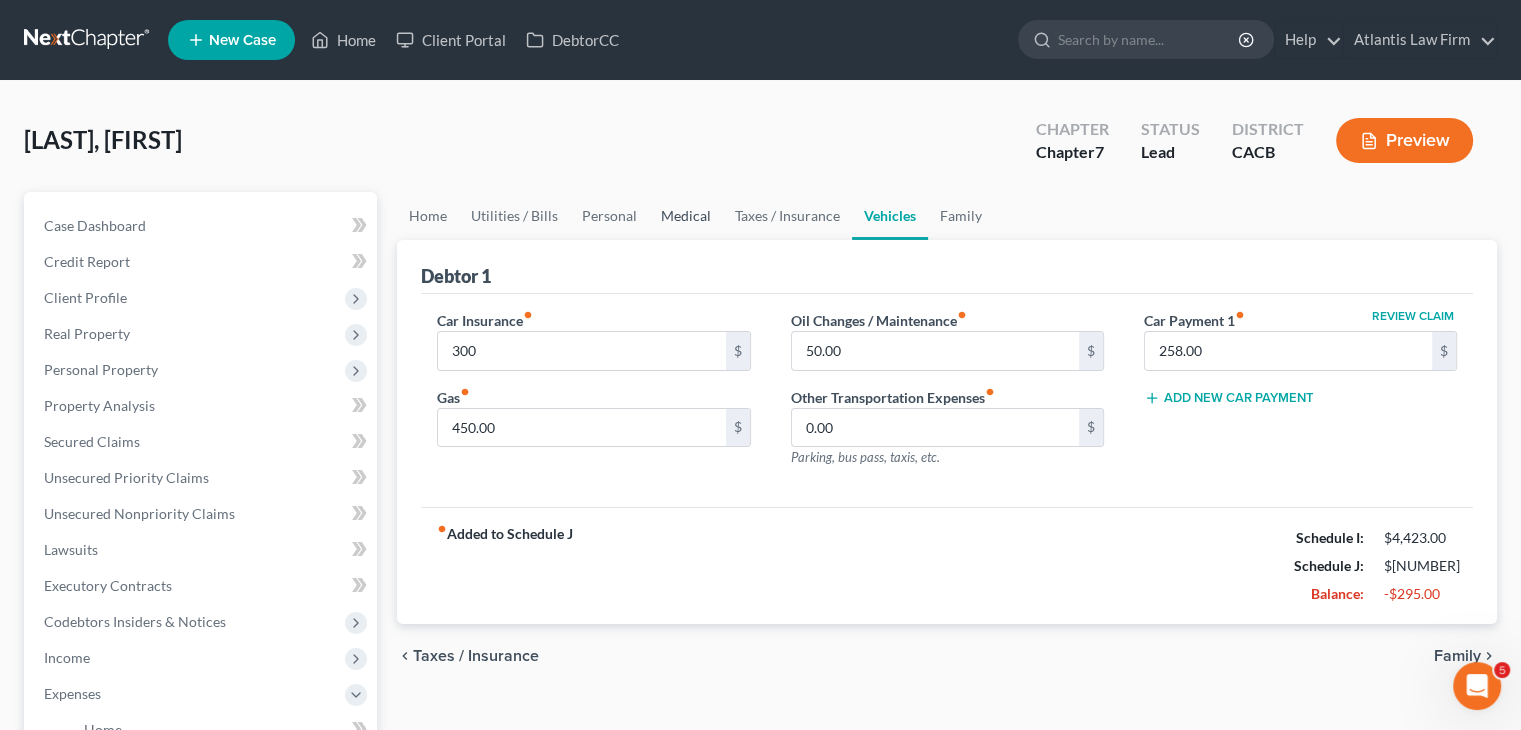click on "Medical" at bounding box center [686, 216] 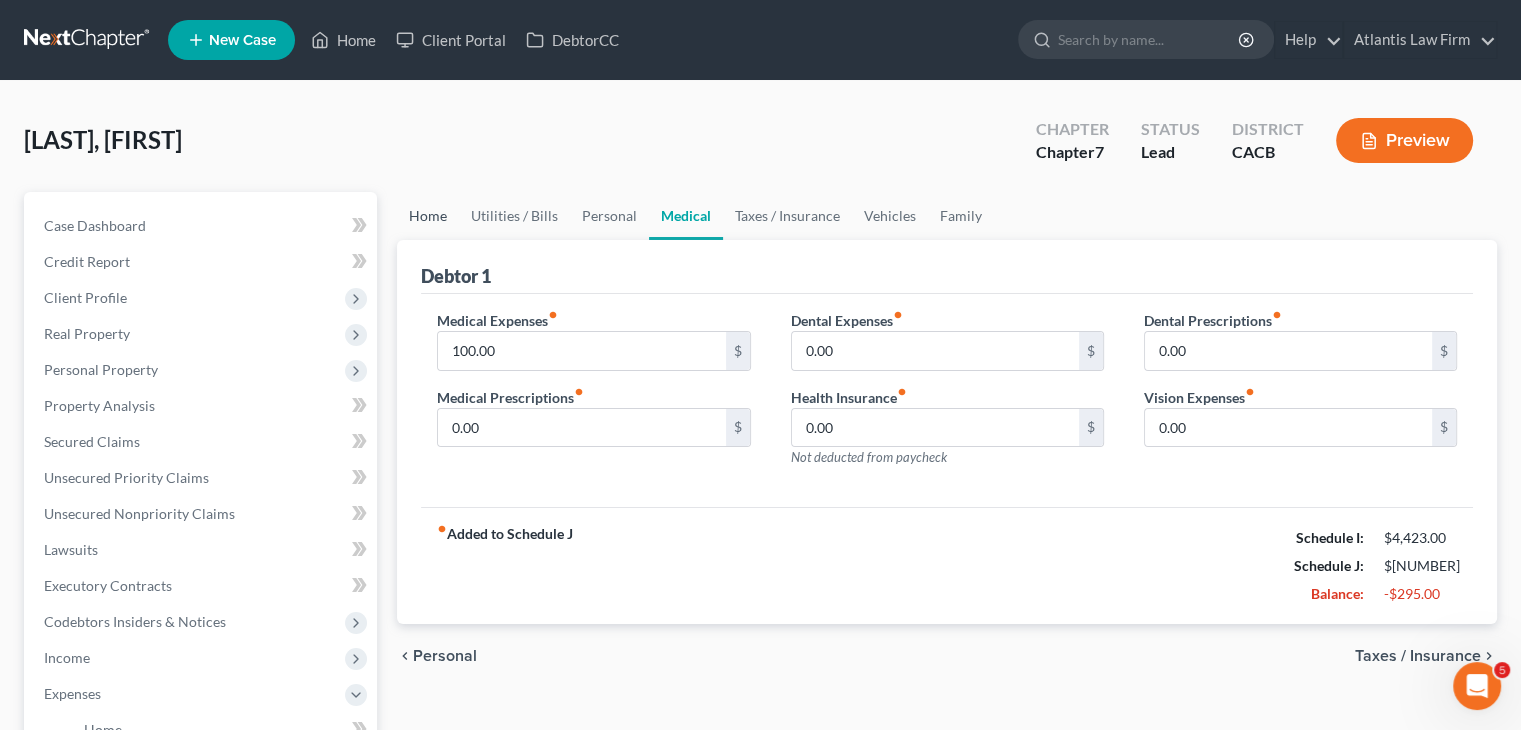 click on "Home" at bounding box center [428, 216] 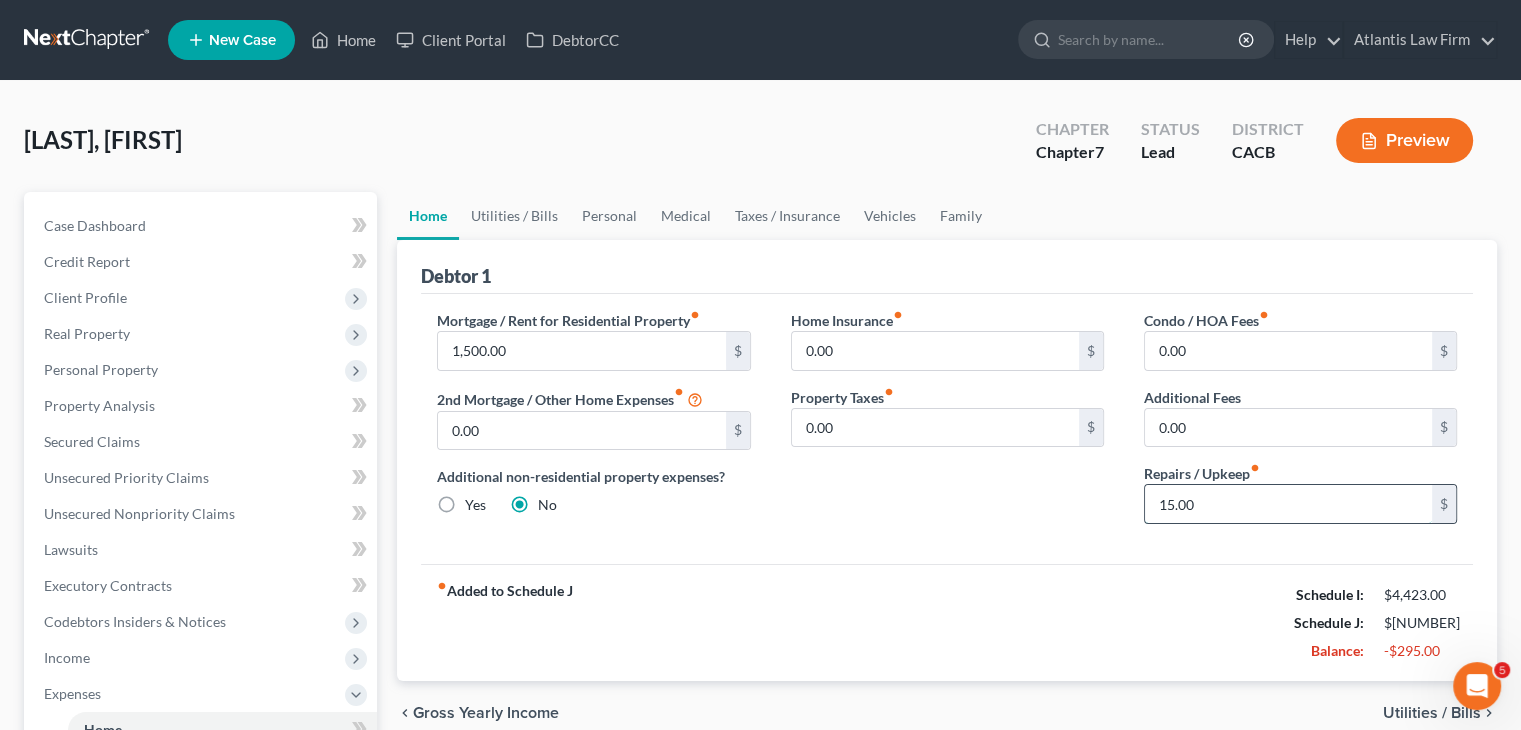 click on "15.00" at bounding box center [1288, 504] 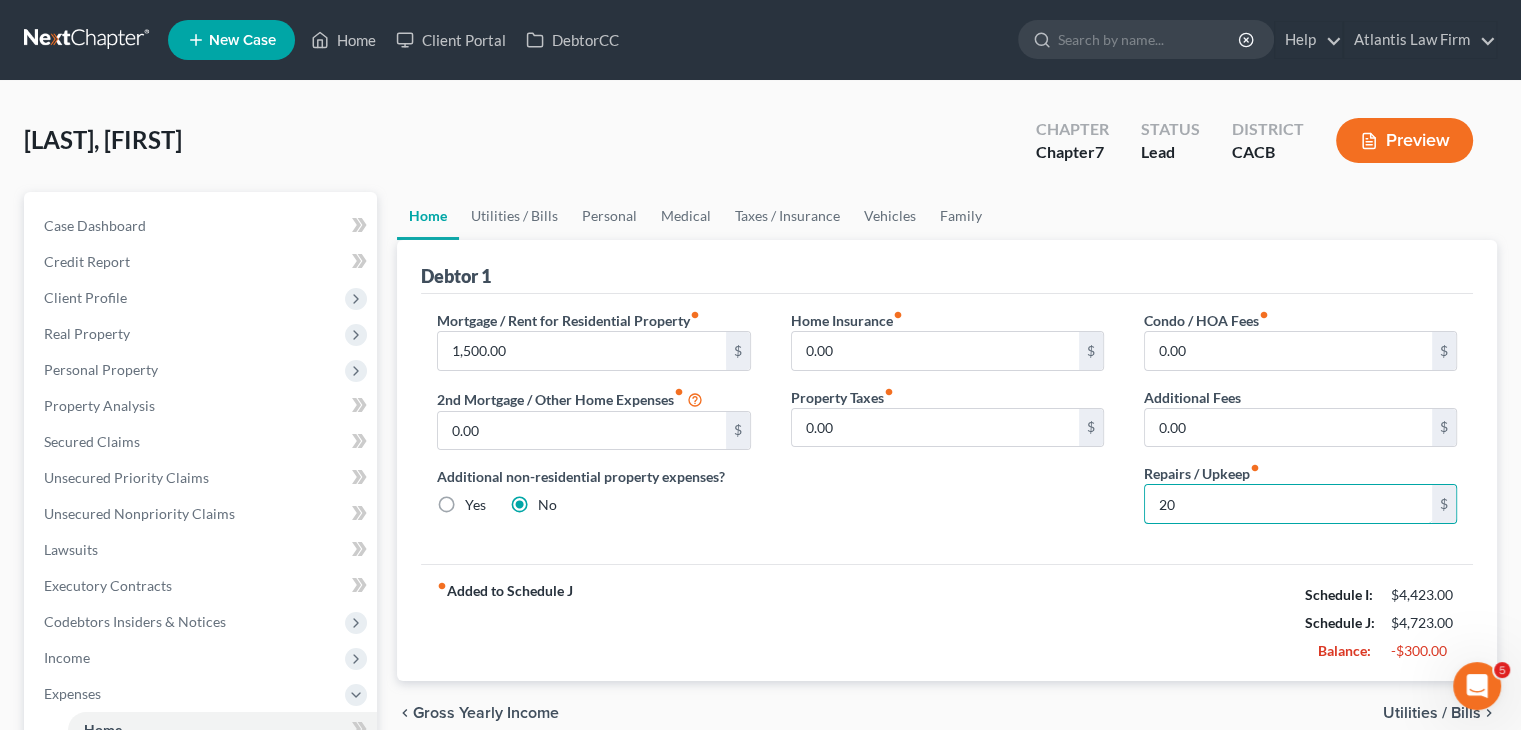 type on "20" 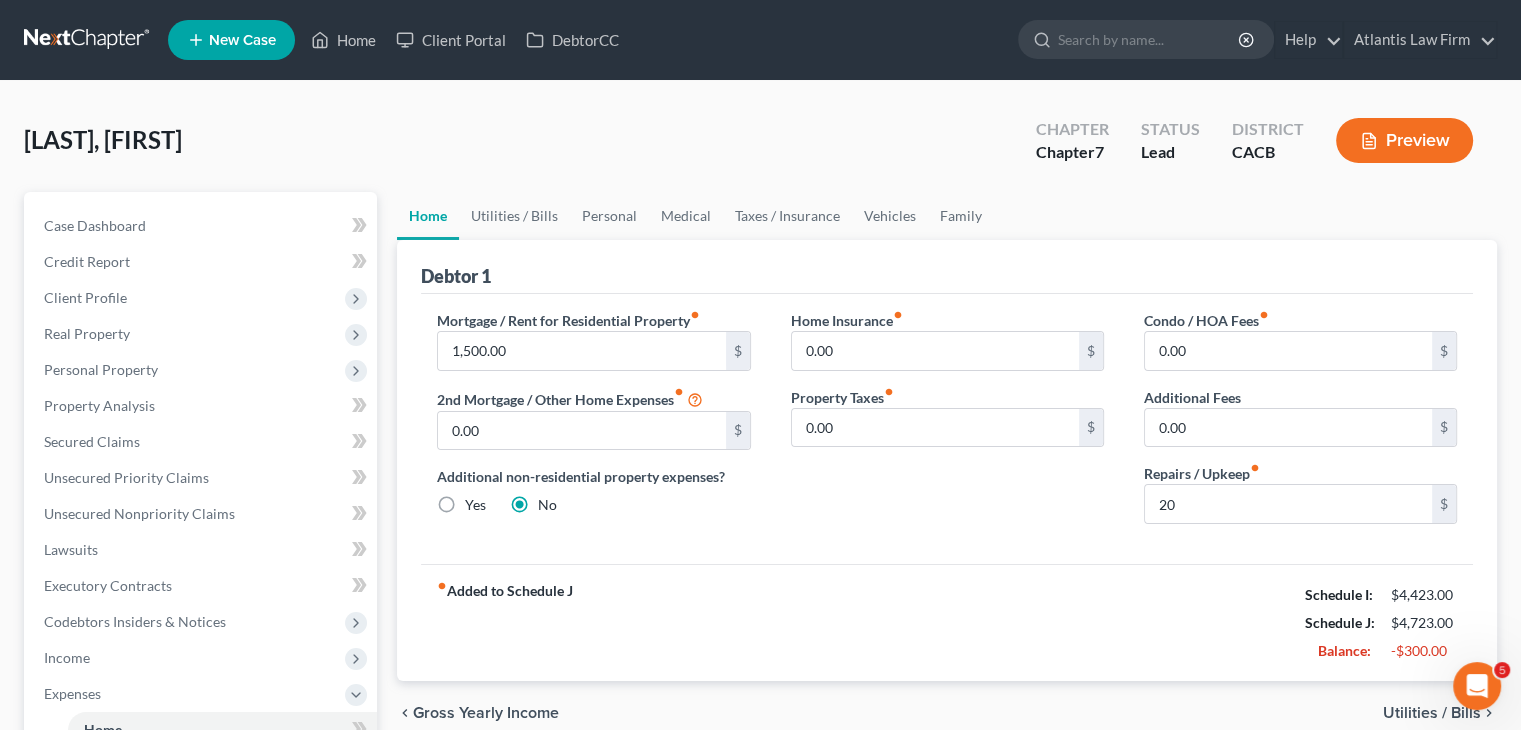click on "Home Insurance  fiber_manual_record 0.00 $ Property Taxes  fiber_manual_record 0.00 $" at bounding box center [947, 425] 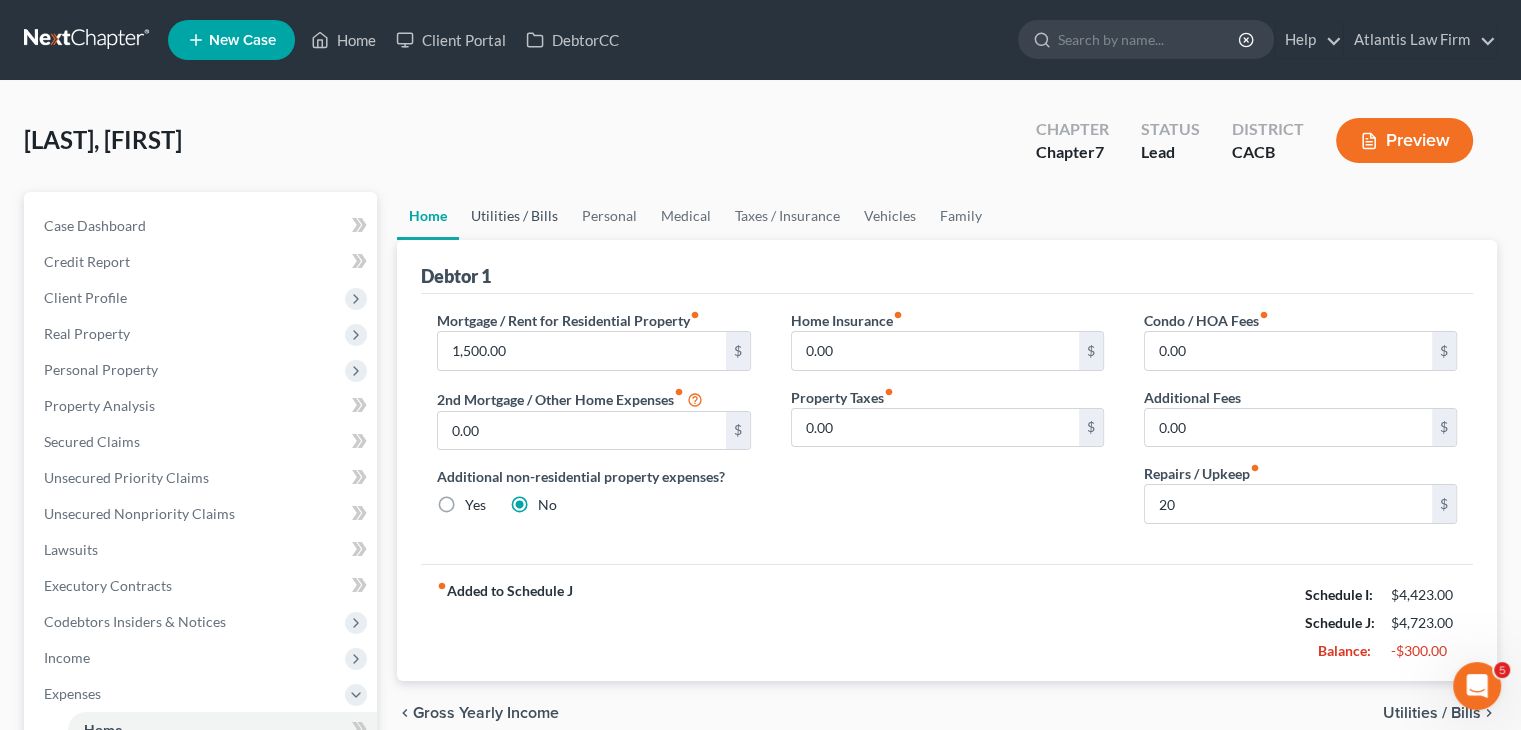 click on "Utilities / Bills" at bounding box center (514, 216) 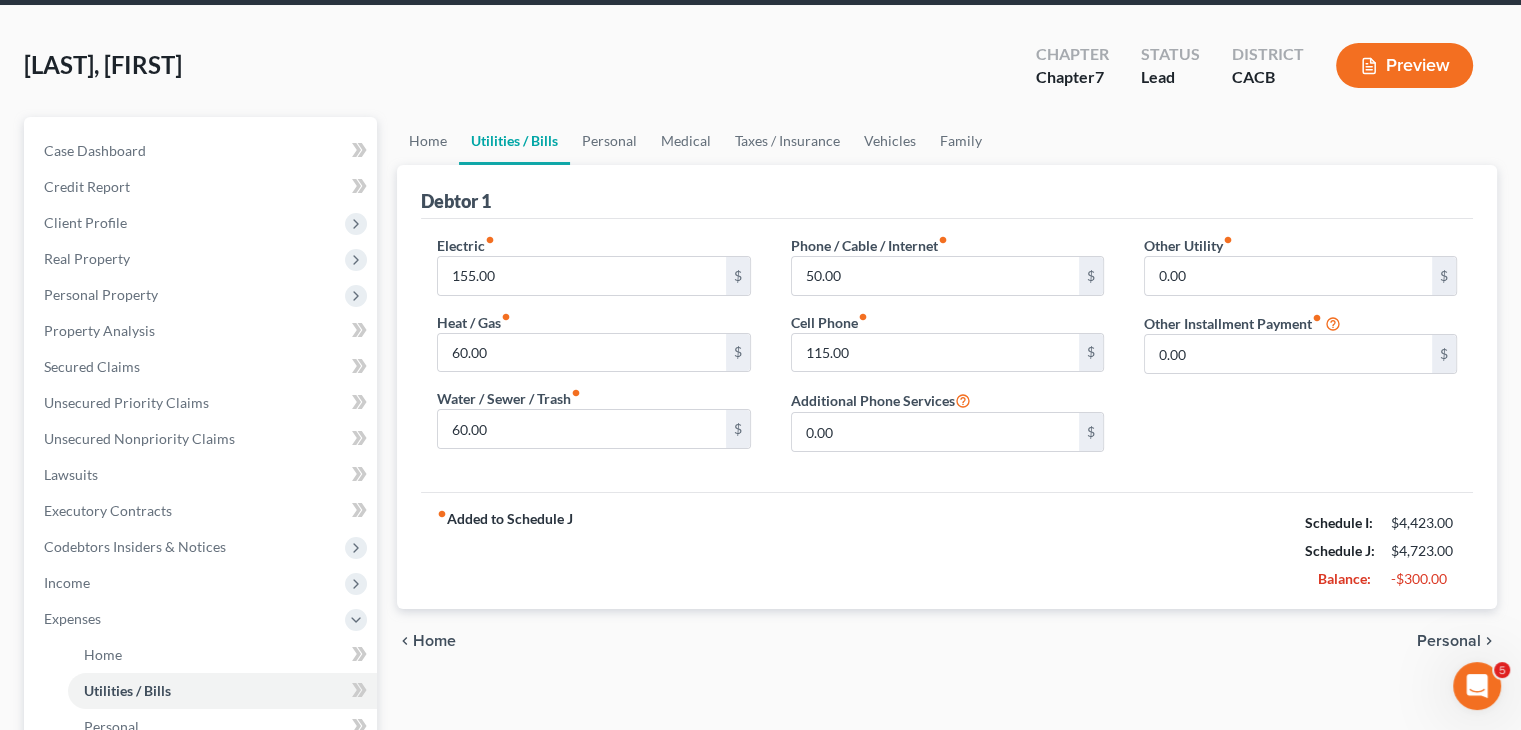 scroll, scrollTop: 76, scrollLeft: 0, axis: vertical 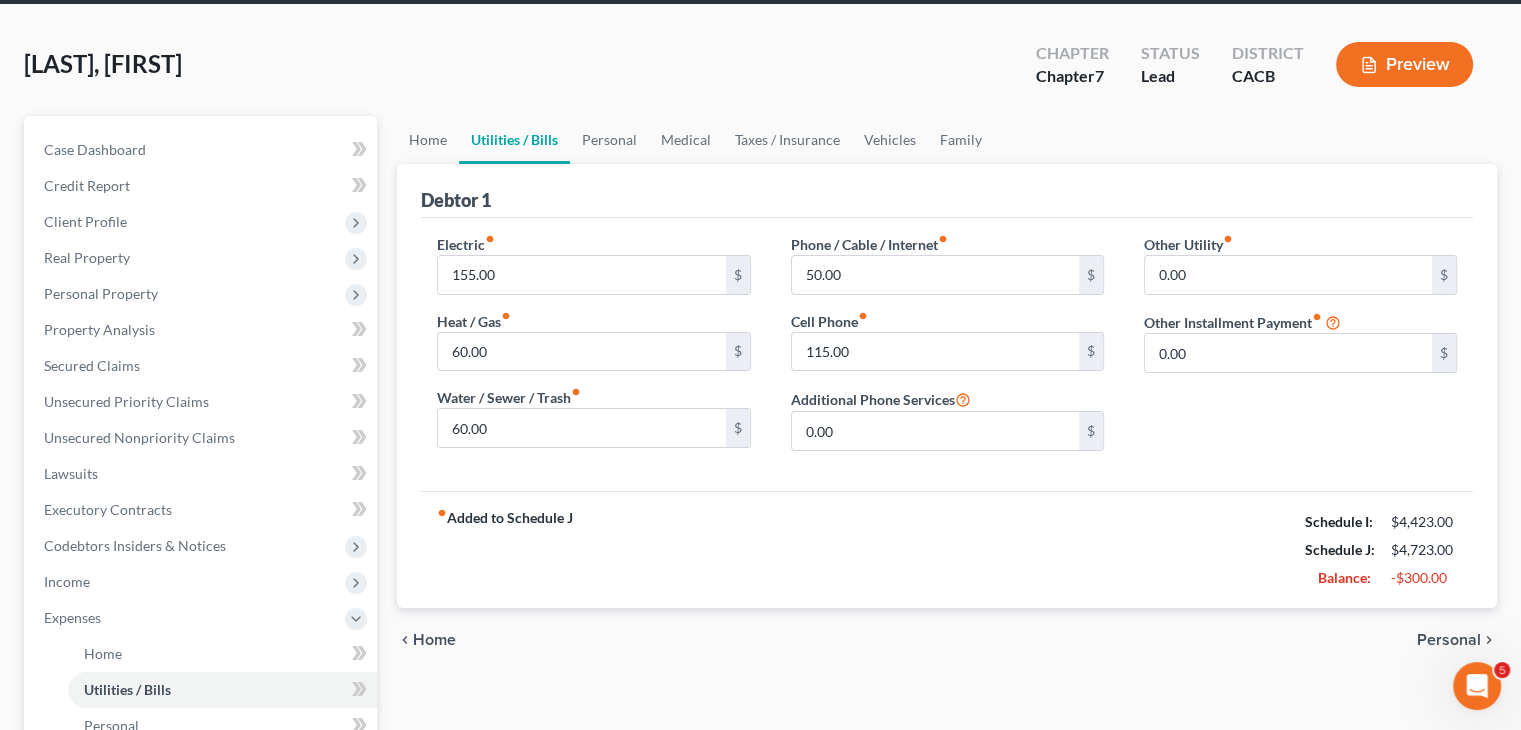 drag, startPoint x: 800, startPoint y: 22, endPoint x: 798, endPoint y: 45, distance: 23.086792 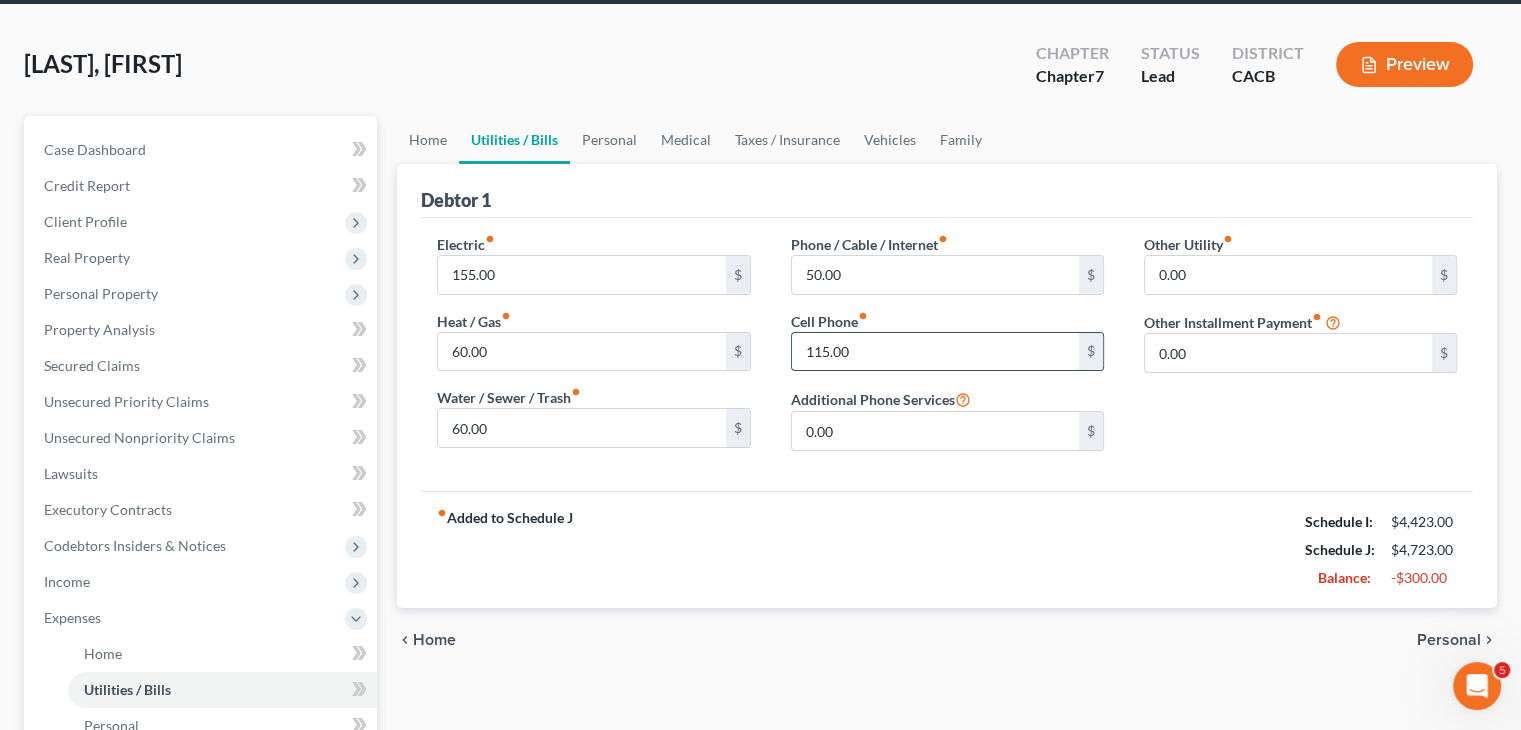 click on "115.00" at bounding box center (935, 352) 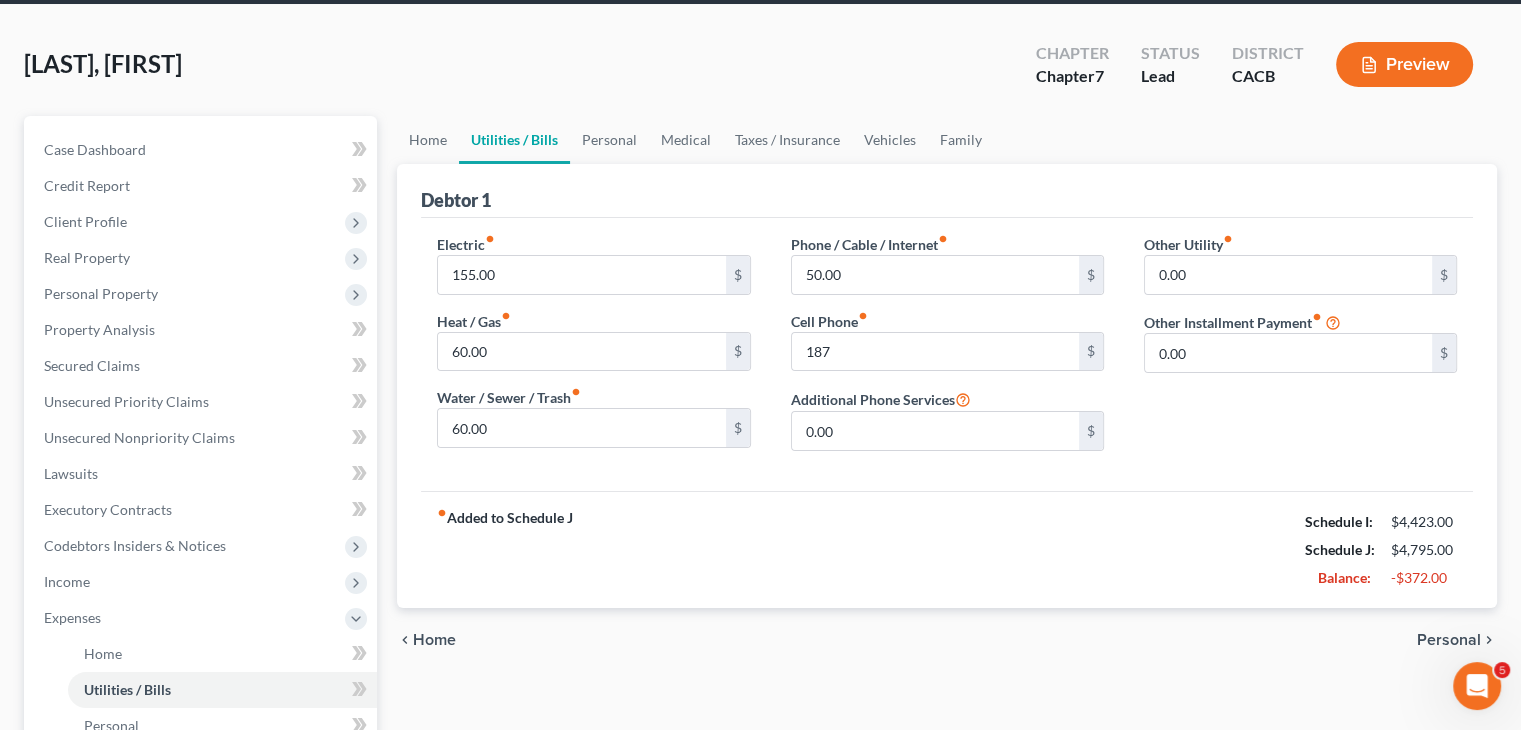 click on "fiber_manual_record  Added to Schedule J Schedule I: $4,423.00 Schedule J: $4,795.00 Balance: -$372.00" at bounding box center [947, 549] 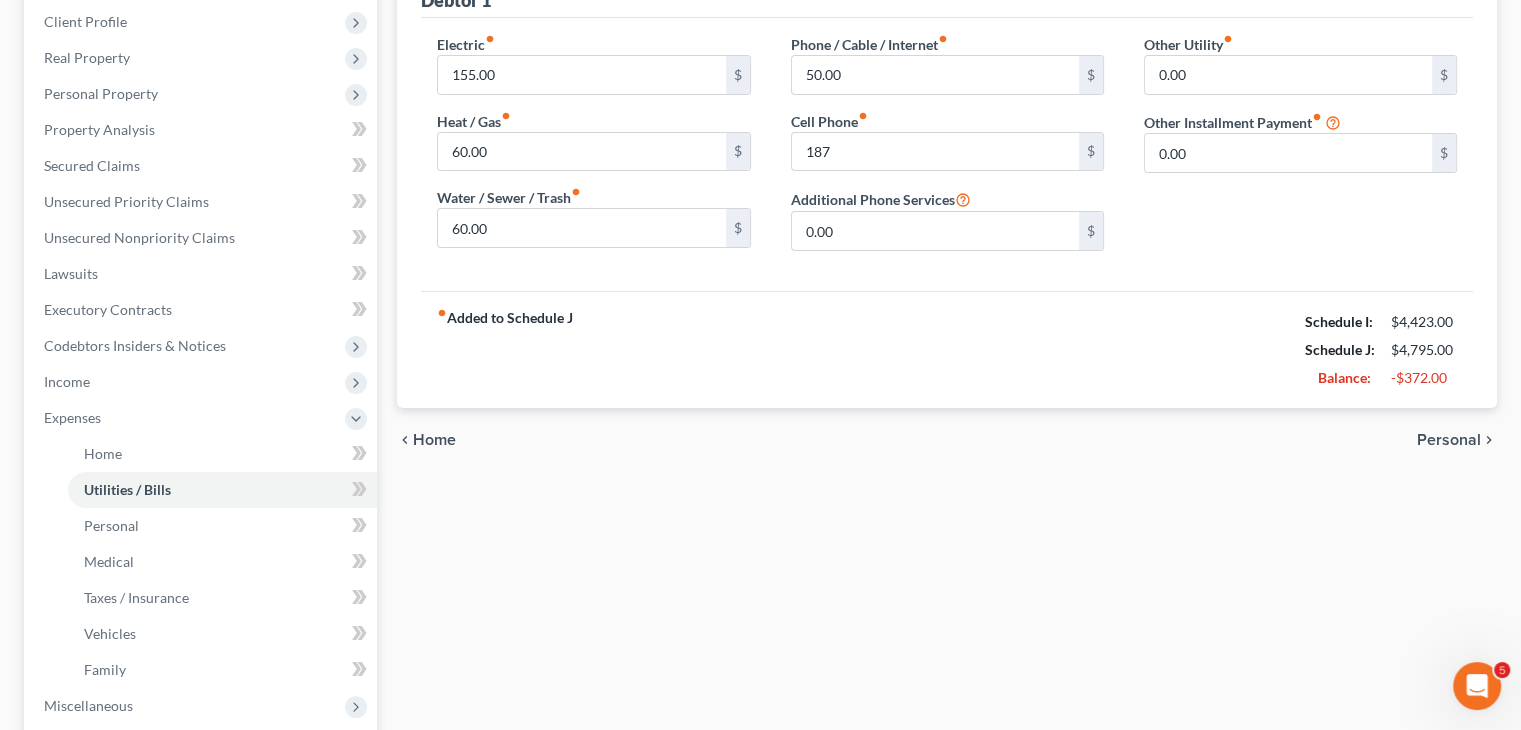 scroll, scrollTop: 352, scrollLeft: 0, axis: vertical 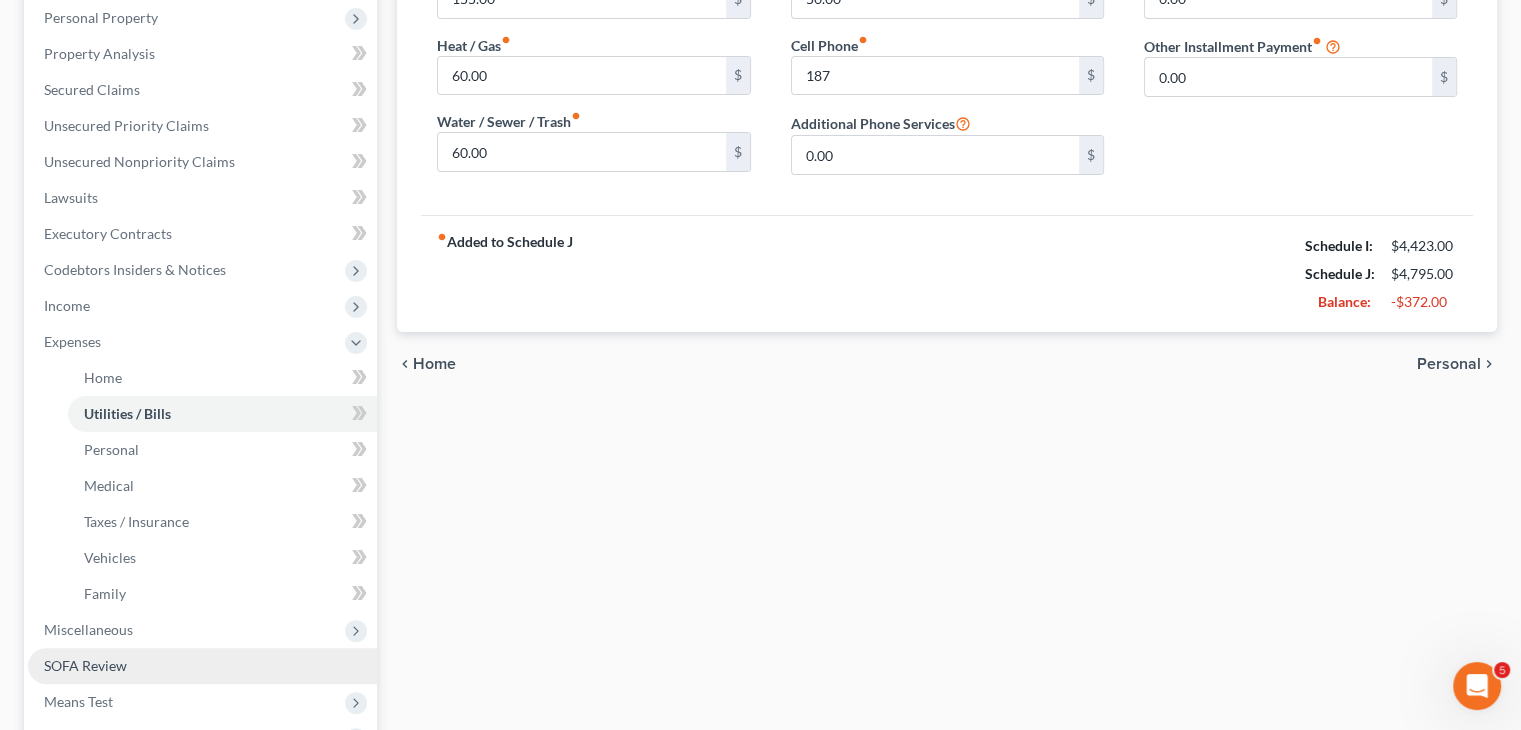 click on "SOFA Review" at bounding box center (85, 665) 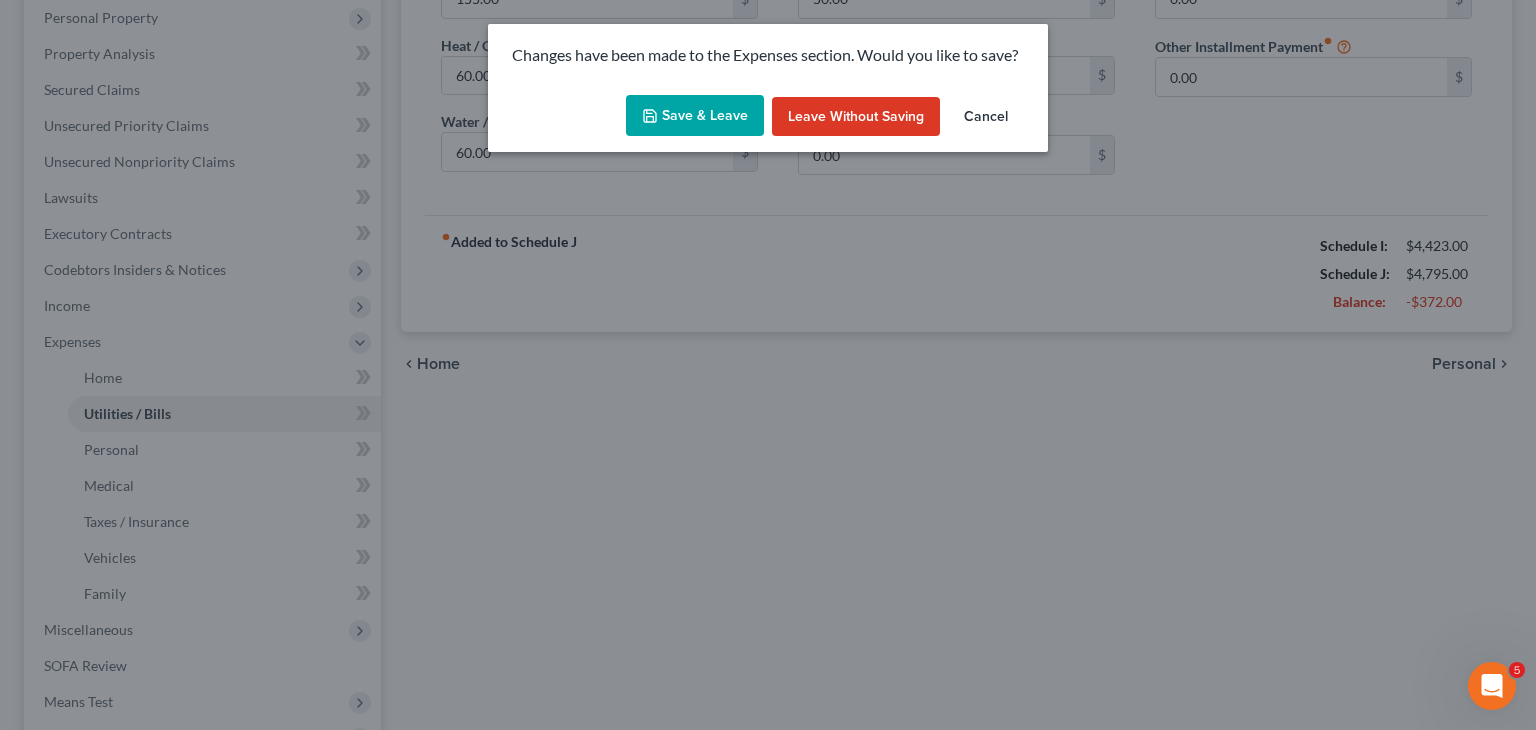 click on "Save & Leave" at bounding box center [695, 116] 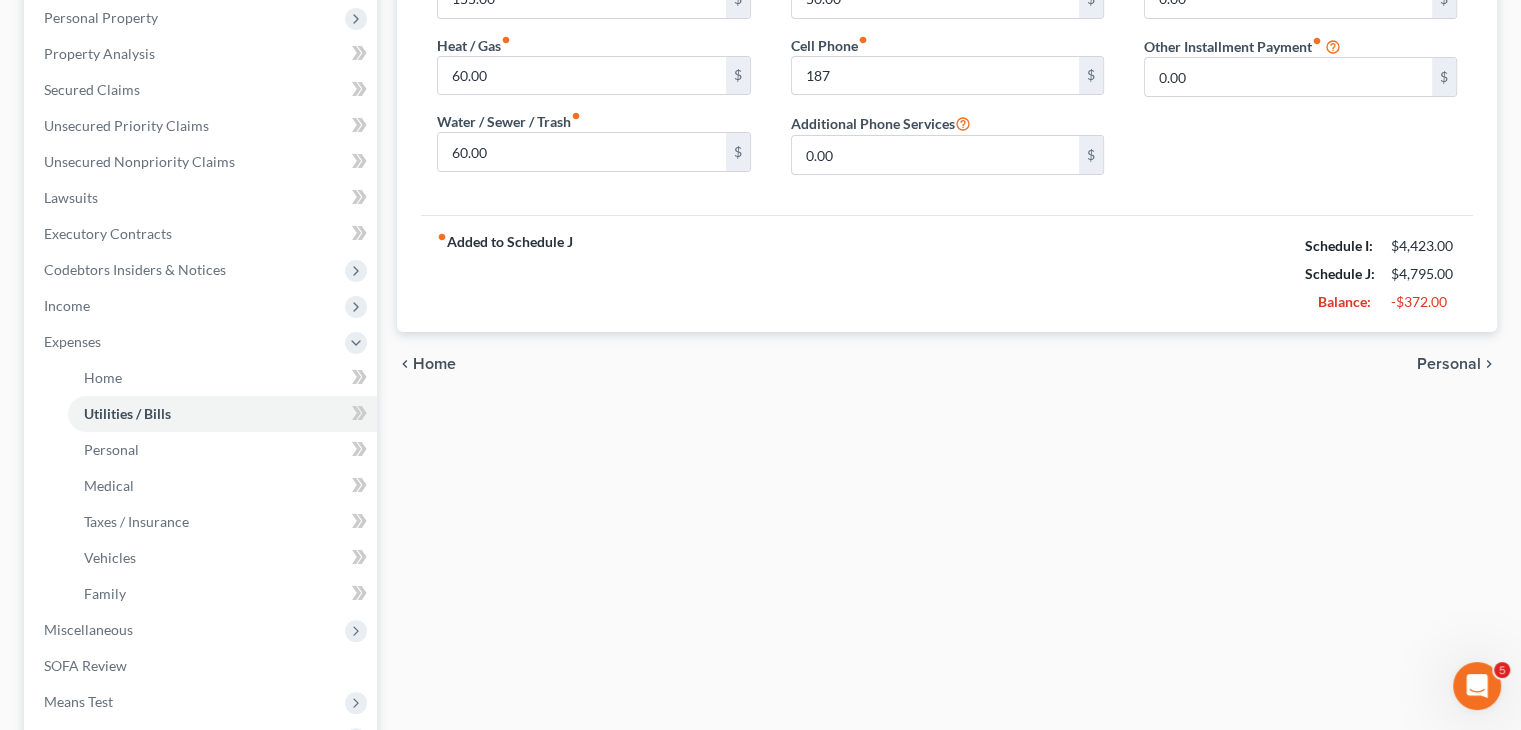 type on "187.00" 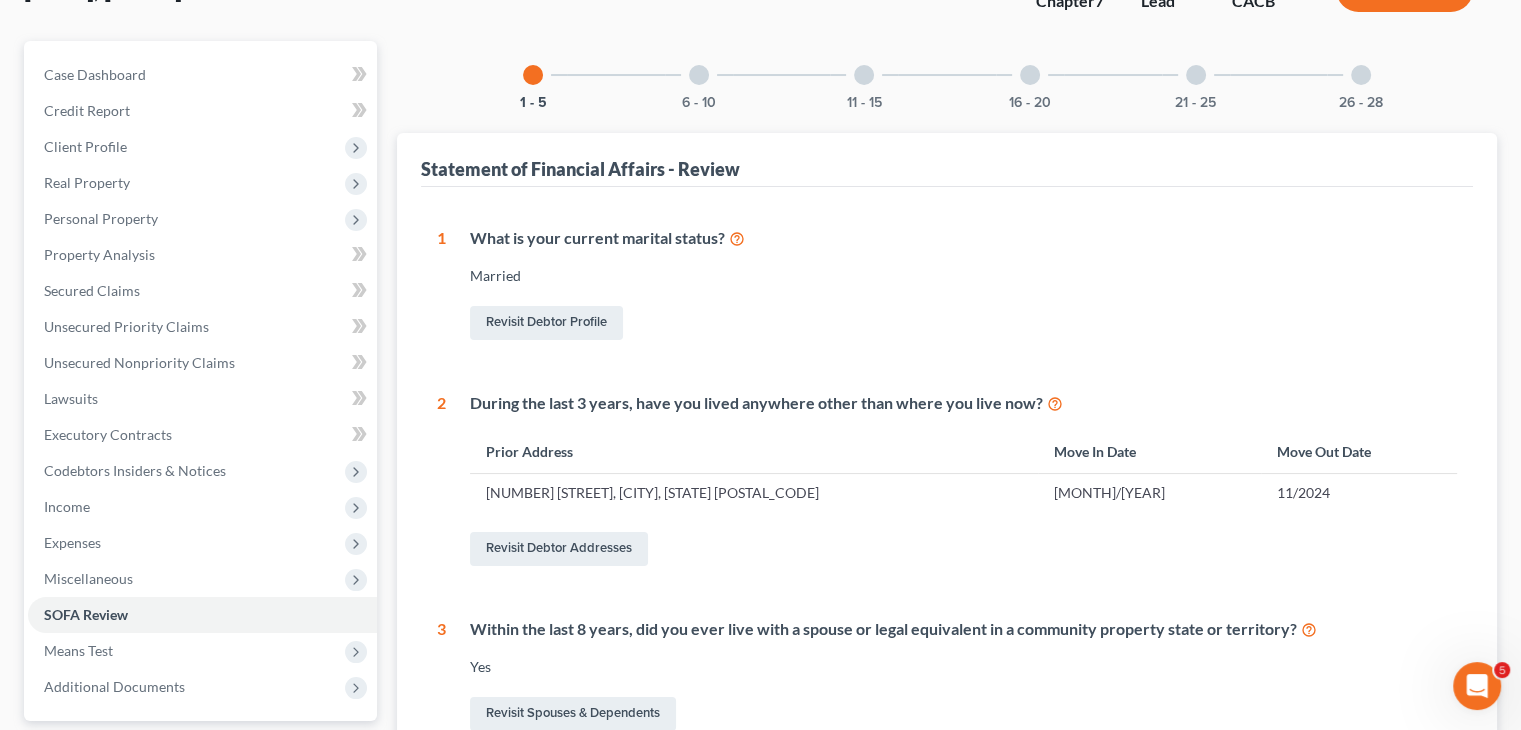 scroll, scrollTop: 150, scrollLeft: 0, axis: vertical 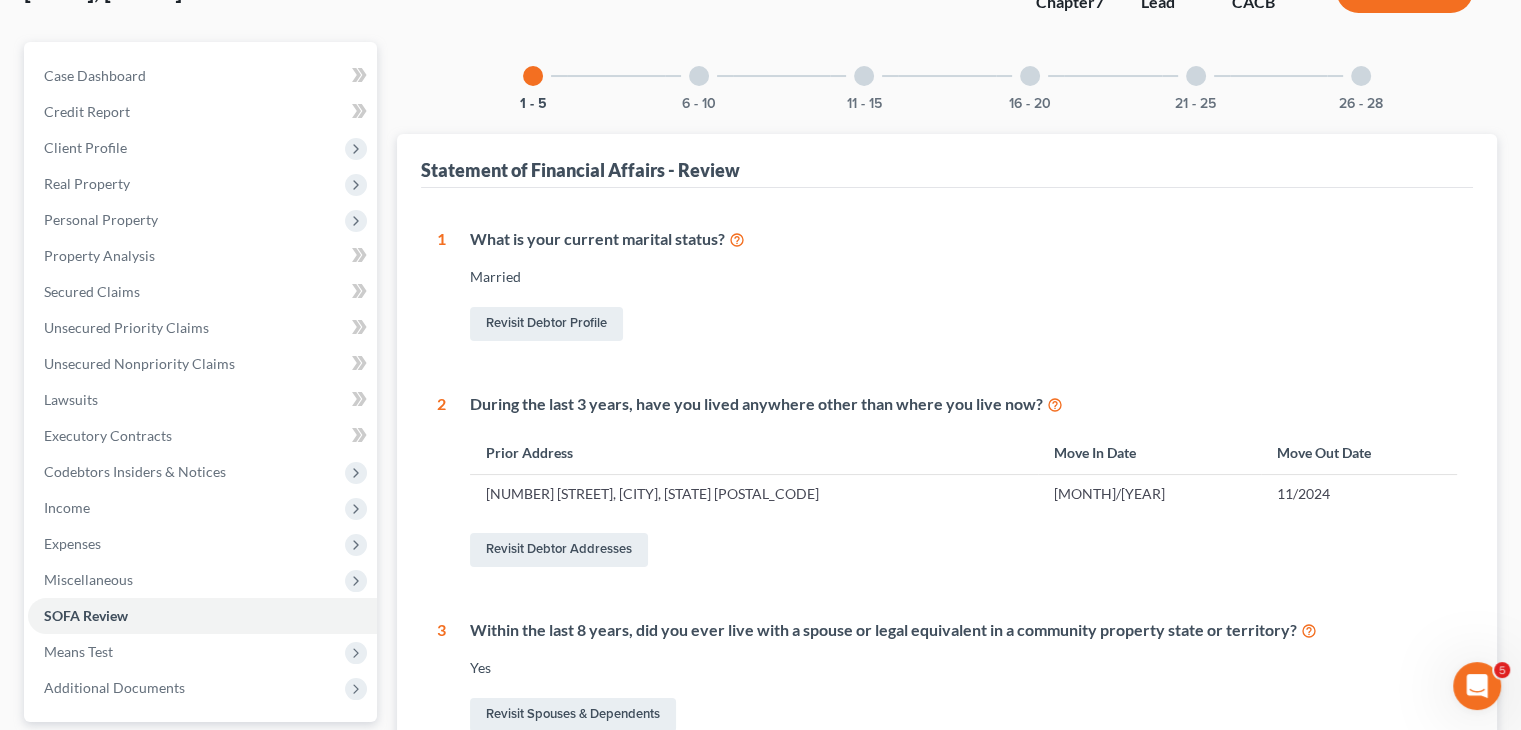 click at bounding box center [699, 76] 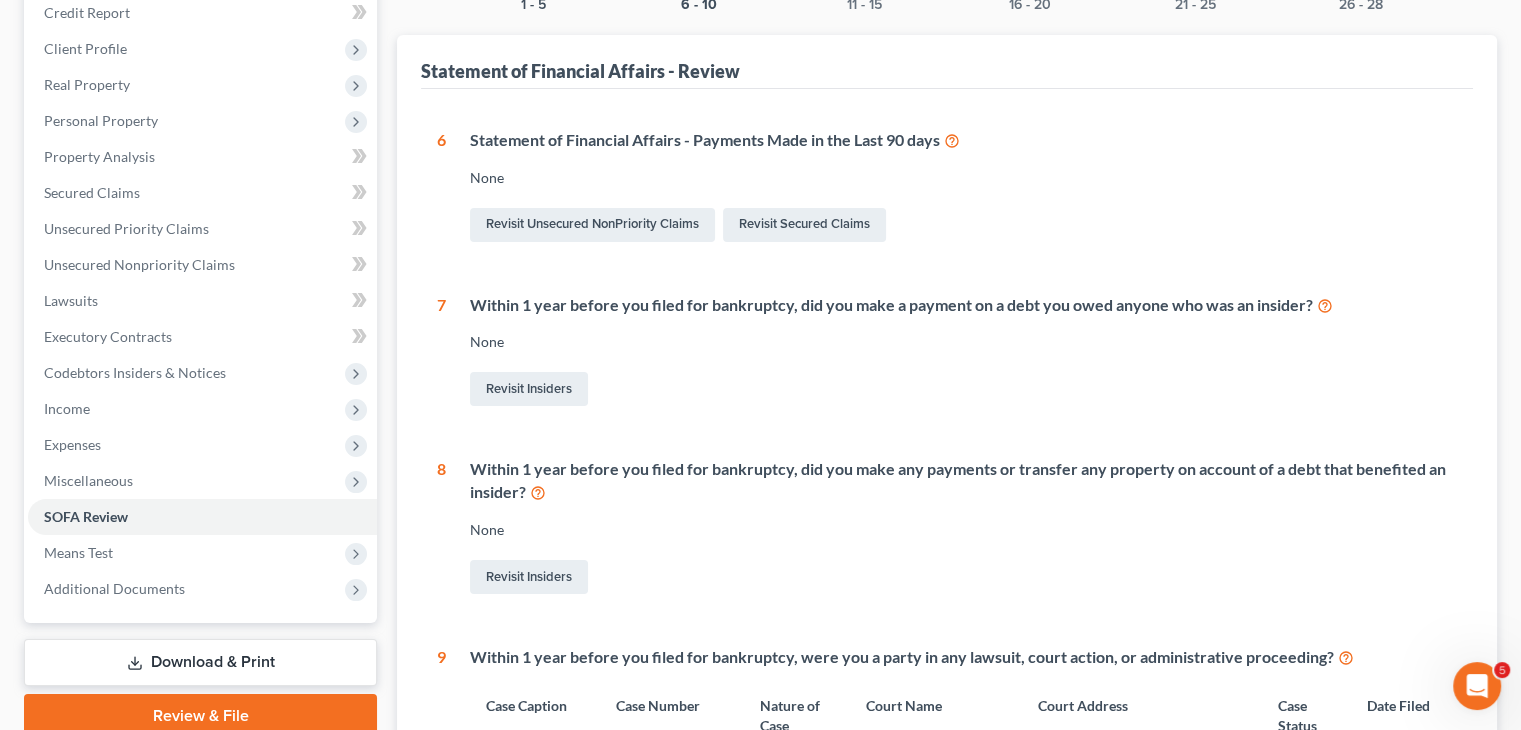 scroll, scrollTop: 0, scrollLeft: 0, axis: both 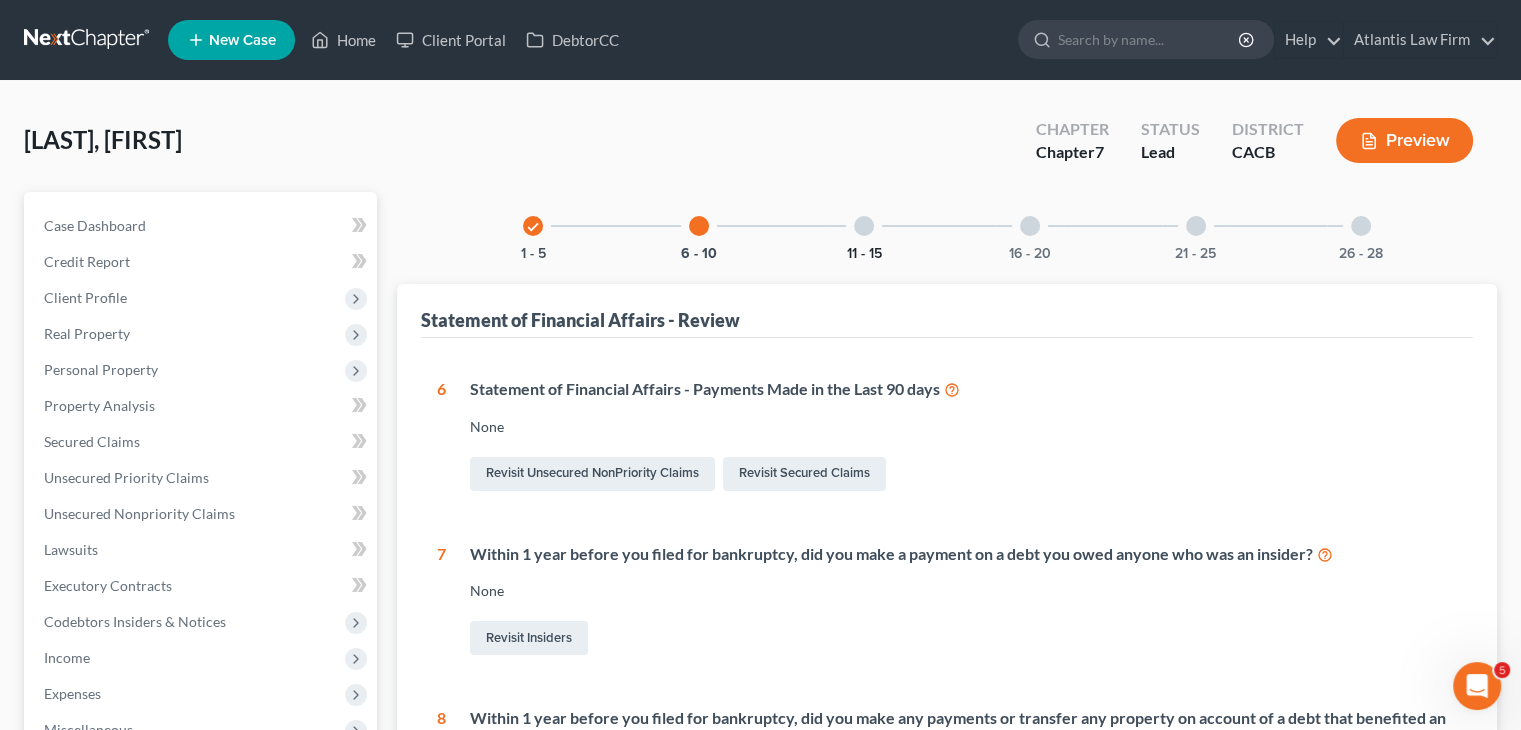 click on "11 - 15" at bounding box center [864, 254] 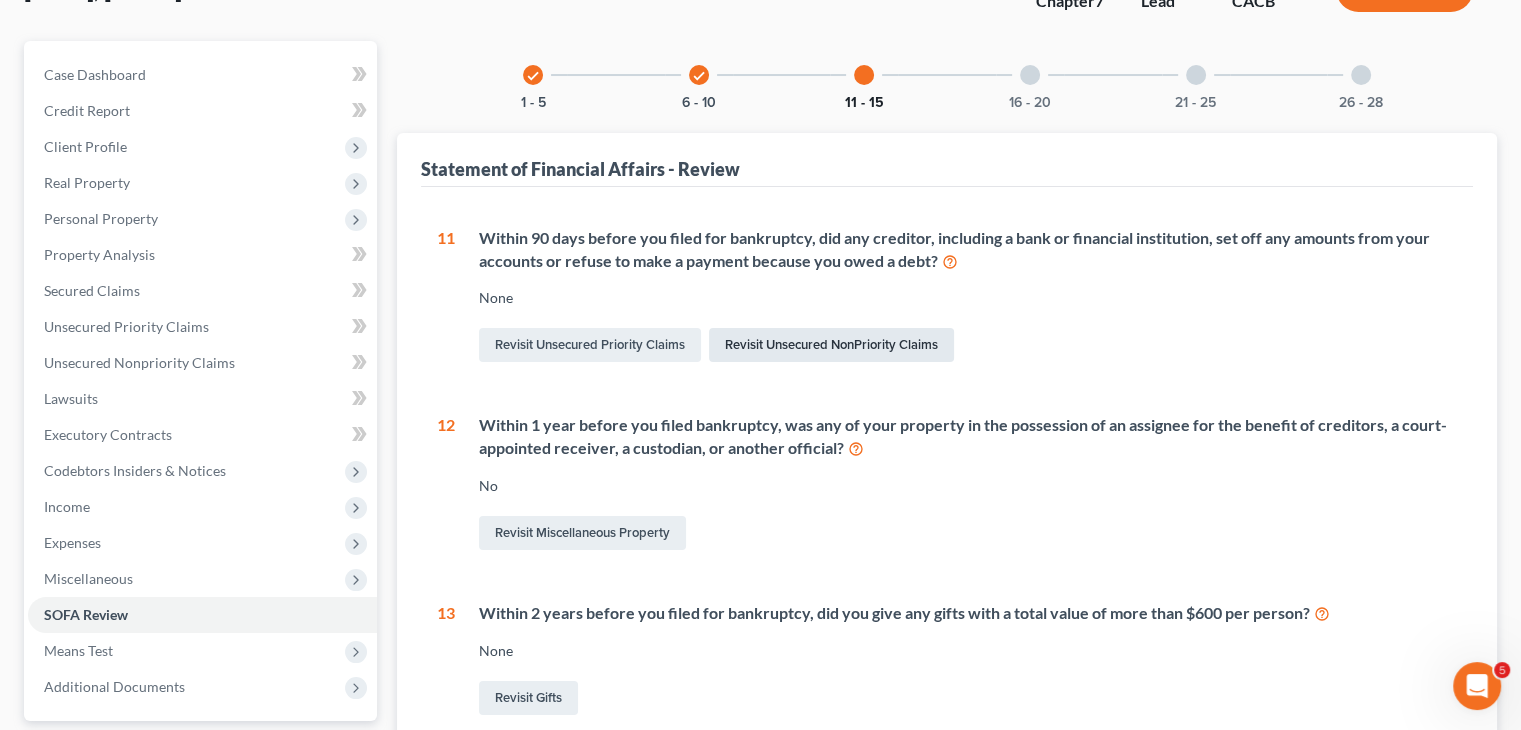 scroll, scrollTop: 0, scrollLeft: 0, axis: both 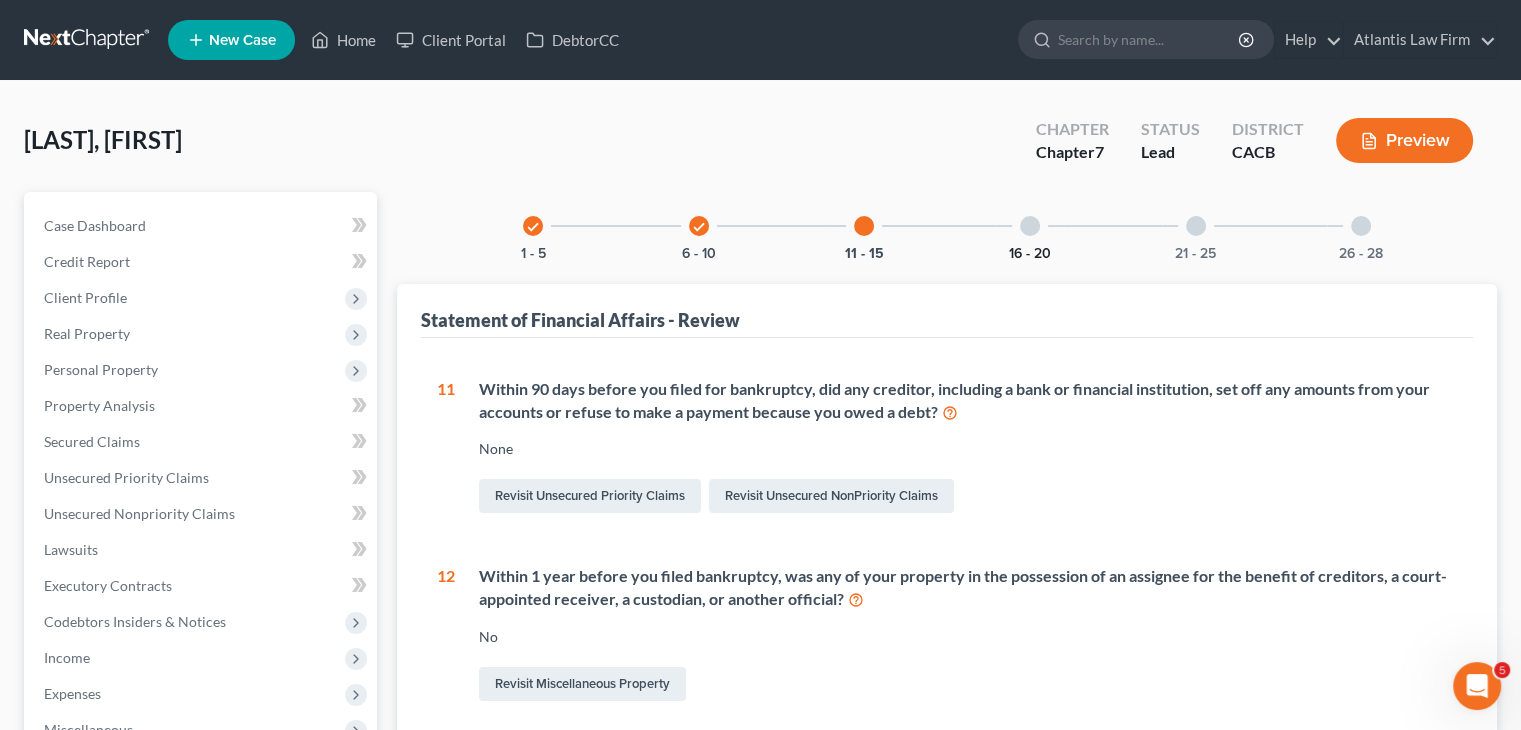 click on "16 - 20" at bounding box center (1030, 254) 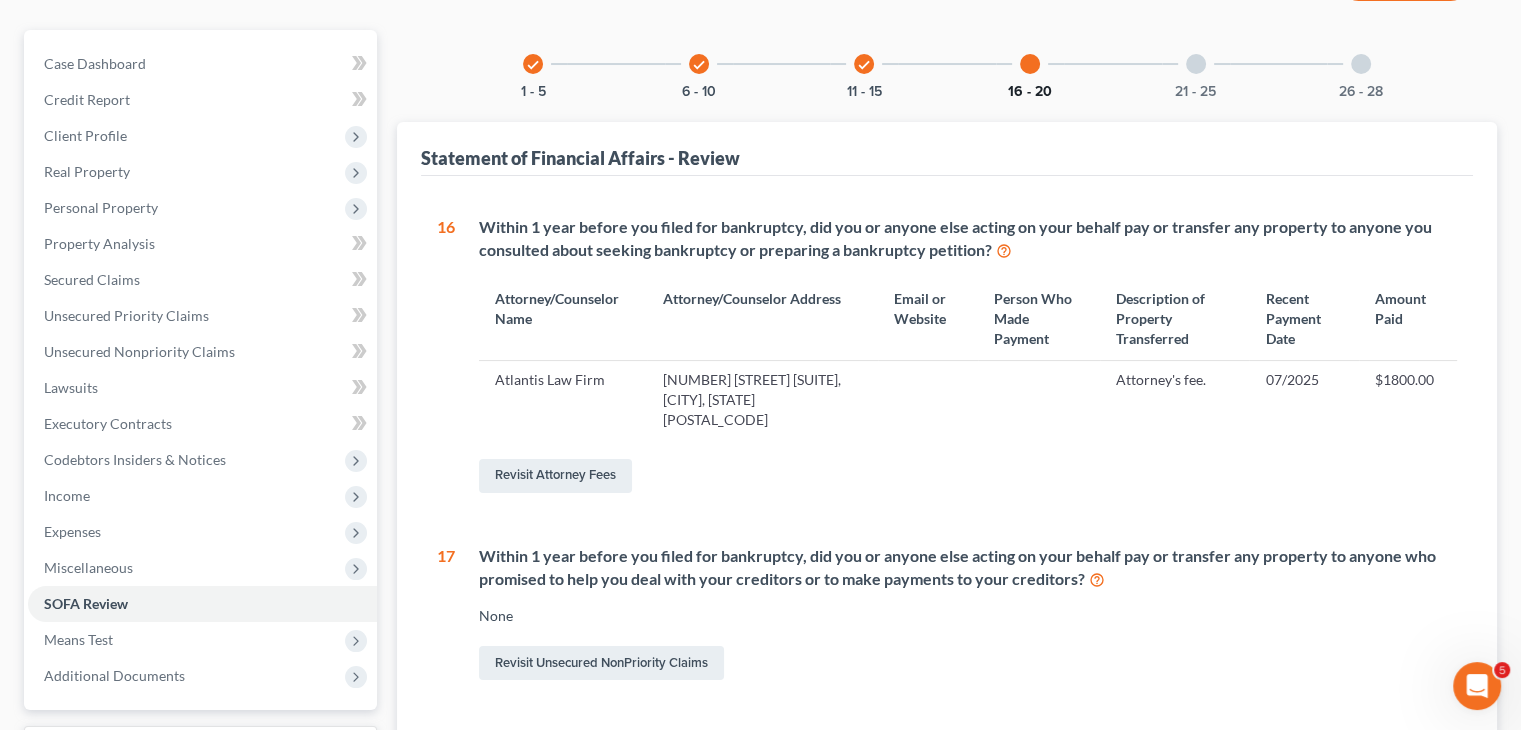 scroll, scrollTop: 0, scrollLeft: 0, axis: both 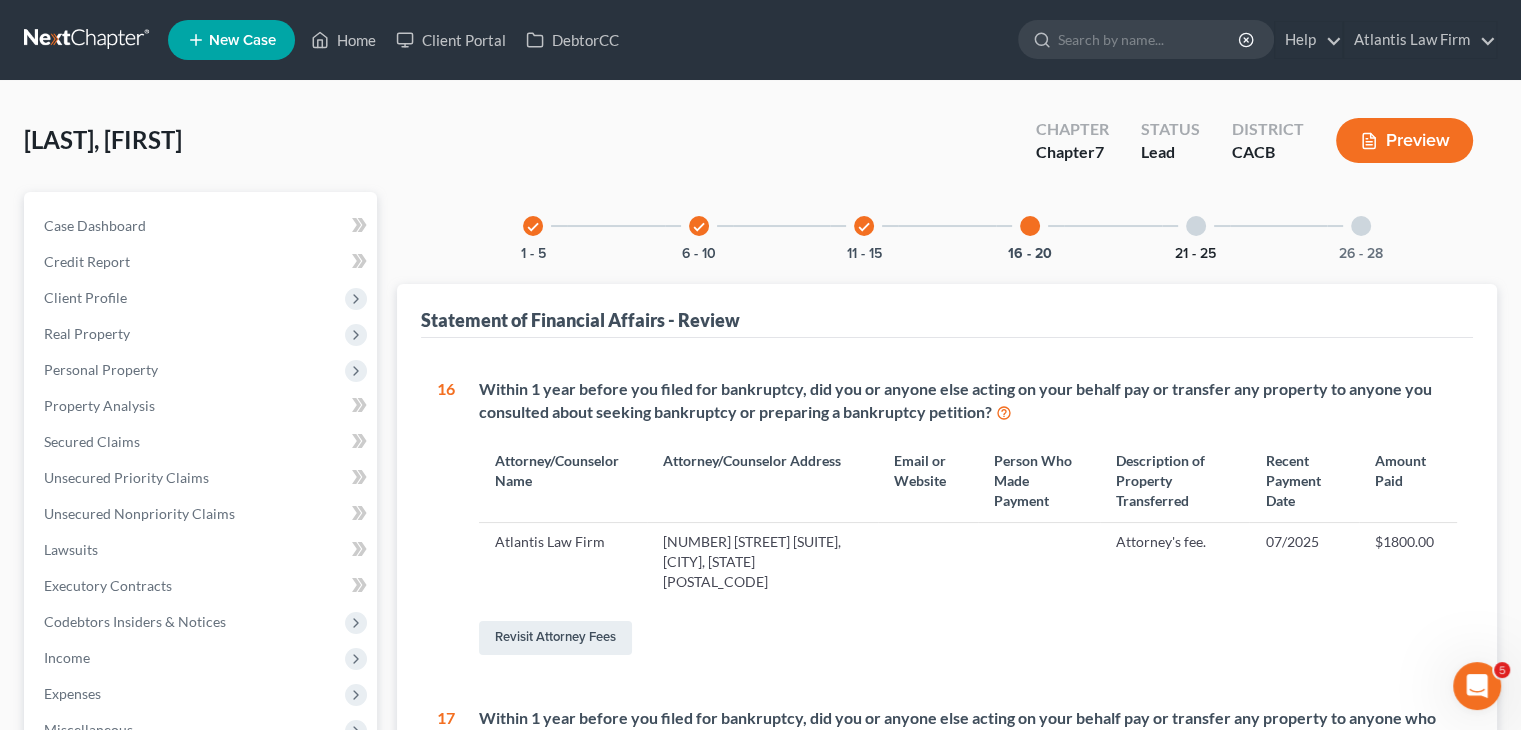 click on "21 - 25" at bounding box center [1195, 254] 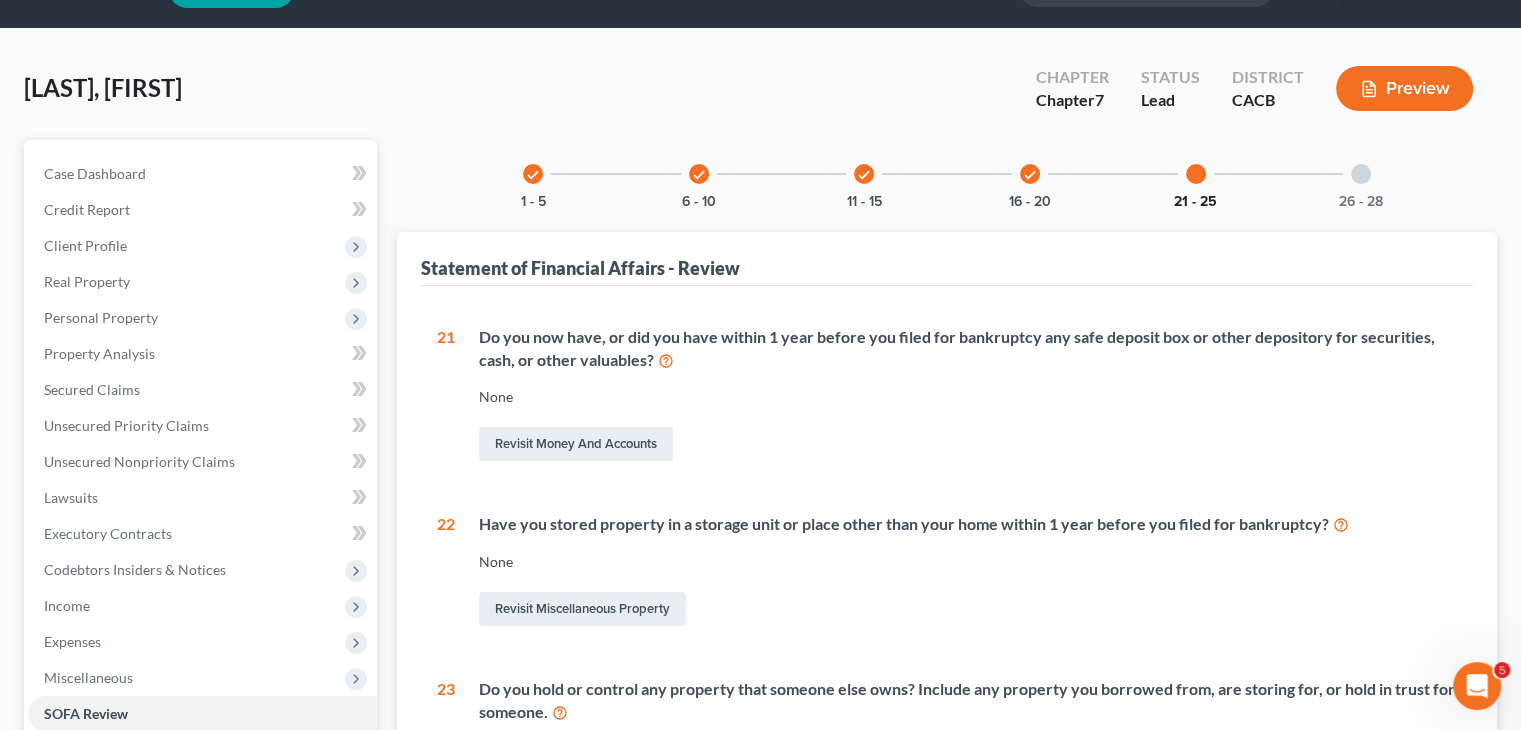 scroll, scrollTop: 0, scrollLeft: 0, axis: both 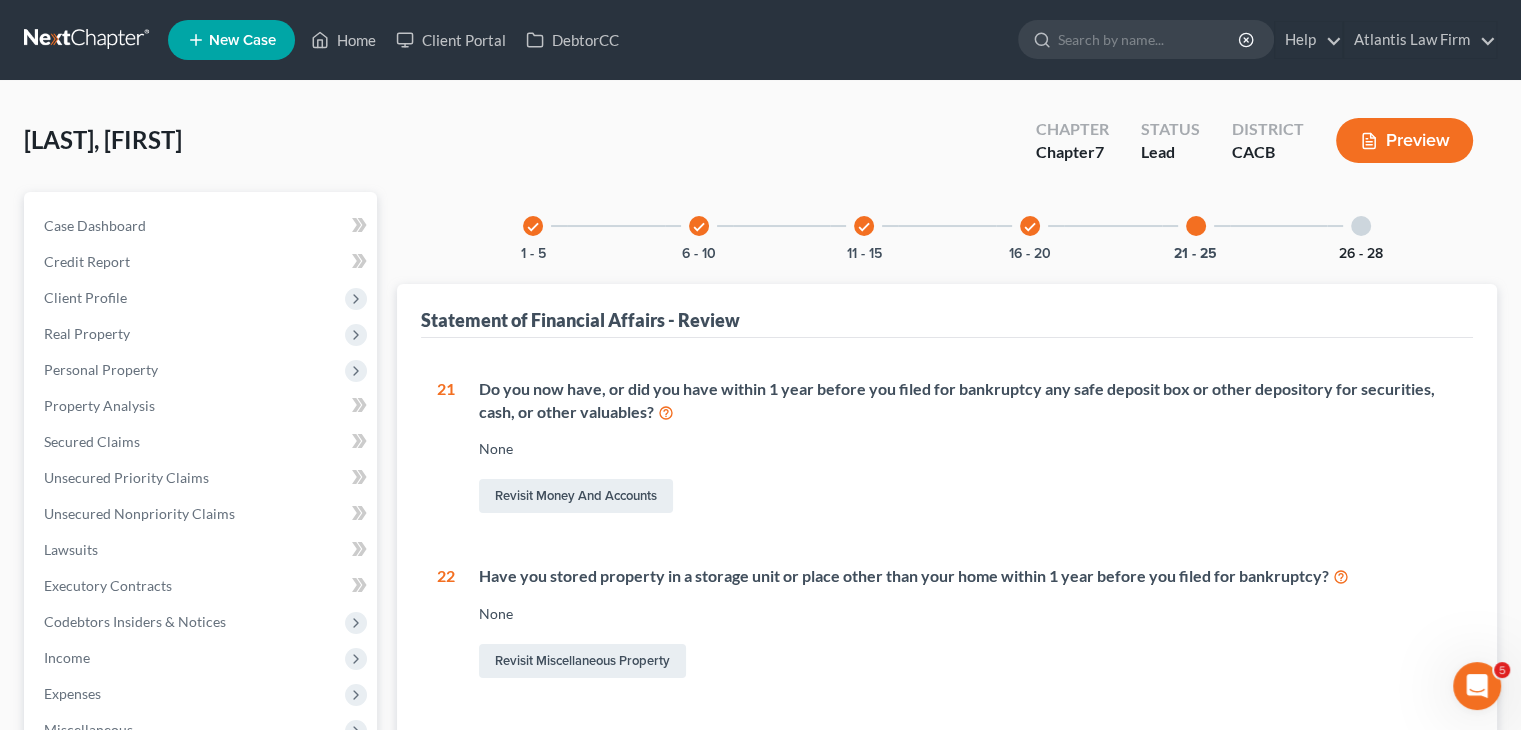 click on "26 - 28" at bounding box center [1361, 254] 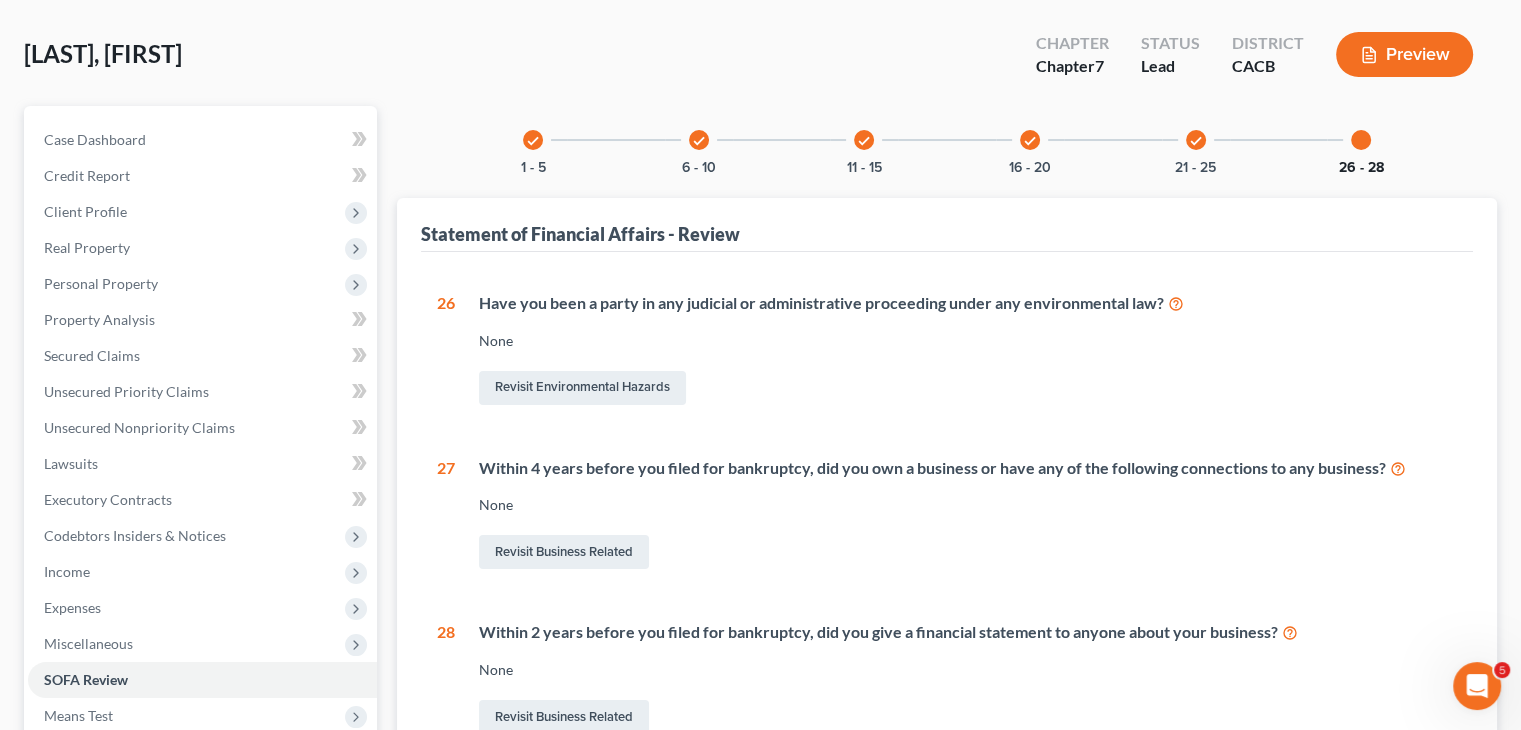 scroll, scrollTop: 332, scrollLeft: 0, axis: vertical 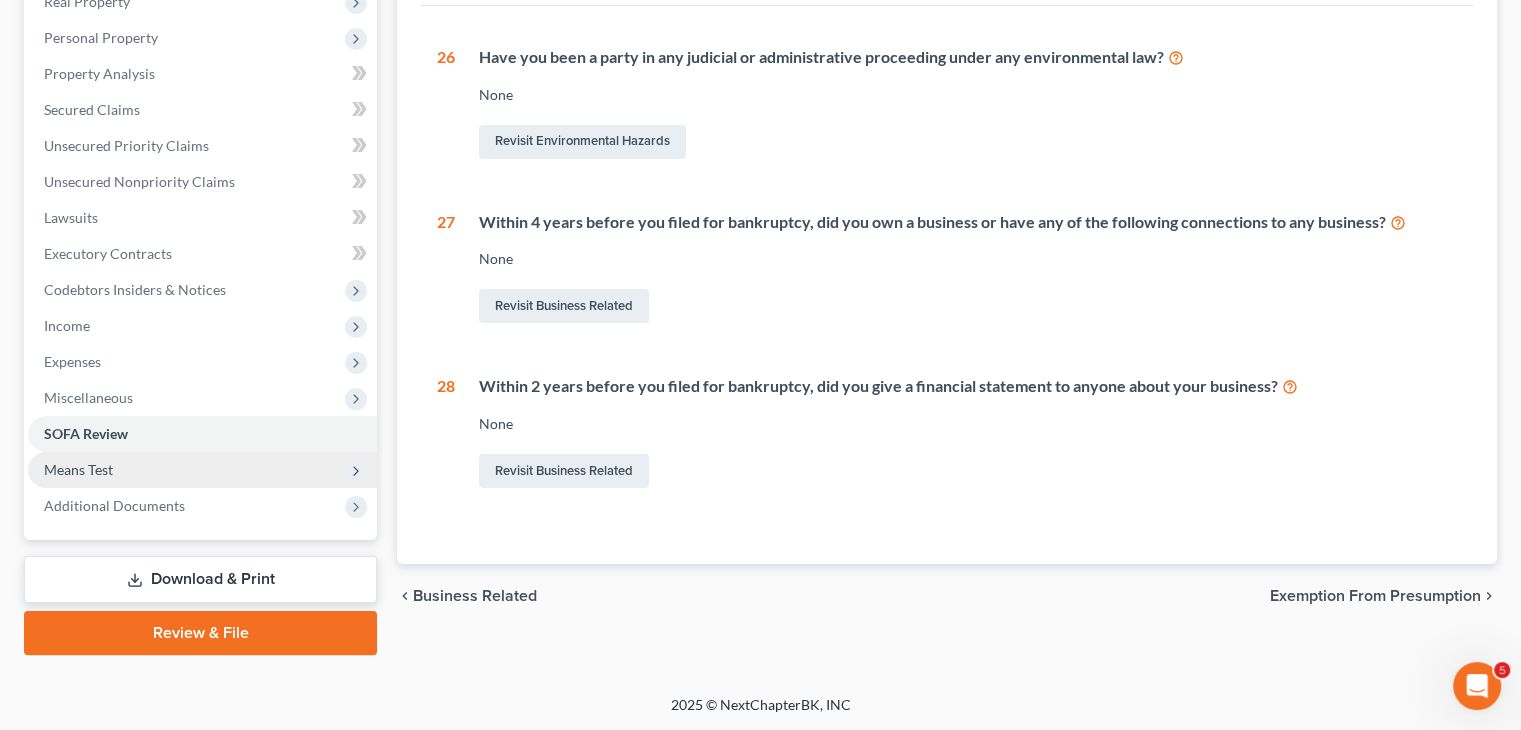 click on "Means Test" at bounding box center (78, 469) 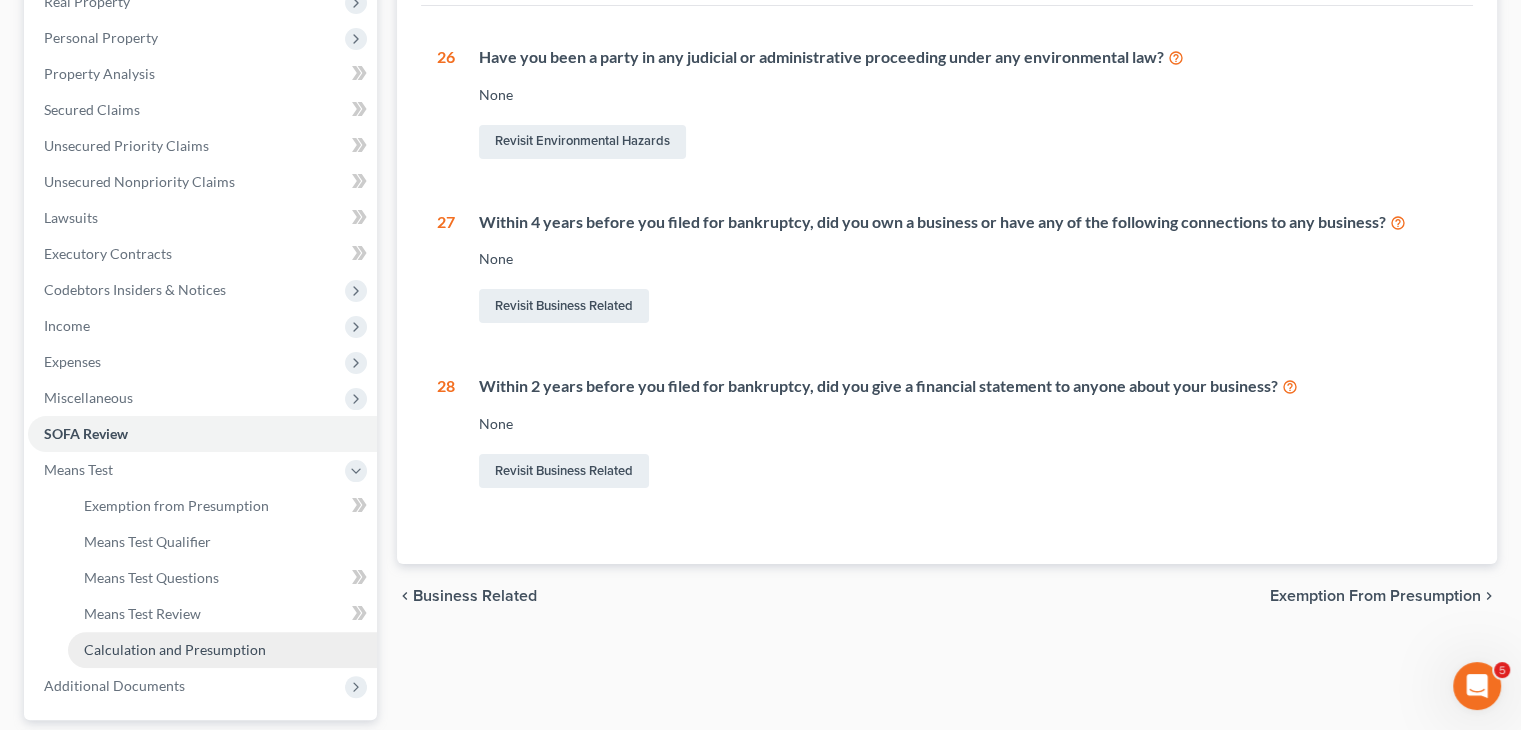 click on "Calculation and Presumption" at bounding box center [175, 649] 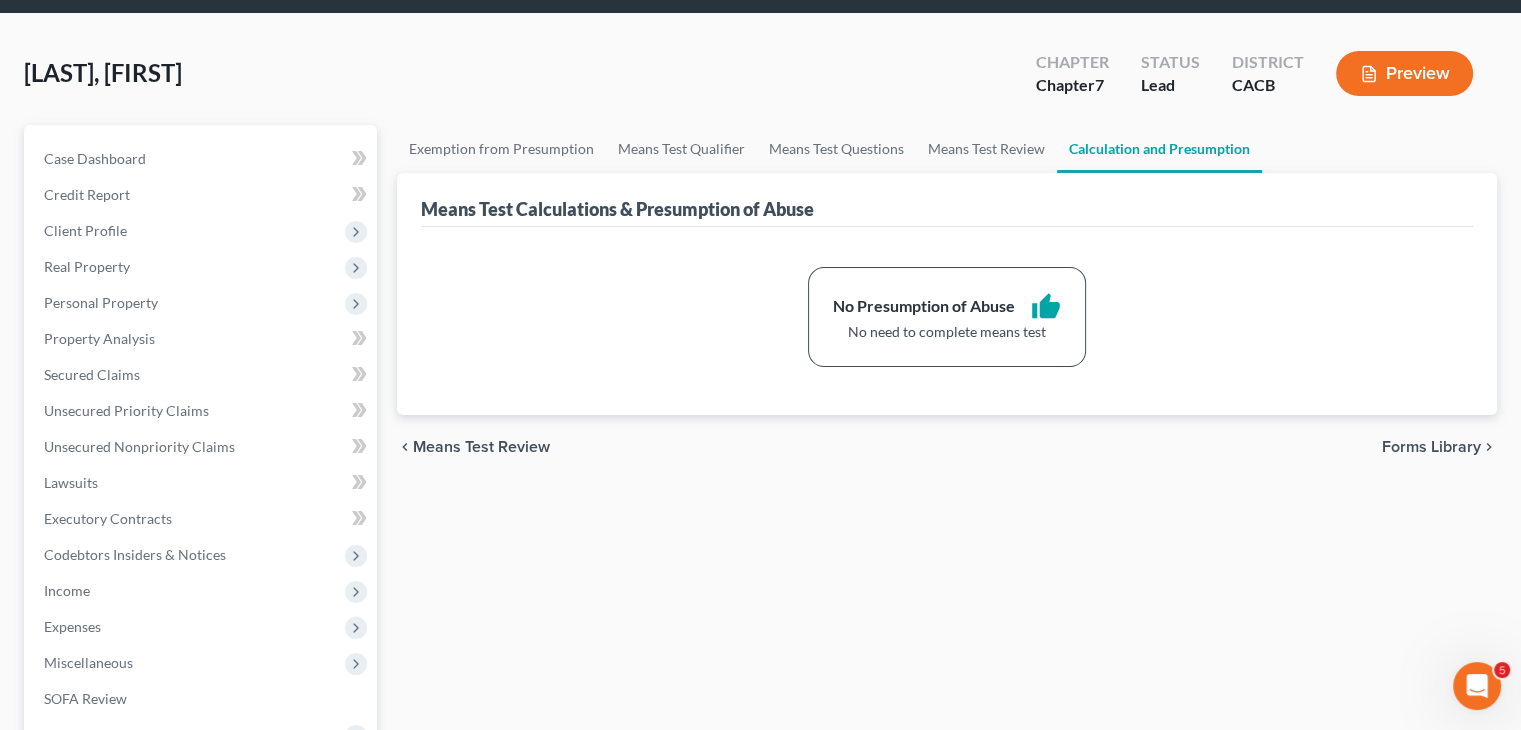 scroll, scrollTop: 0, scrollLeft: 0, axis: both 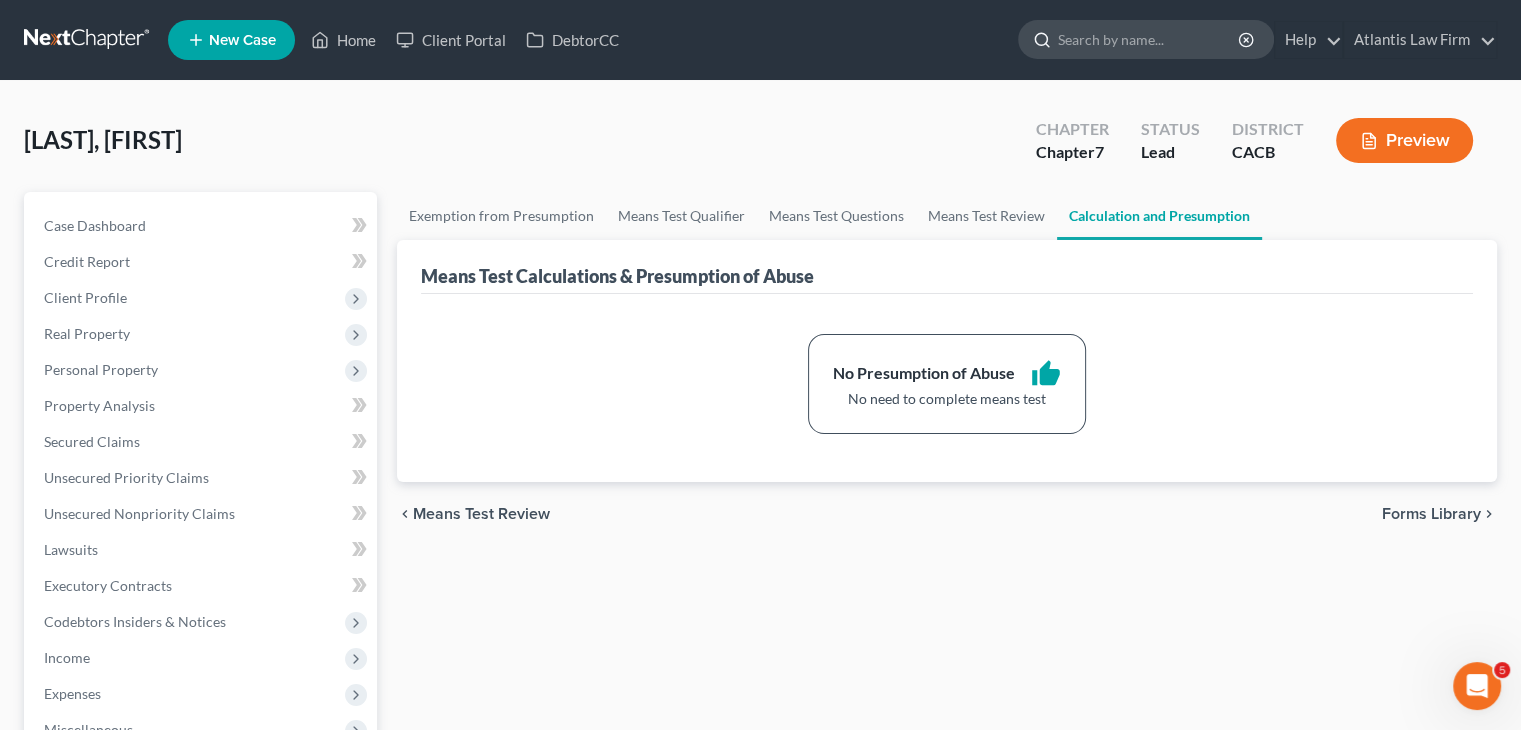 click at bounding box center [1149, 39] 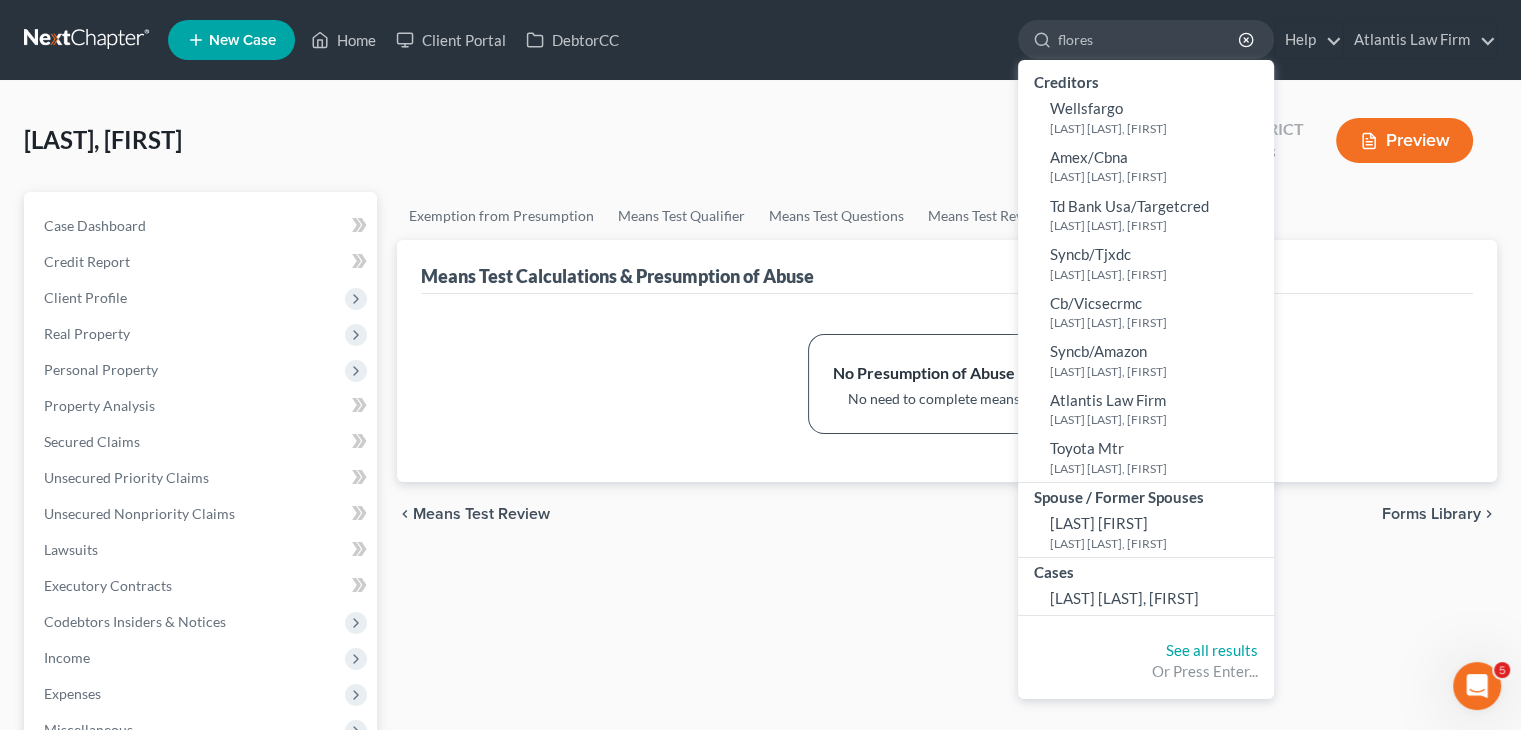 type on "flores" 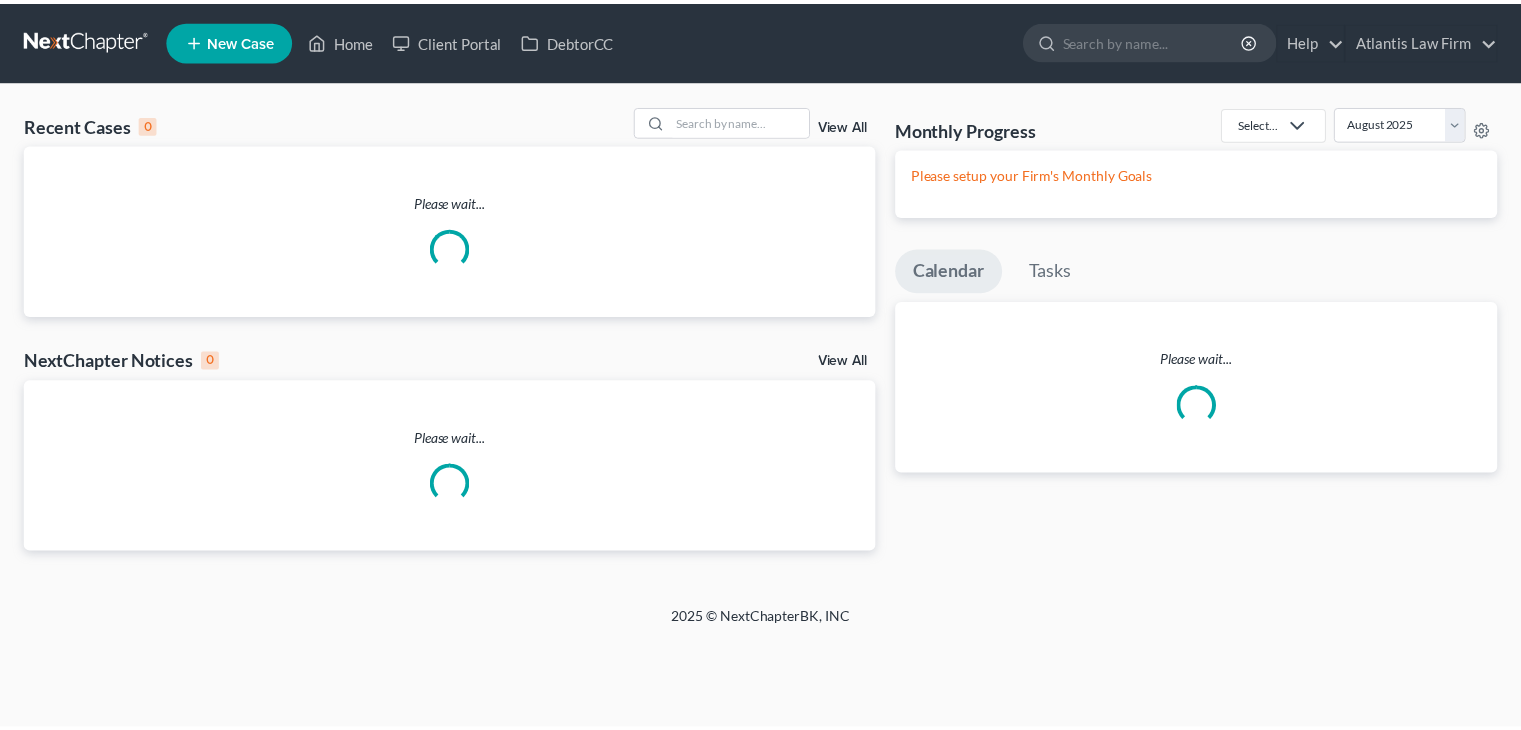 scroll, scrollTop: 0, scrollLeft: 0, axis: both 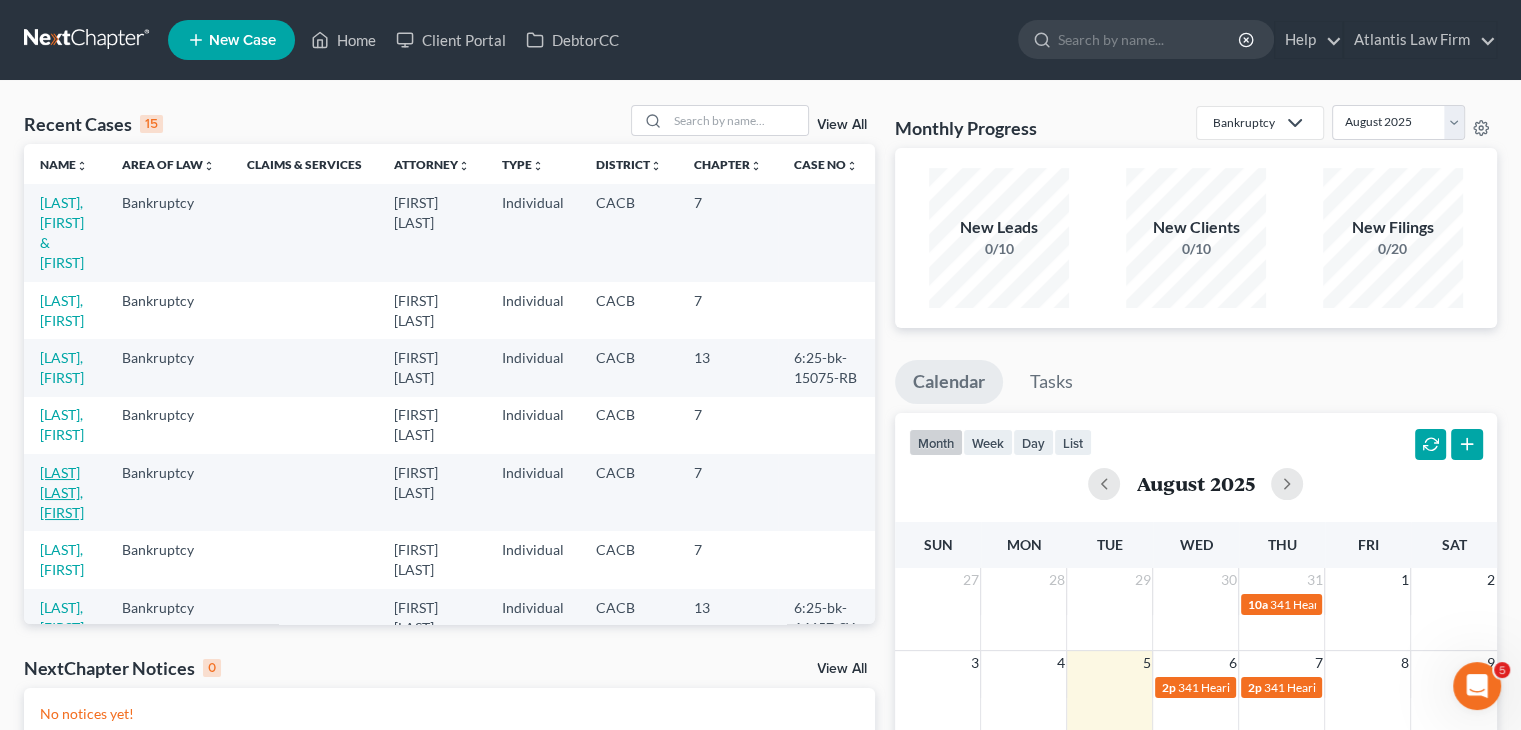 click on "[LAST] [LAST], [FIRST]" at bounding box center [62, 492] 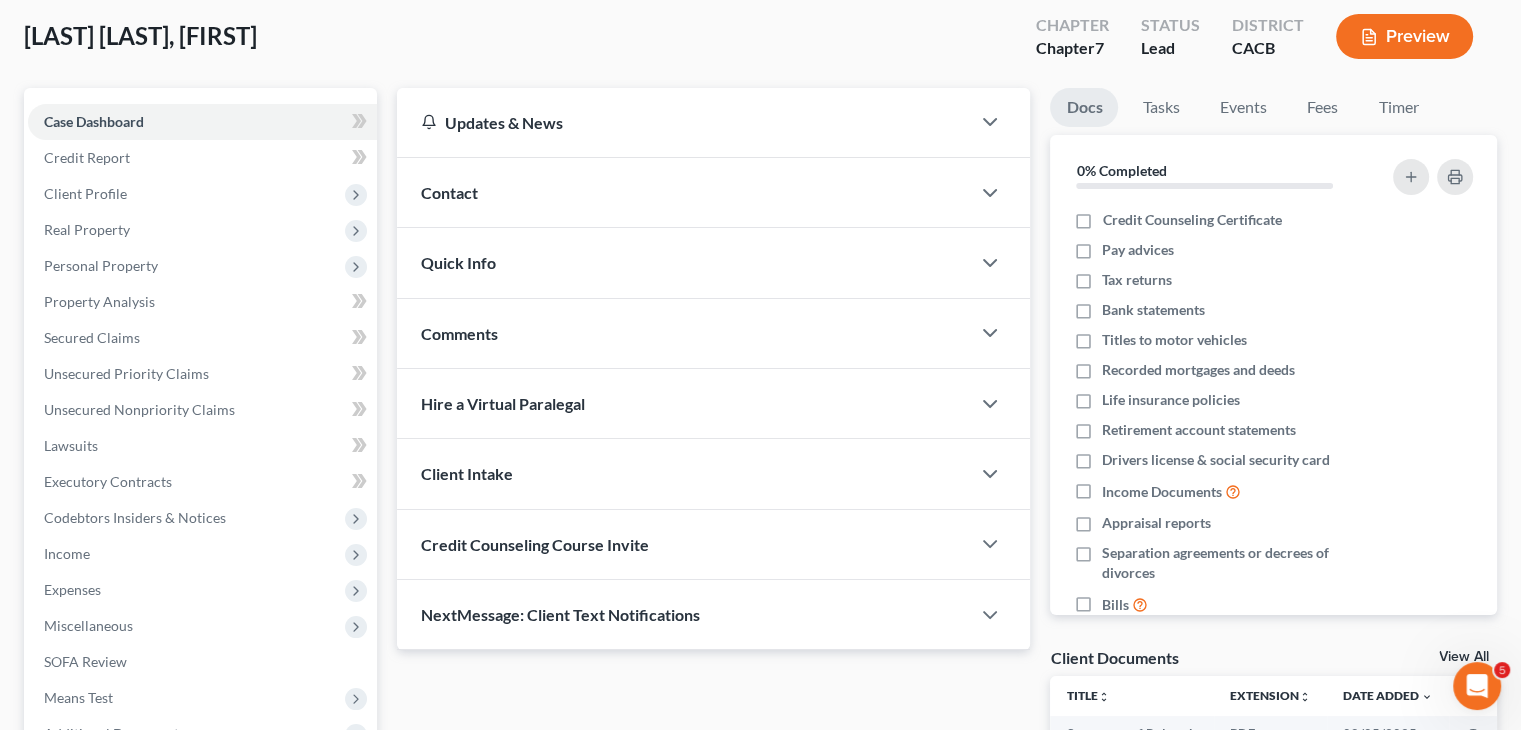 scroll, scrollTop: 107, scrollLeft: 0, axis: vertical 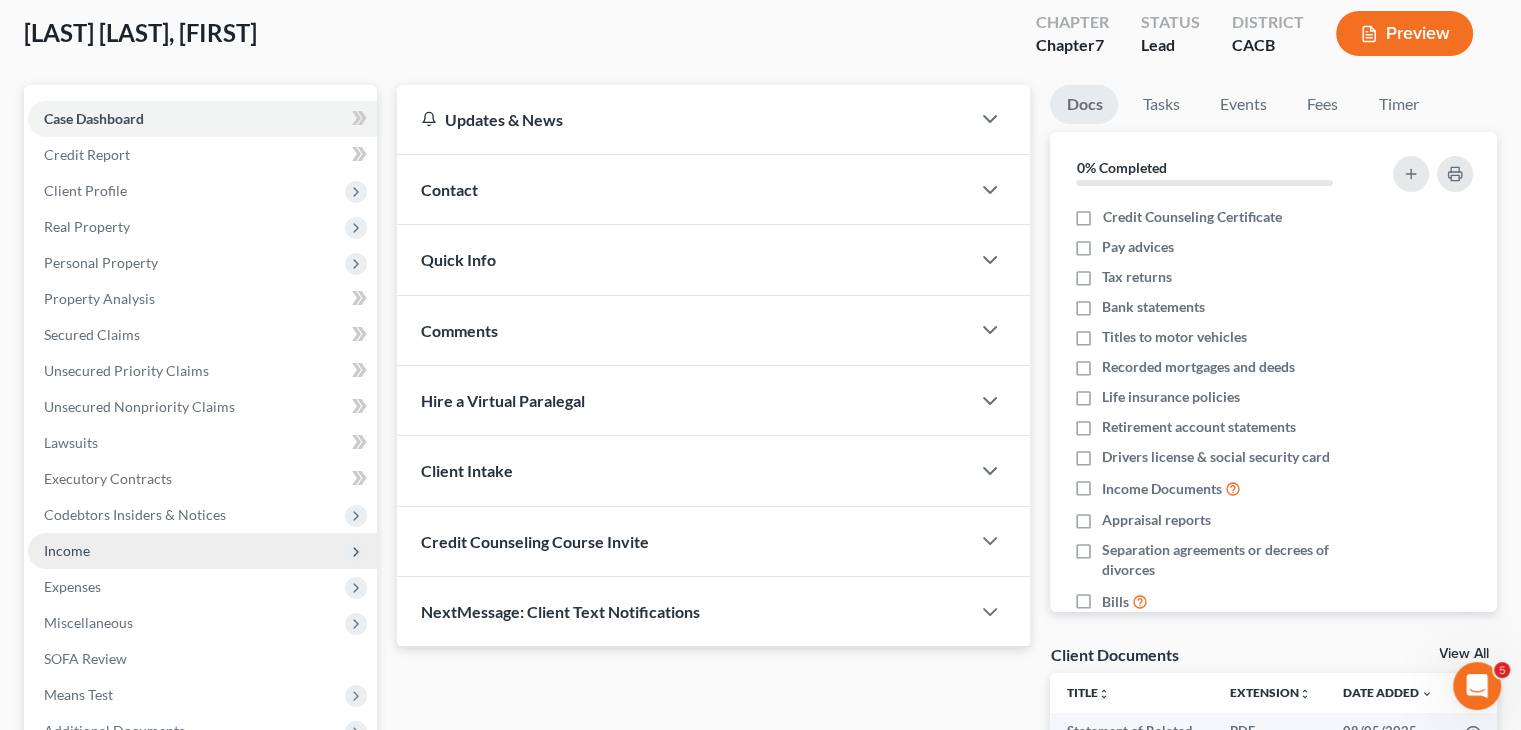 click on "Income" at bounding box center [67, 550] 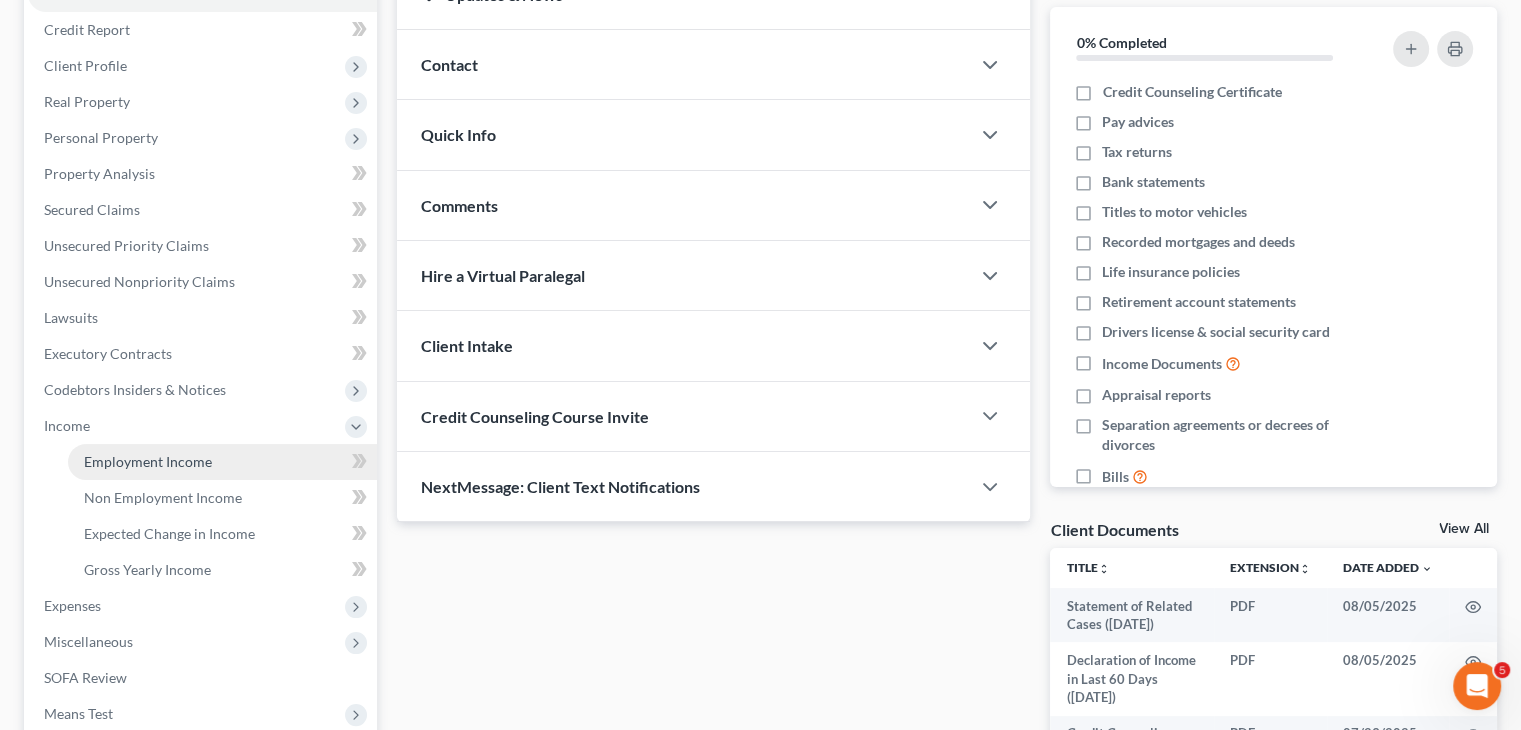 scroll, scrollTop: 246, scrollLeft: 0, axis: vertical 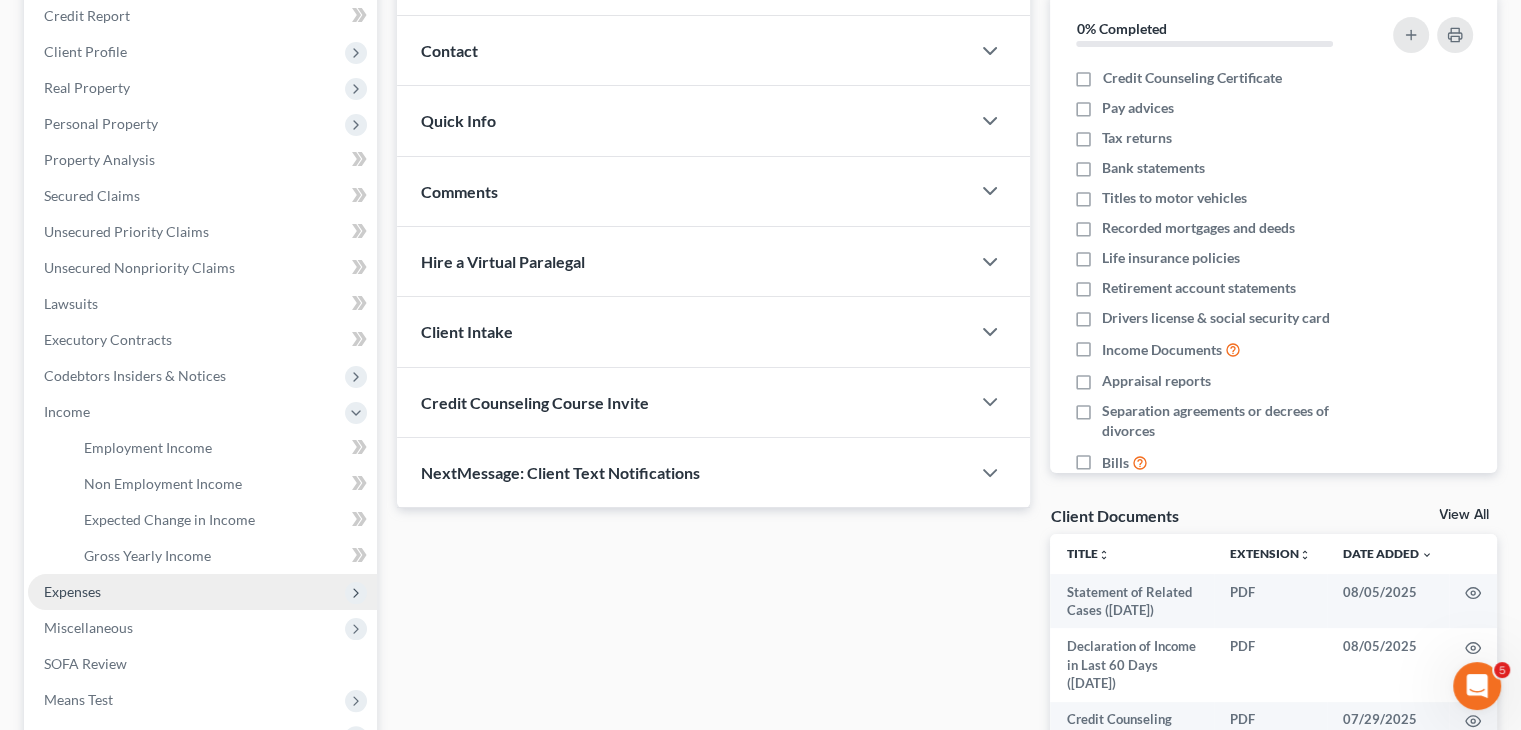 click on "Expenses" at bounding box center (72, 591) 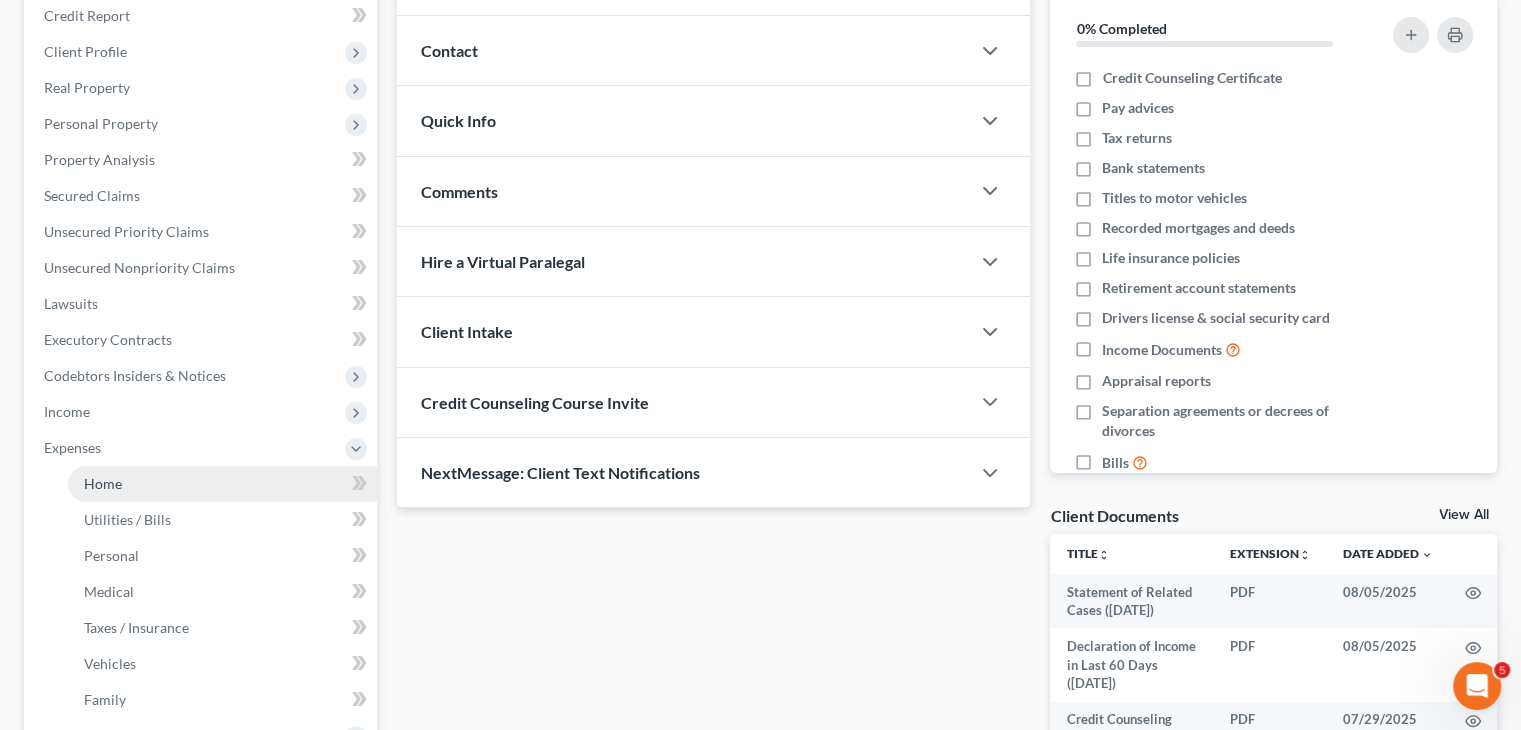 click on "Home" at bounding box center (103, 483) 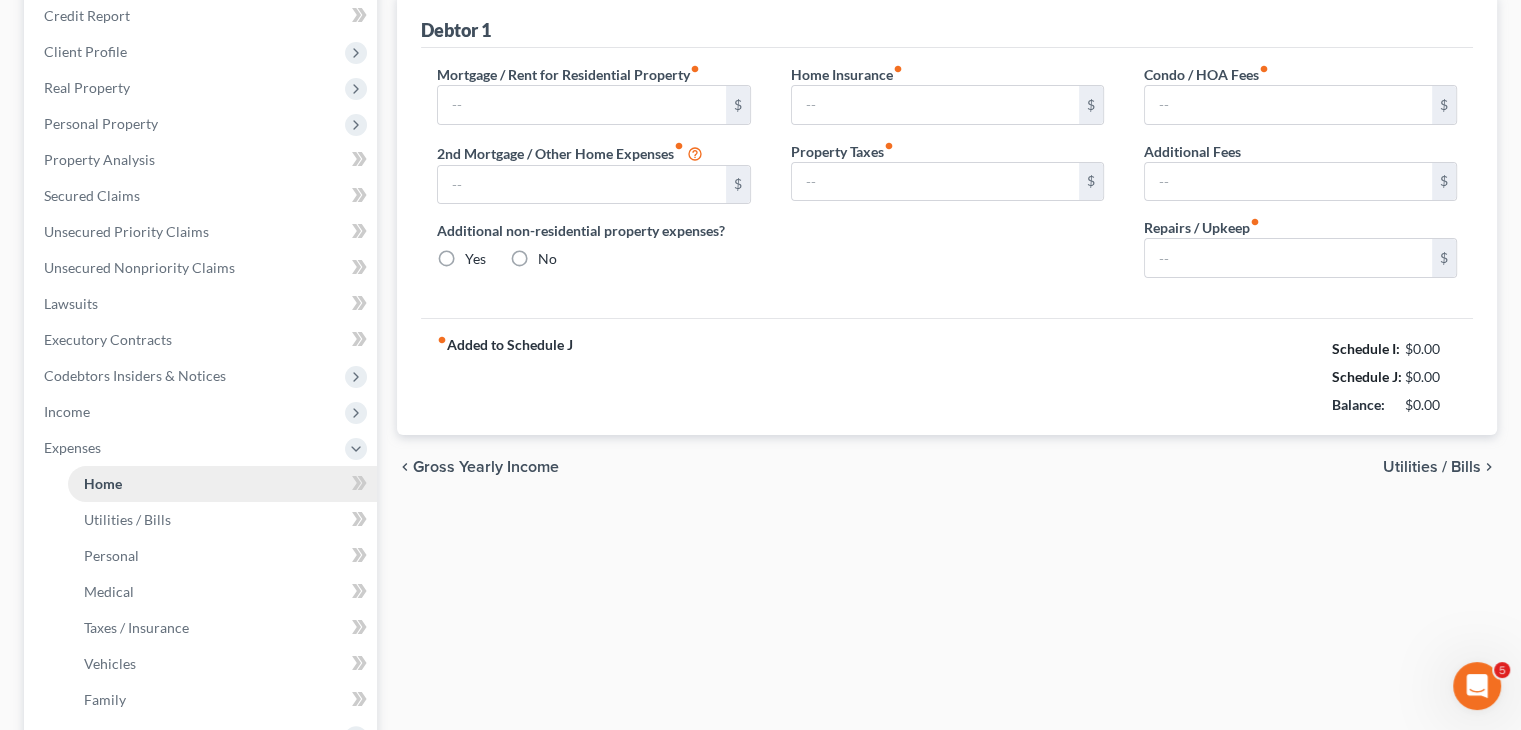 scroll, scrollTop: 141, scrollLeft: 0, axis: vertical 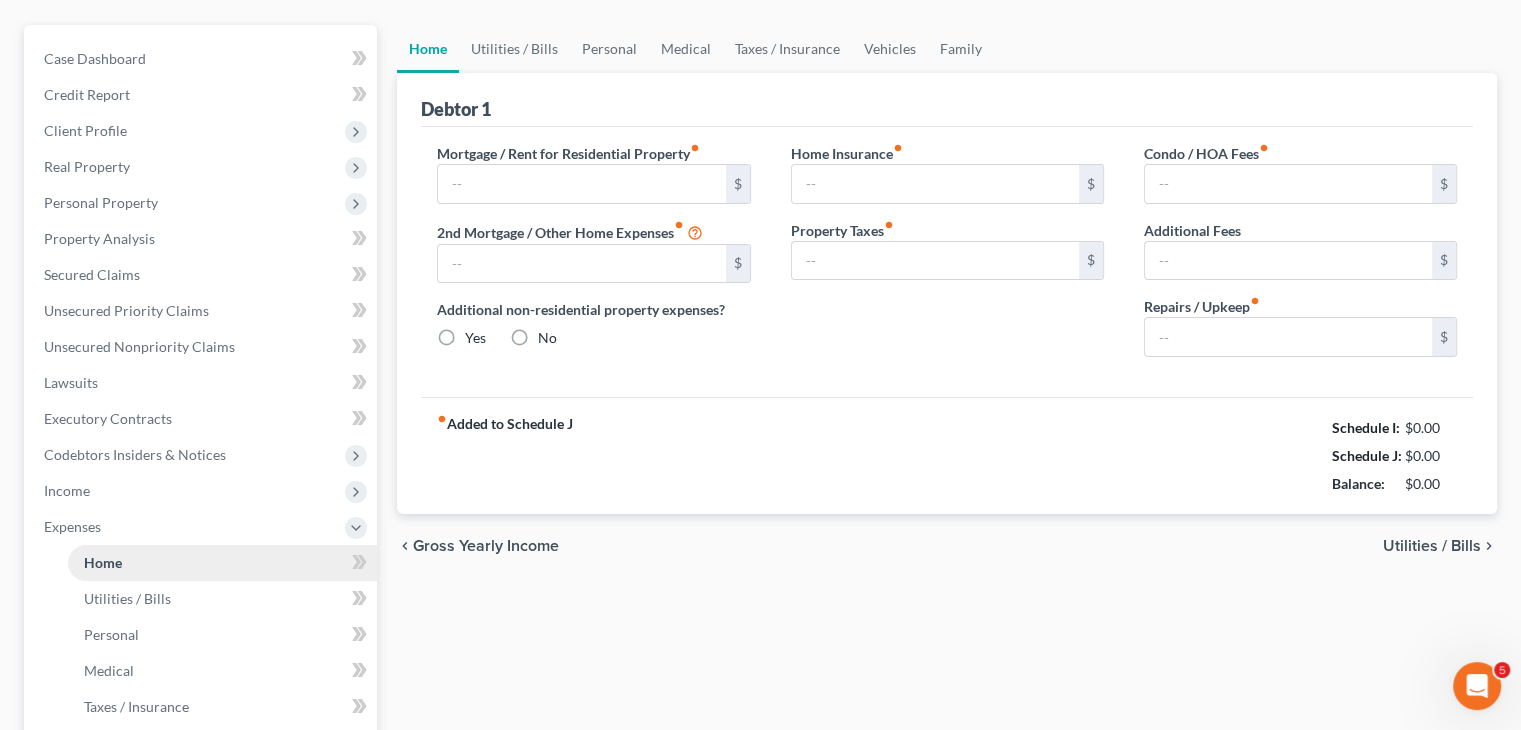 type on "1,550.00" 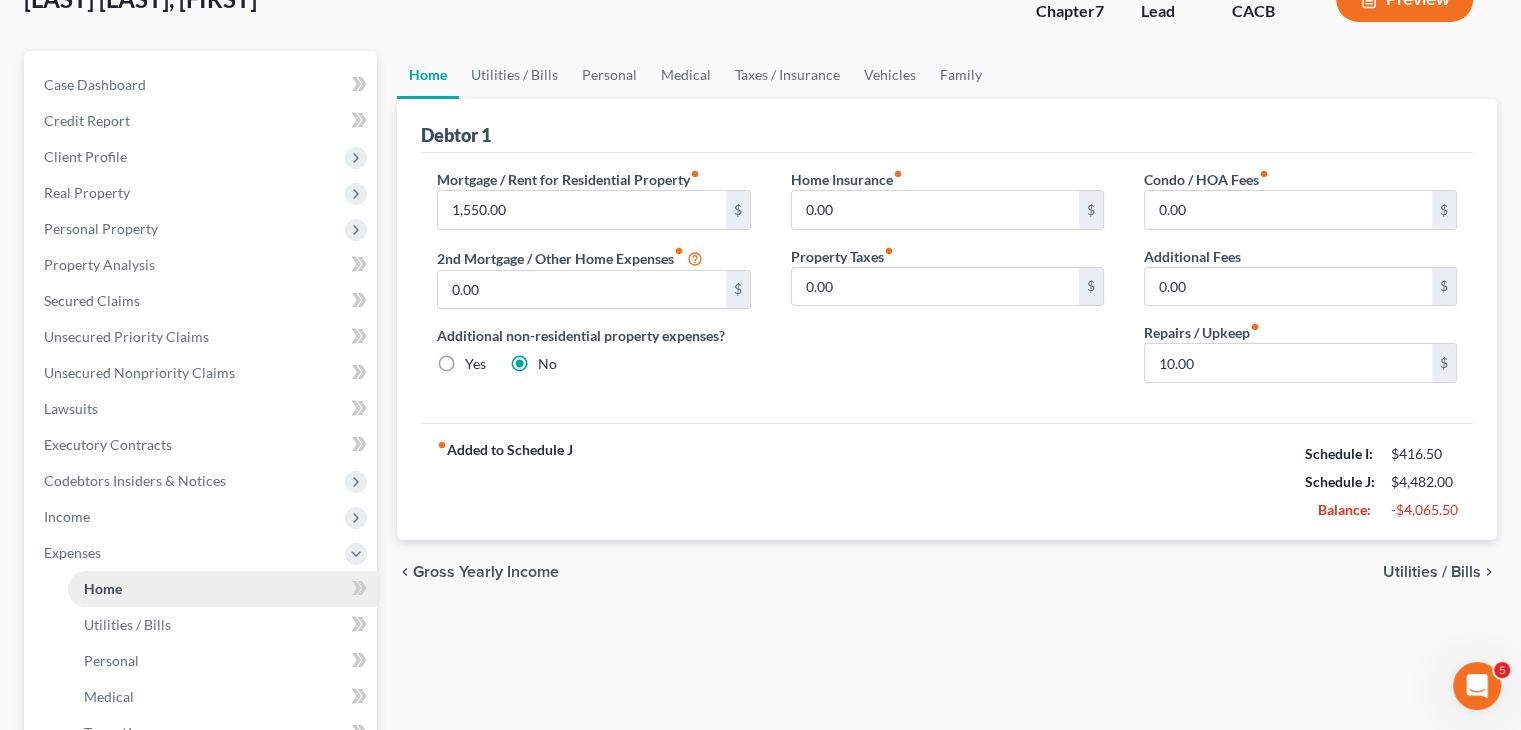 scroll, scrollTop: 0, scrollLeft: 0, axis: both 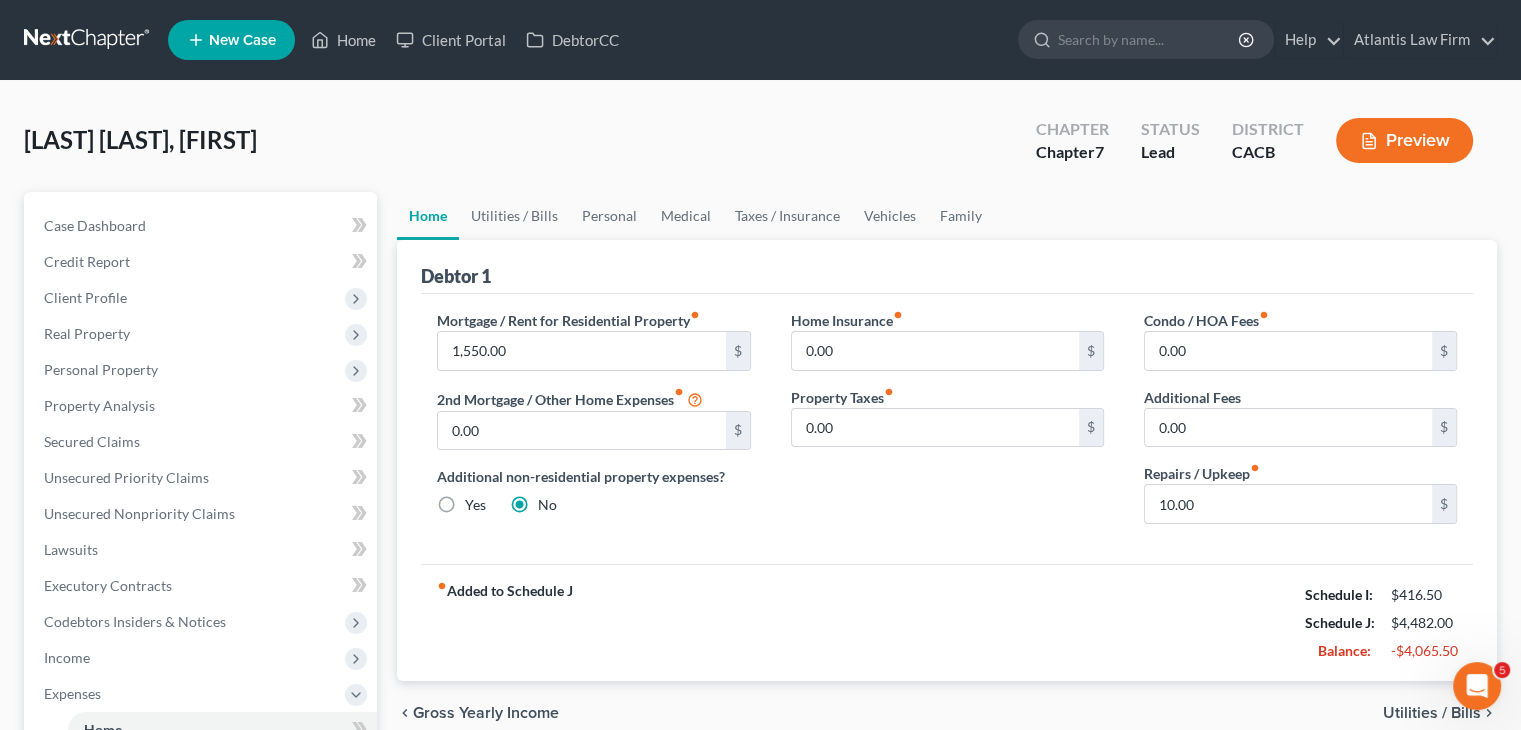 click on "Home Insurance  fiber_manual_record 0.00 $ Property Taxes  fiber_manual_record 0.00 $" at bounding box center [947, 425] 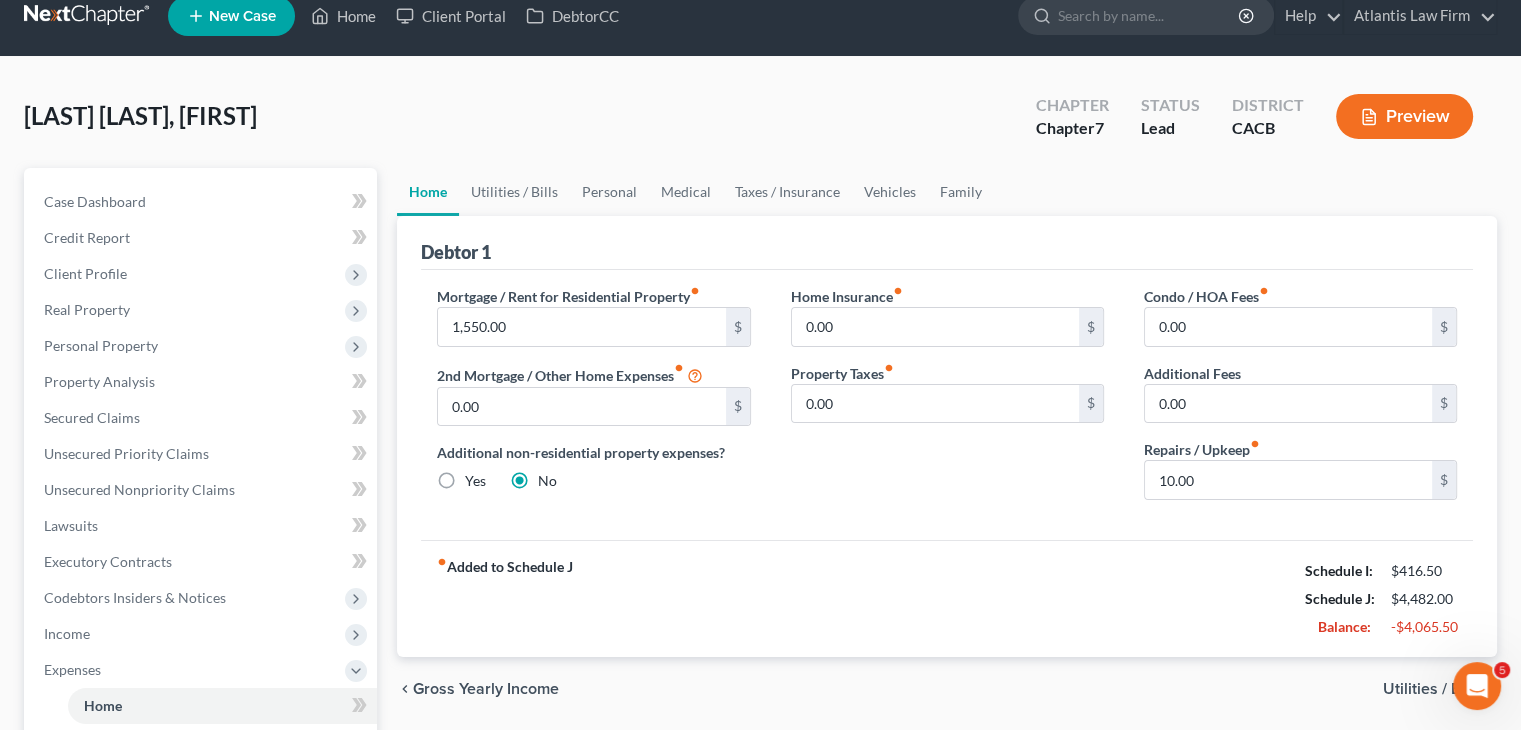 scroll, scrollTop: 24, scrollLeft: 0, axis: vertical 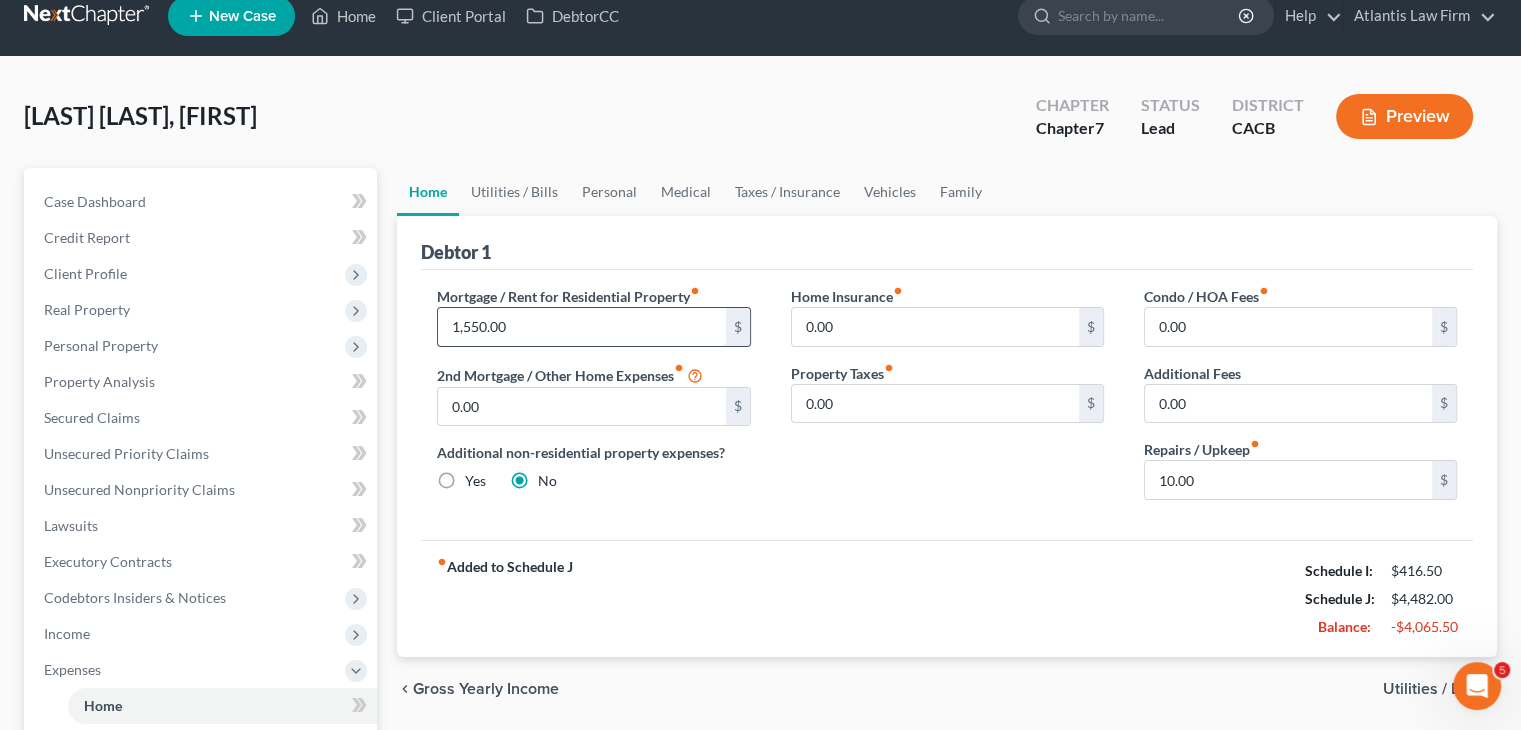 click on "1,550.00" at bounding box center [581, 327] 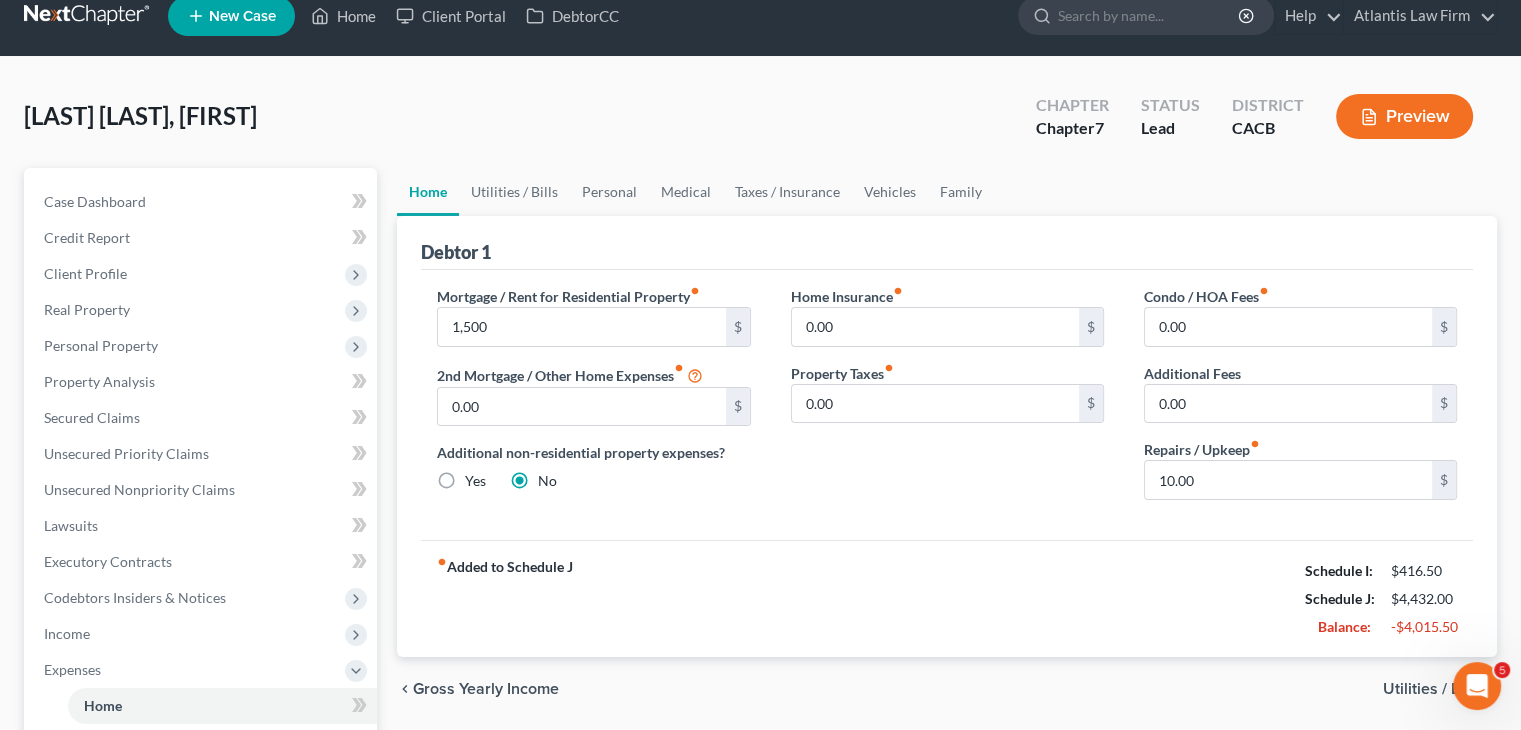 click on "Flores Flores, Alma Upgraded Chapter Chapter  7 Status Lead District CACB Preview Petition Navigation
Case Dashboard
Payments
Invoices
Payments
Payments
Credit Report" at bounding box center [760, 656] 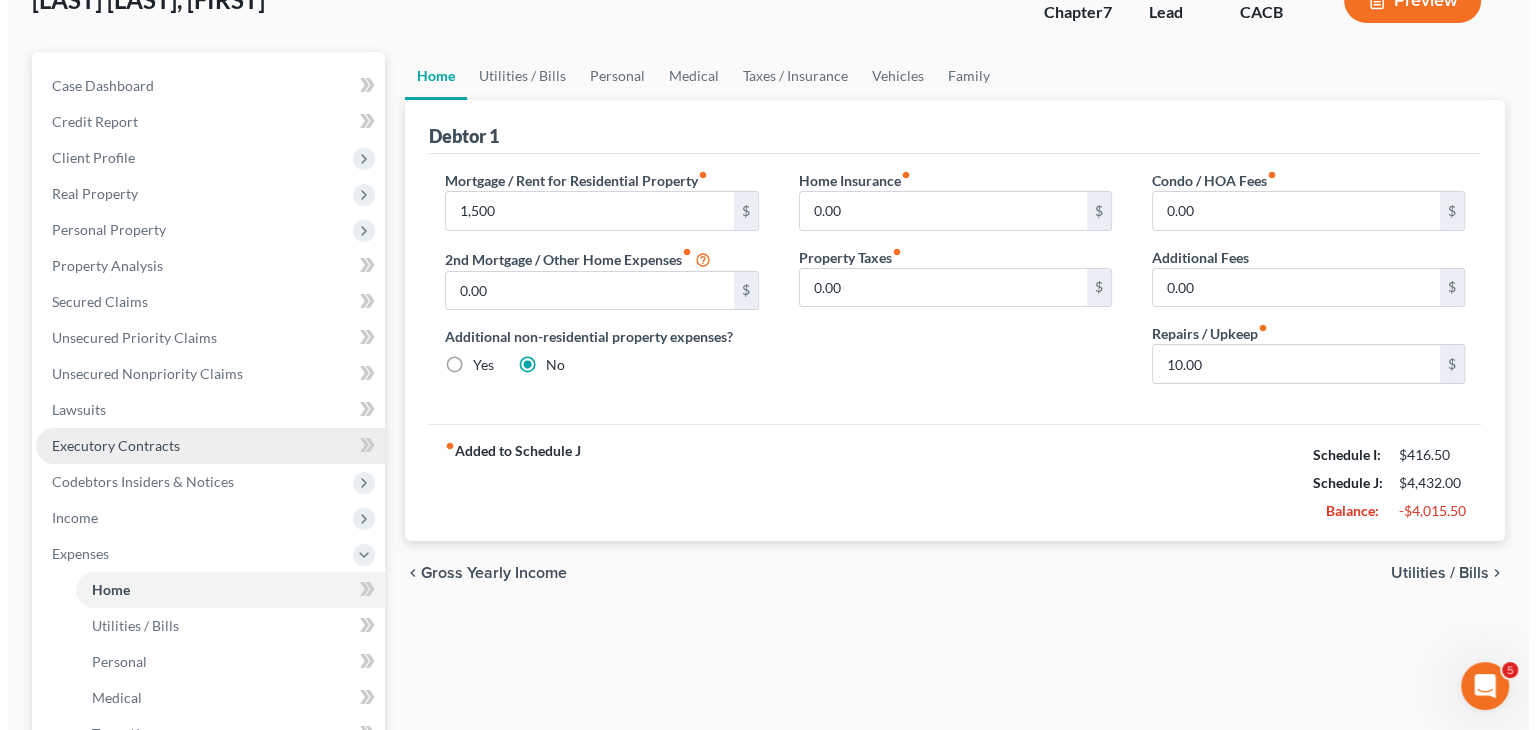 scroll, scrollTop: 143, scrollLeft: 0, axis: vertical 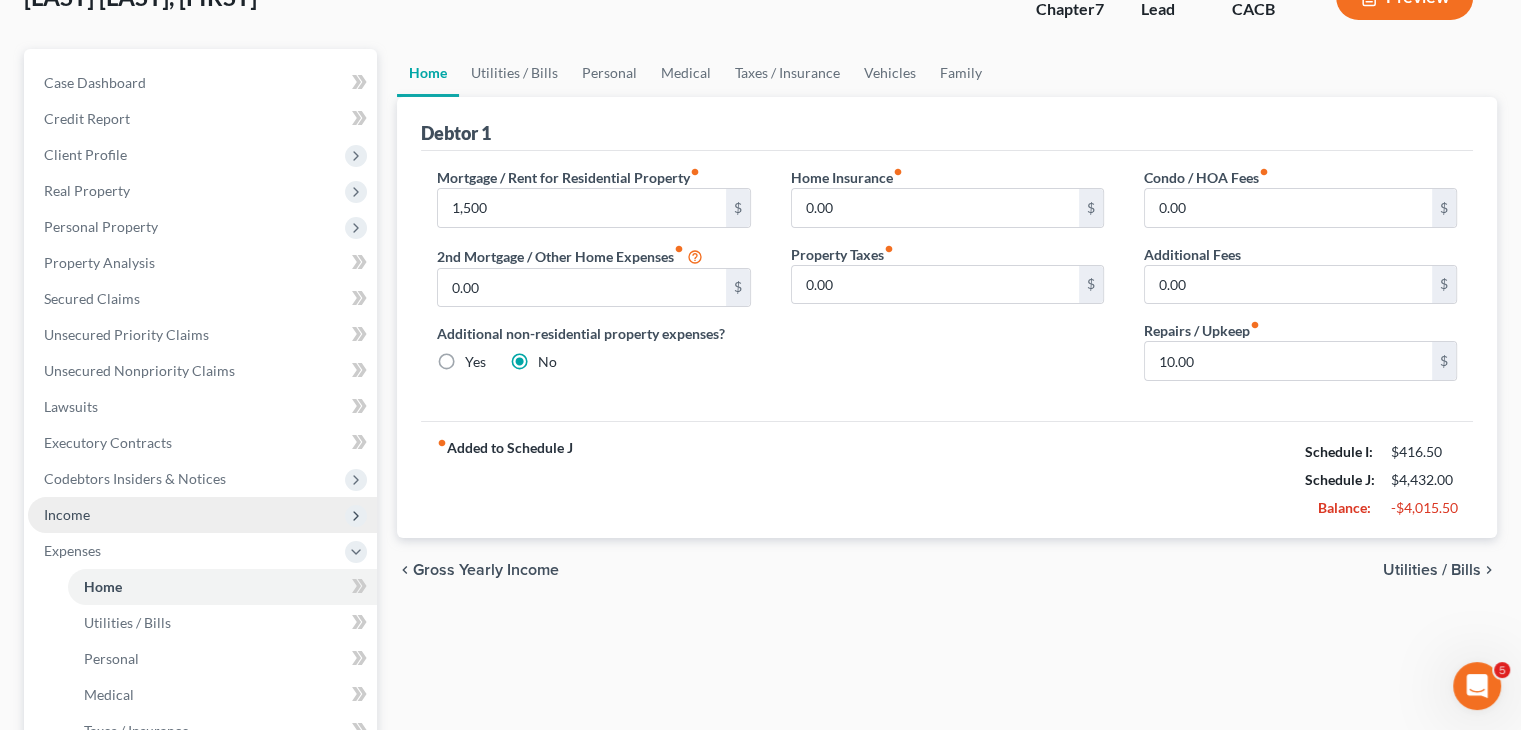 click on "Income" at bounding box center (67, 514) 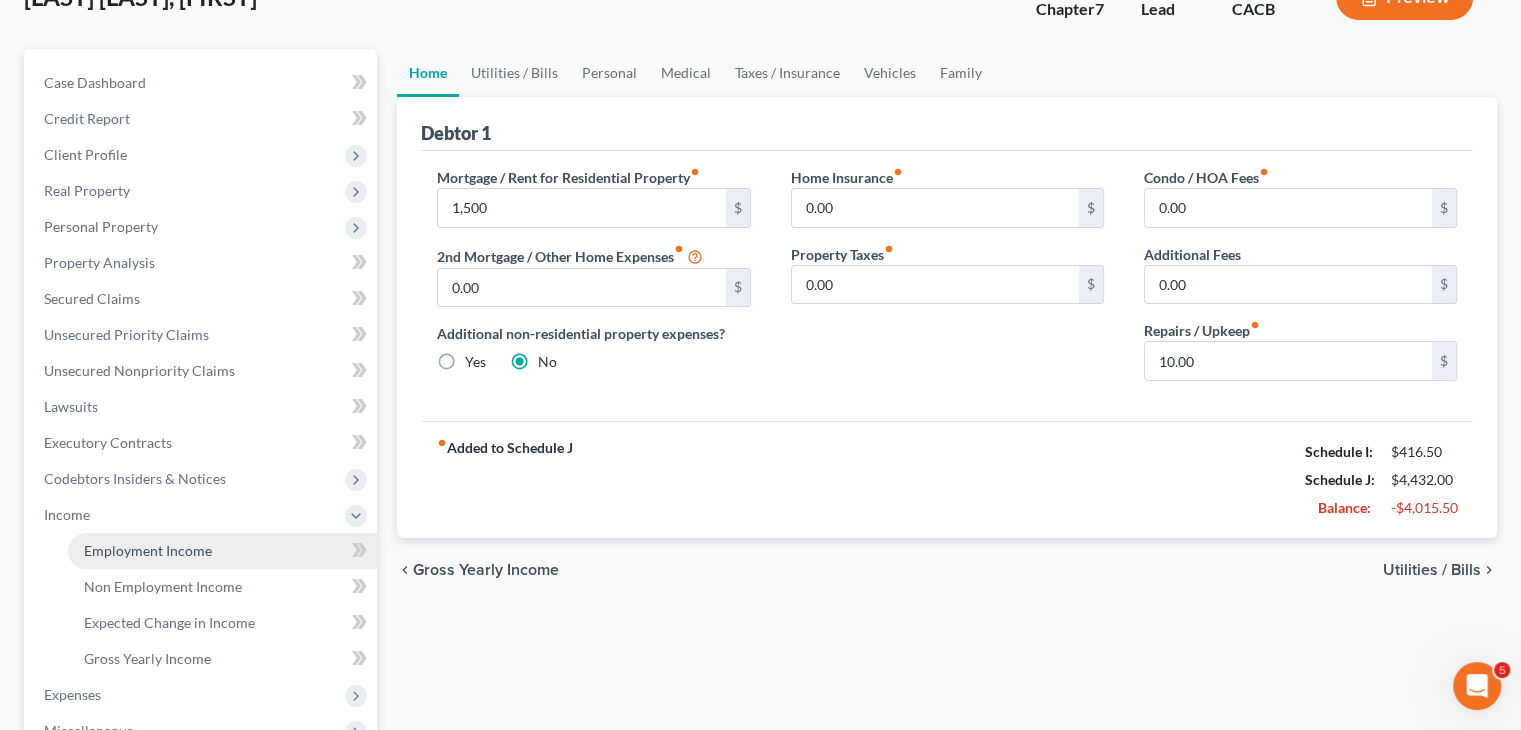 click on "Employment Income" at bounding box center [148, 550] 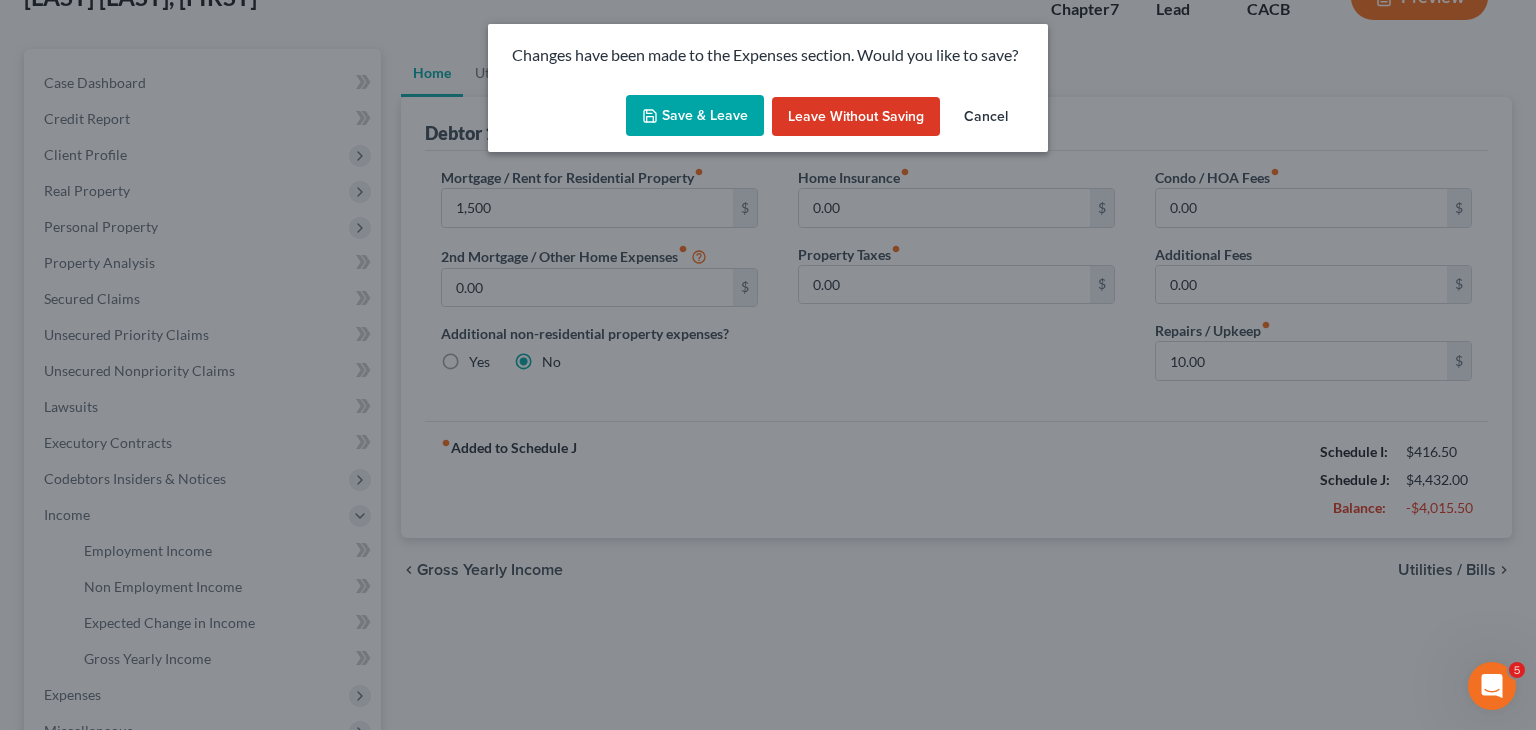 click on "Save & Leave" at bounding box center (695, 116) 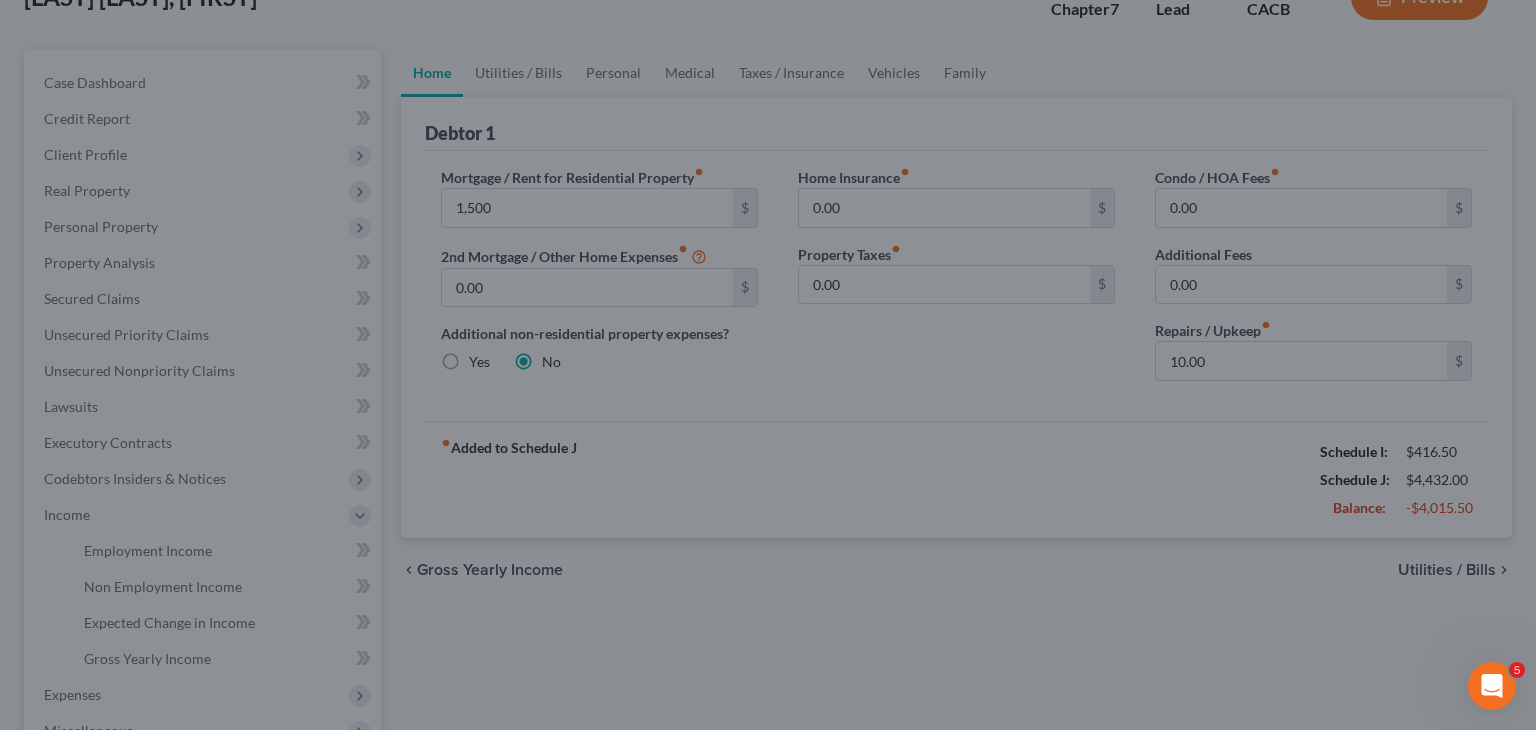 type on "1,500.00" 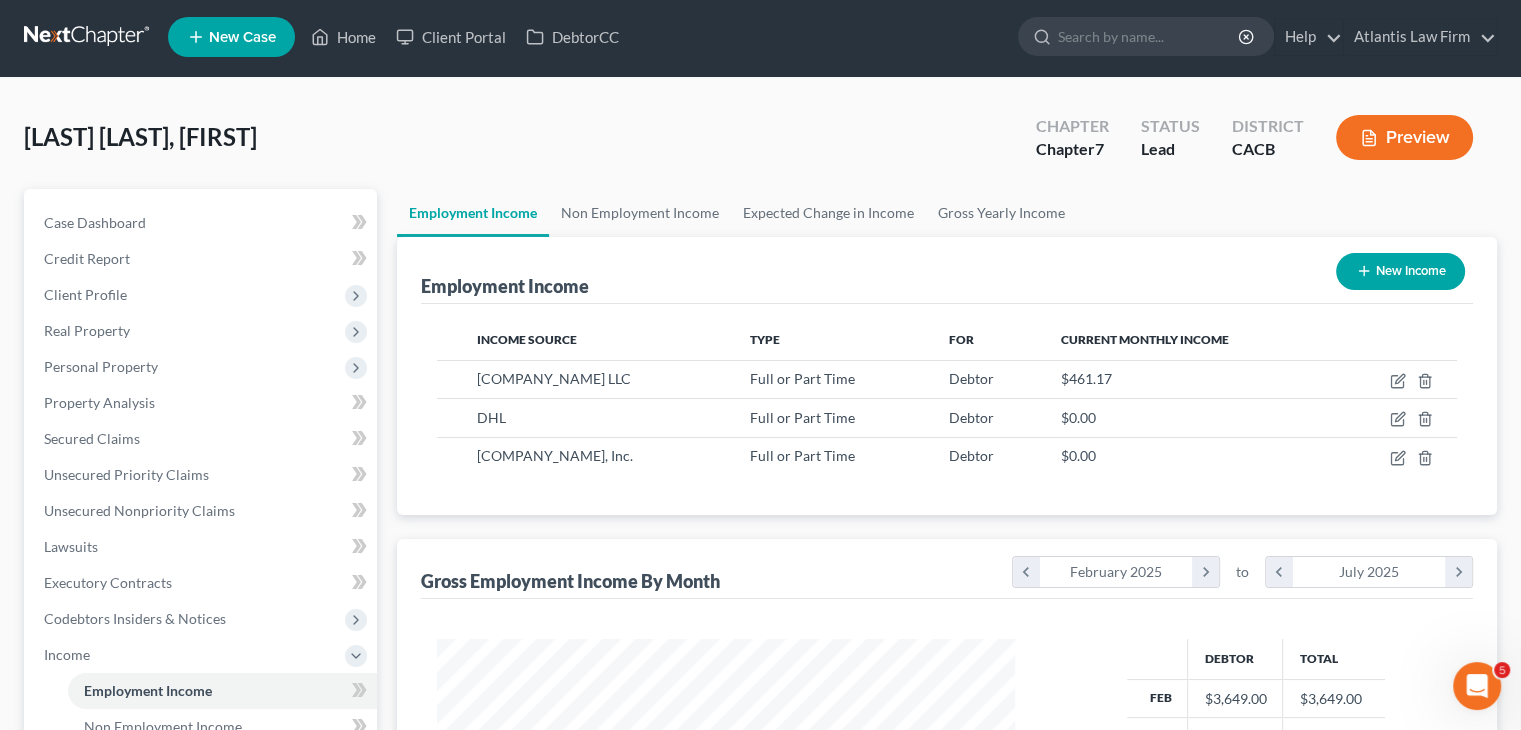 scroll, scrollTop: 0, scrollLeft: 0, axis: both 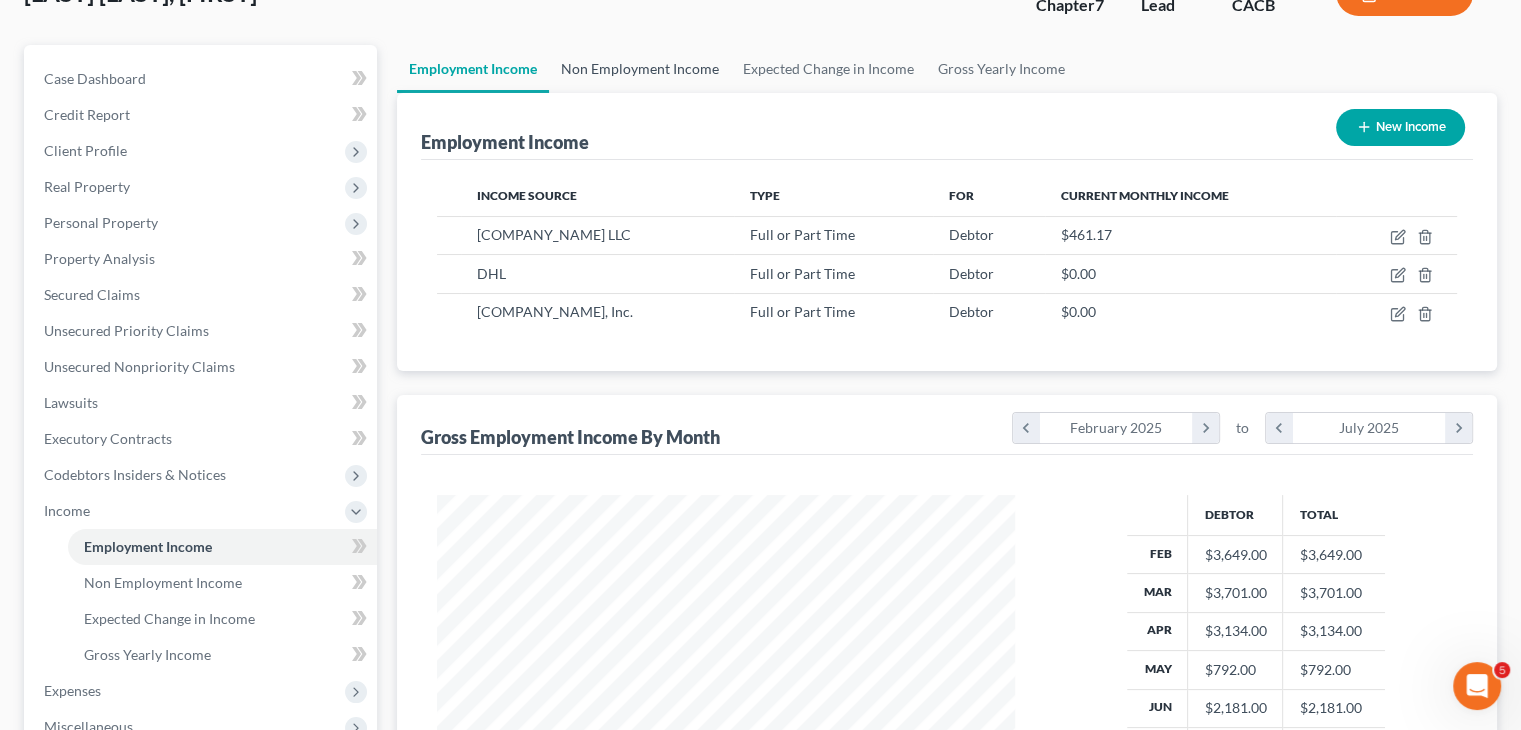 click on "Non Employment Income" at bounding box center [640, 69] 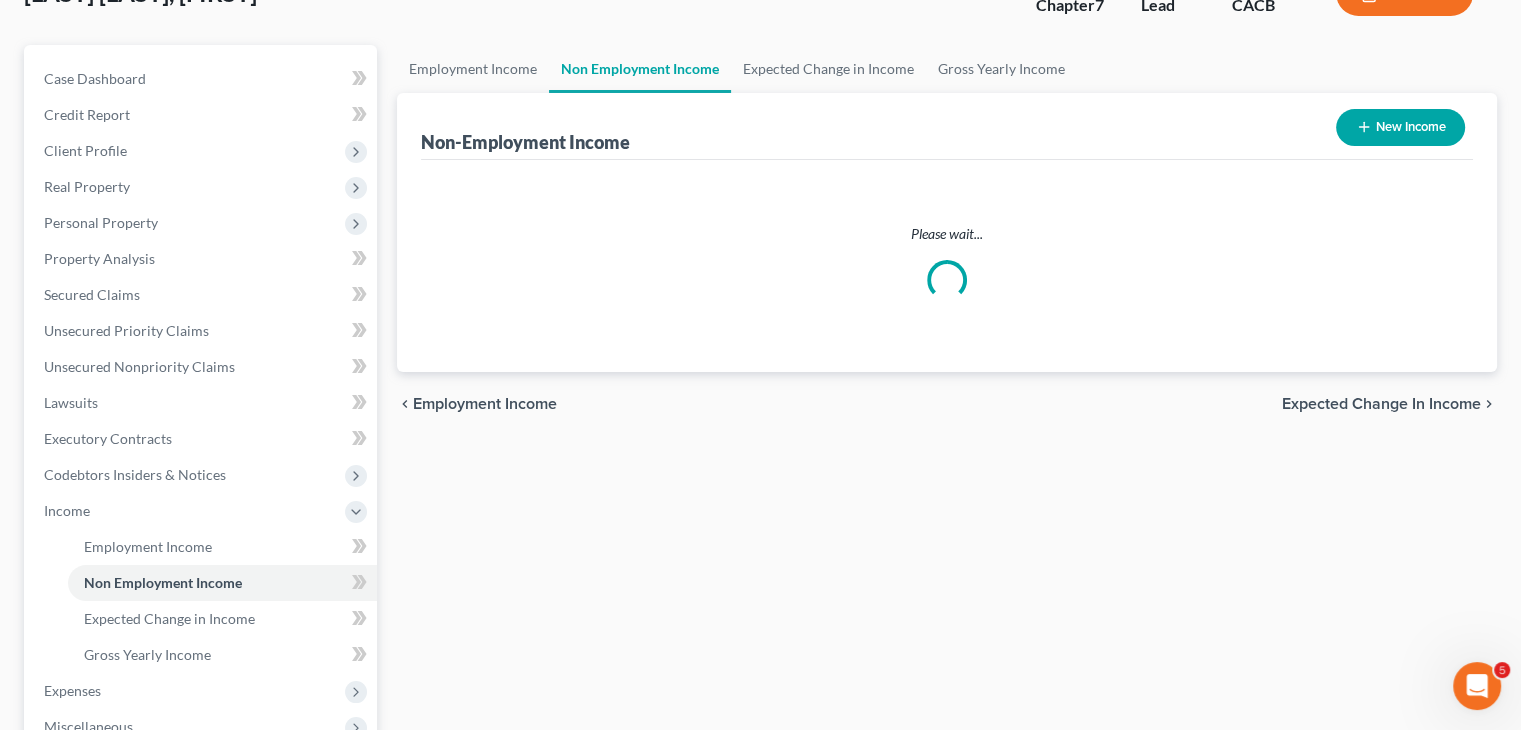 scroll, scrollTop: 0, scrollLeft: 0, axis: both 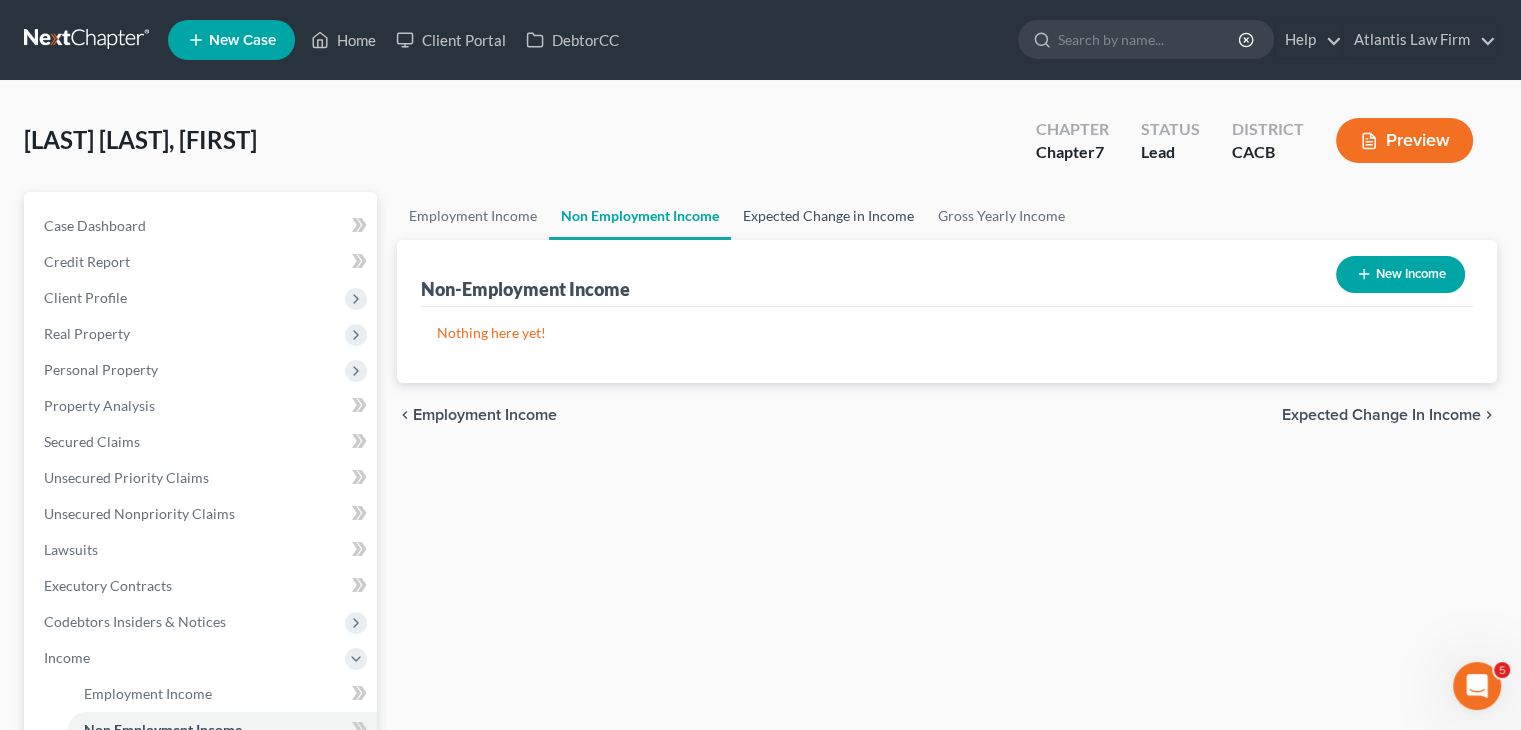 click on "Expected Change in Income" at bounding box center [828, 216] 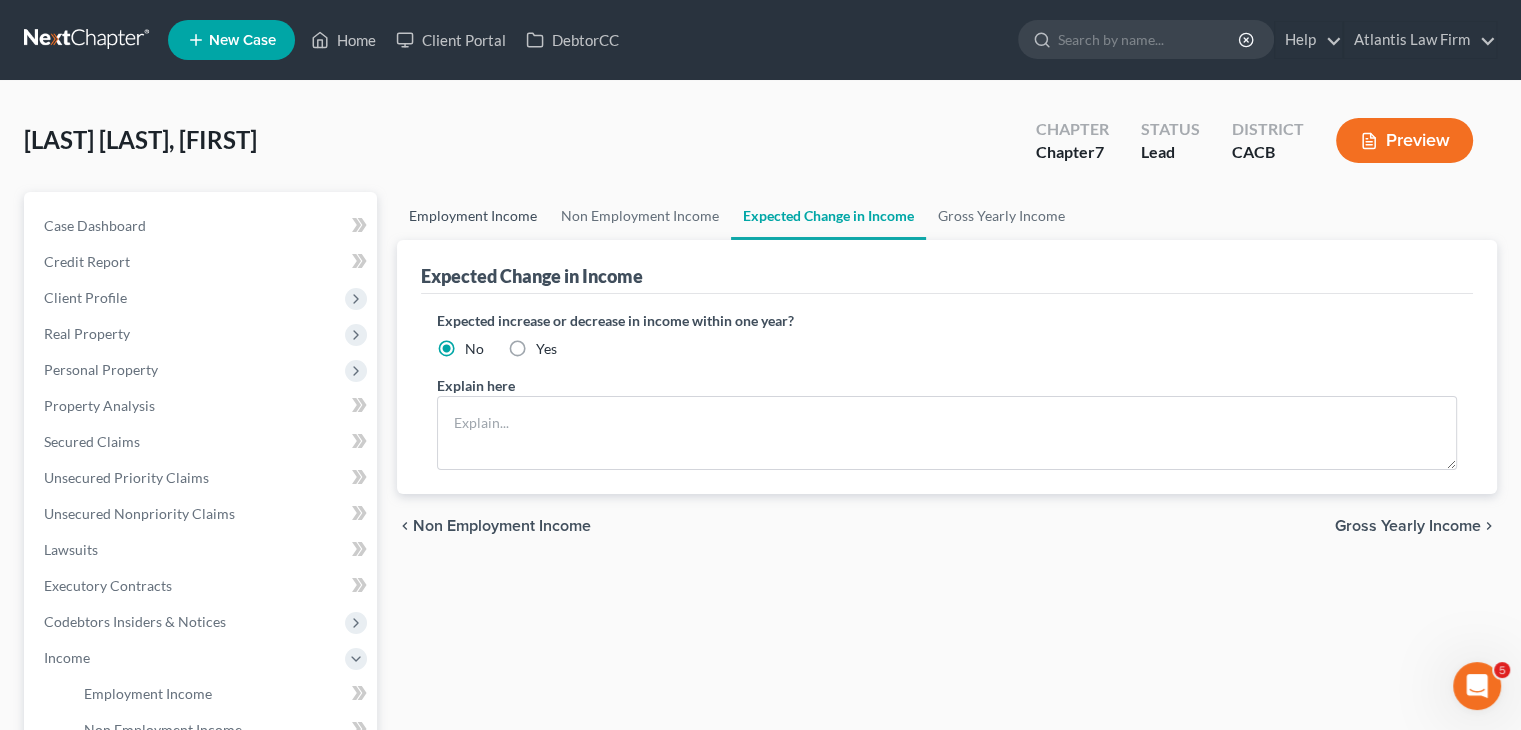 click on "Employment Income" at bounding box center (473, 216) 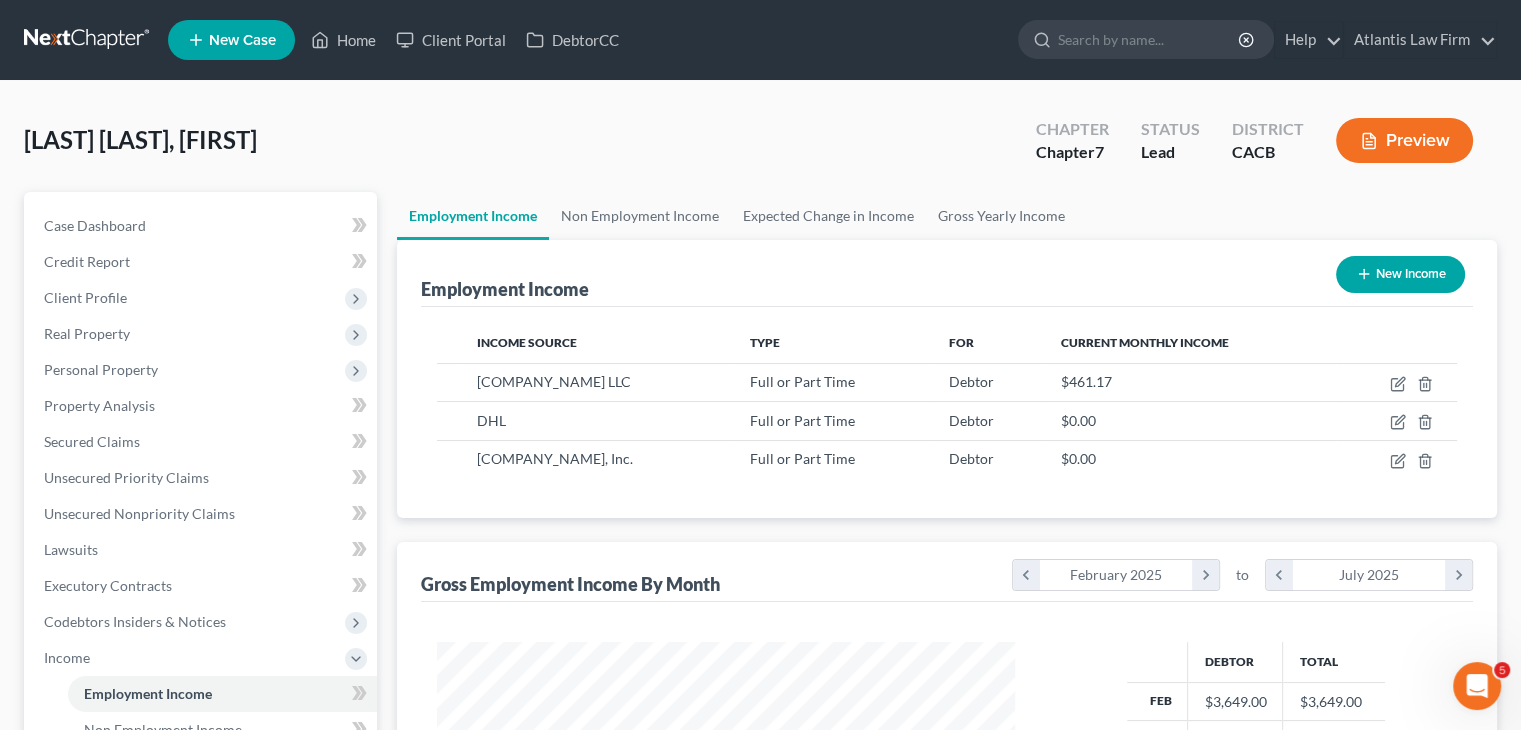 scroll, scrollTop: 999643, scrollLeft: 999381, axis: both 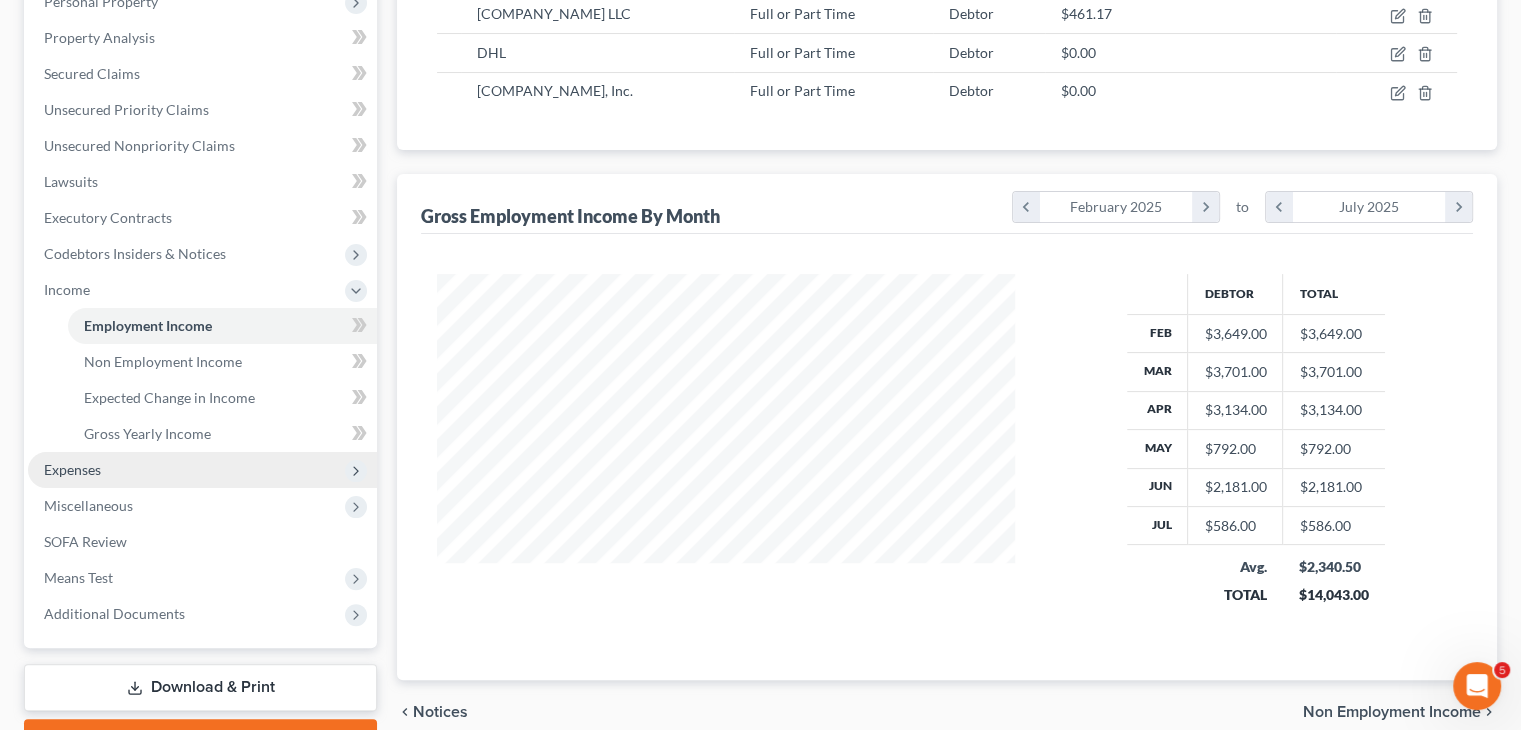 click on "Expenses" at bounding box center (72, 469) 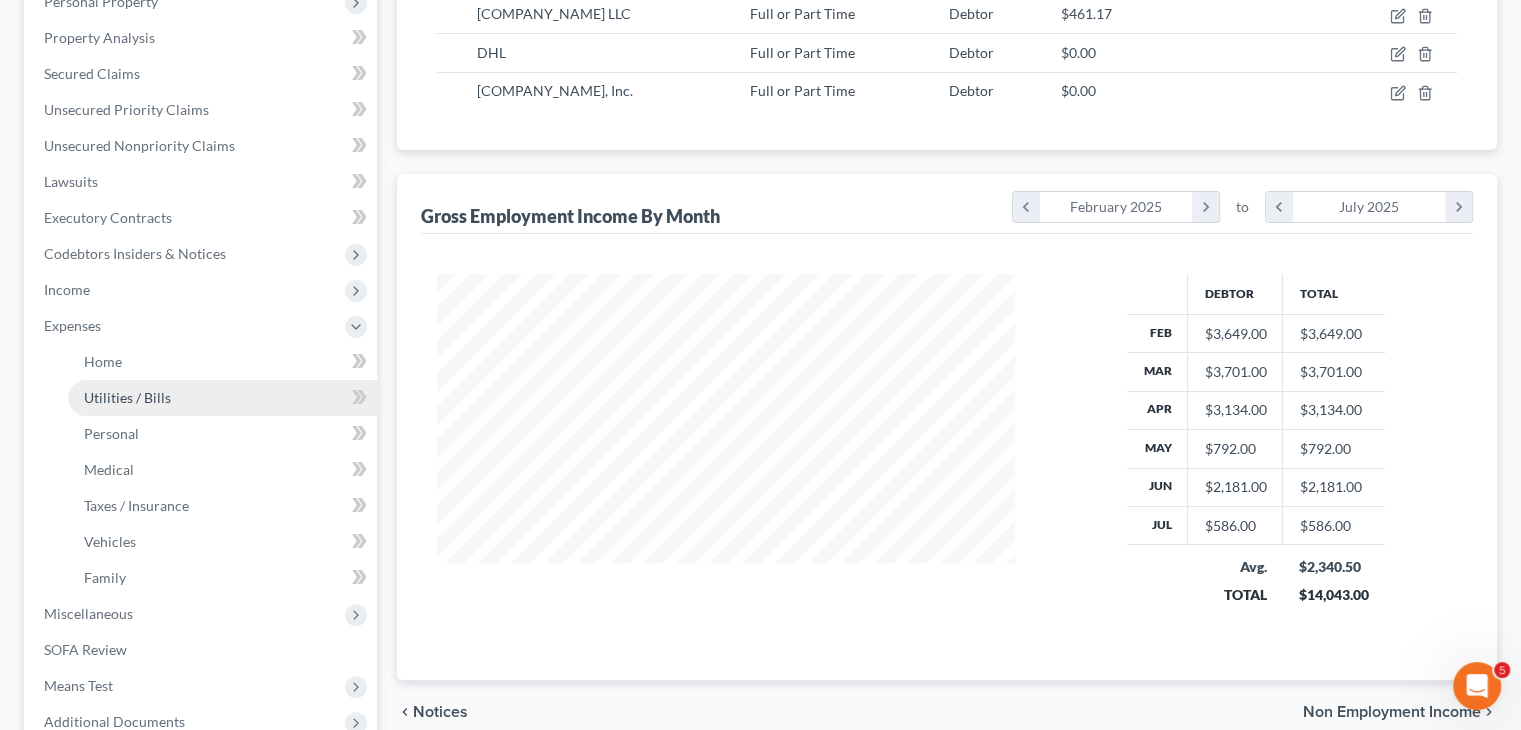 click on "Utilities / Bills" at bounding box center (127, 397) 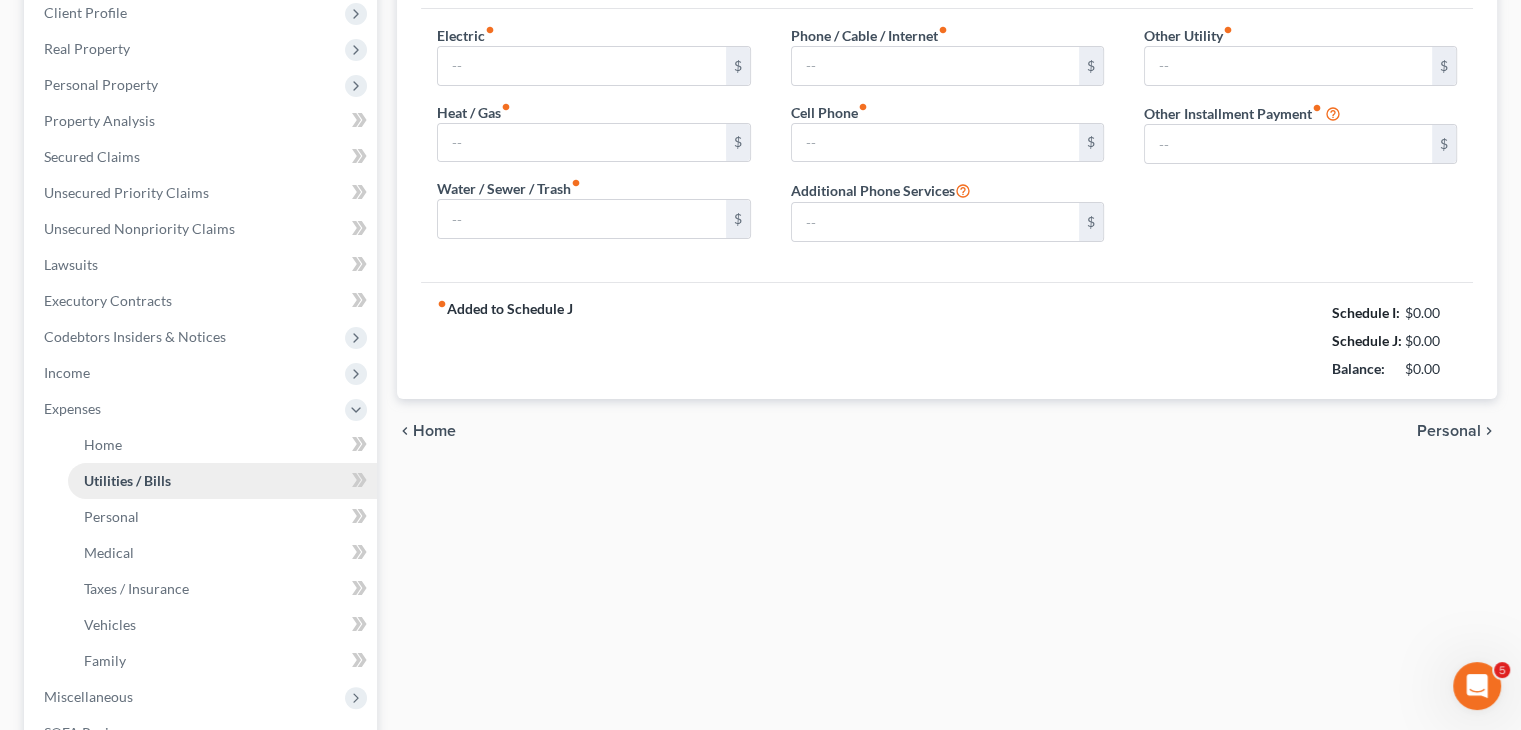 scroll, scrollTop: 92, scrollLeft: 0, axis: vertical 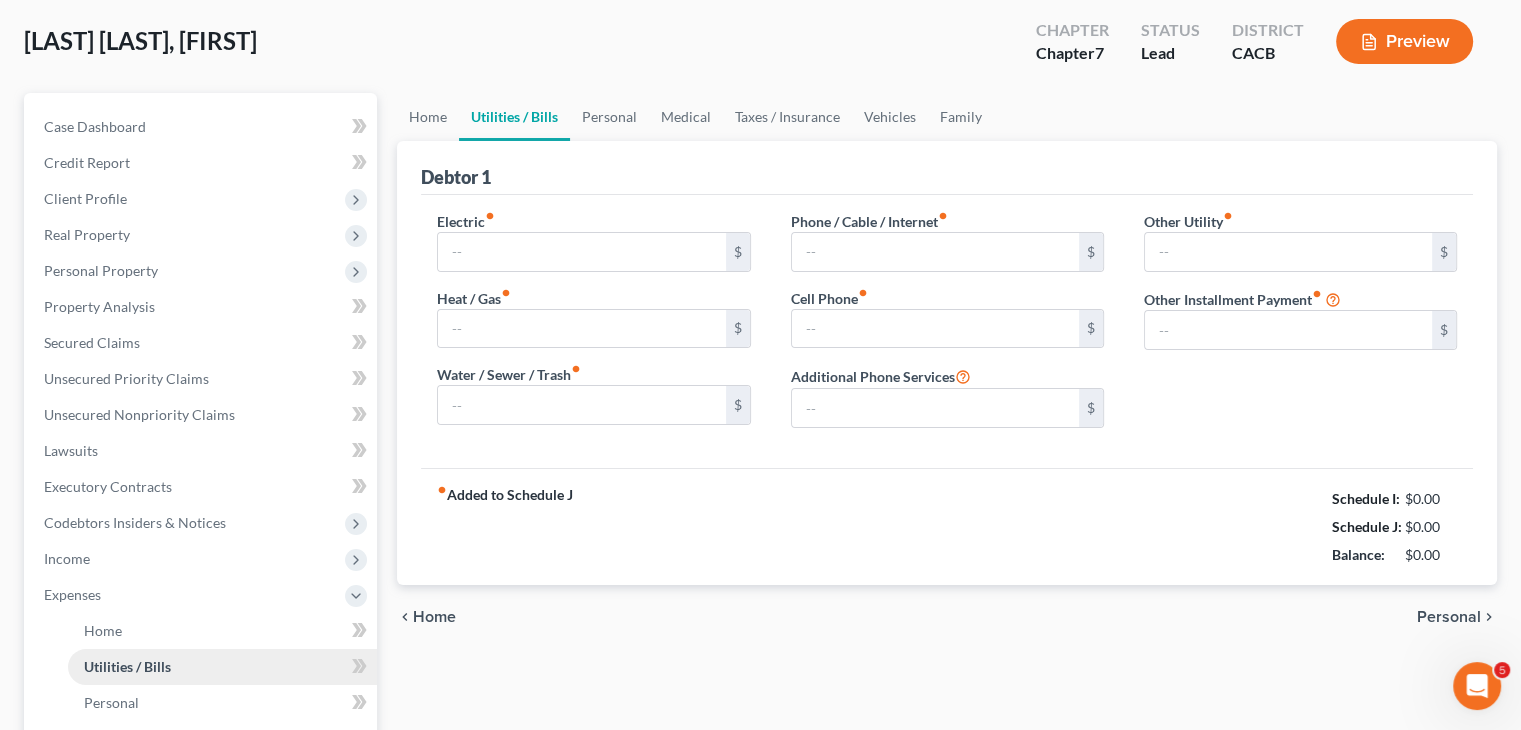 type on "210.00" 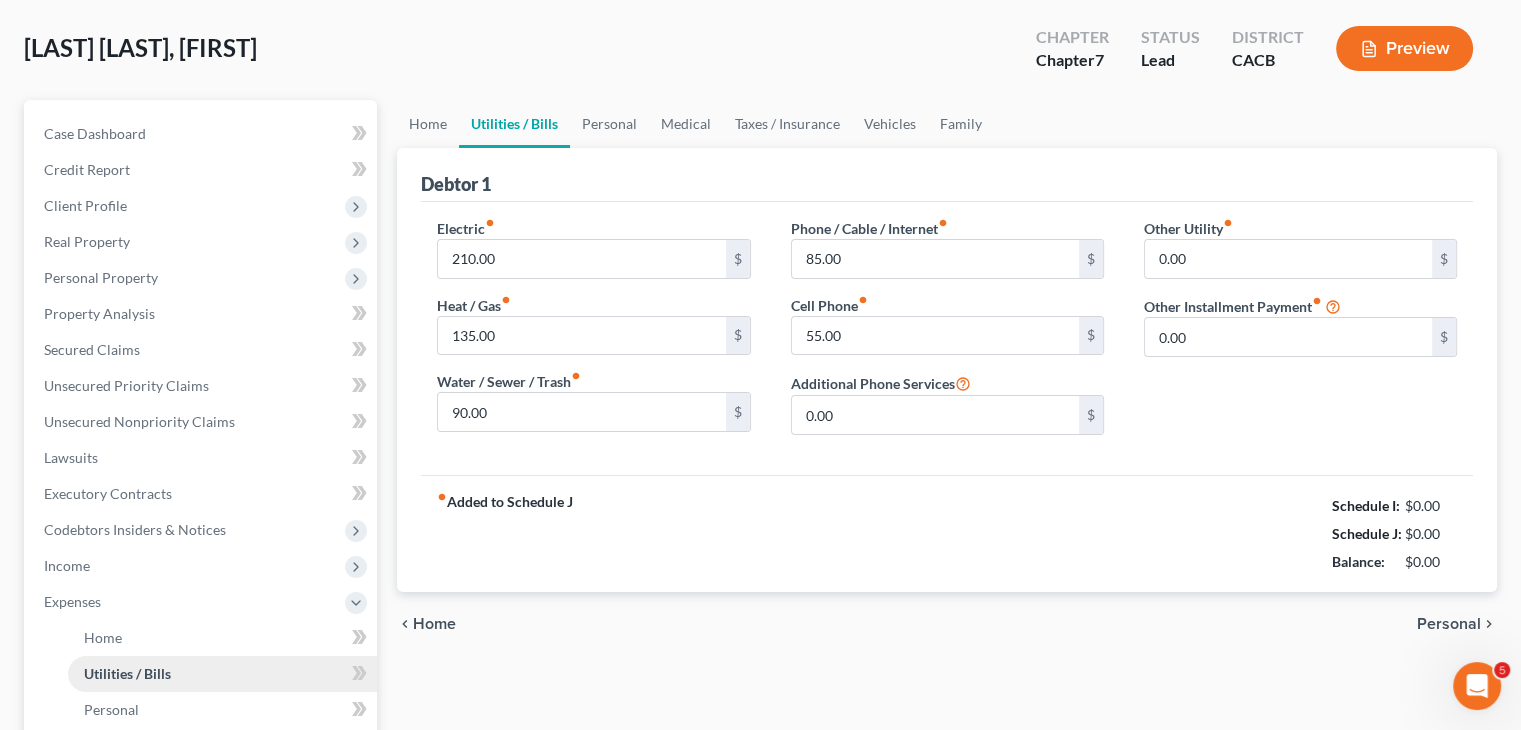 scroll, scrollTop: 0, scrollLeft: 0, axis: both 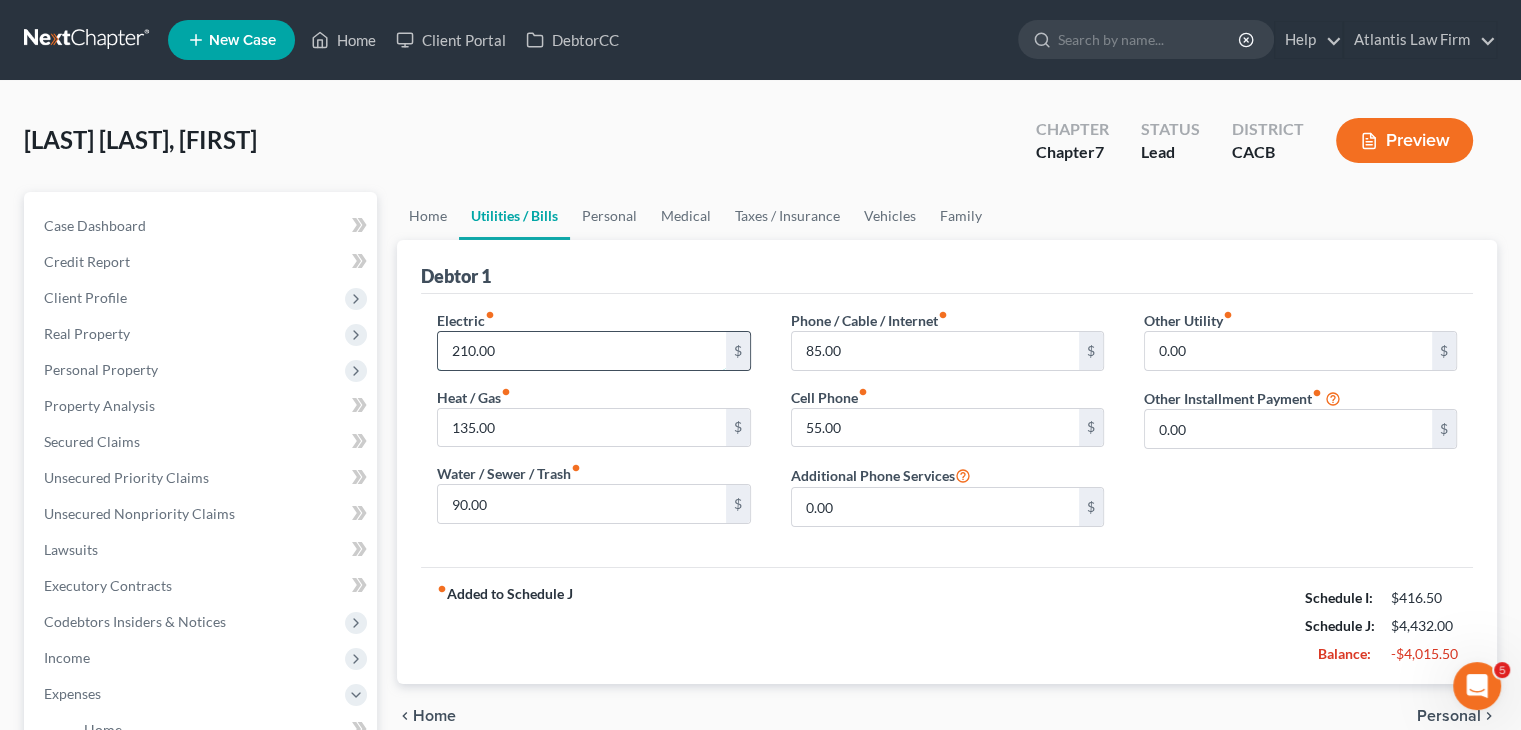 click on "210.00" at bounding box center (581, 351) 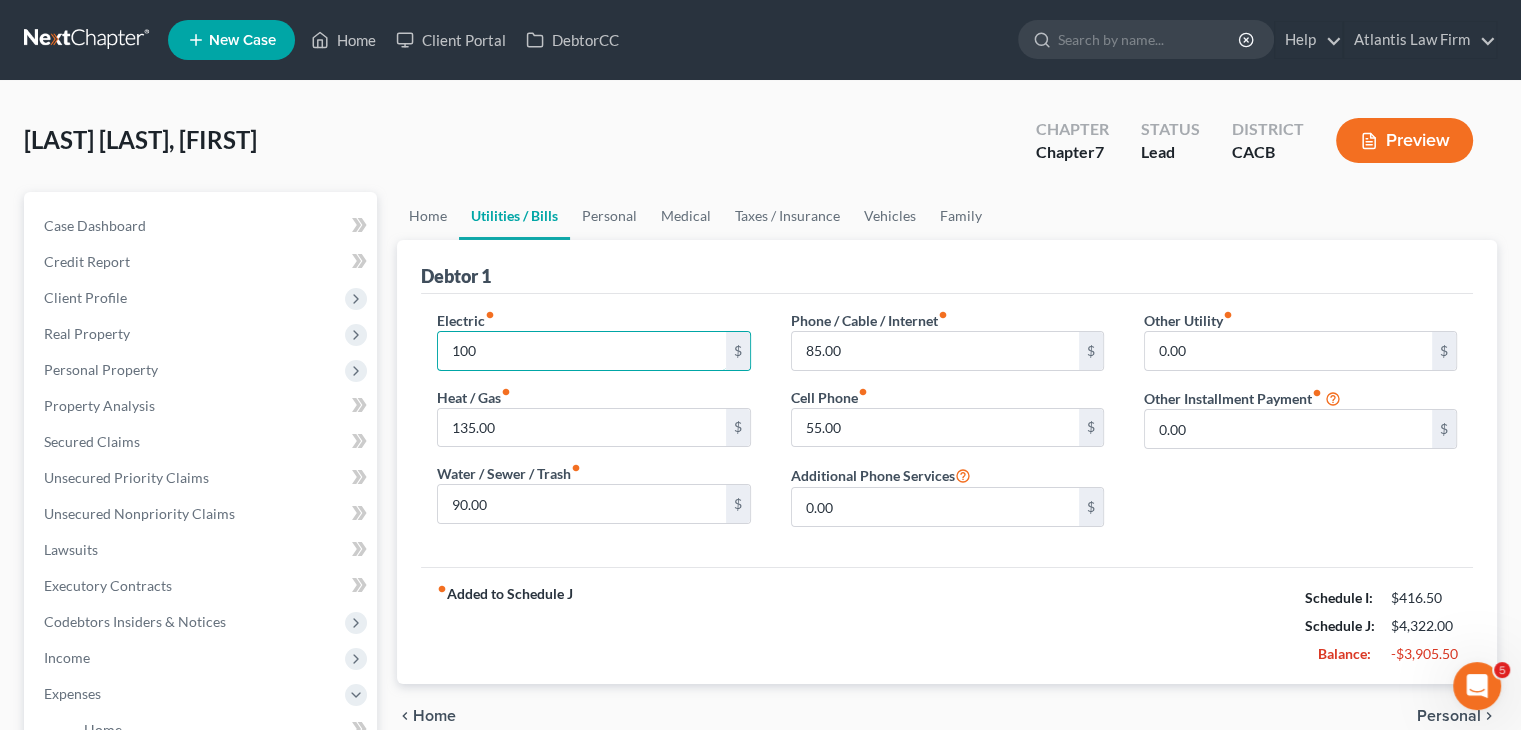 type on "100" 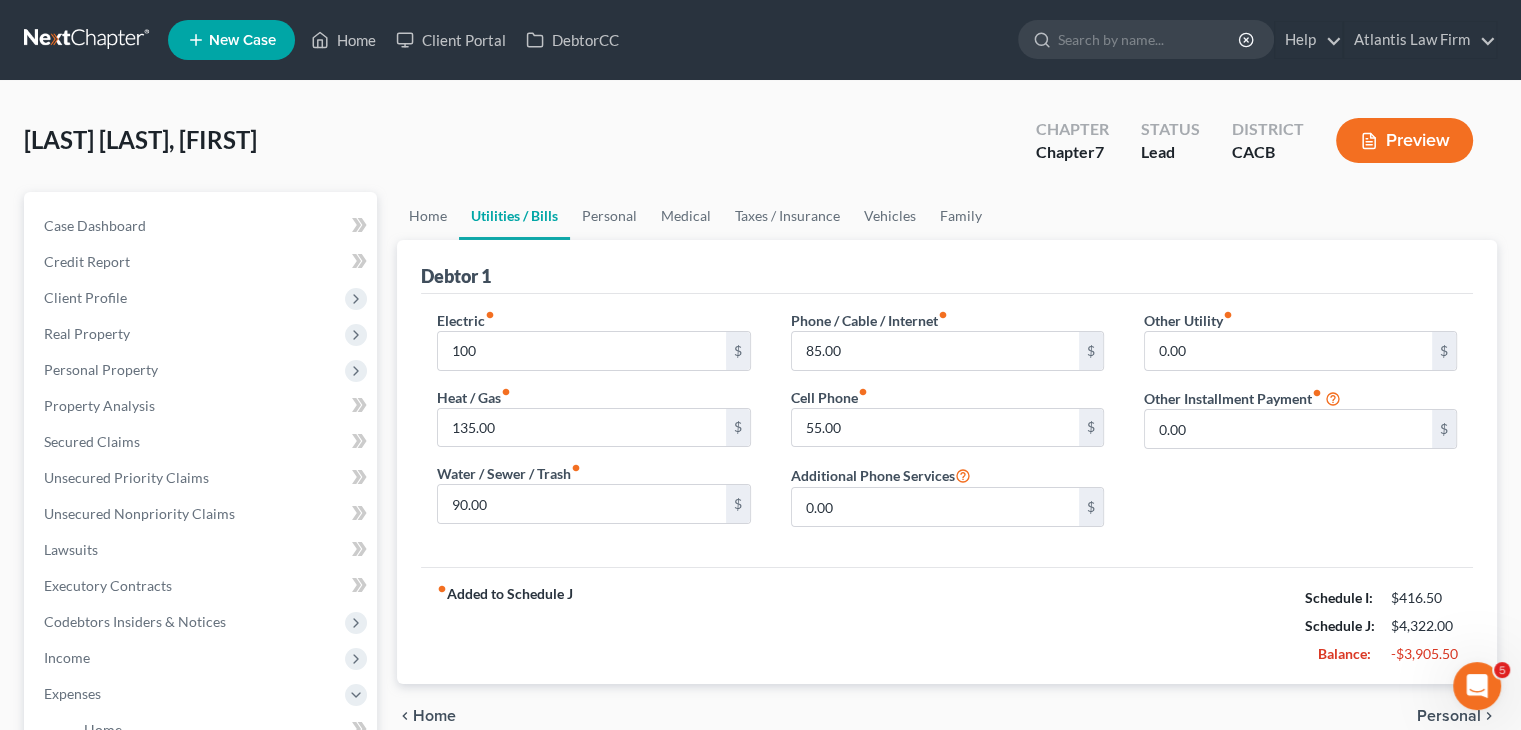 click on "Heat / Gas  fiber_manual_record 135.00 $" at bounding box center (593, 417) 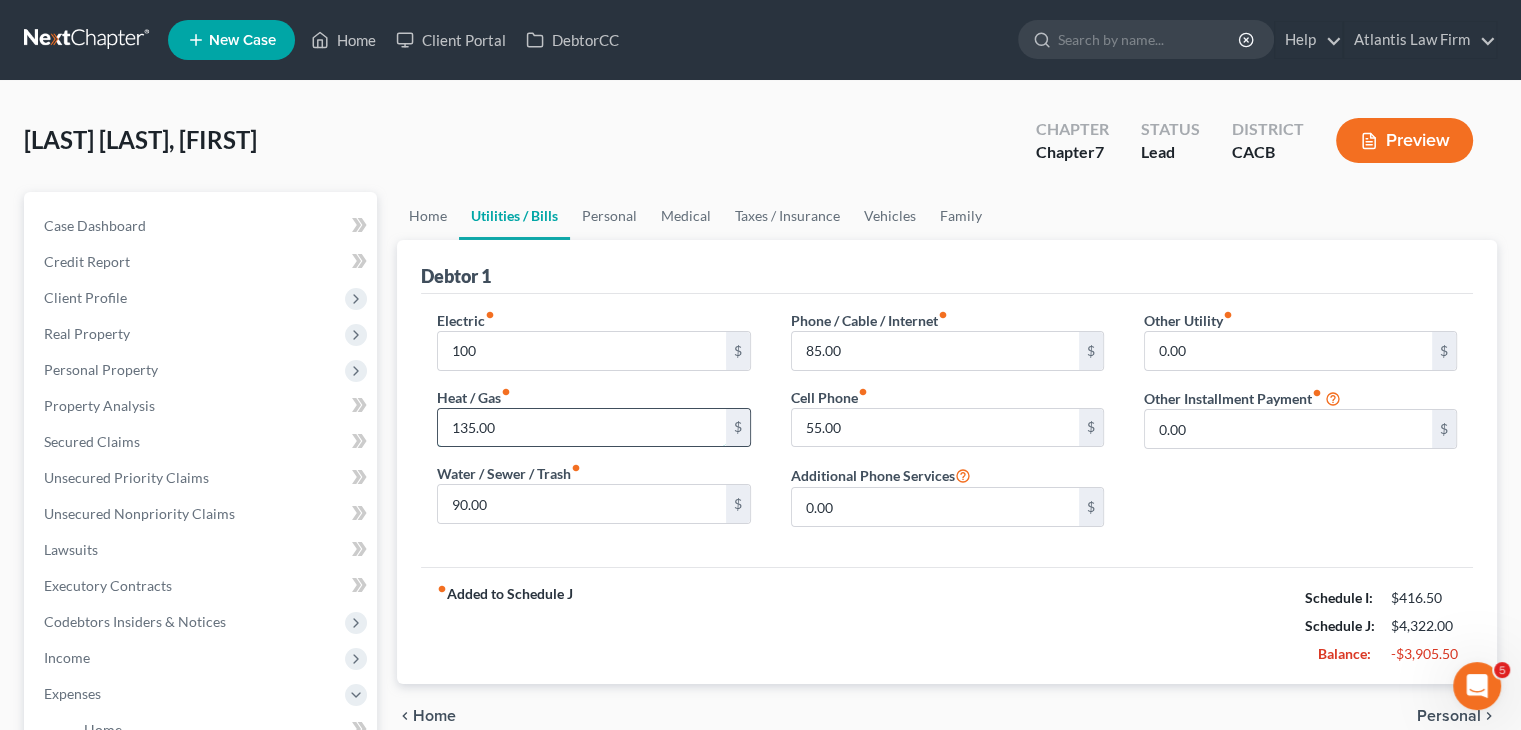 click on "135.00" at bounding box center (581, 428) 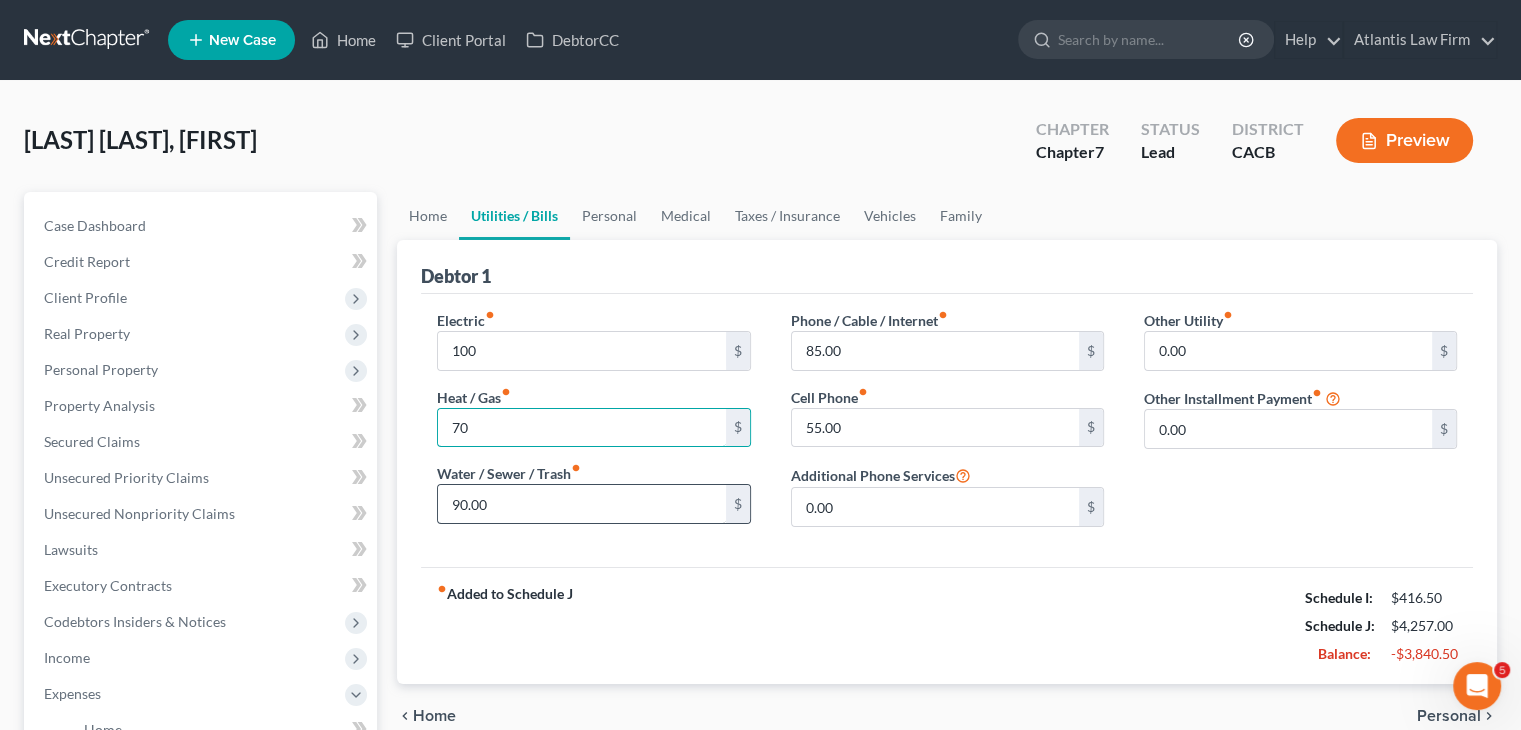 type on "70" 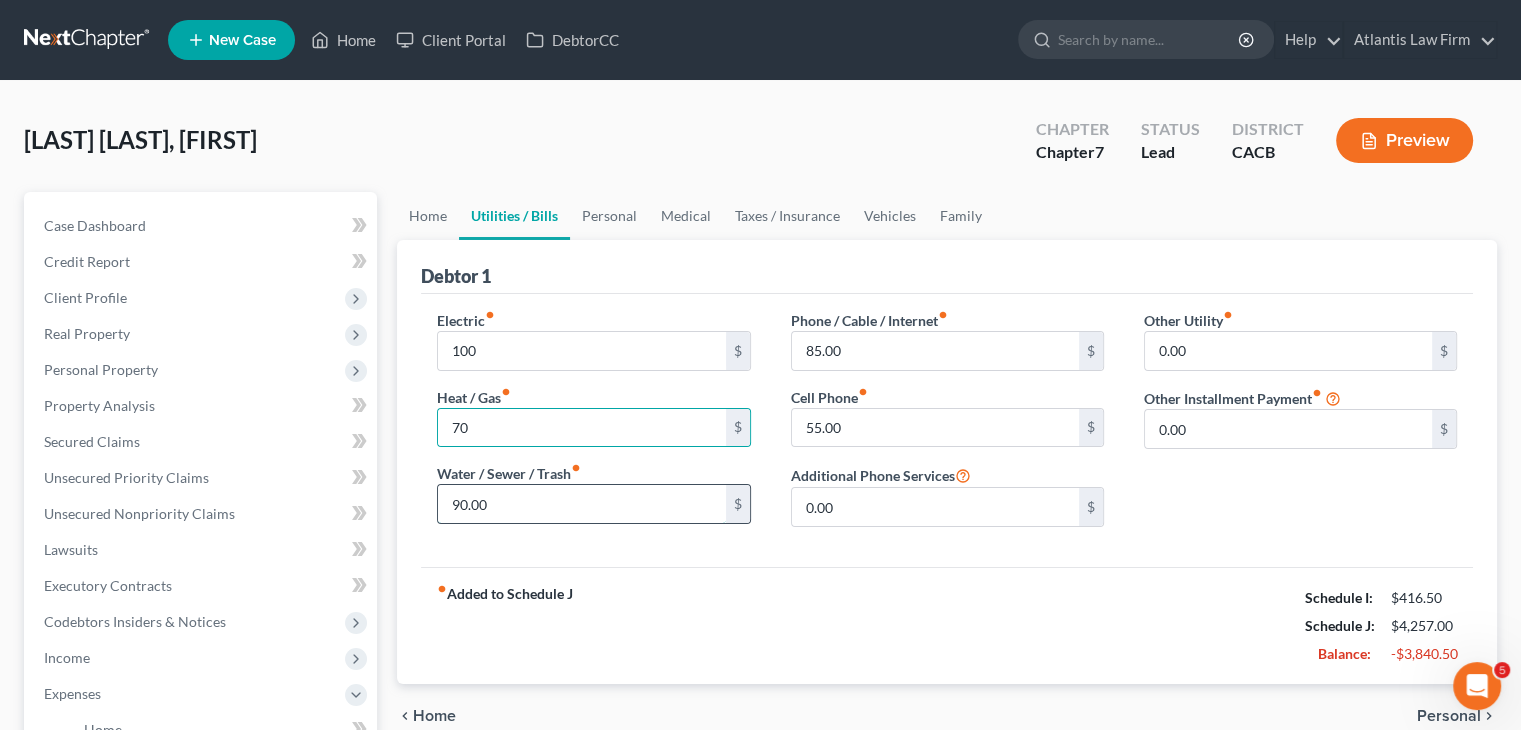 click on "90.00" at bounding box center [581, 504] 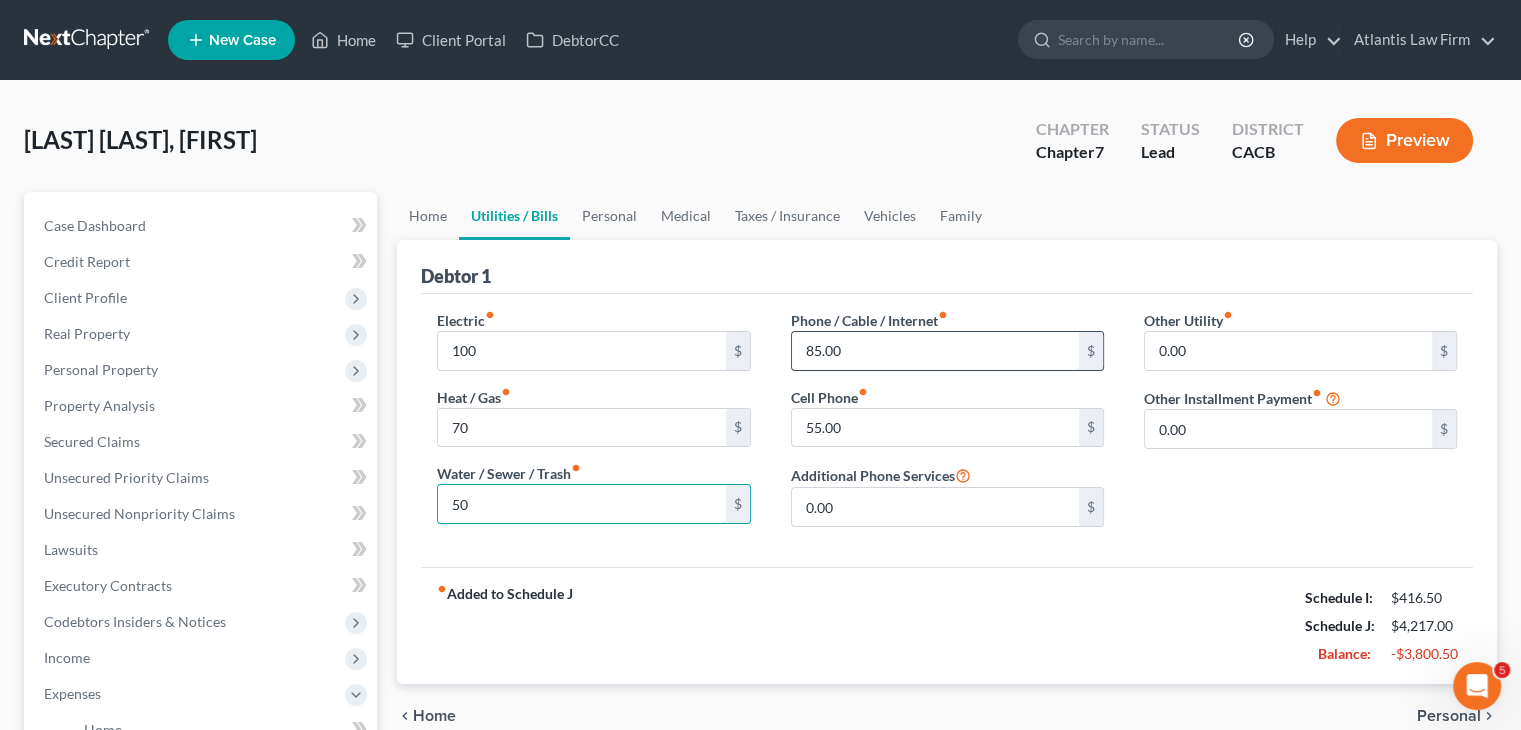 type on "50" 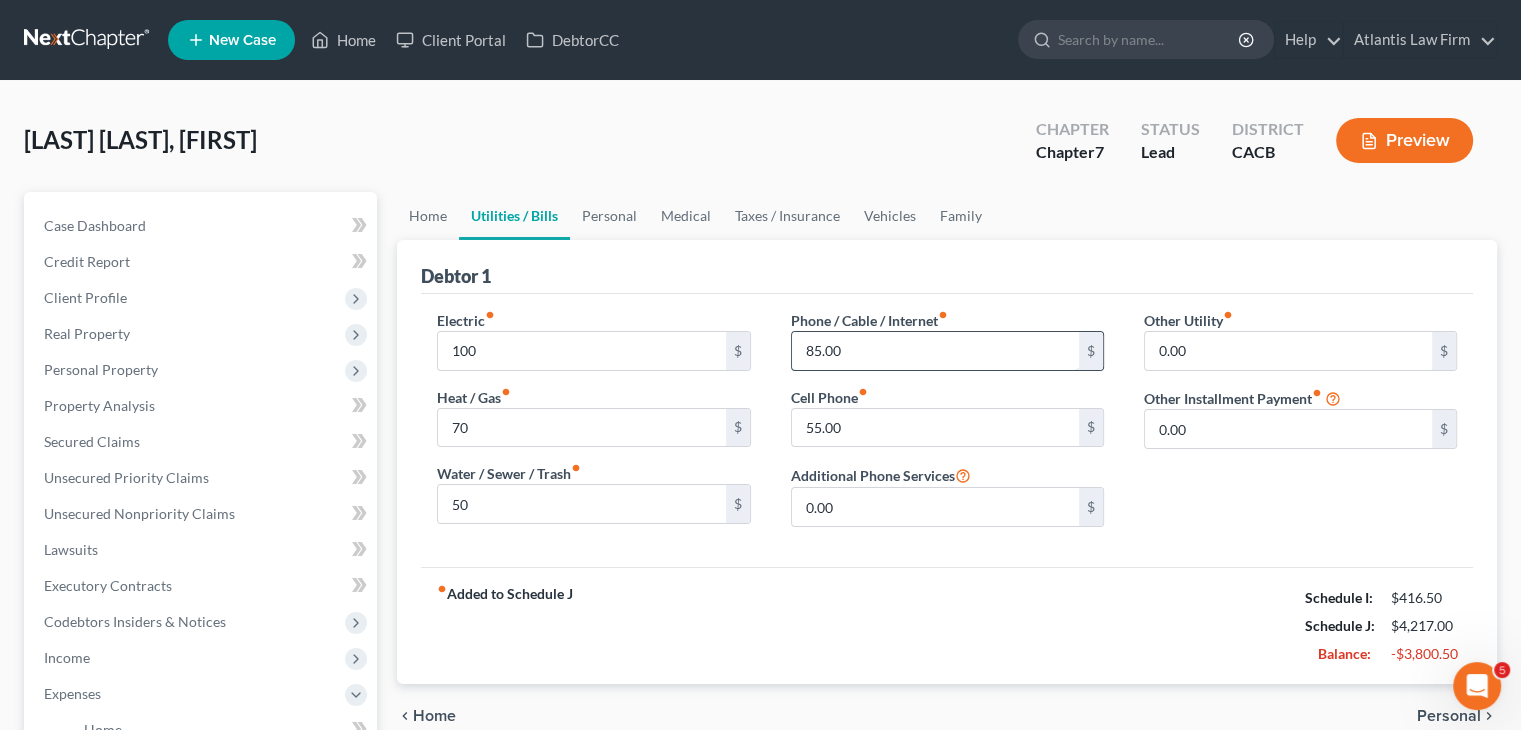 click on "85.00" at bounding box center [935, 351] 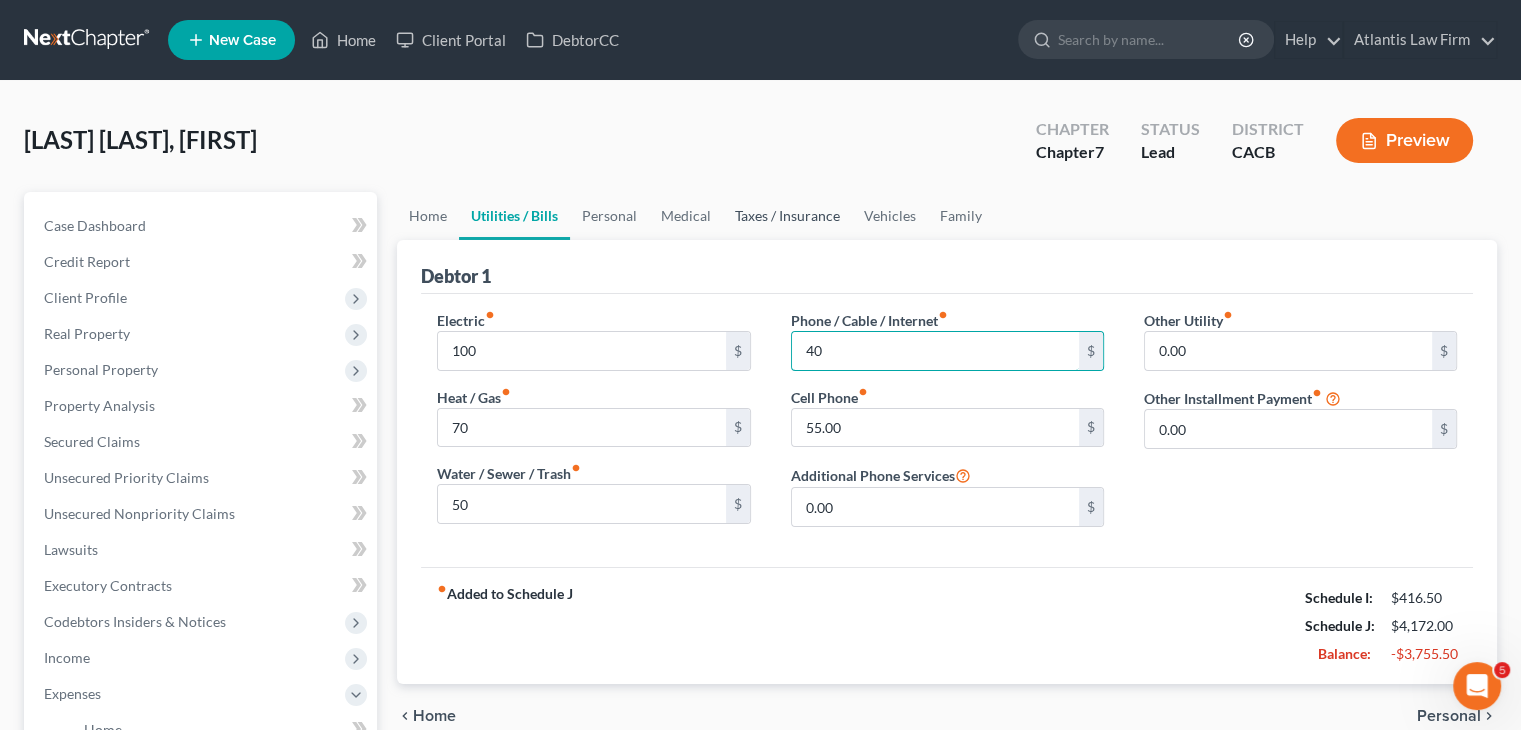 type on "40" 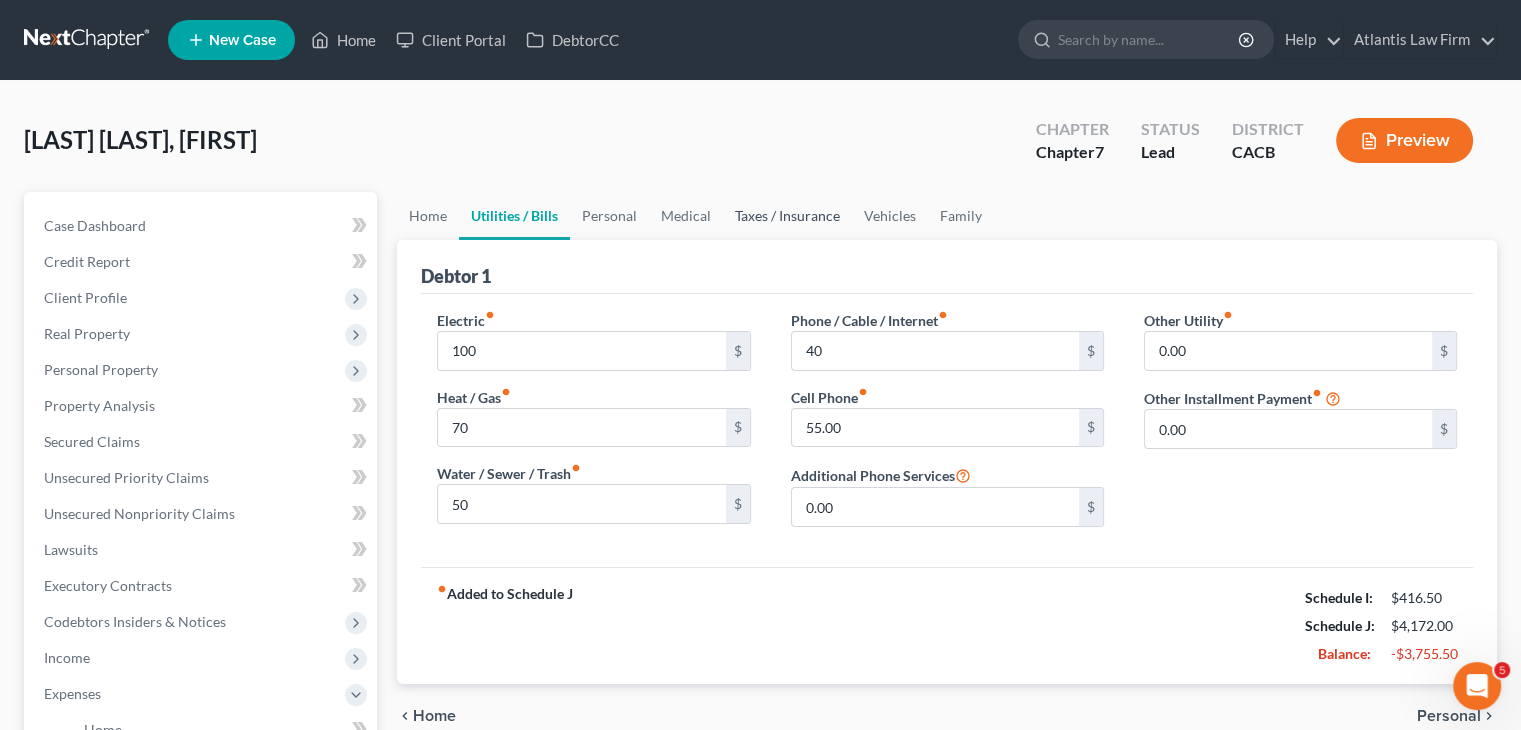 click on "Taxes / Insurance" at bounding box center [787, 216] 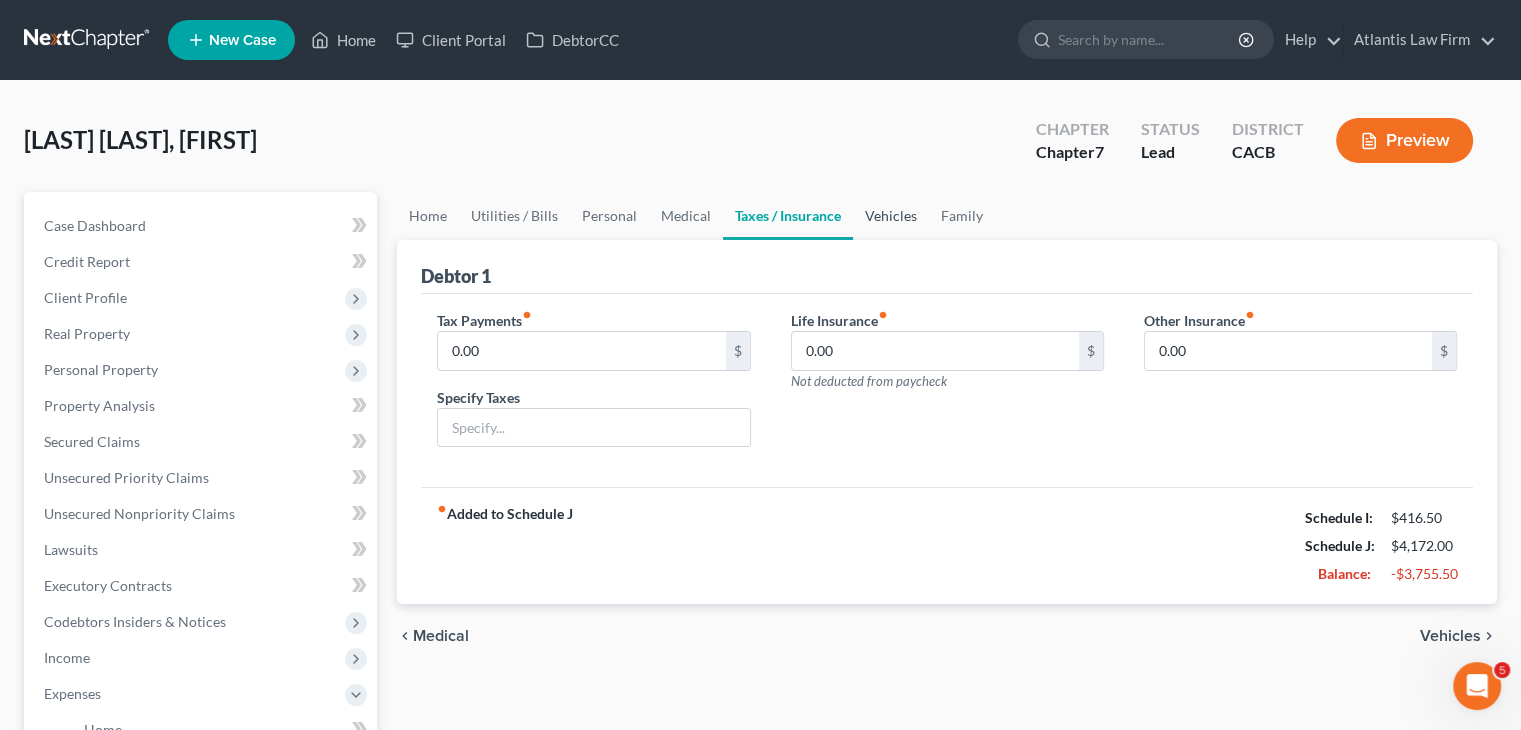 click on "Vehicles" at bounding box center (891, 216) 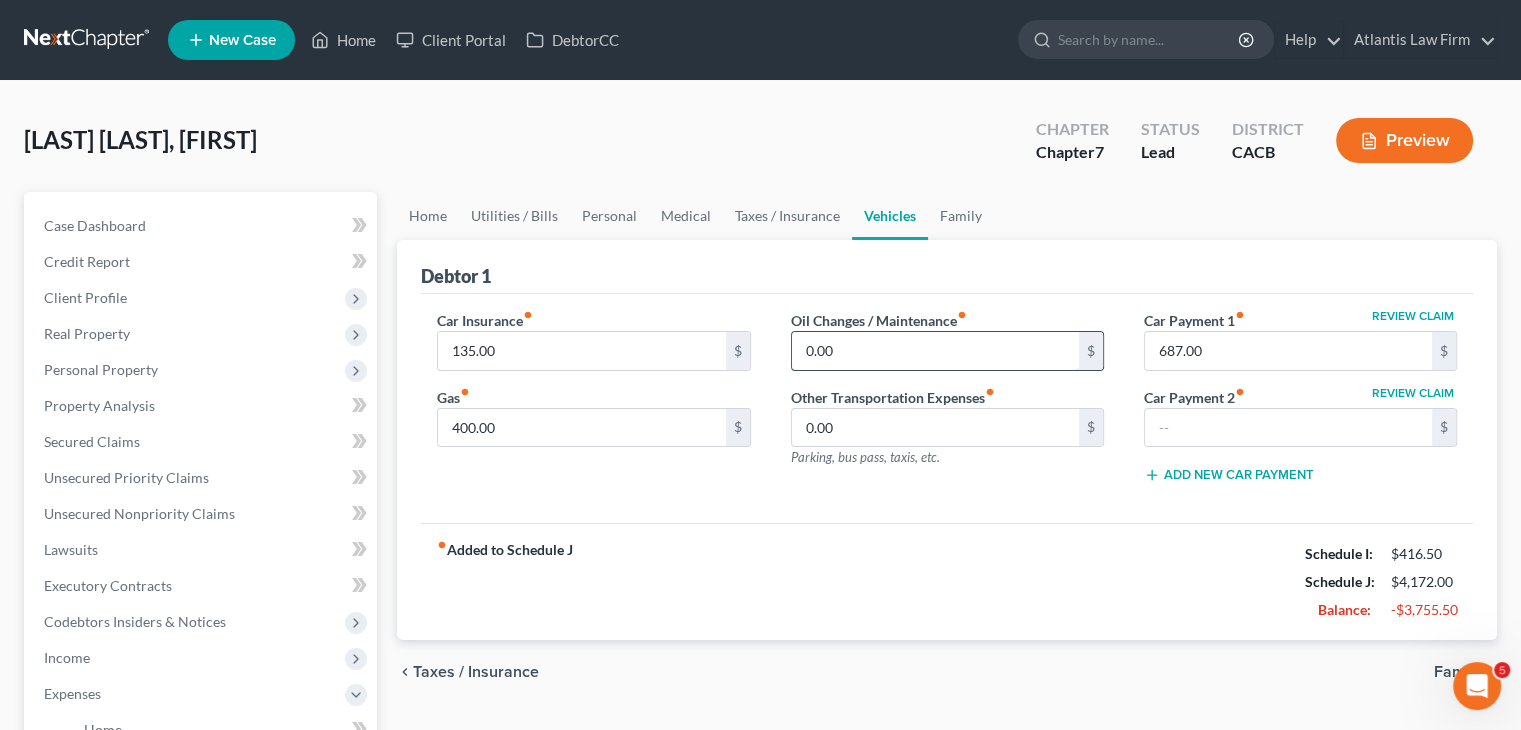 click on "0.00" at bounding box center (935, 351) 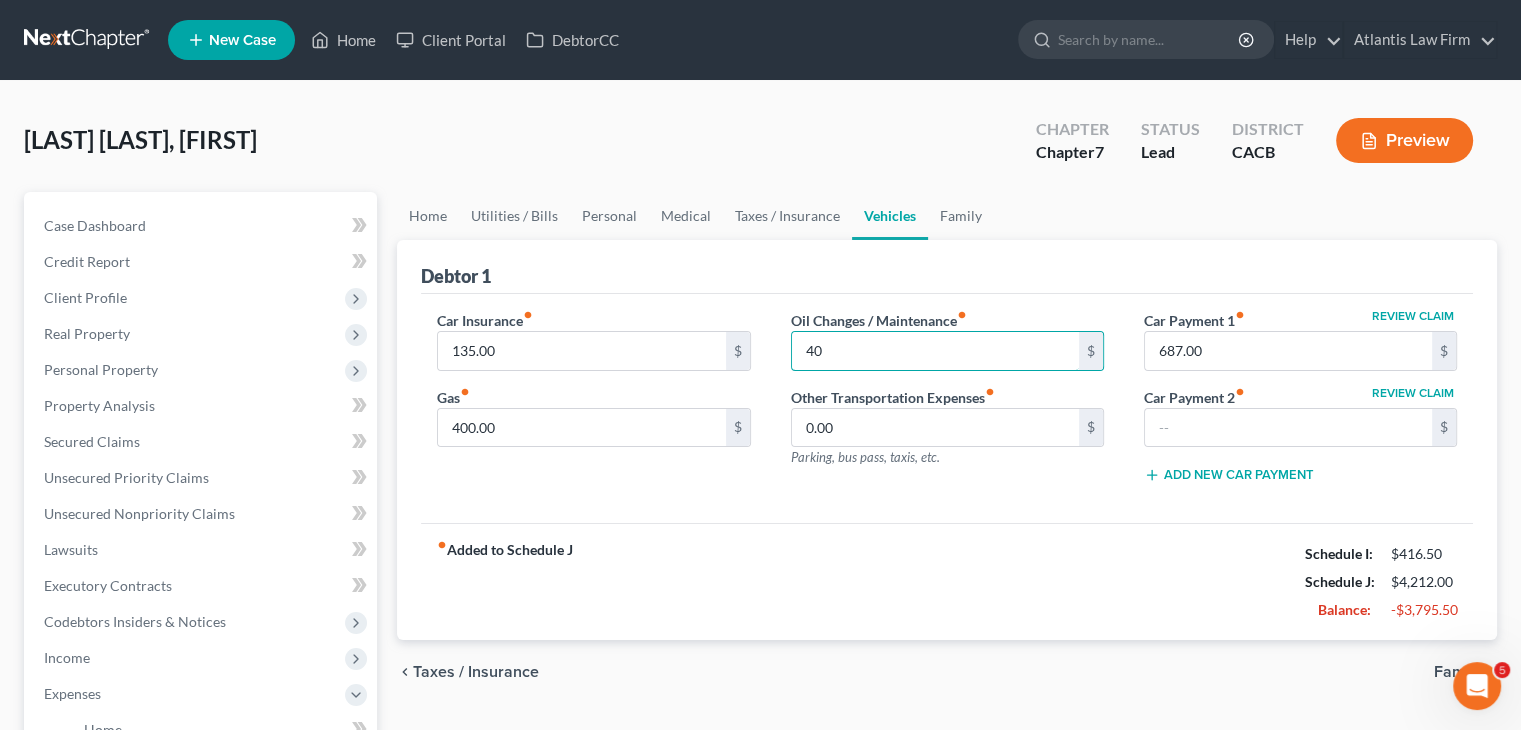 type on "40" 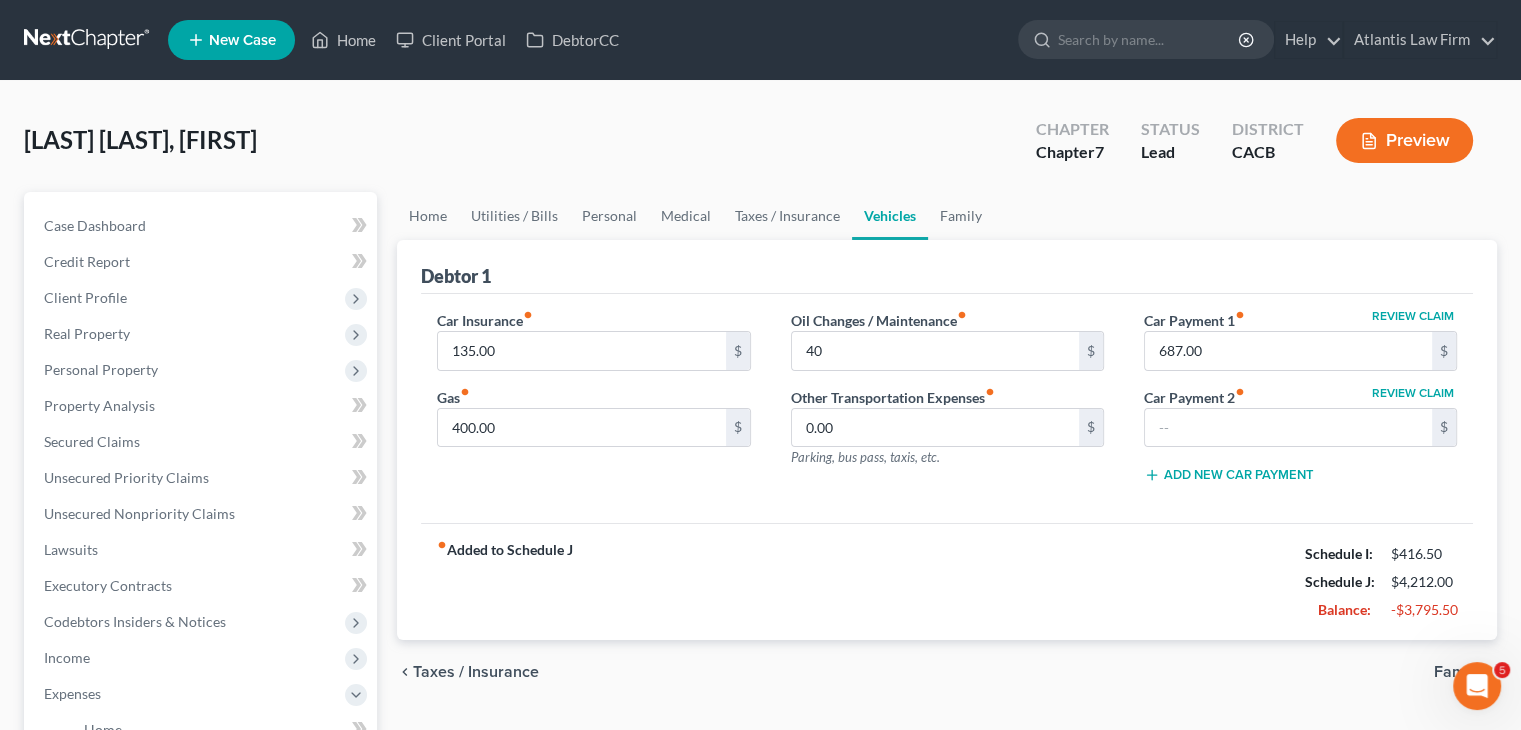 click on "Flores Flores, Alma Upgraded Chapter Chapter  7 Status Lead District CACB Preview" at bounding box center [760, 148] 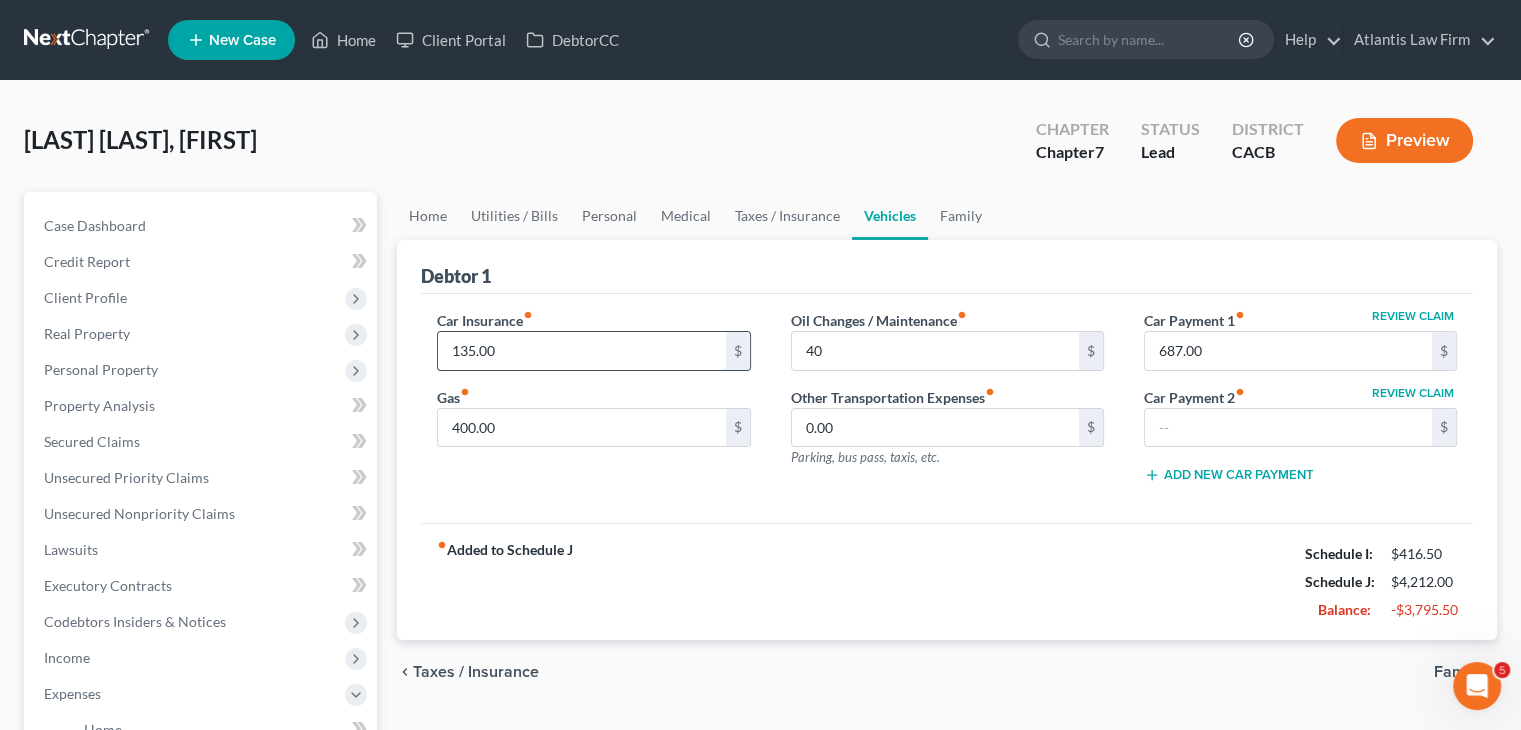 click on "135.00" at bounding box center (581, 351) 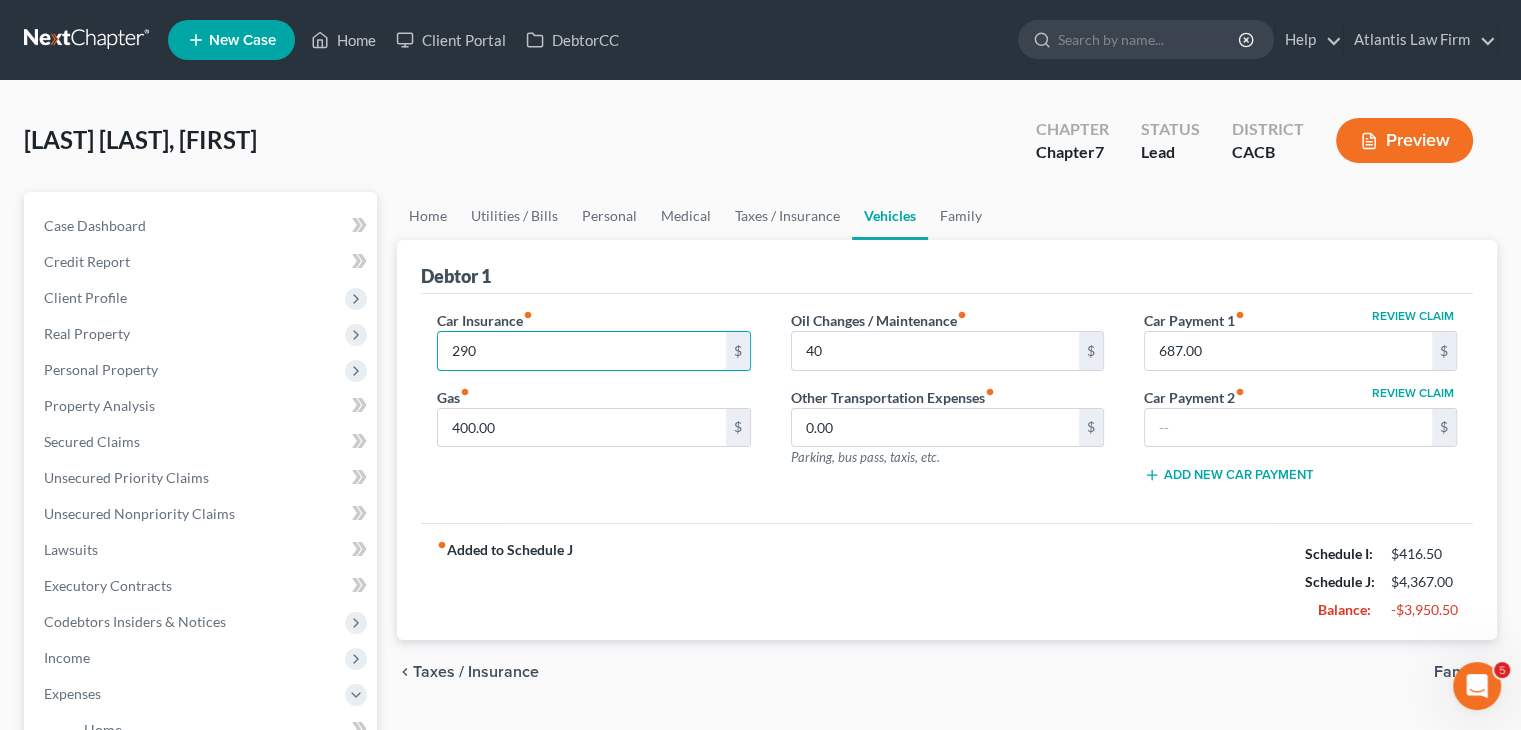 type on "290" 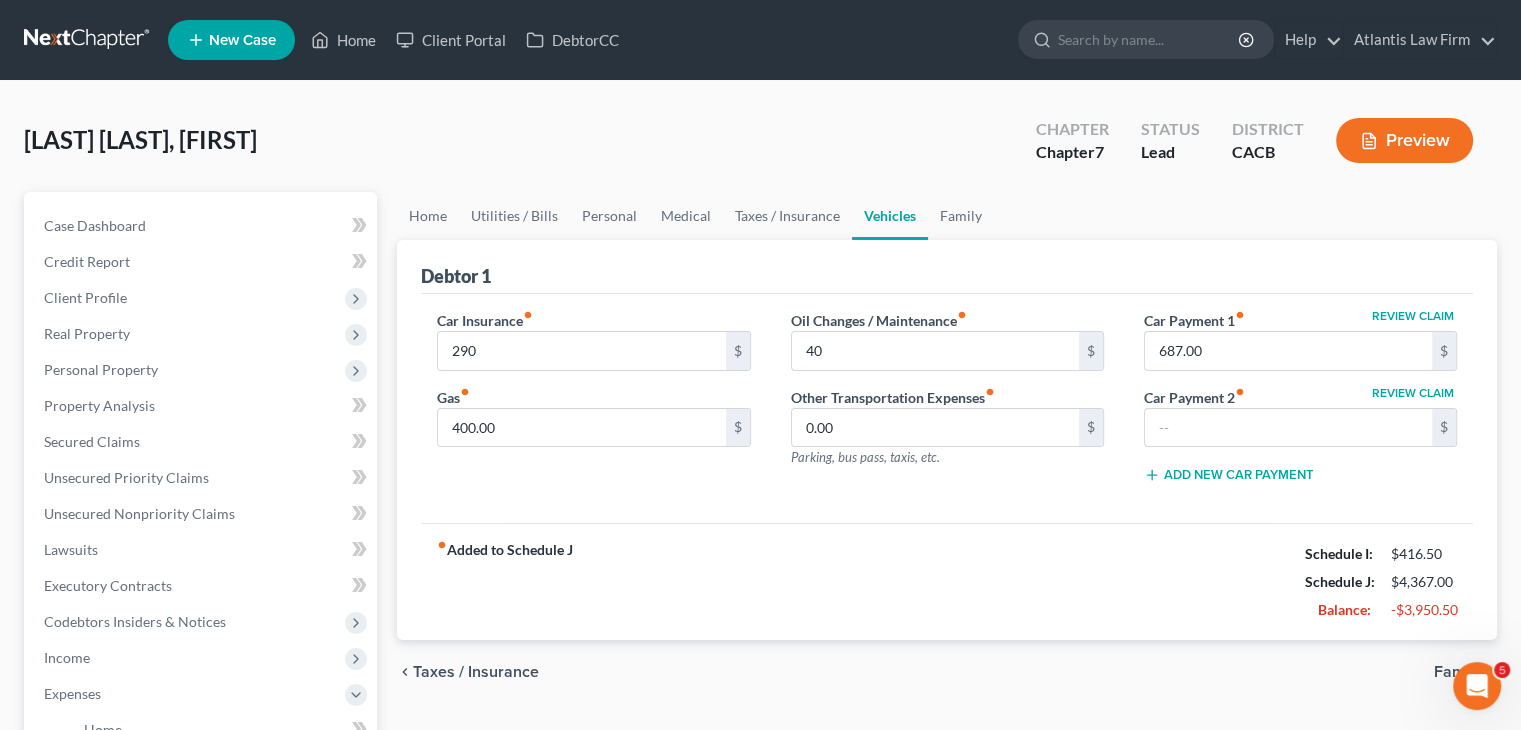 click on "Flores Flores, Alma Upgraded Chapter Chapter  7 Status Lead District CACB Preview" at bounding box center [760, 148] 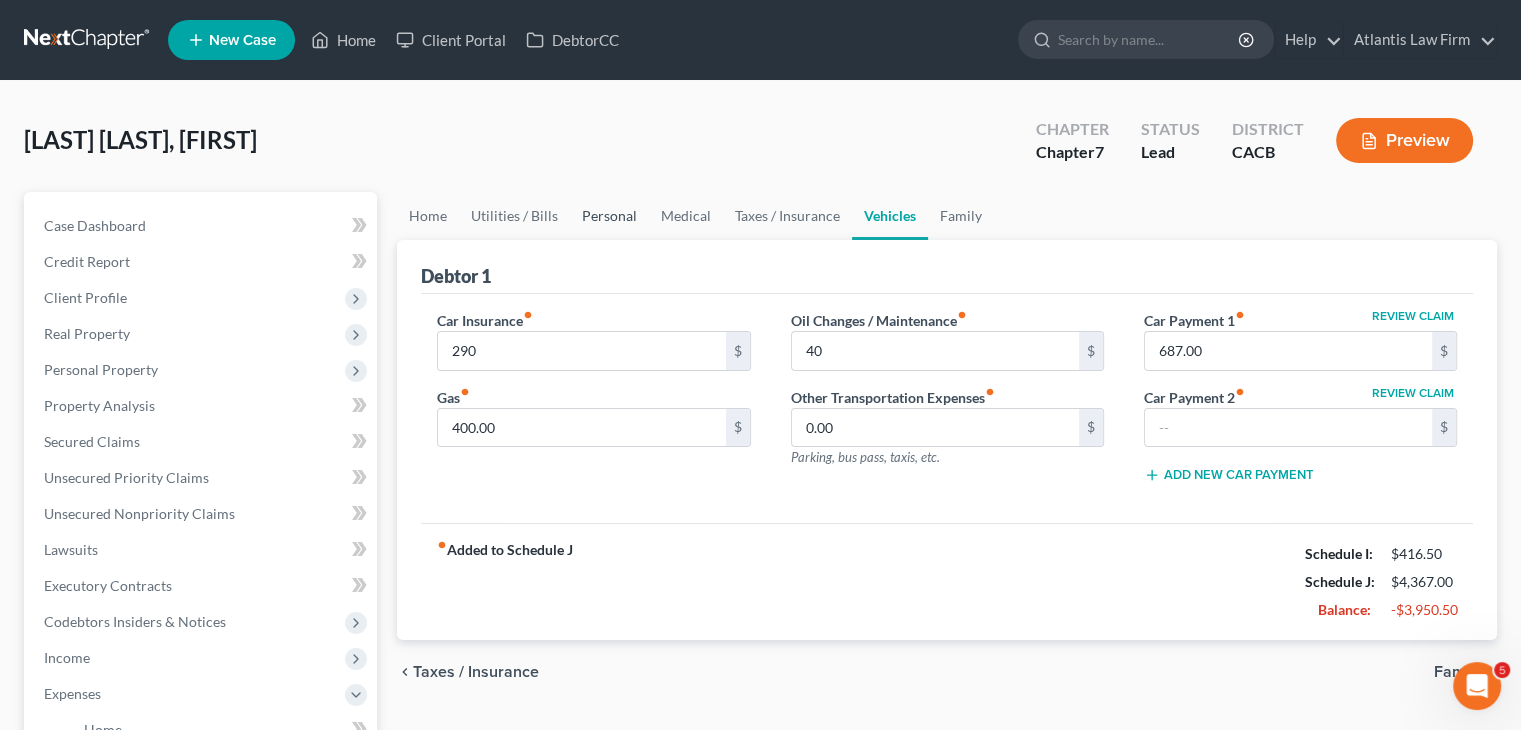 click on "Personal" at bounding box center [609, 216] 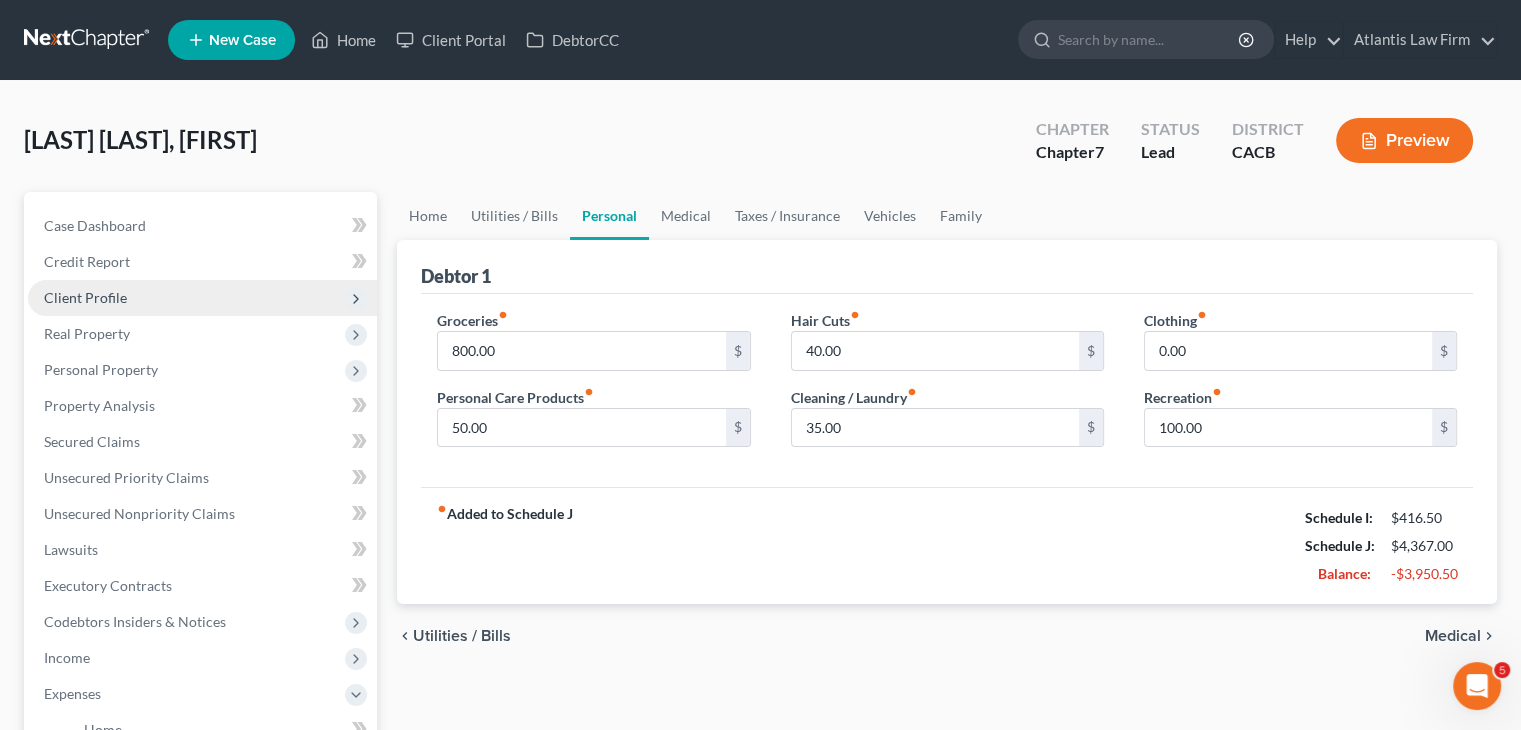 click on "Client Profile" at bounding box center [85, 297] 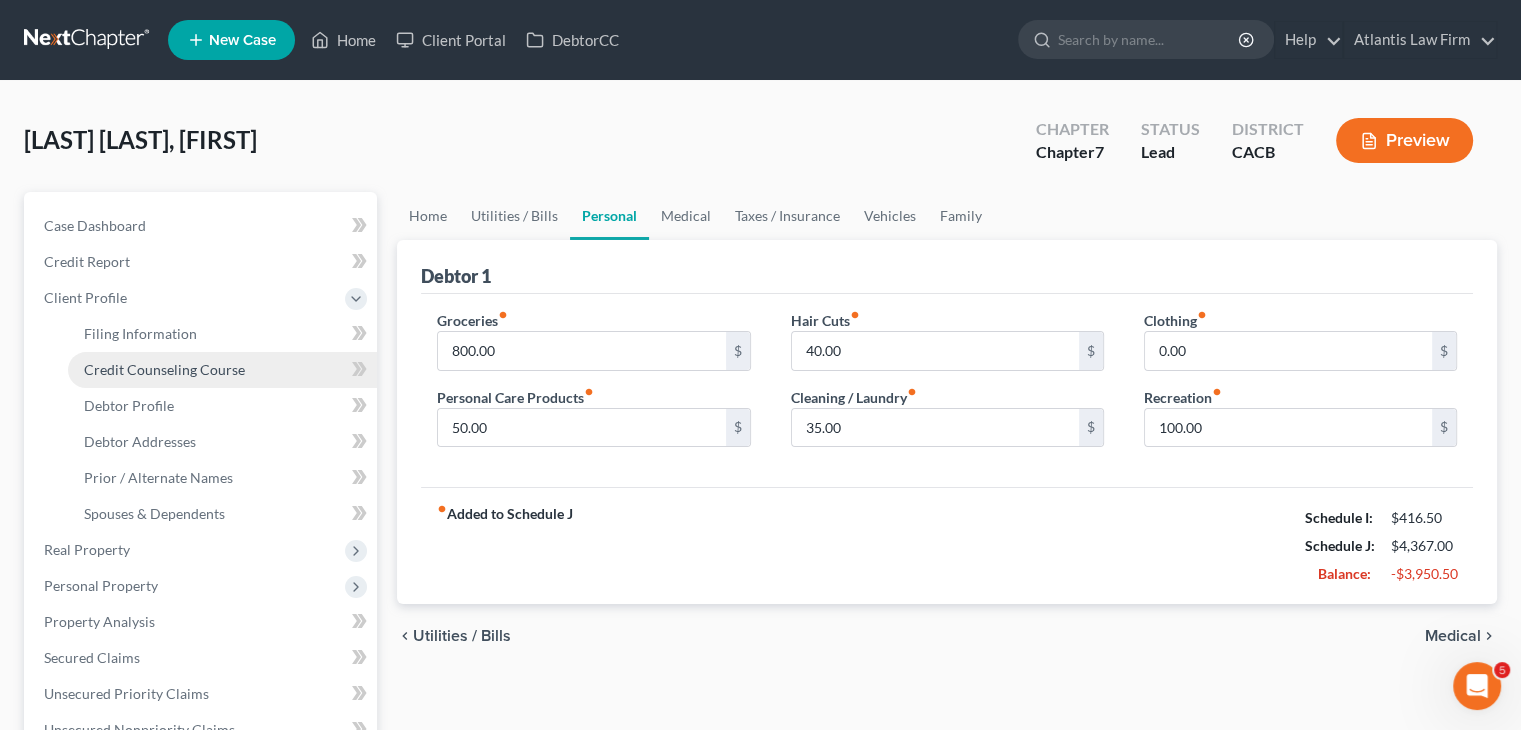 click on "Credit Counseling Course" at bounding box center [222, 370] 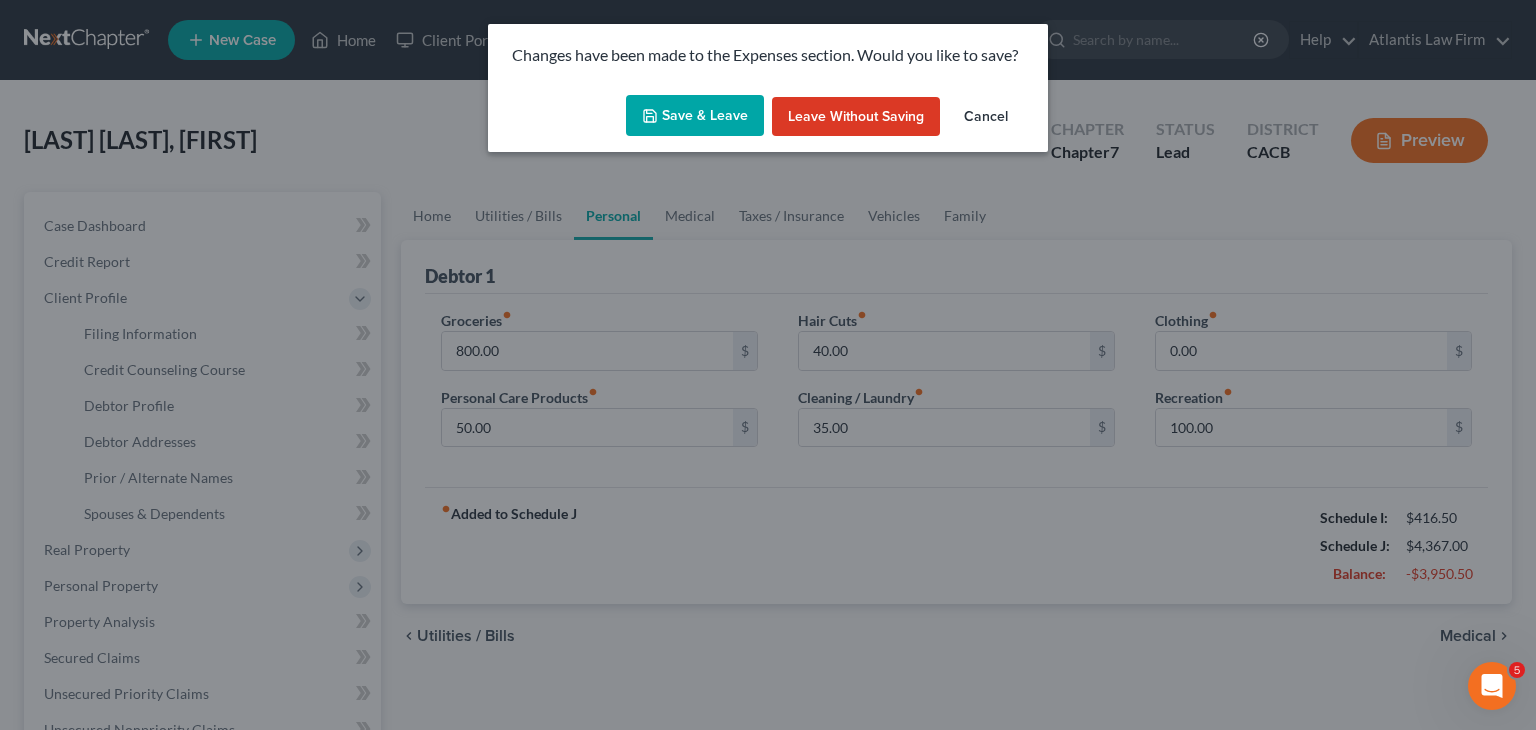 click 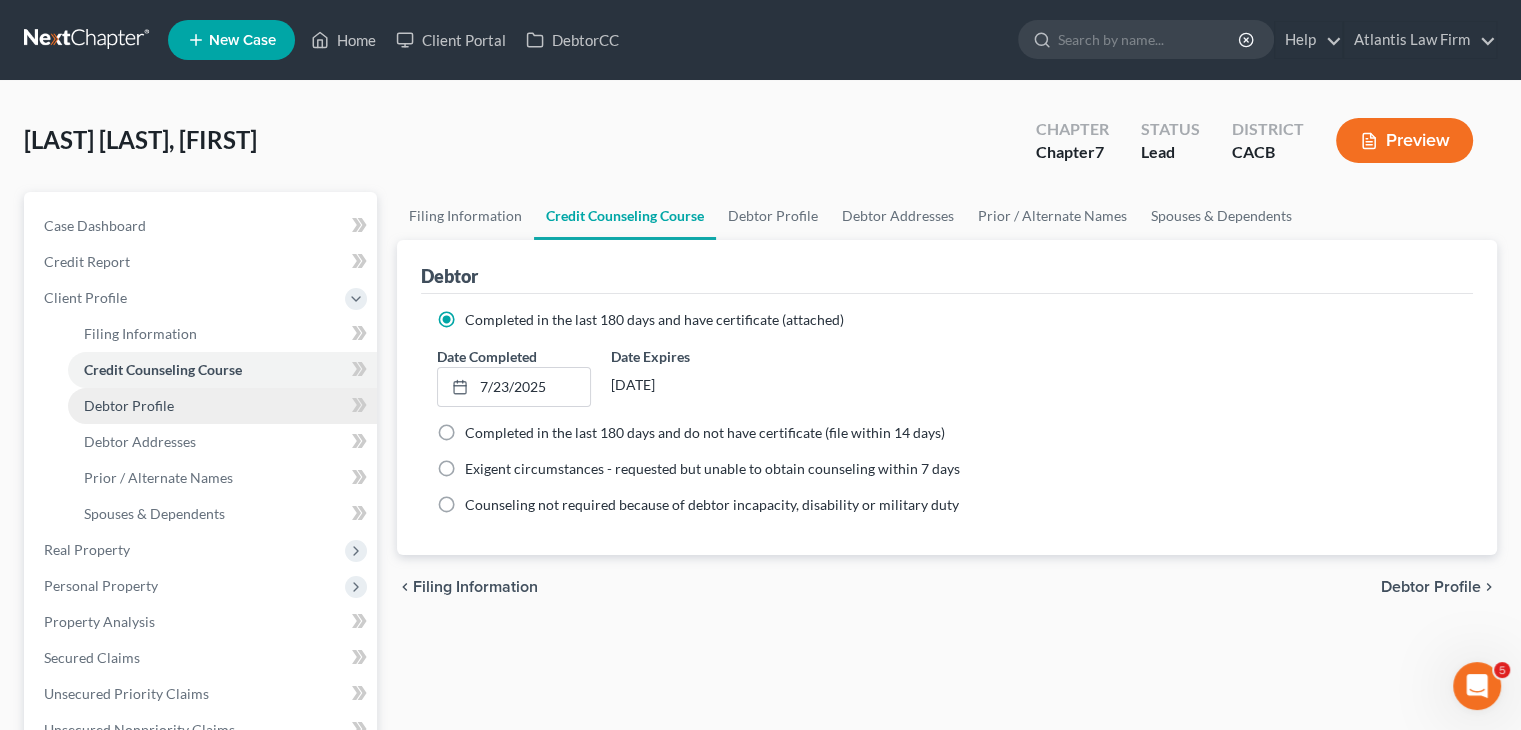 click on "Debtor Profile" at bounding box center (129, 405) 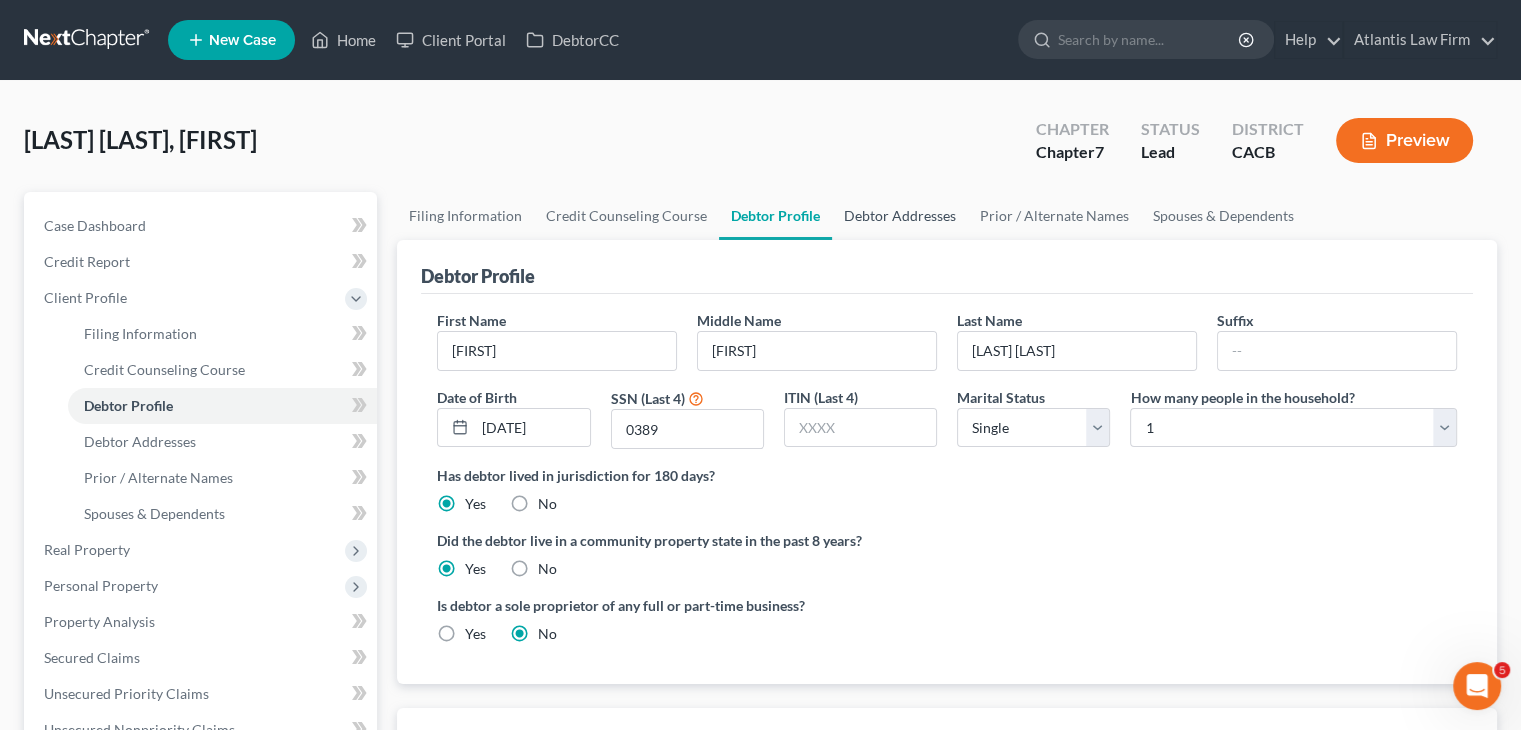 click on "Debtor Addresses" at bounding box center [900, 216] 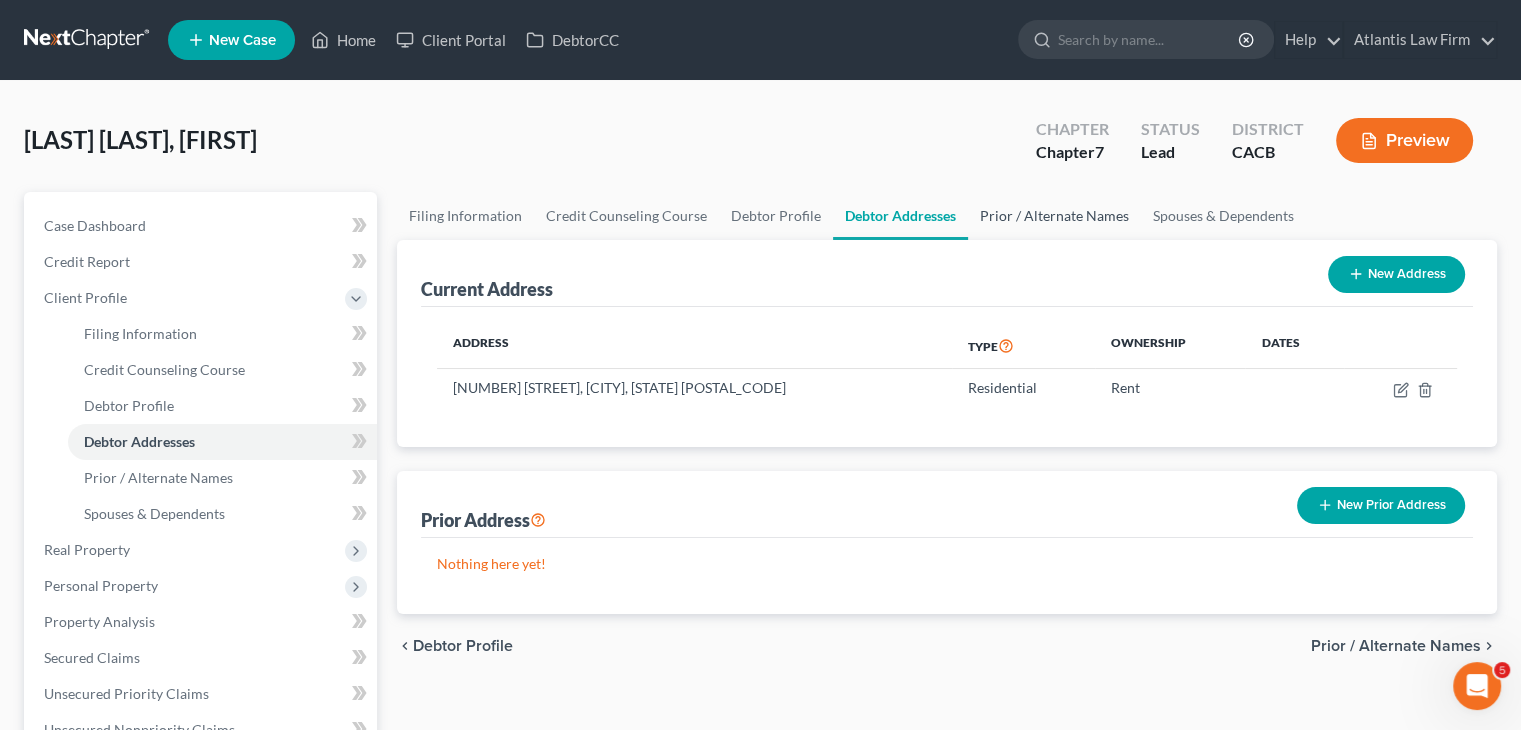 click on "Prior / Alternate Names" at bounding box center (1054, 216) 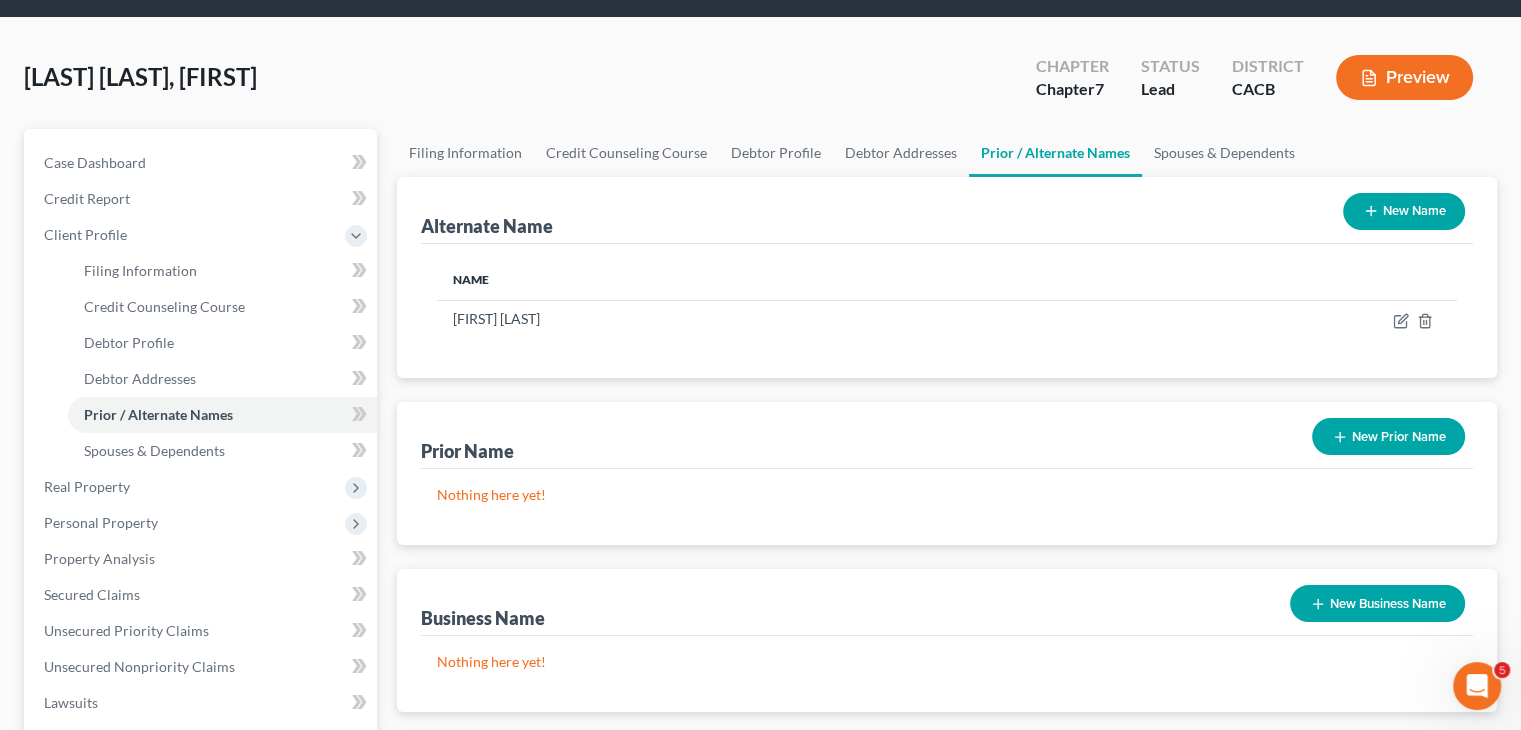 scroll, scrollTop: 0, scrollLeft: 0, axis: both 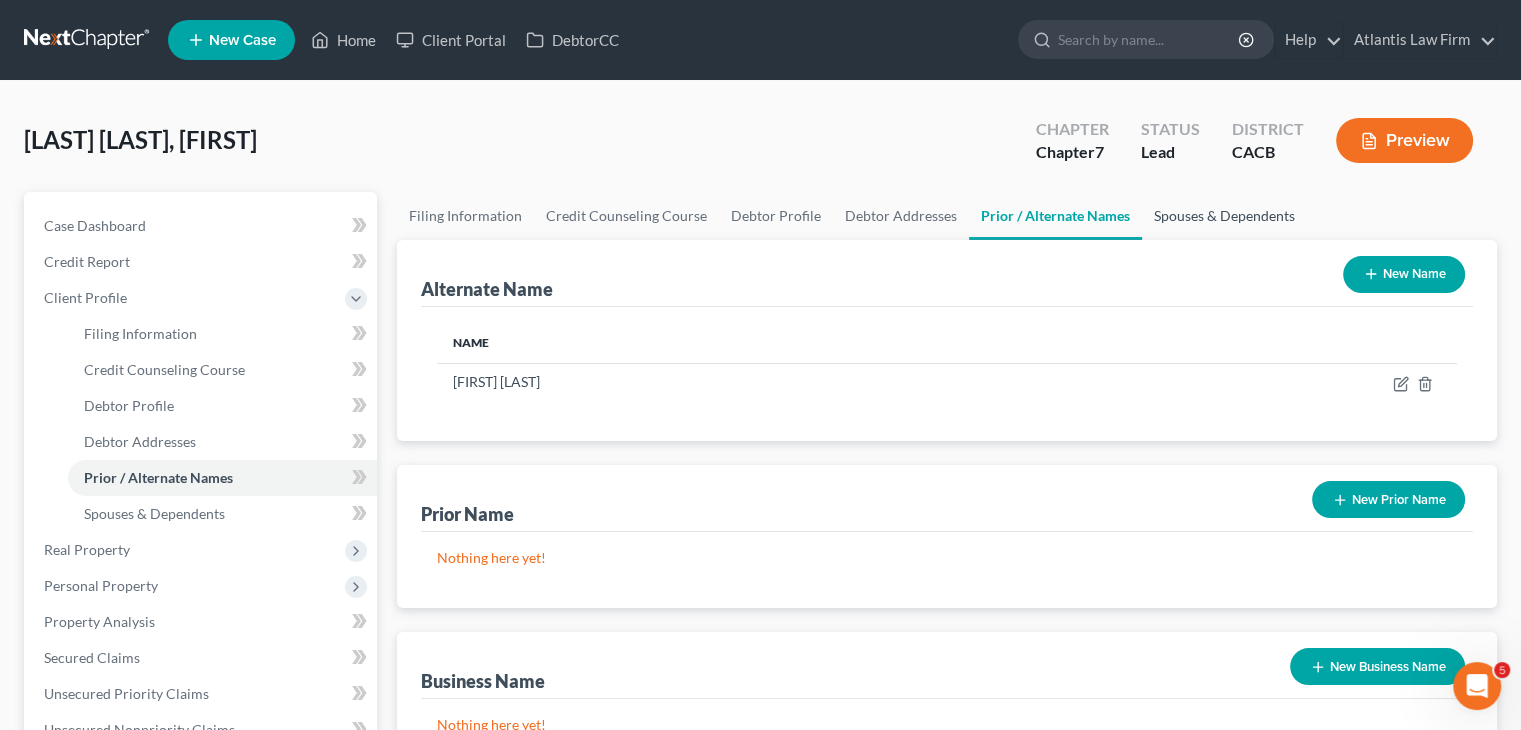 click on "Spouses & Dependents" at bounding box center (1224, 216) 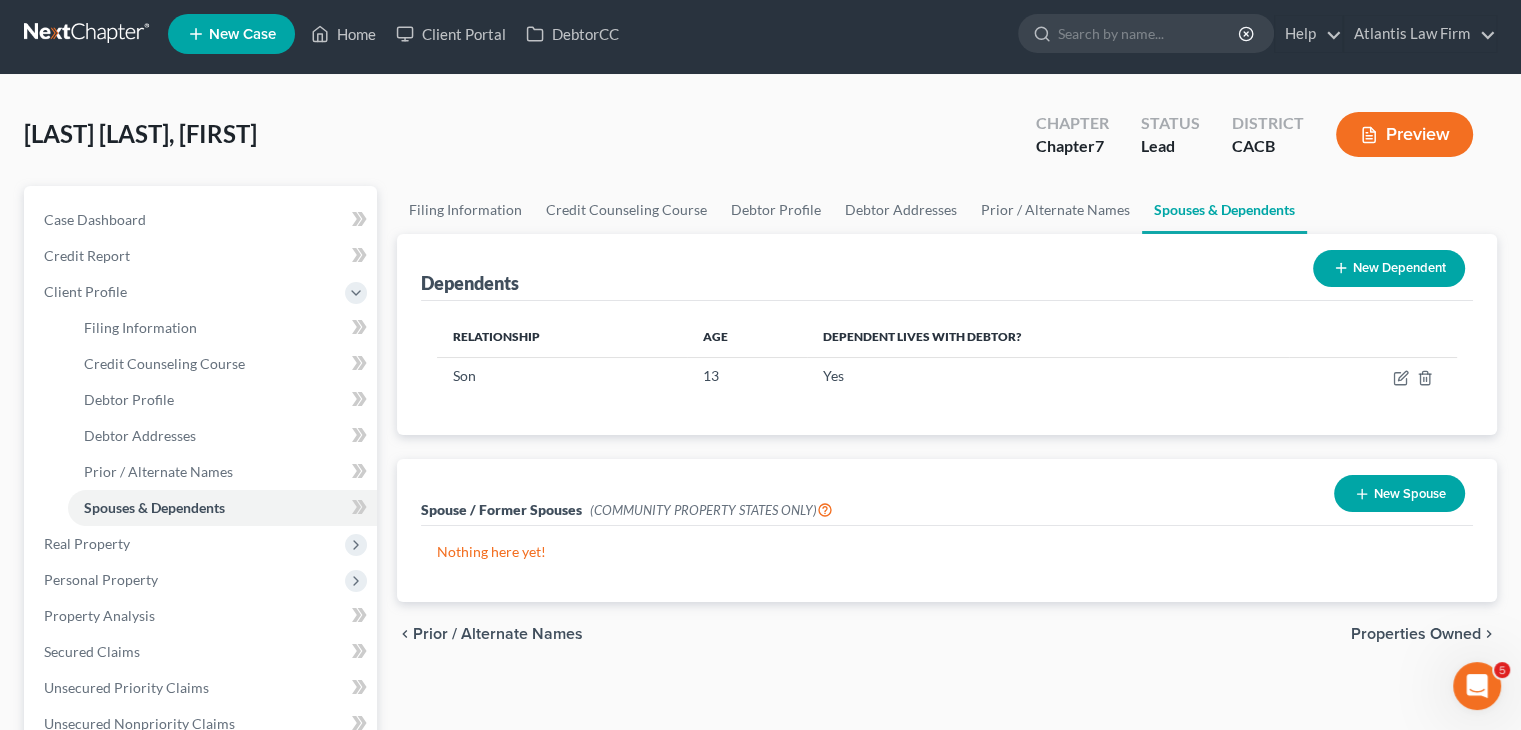 scroll, scrollTop: 164, scrollLeft: 0, axis: vertical 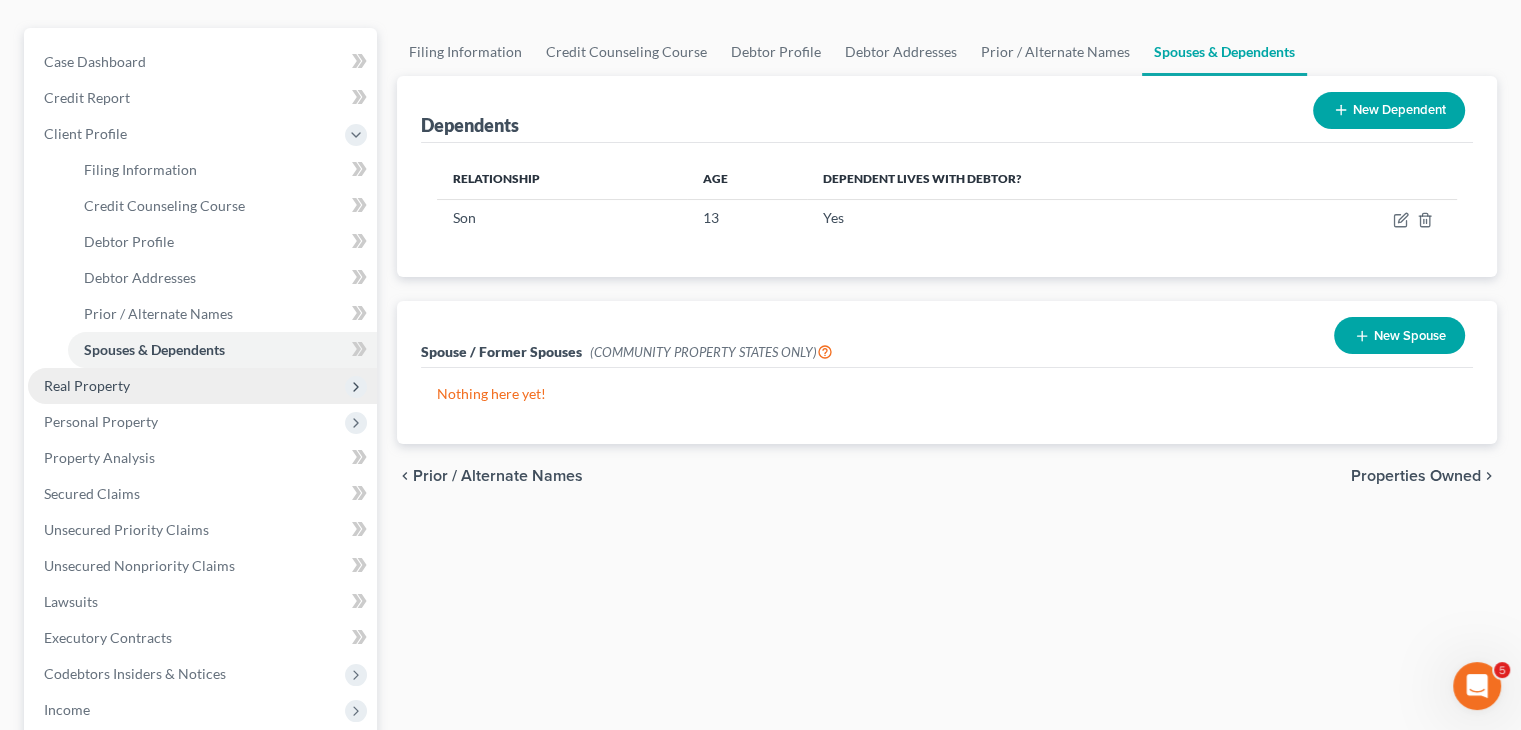 click on "Real Property" at bounding box center [202, 386] 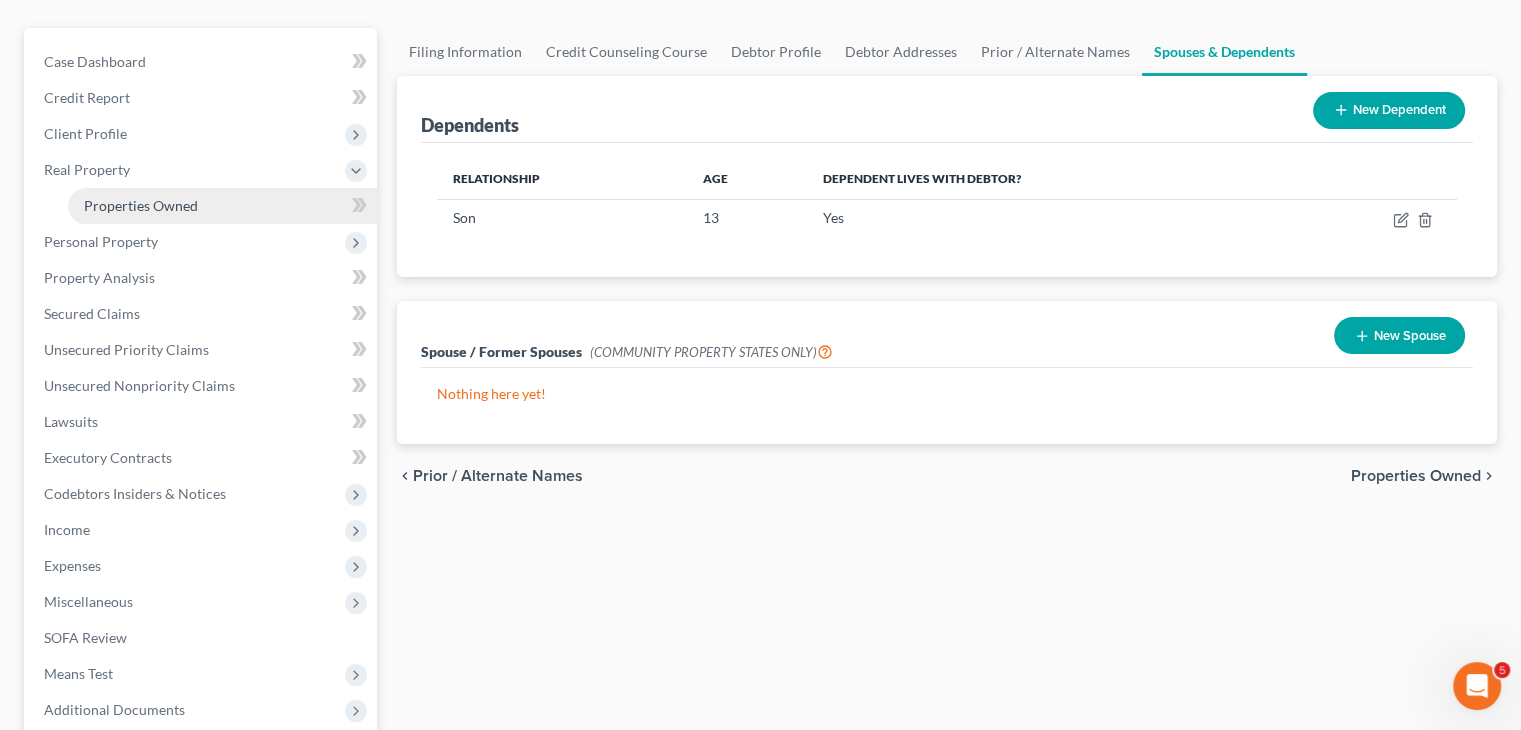 click on "Properties Owned" at bounding box center [222, 206] 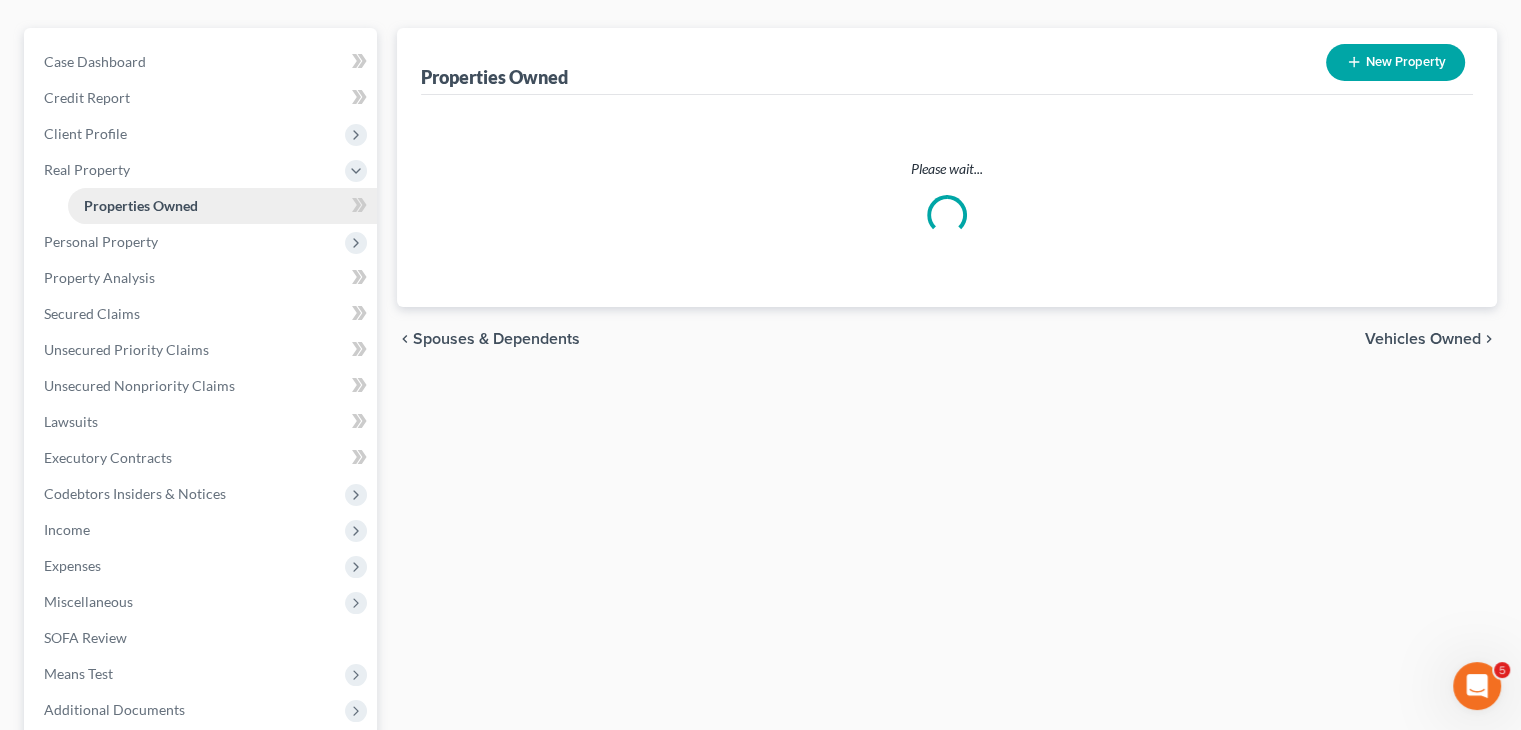 scroll, scrollTop: 0, scrollLeft: 0, axis: both 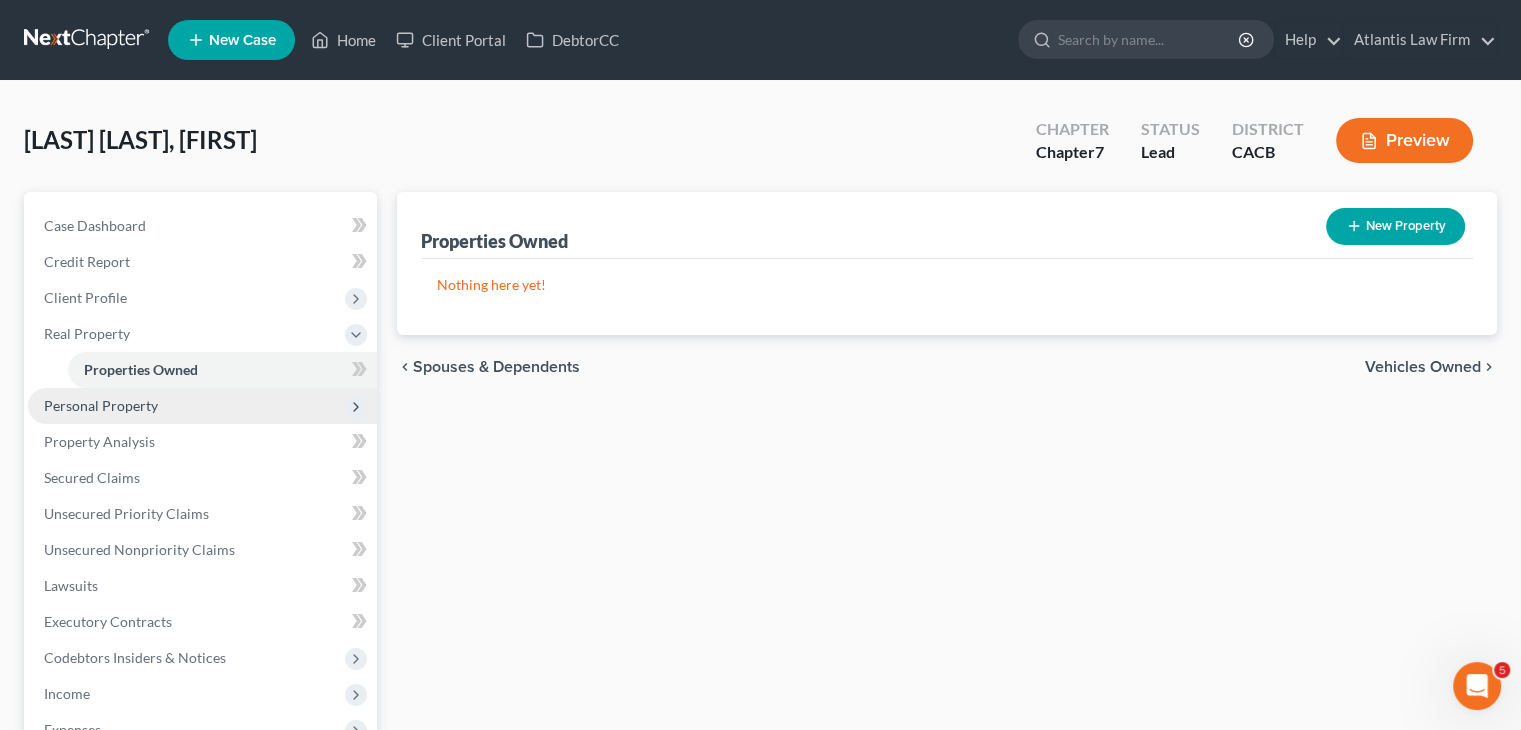 click on "Personal Property" at bounding box center (101, 405) 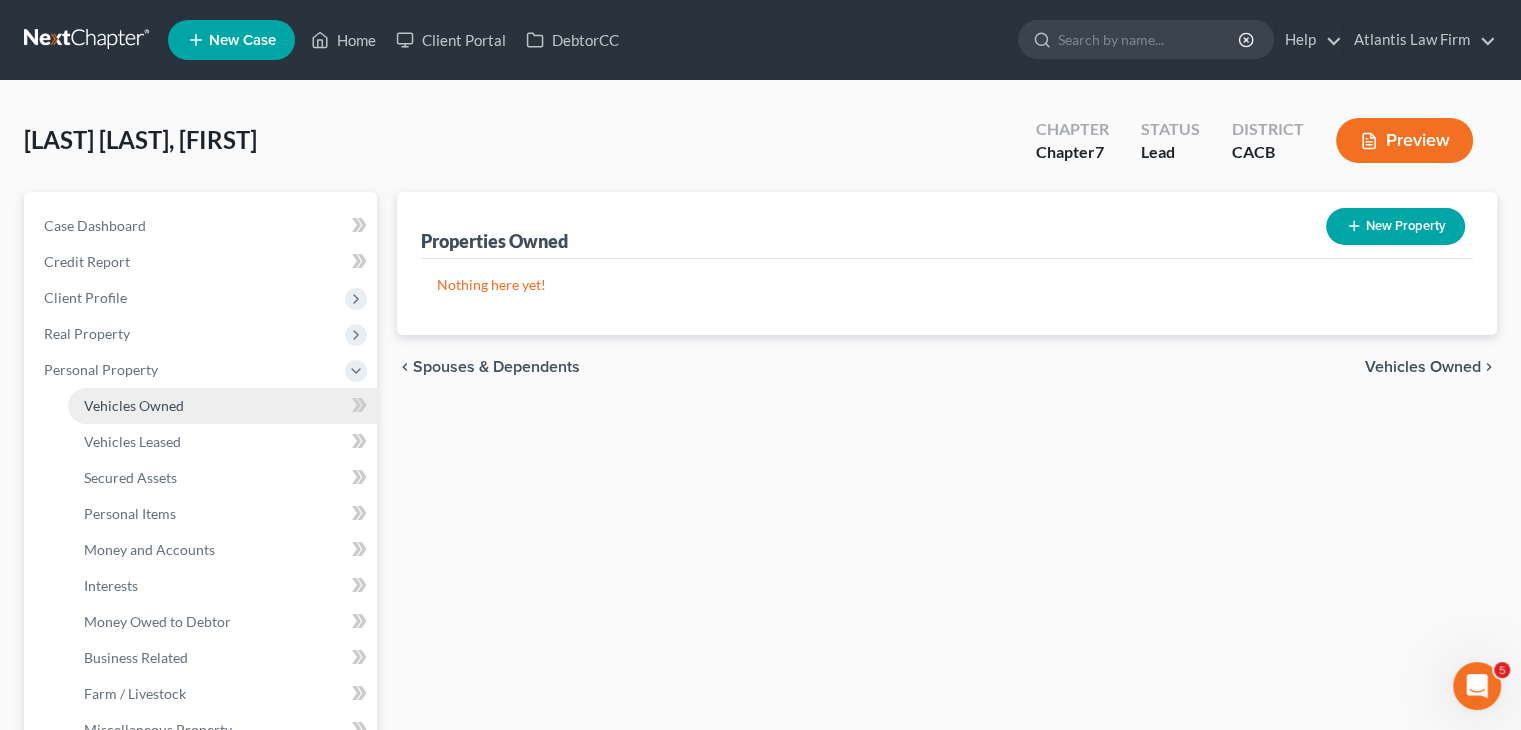 click on "Vehicles Owned" at bounding box center [134, 405] 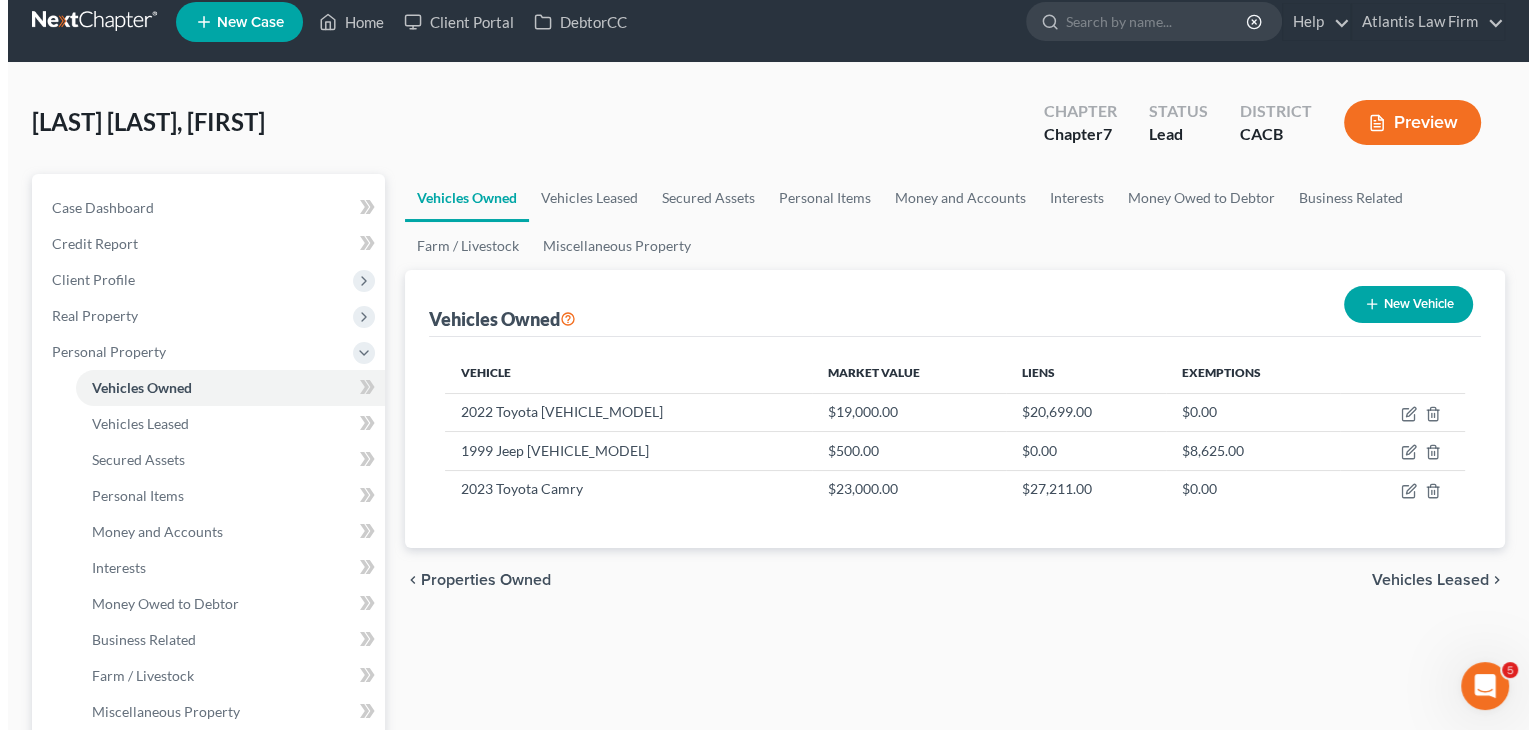 scroll, scrollTop: 19, scrollLeft: 0, axis: vertical 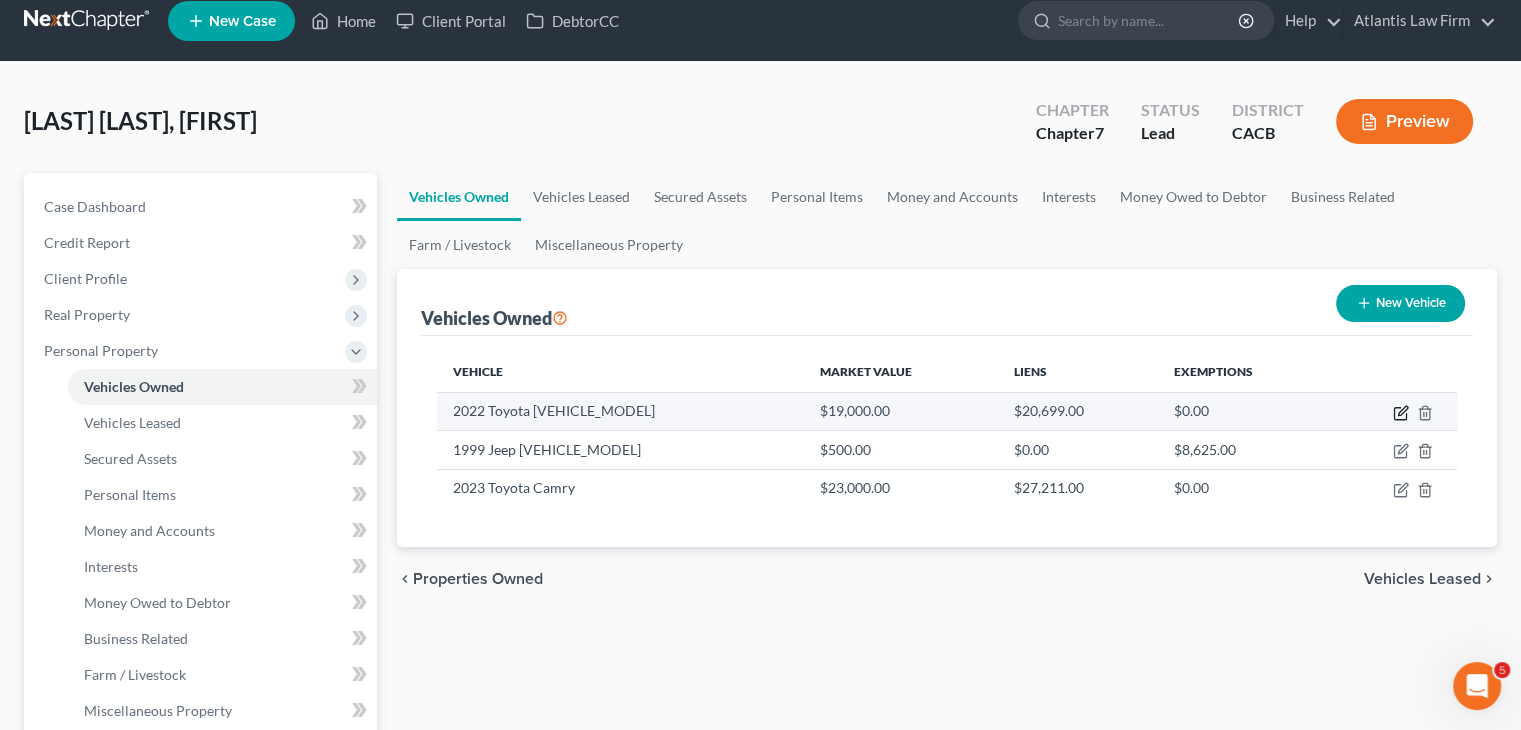 click 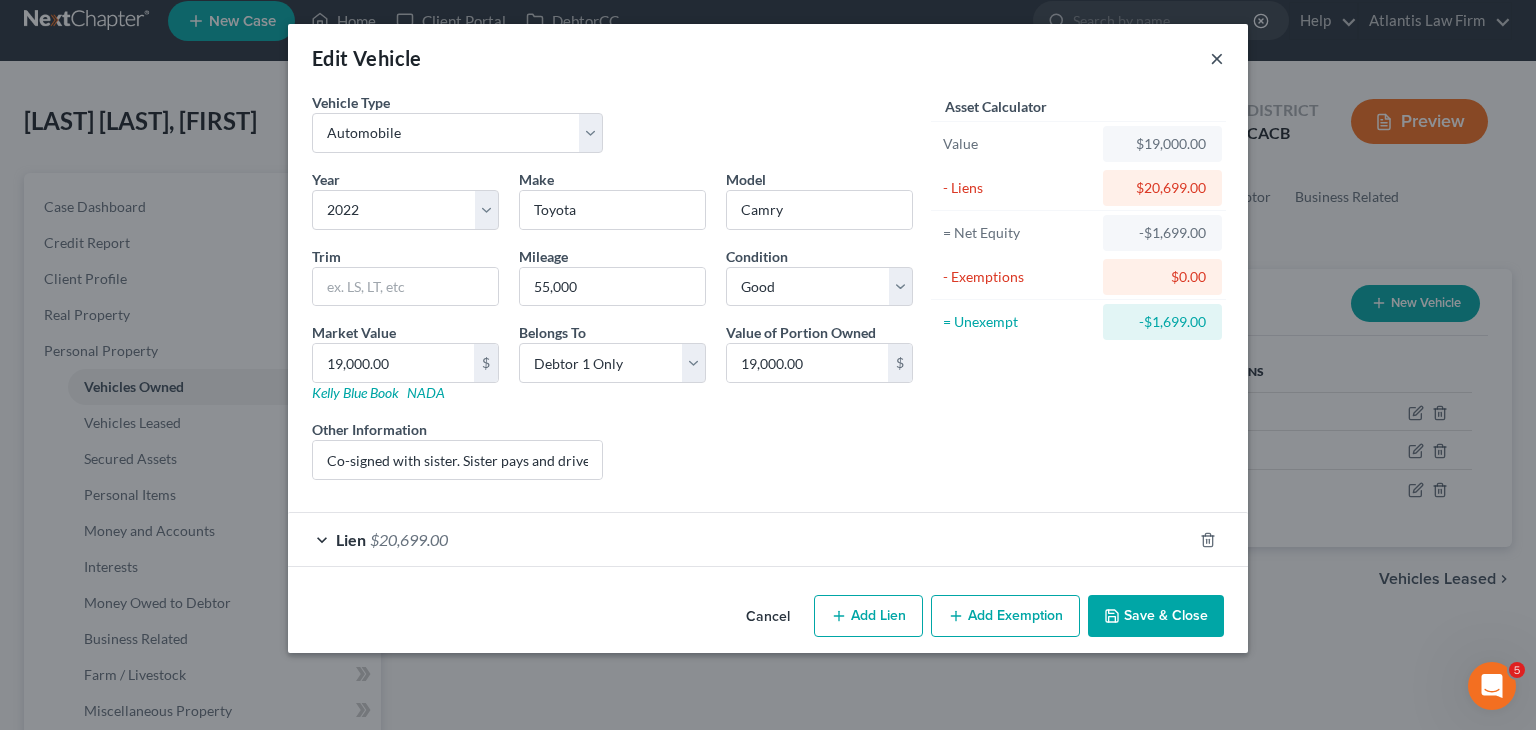 click on "×" at bounding box center (1217, 58) 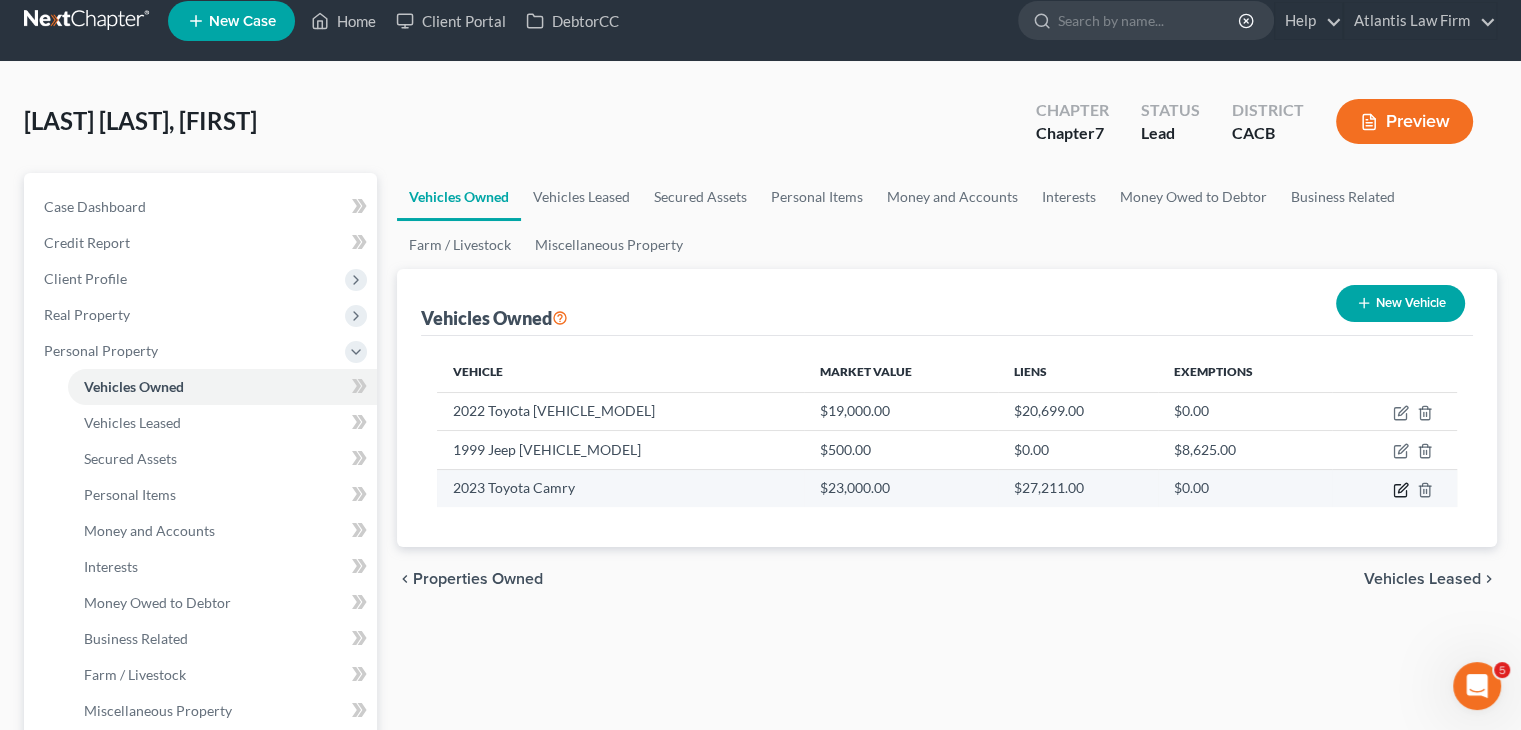 click 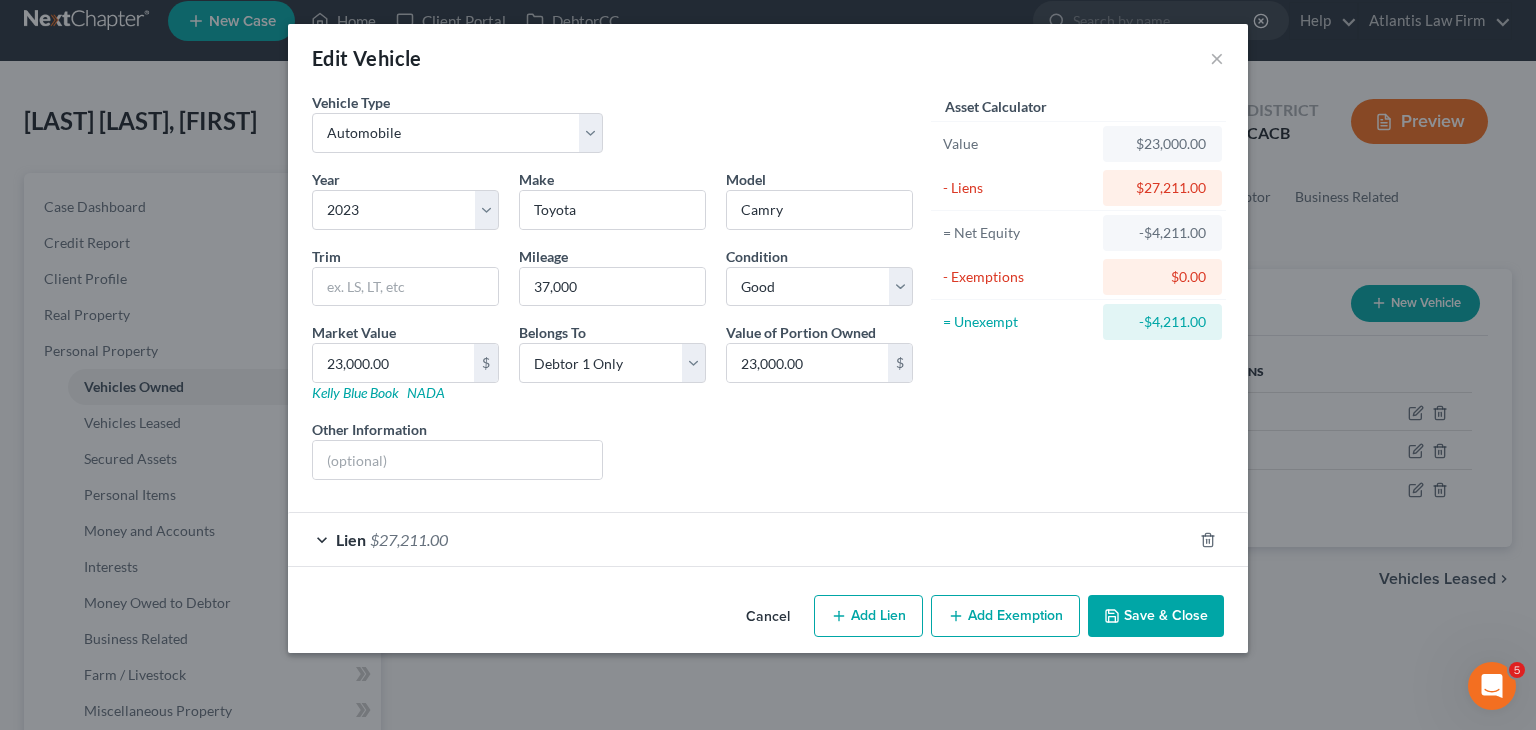 click on "Lien $27,211.00" at bounding box center [740, 539] 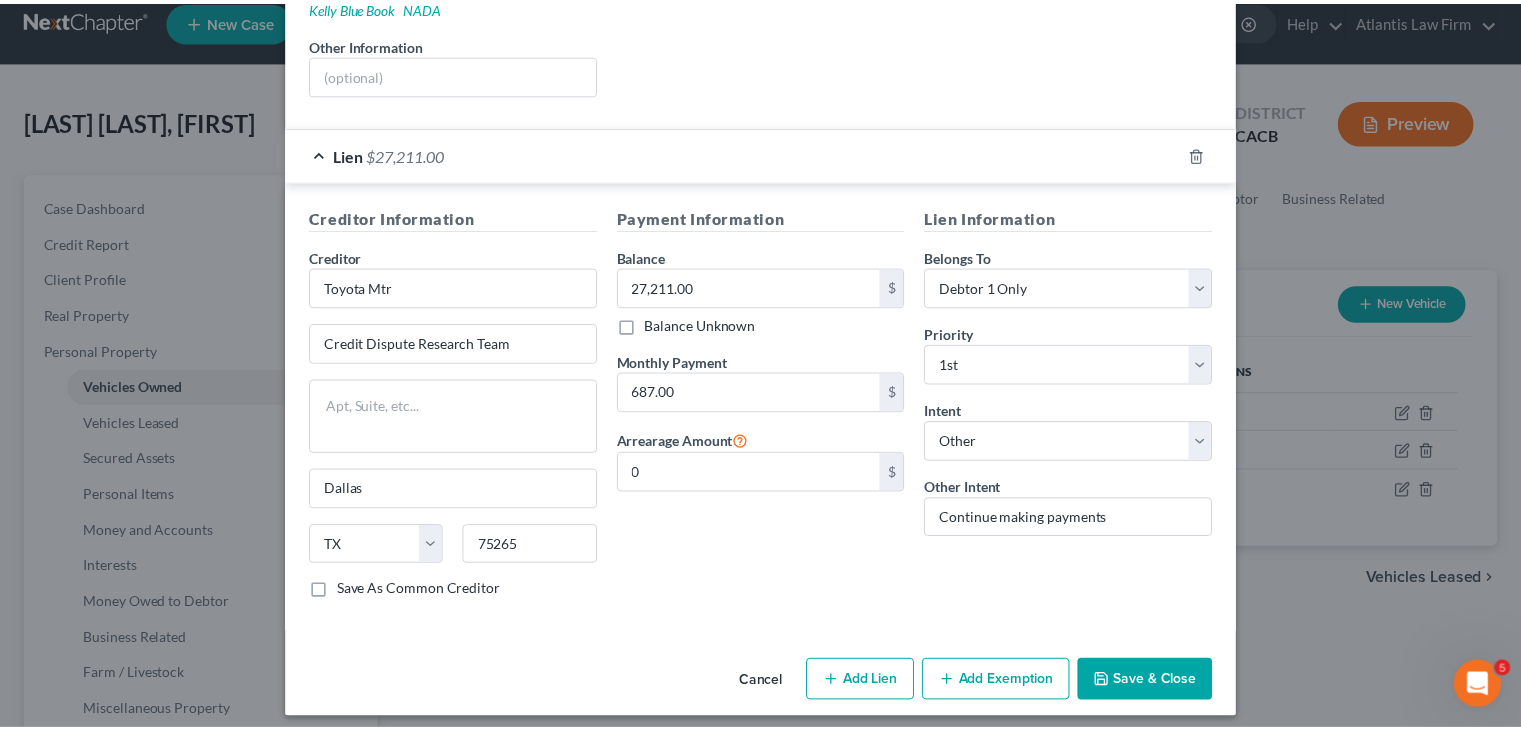scroll, scrollTop: 387, scrollLeft: 0, axis: vertical 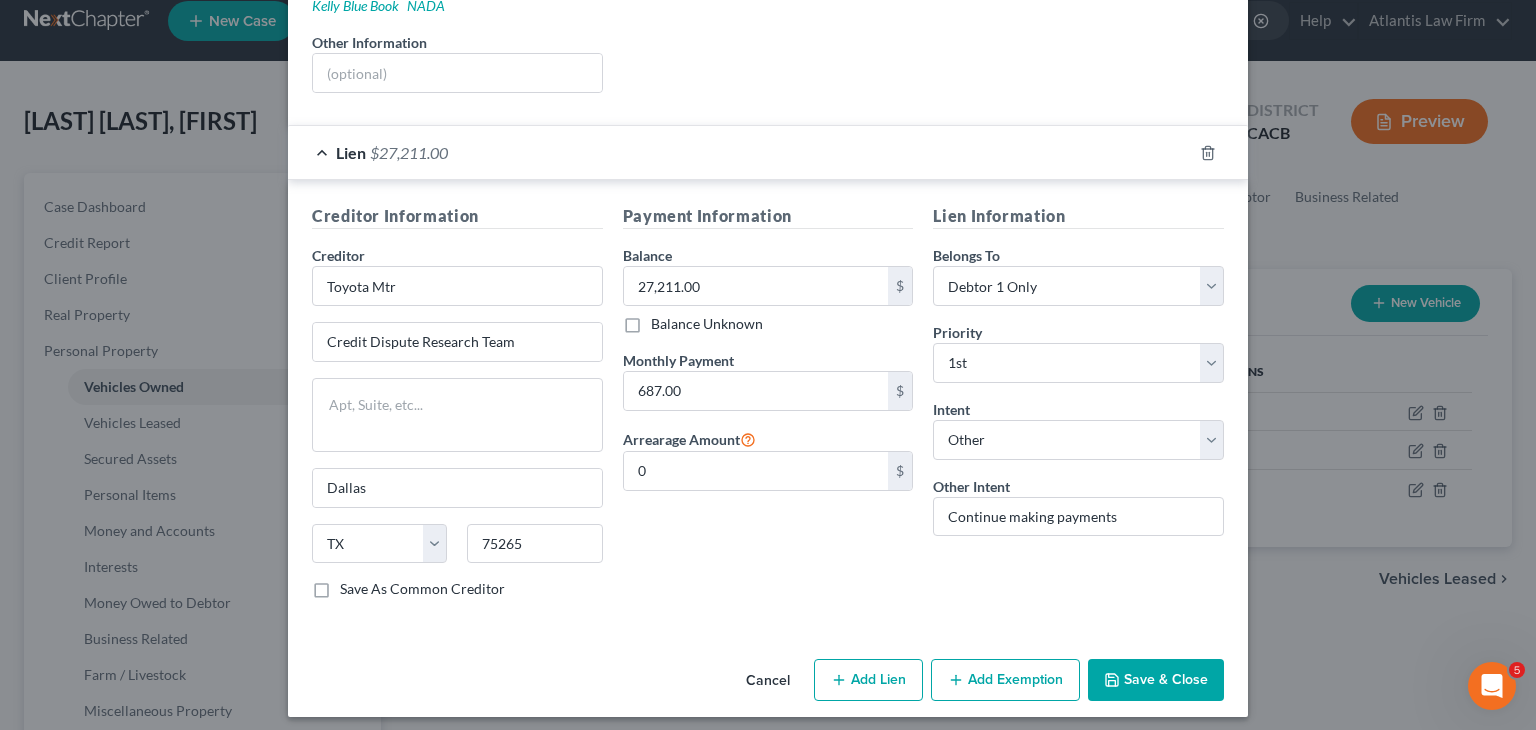 click on "Save & Close" at bounding box center (1156, 680) 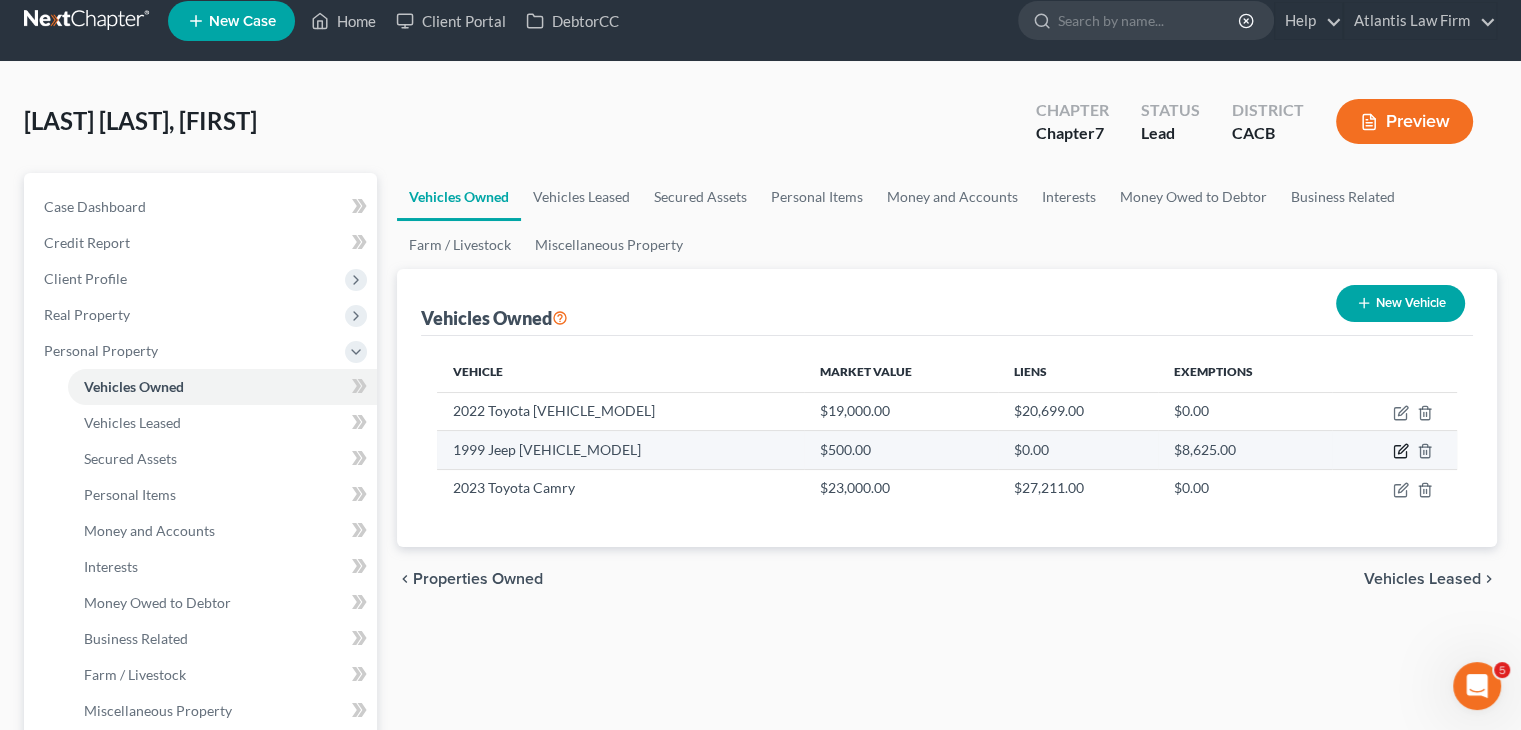 click 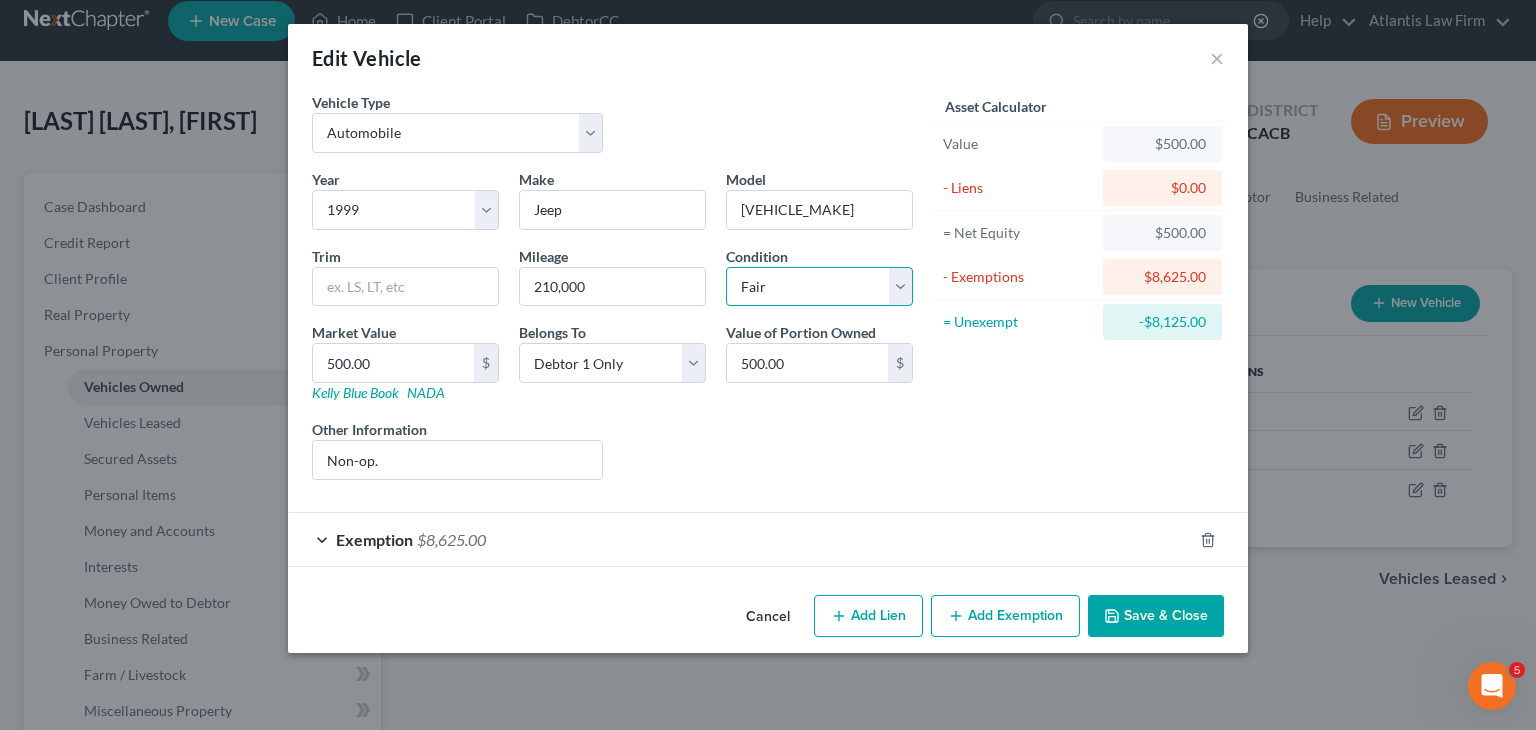 click on "Select Excellent Very Good Good Fair Poor" at bounding box center [819, 287] 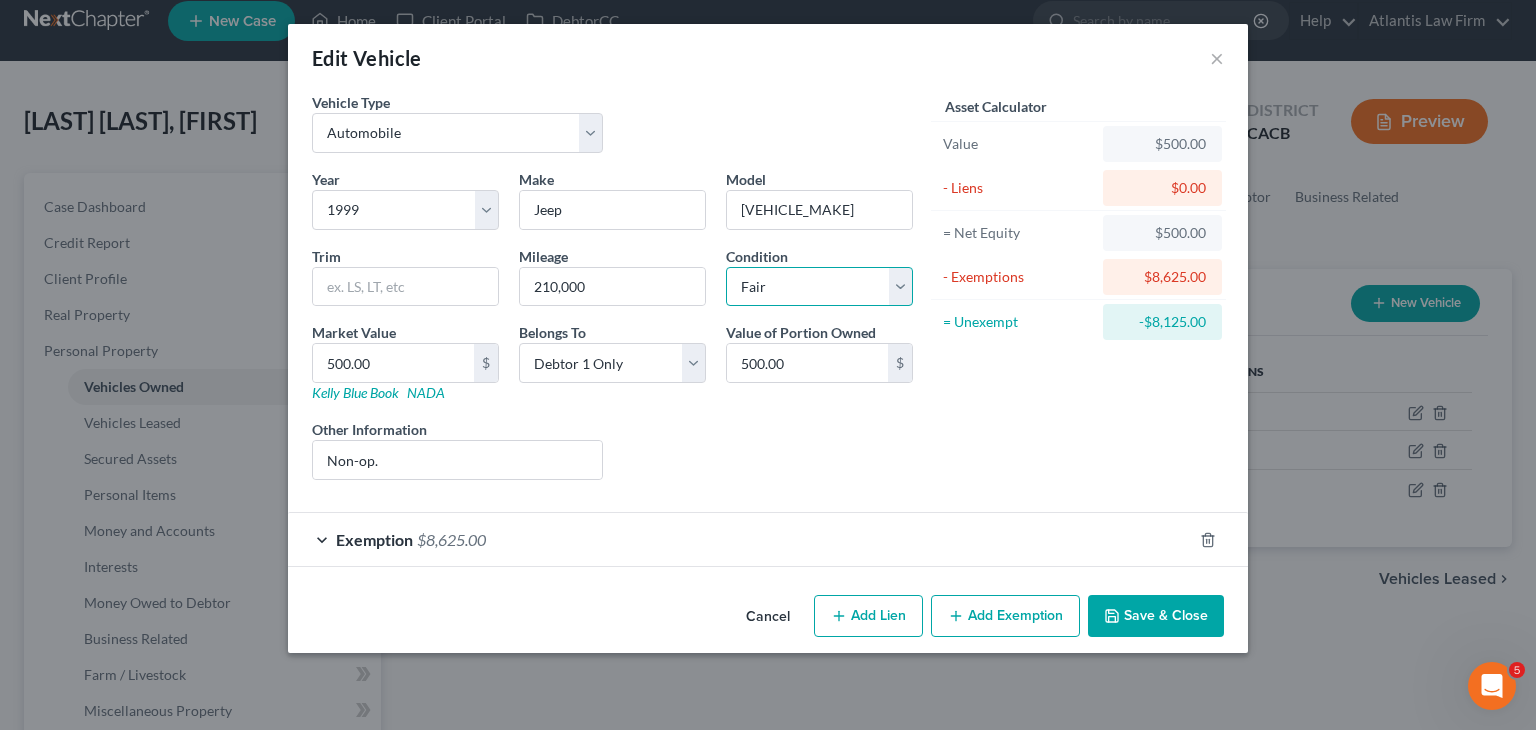 select on "4" 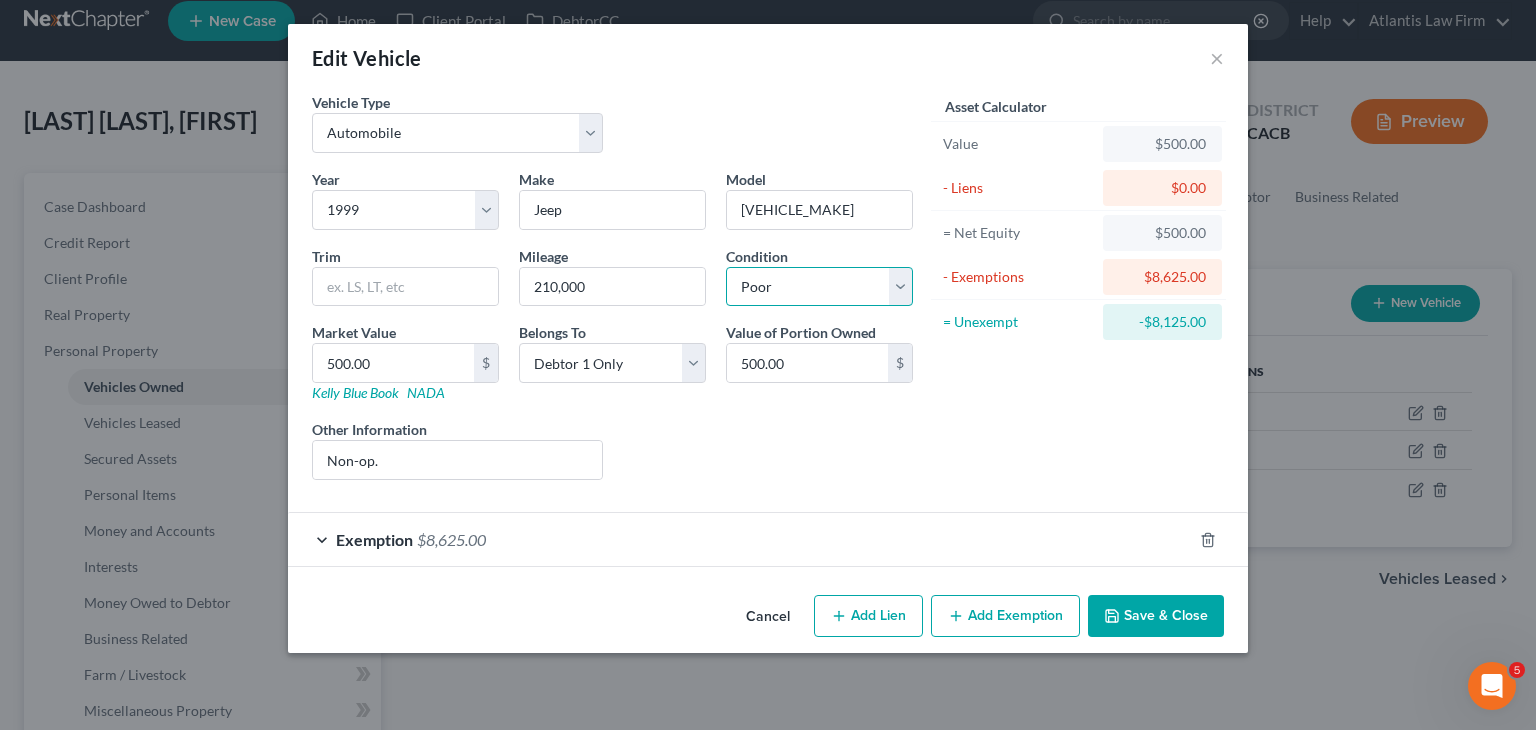 click on "Select Excellent Very Good Good Fair Poor" at bounding box center (819, 287) 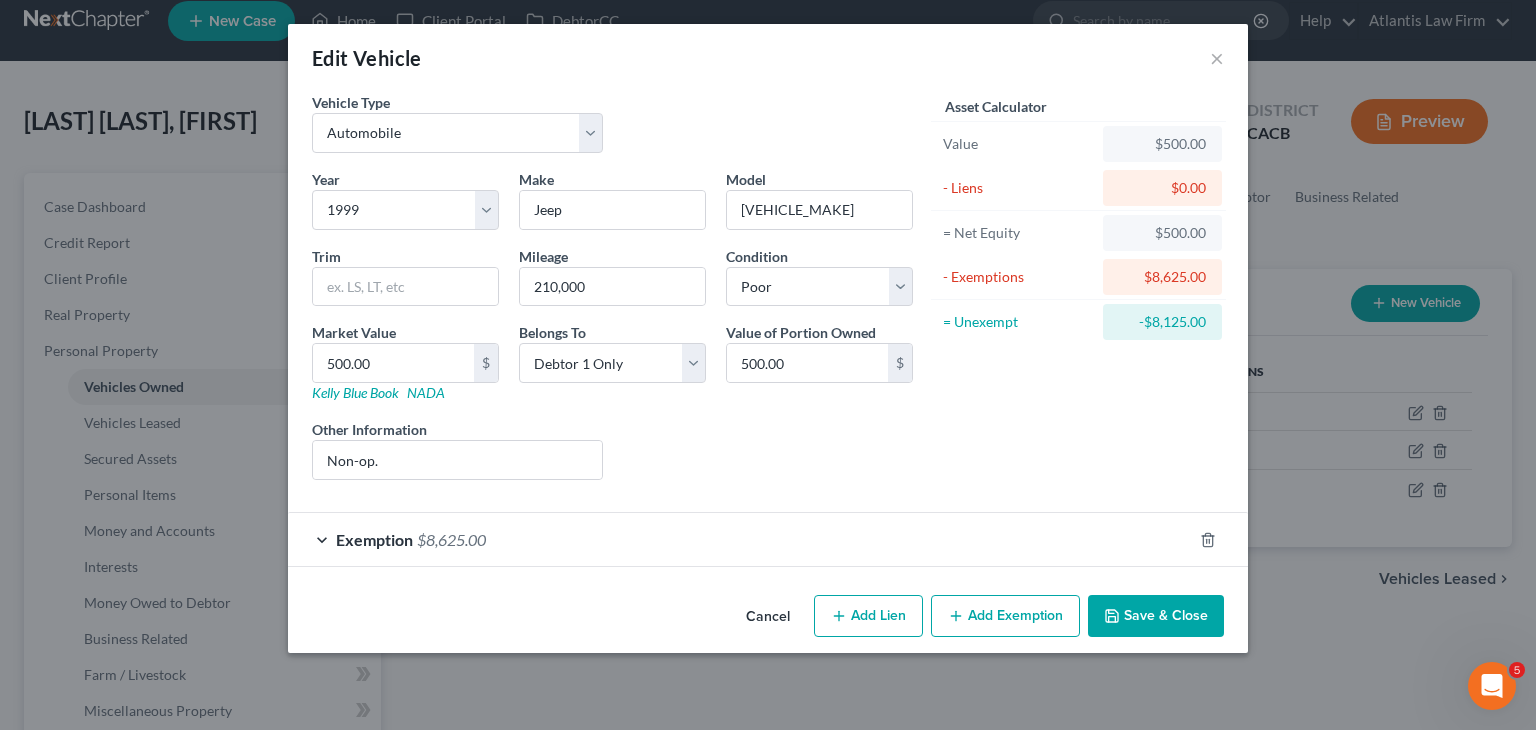 click on "Save & Close" at bounding box center (1156, 616) 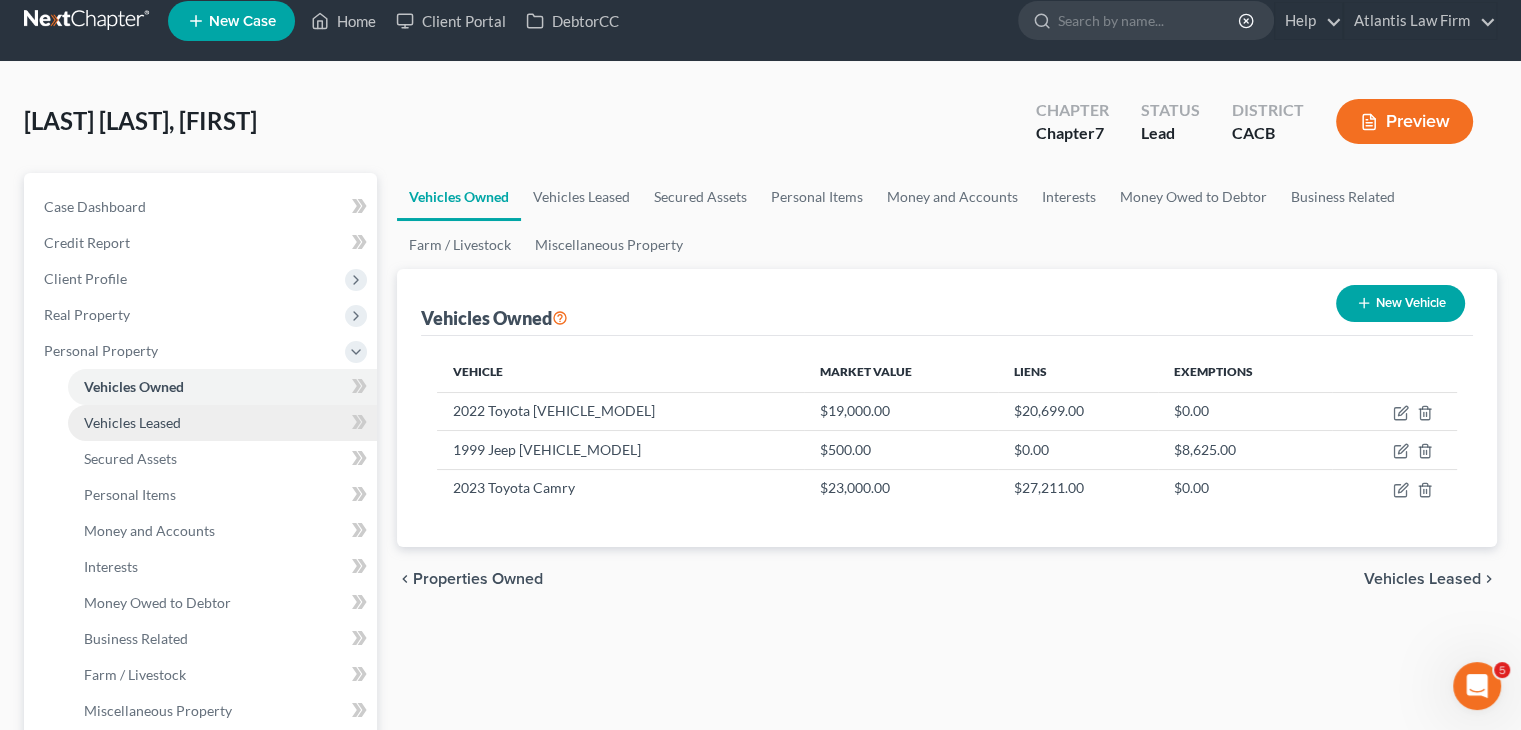 click on "Vehicles Leased" at bounding box center (132, 422) 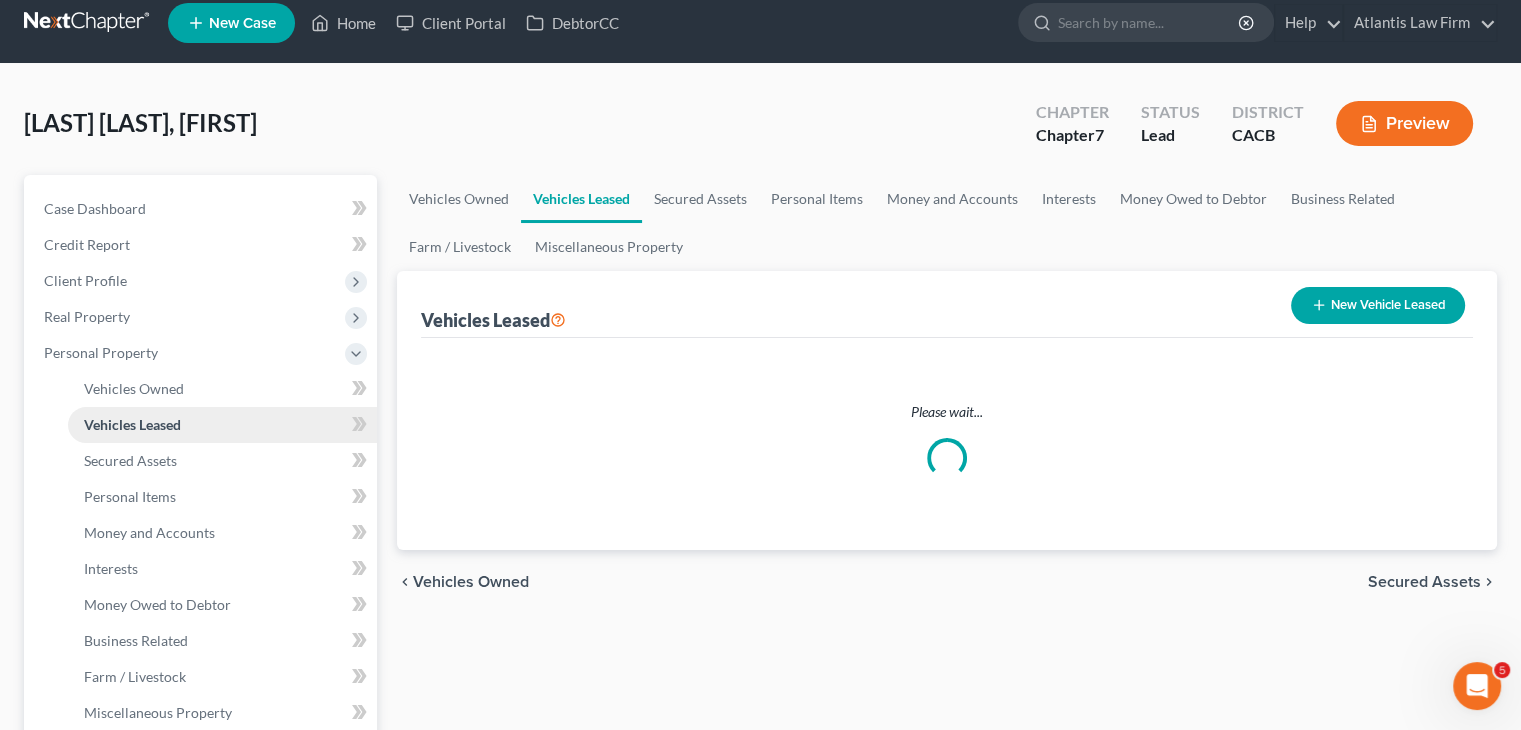 scroll, scrollTop: 0, scrollLeft: 0, axis: both 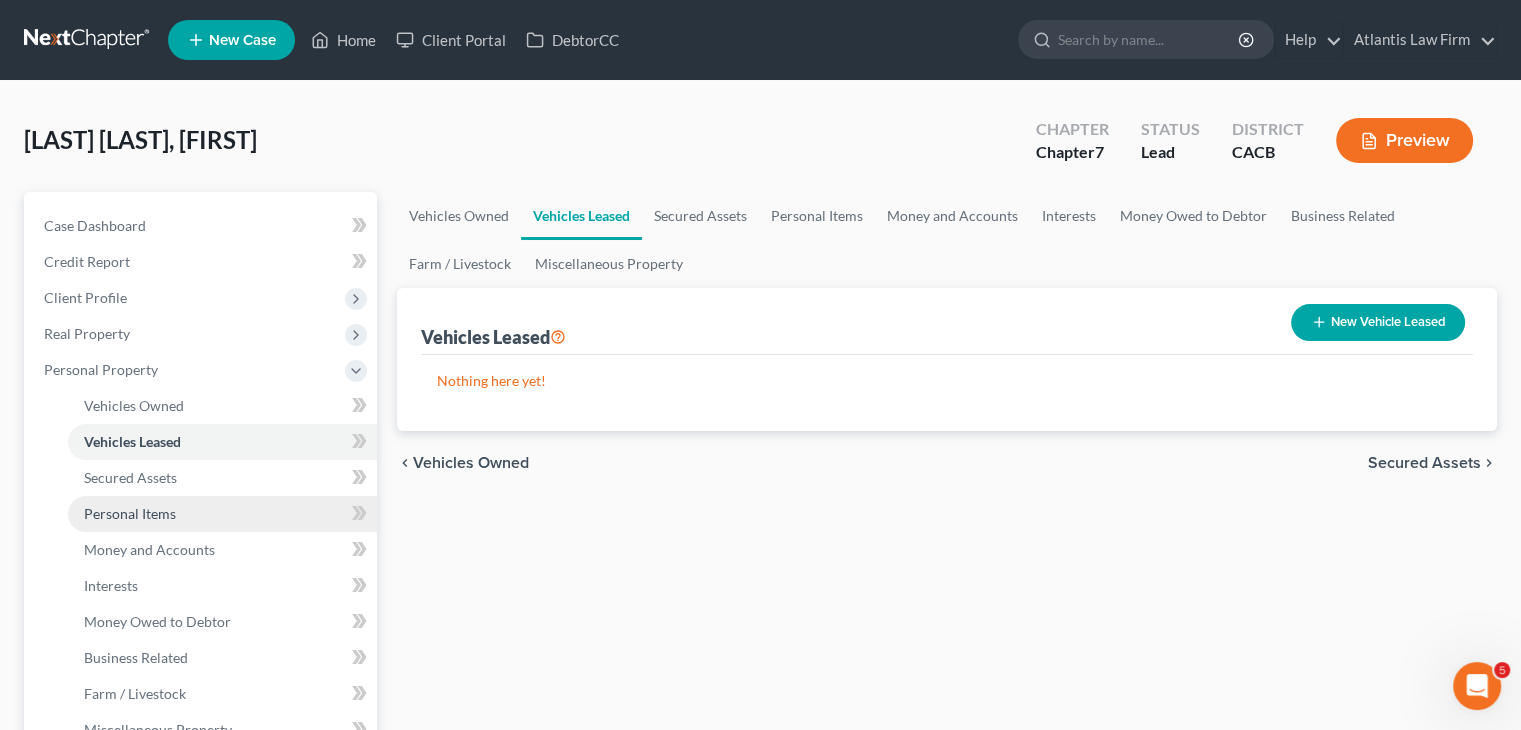 click on "Personal Items" at bounding box center (130, 513) 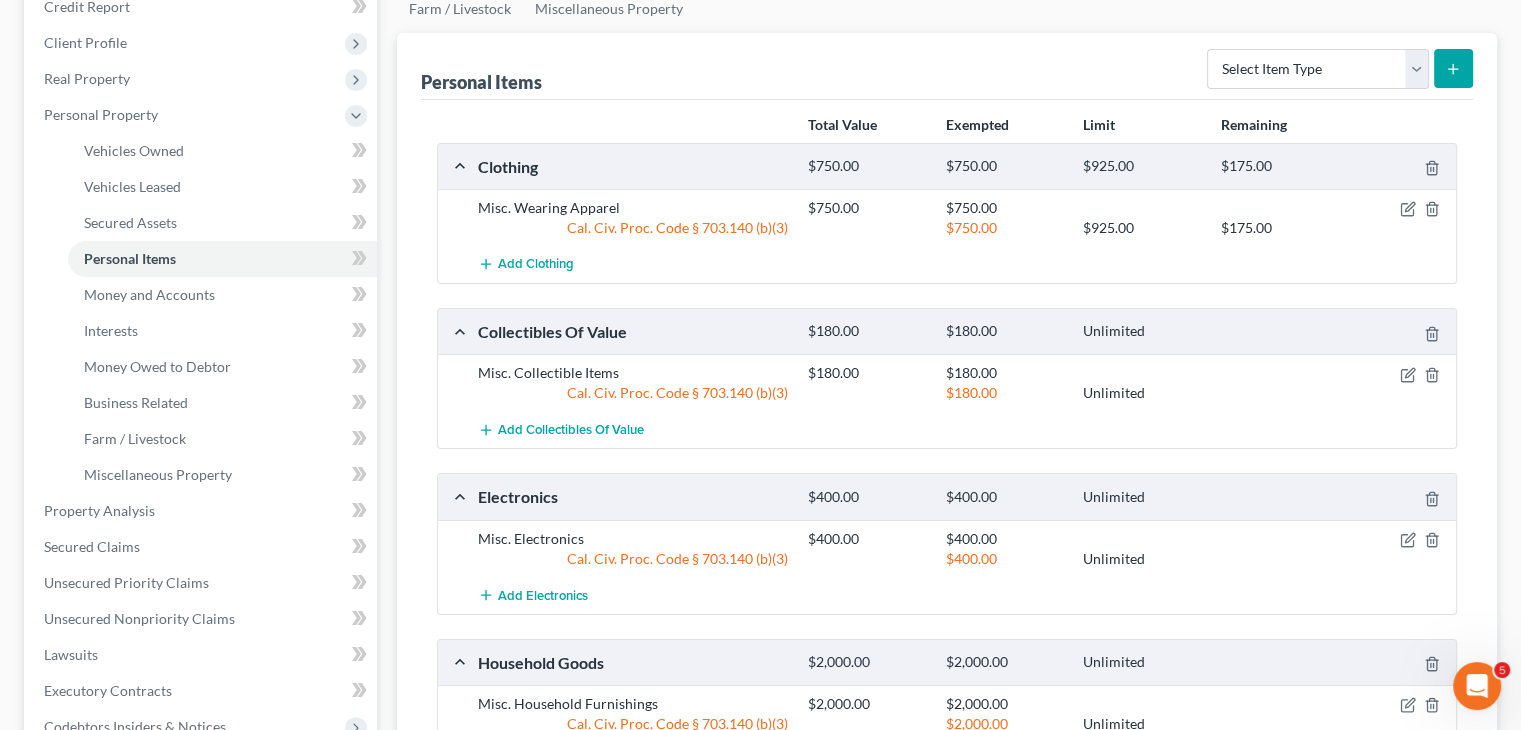 scroll, scrollTop: 246, scrollLeft: 0, axis: vertical 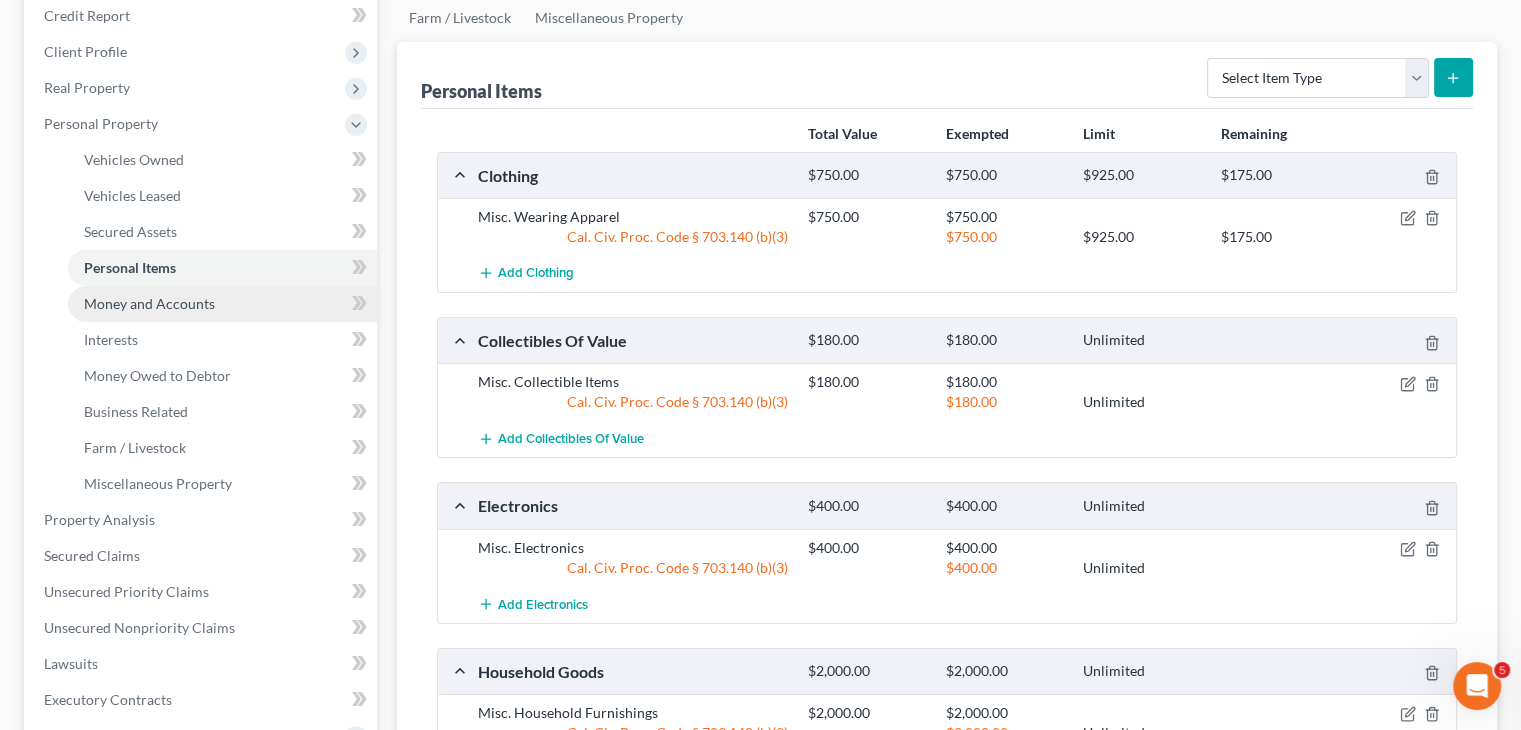 click on "Money and Accounts" at bounding box center (149, 303) 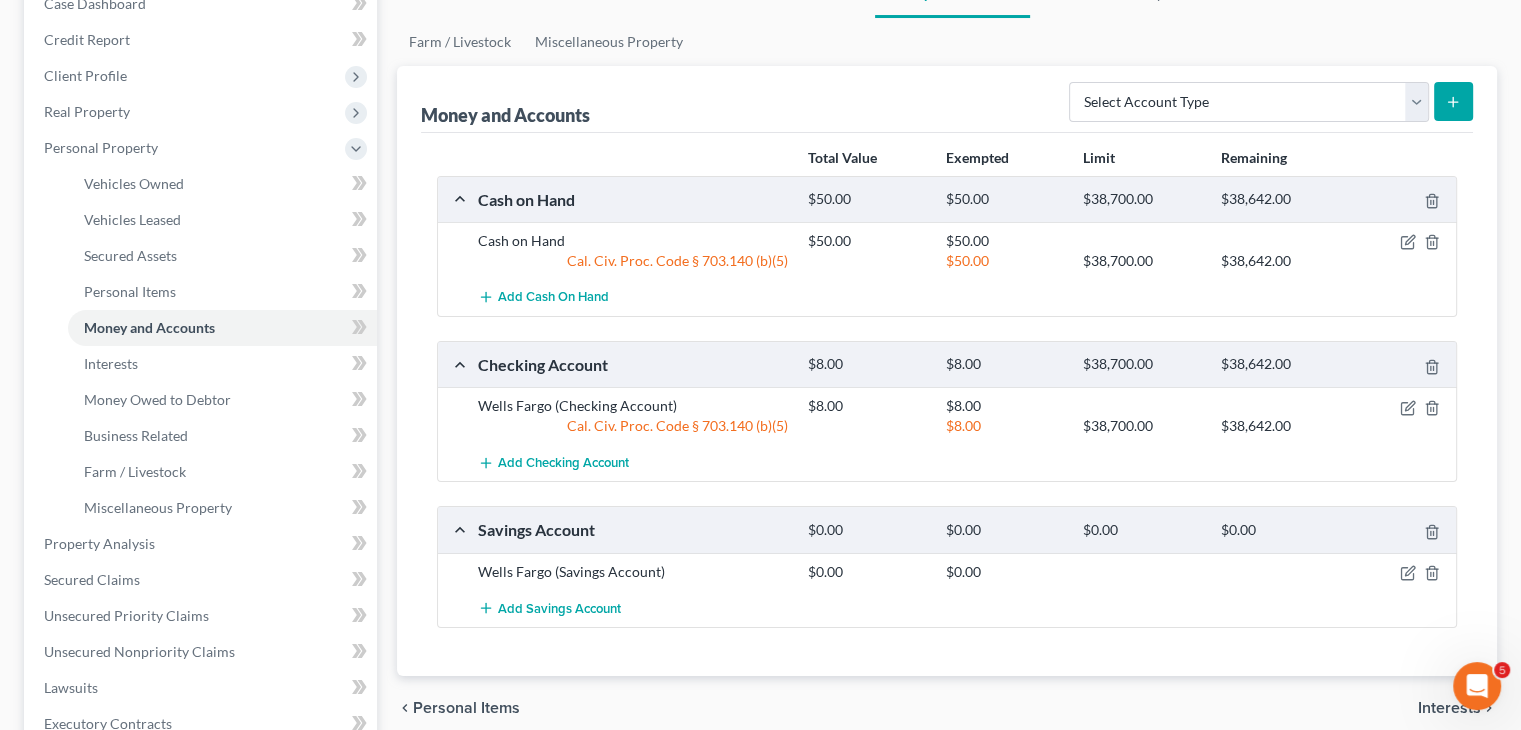 scroll, scrollTop: 204, scrollLeft: 0, axis: vertical 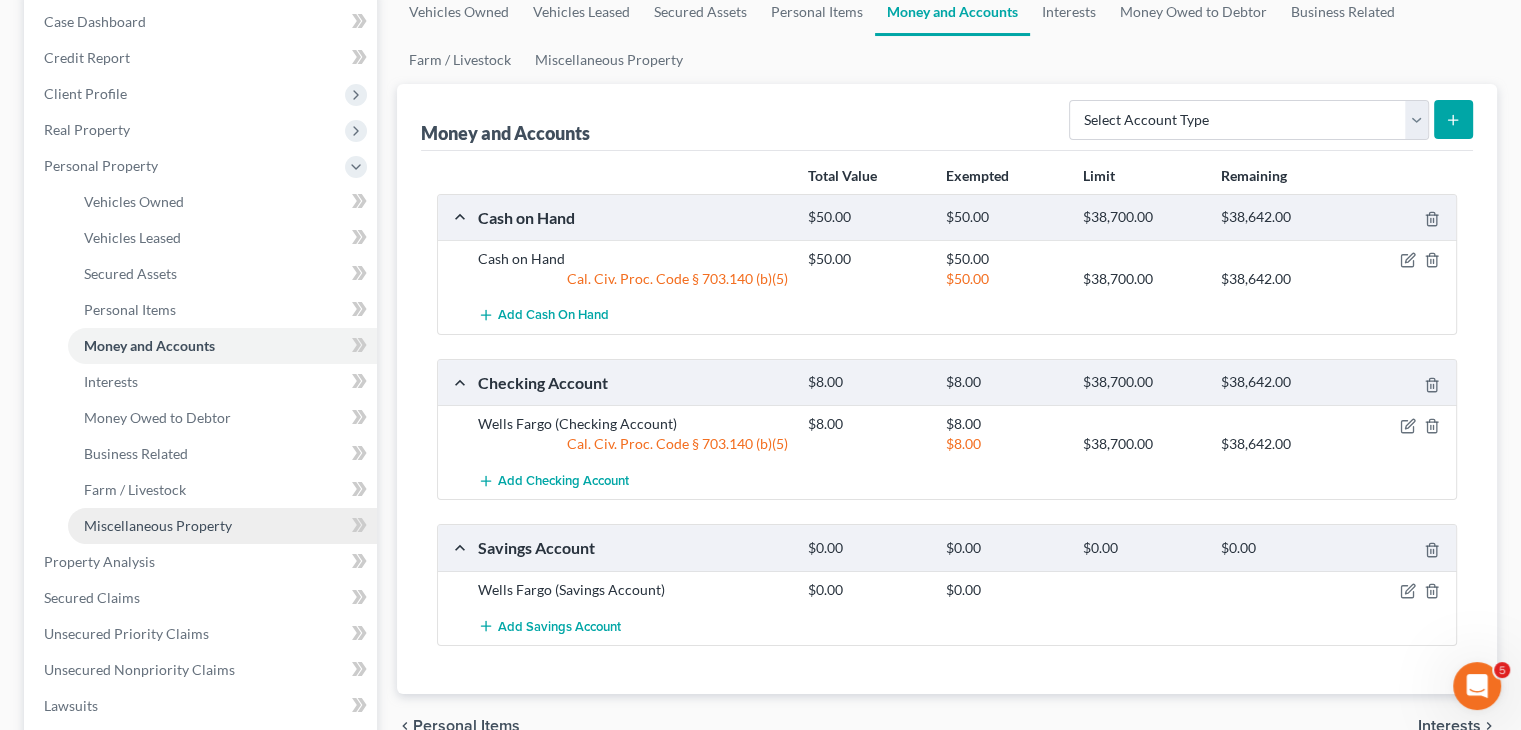 click on "Miscellaneous Property" at bounding box center [158, 525] 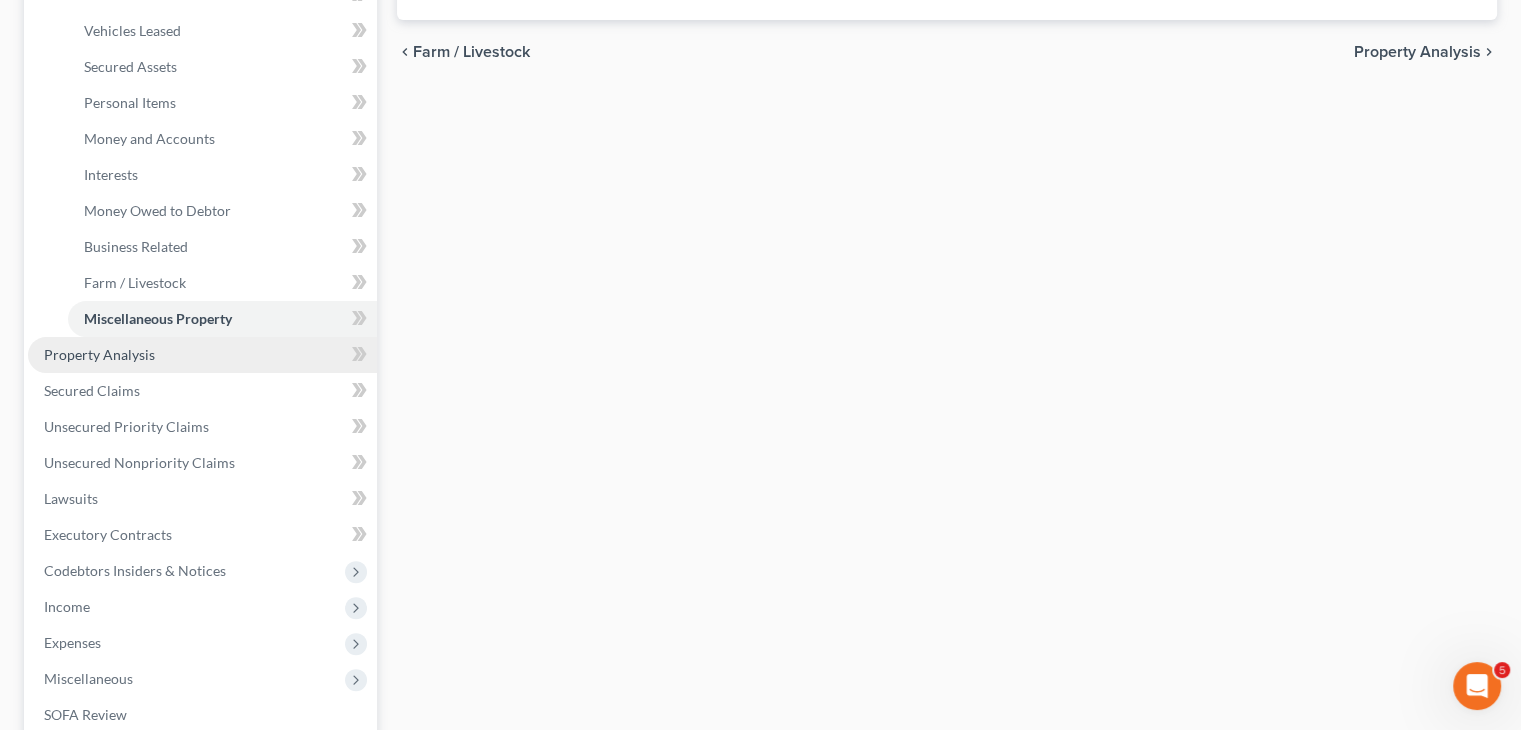 scroll, scrollTop: 412, scrollLeft: 0, axis: vertical 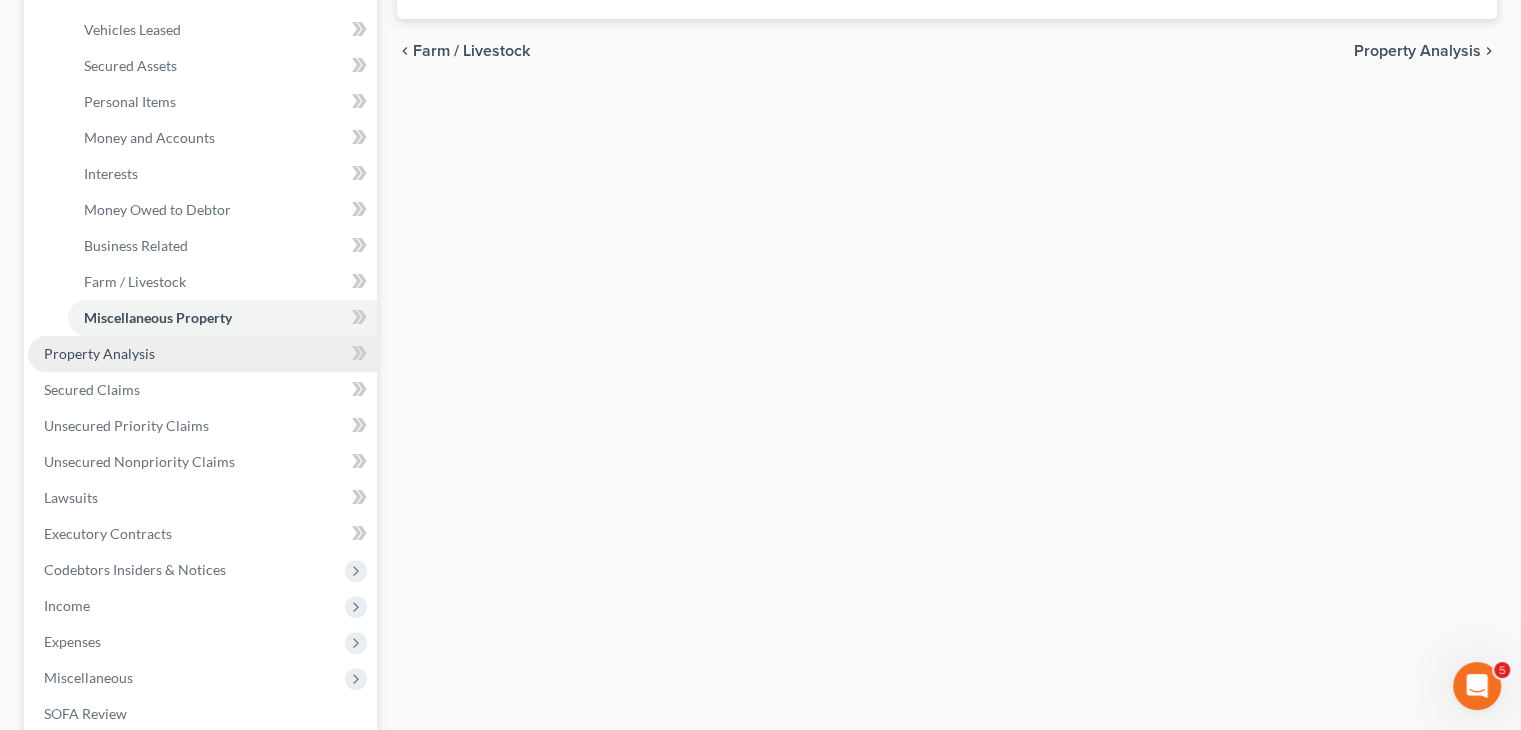 click on "Property Analysis" at bounding box center [202, 354] 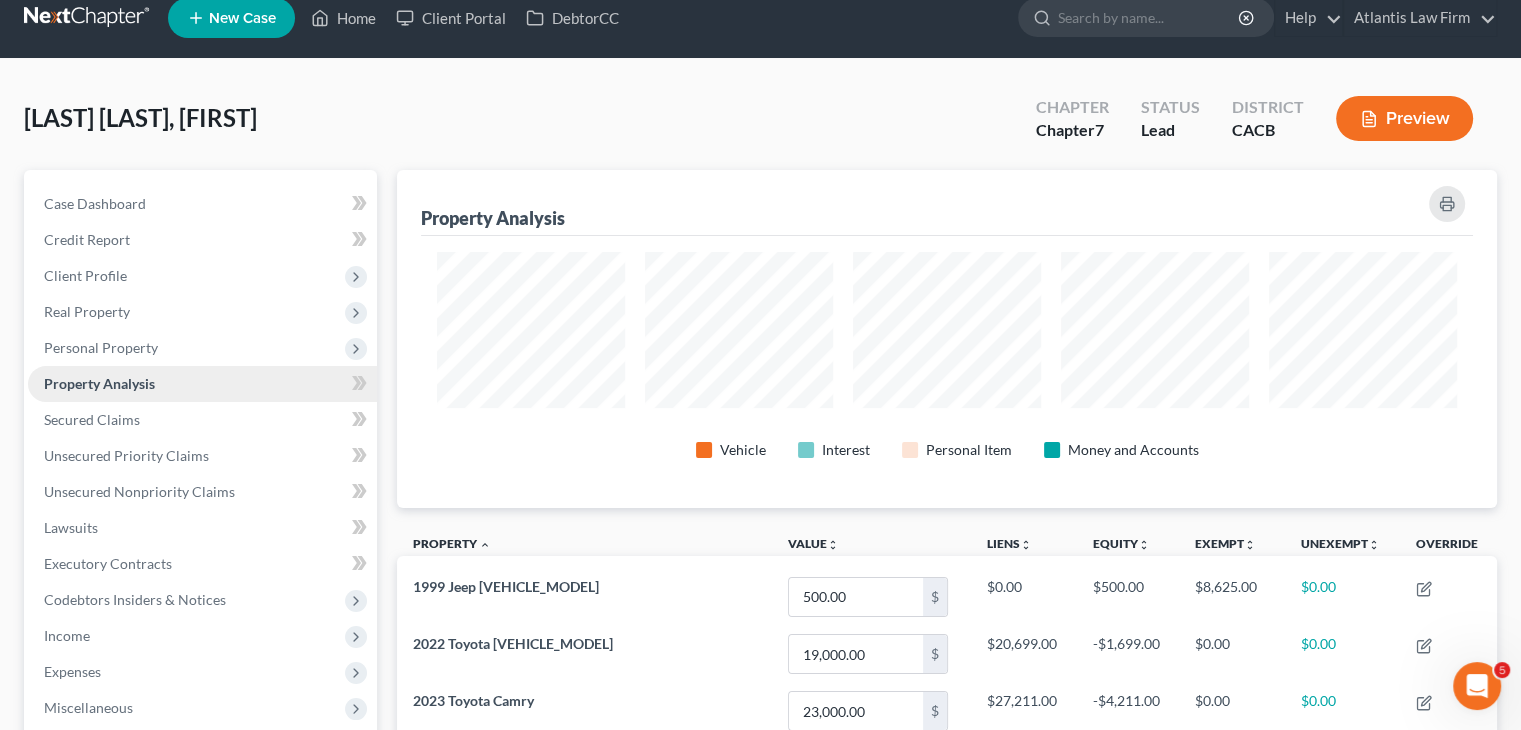 scroll, scrollTop: 0, scrollLeft: 0, axis: both 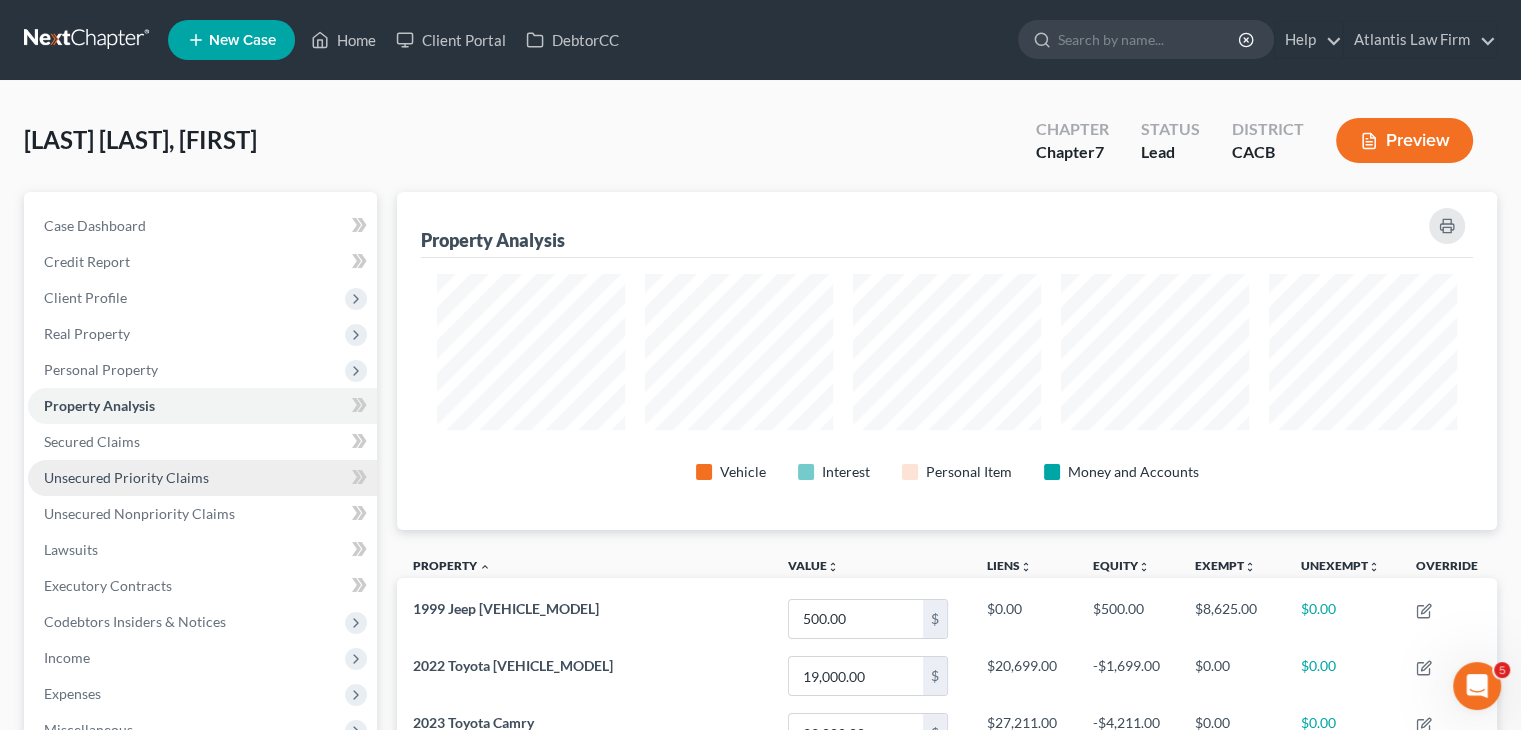 click on "Unsecured Priority Claims" at bounding box center [126, 477] 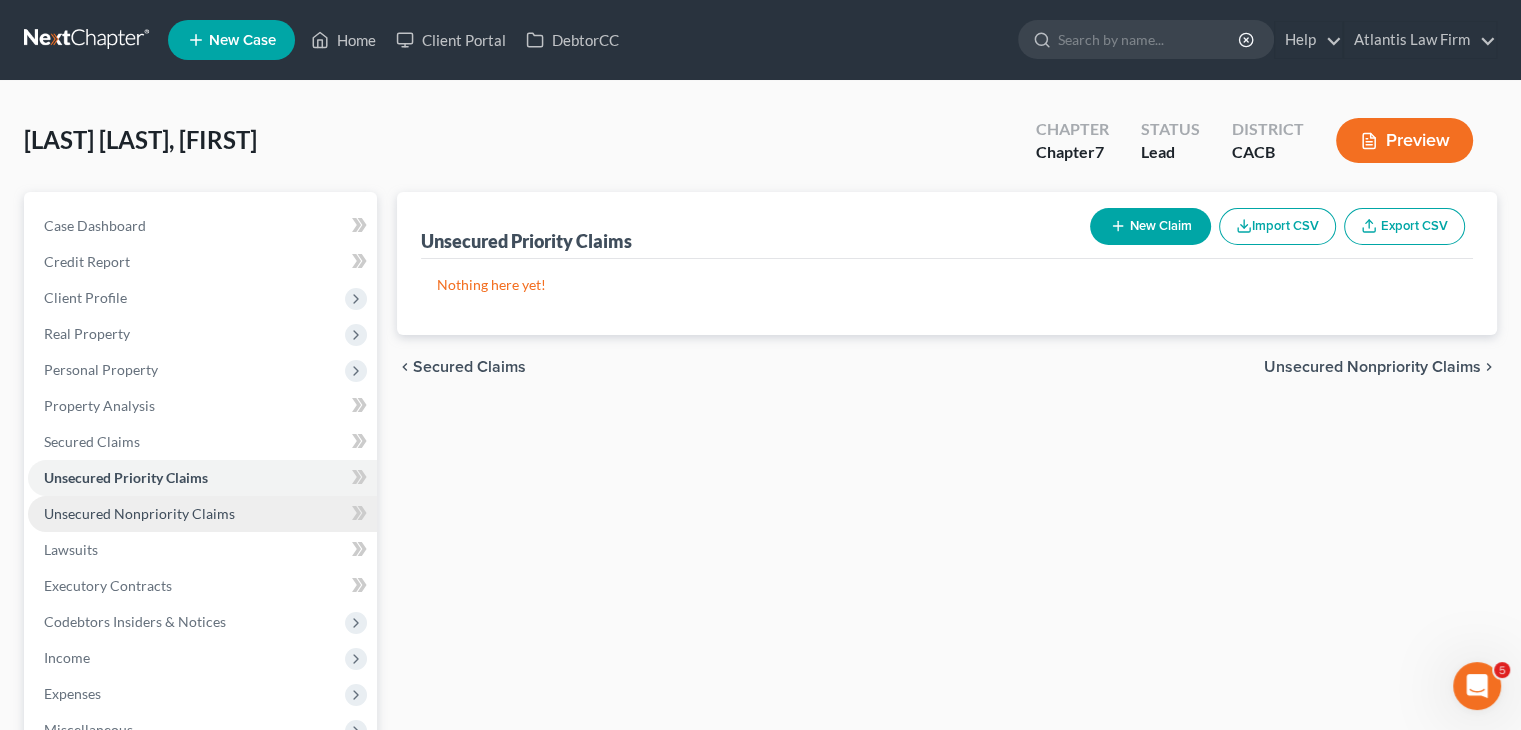 click on "Unsecured Nonpriority Claims" at bounding box center (139, 513) 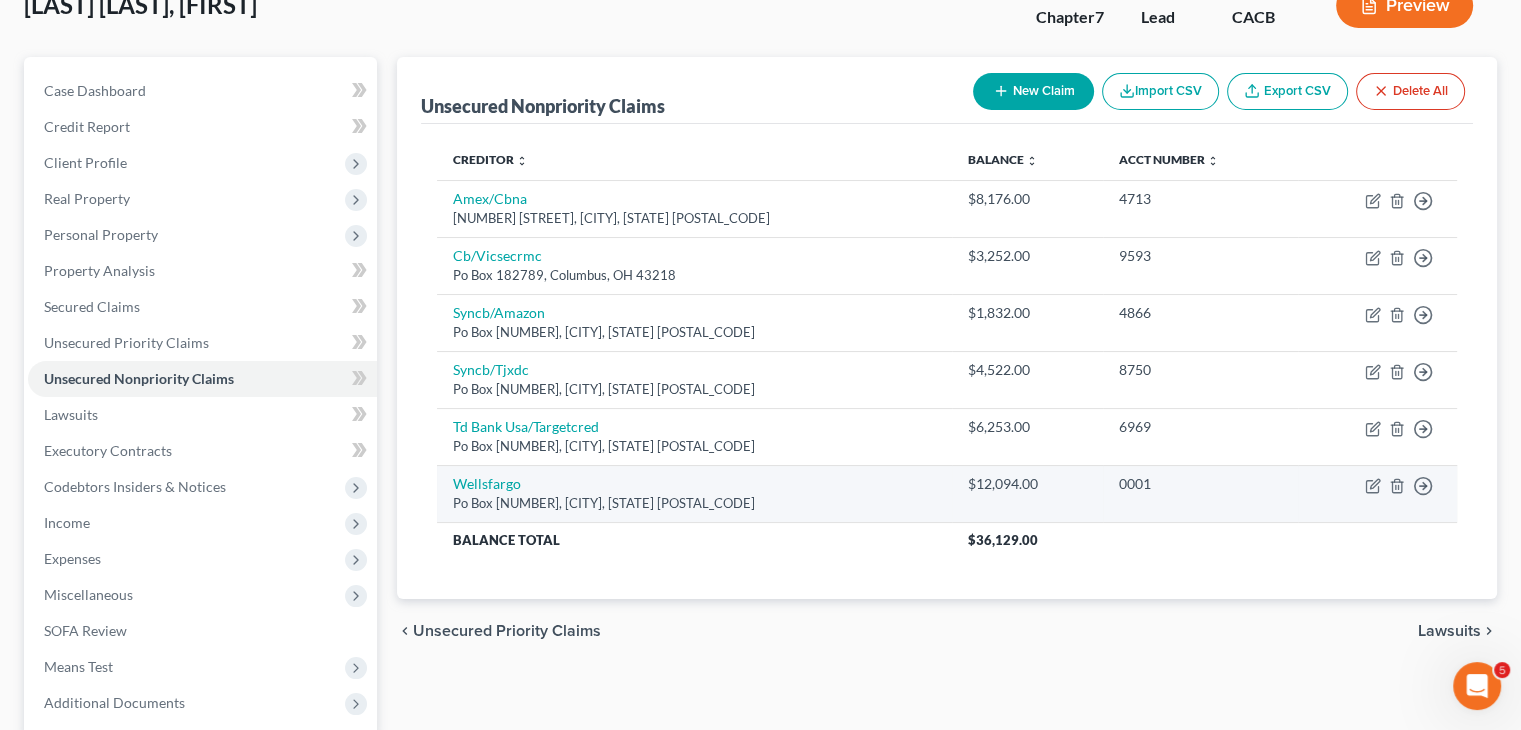 scroll, scrollTop: 144, scrollLeft: 0, axis: vertical 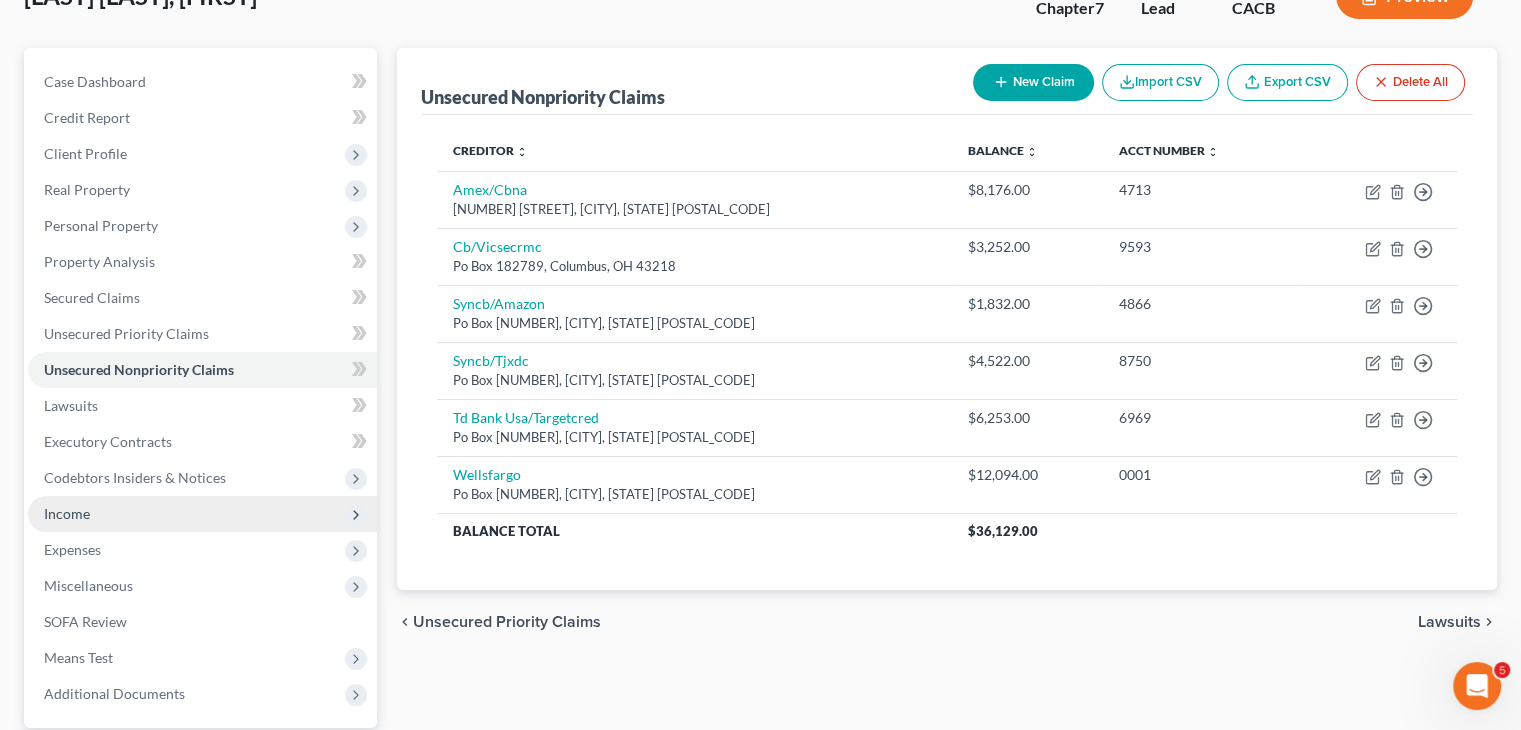 click on "Income" at bounding box center [202, 514] 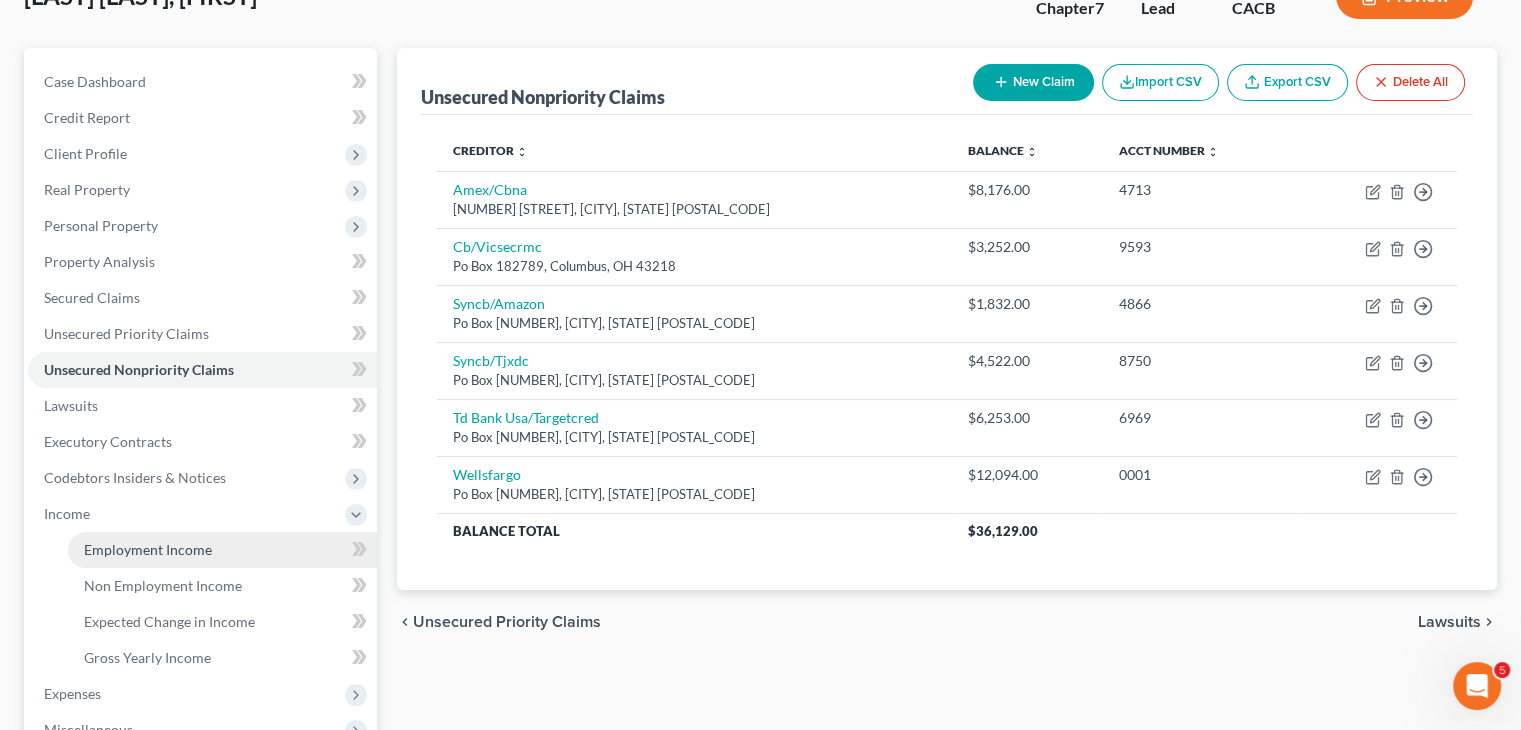 click on "Employment Income" at bounding box center (222, 550) 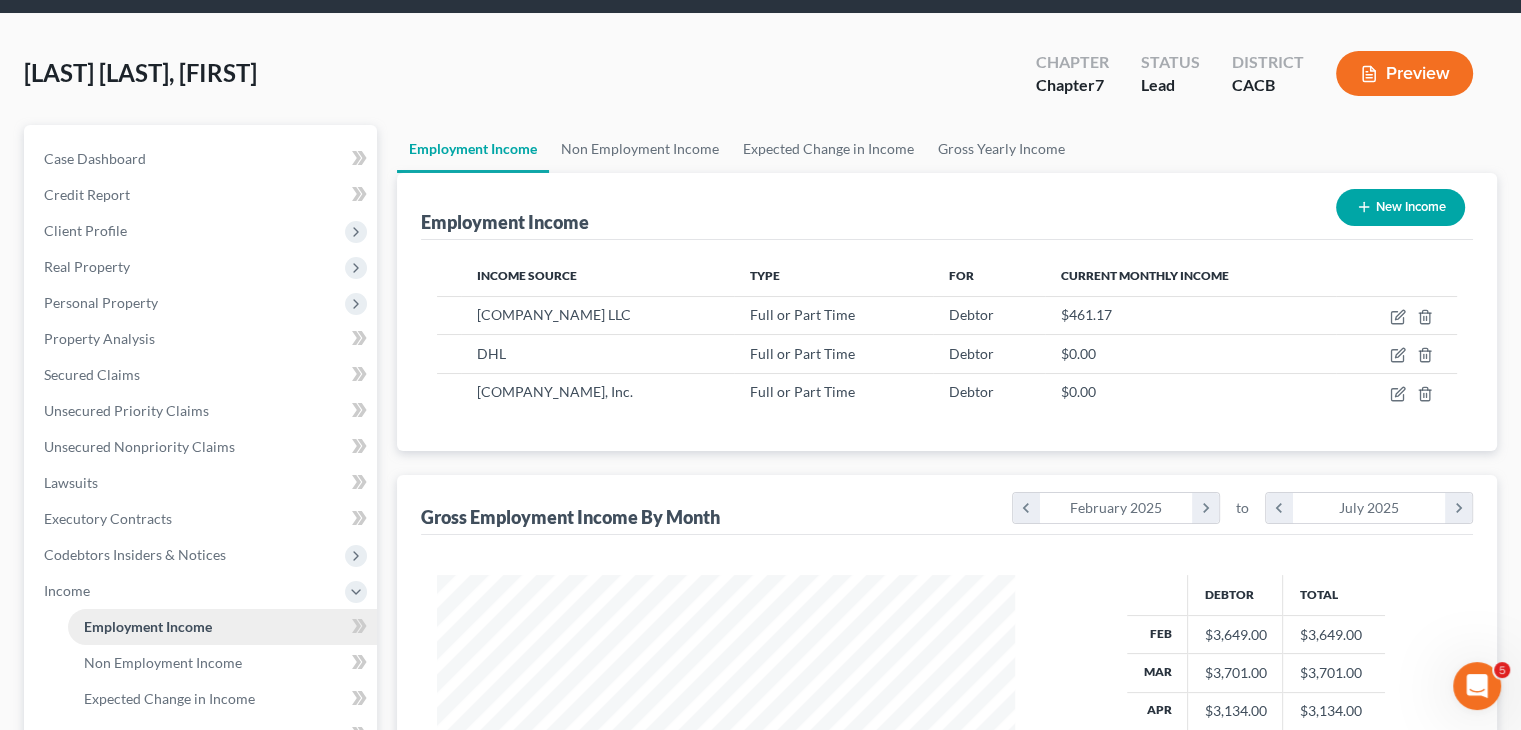 scroll, scrollTop: 0, scrollLeft: 0, axis: both 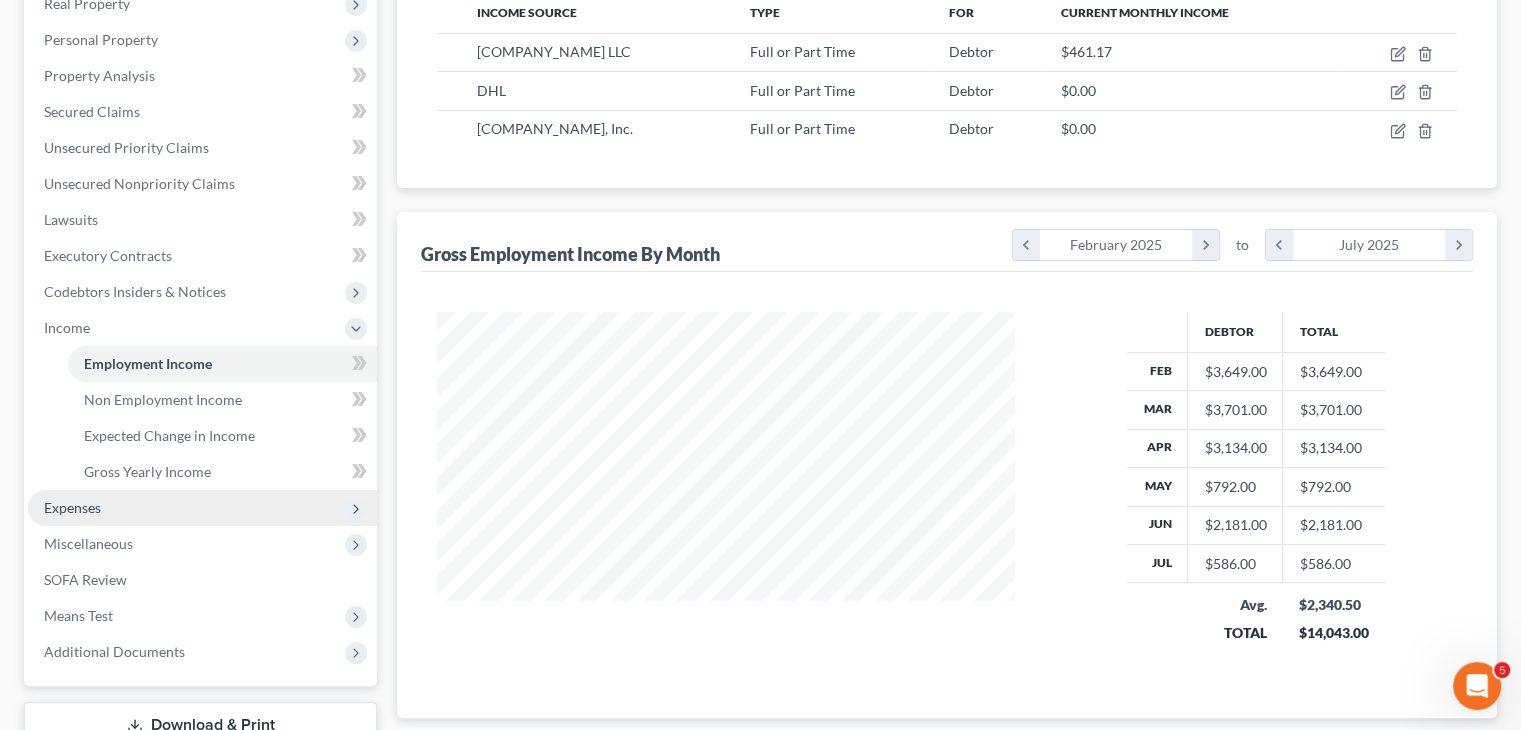 click on "Expenses" at bounding box center (202, 508) 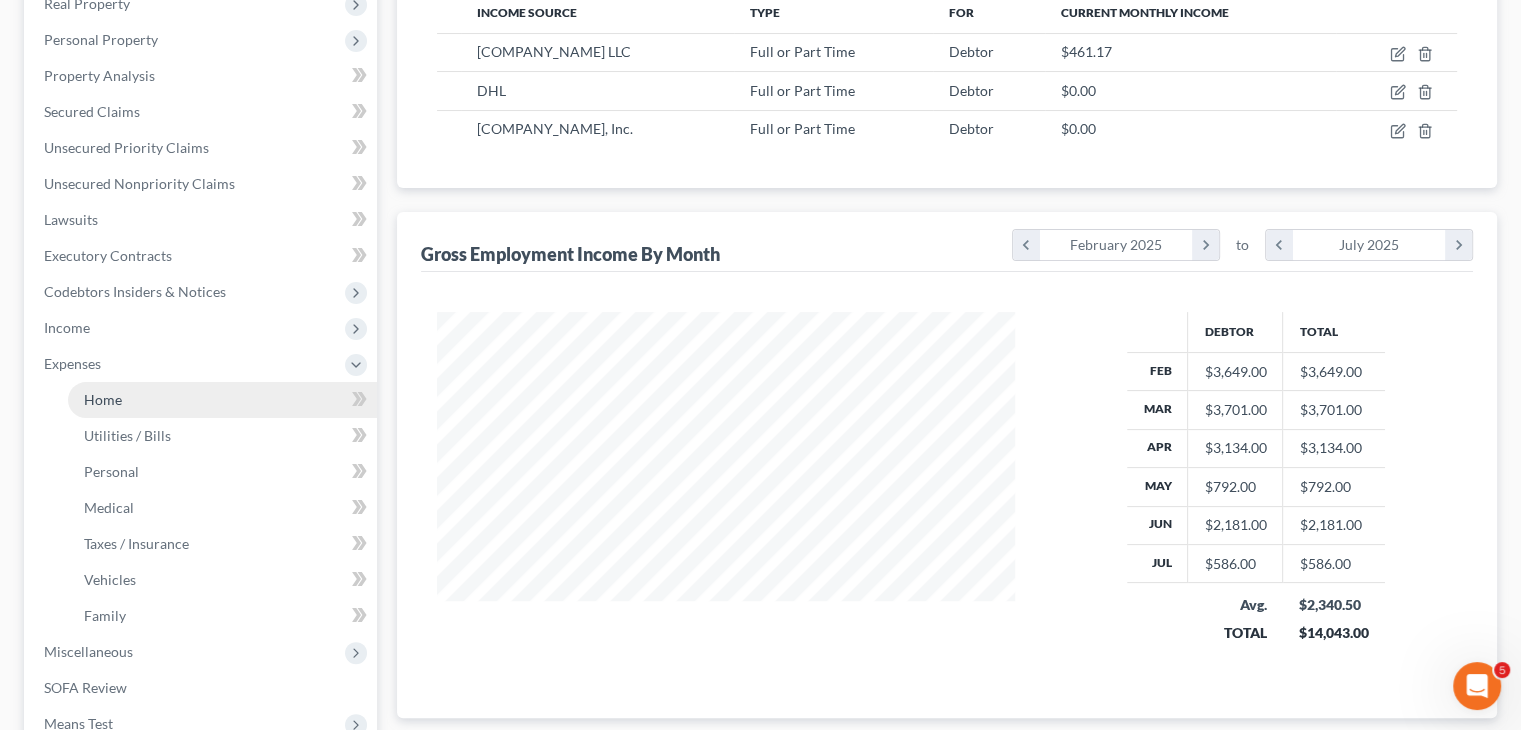 click on "Home" at bounding box center (222, 400) 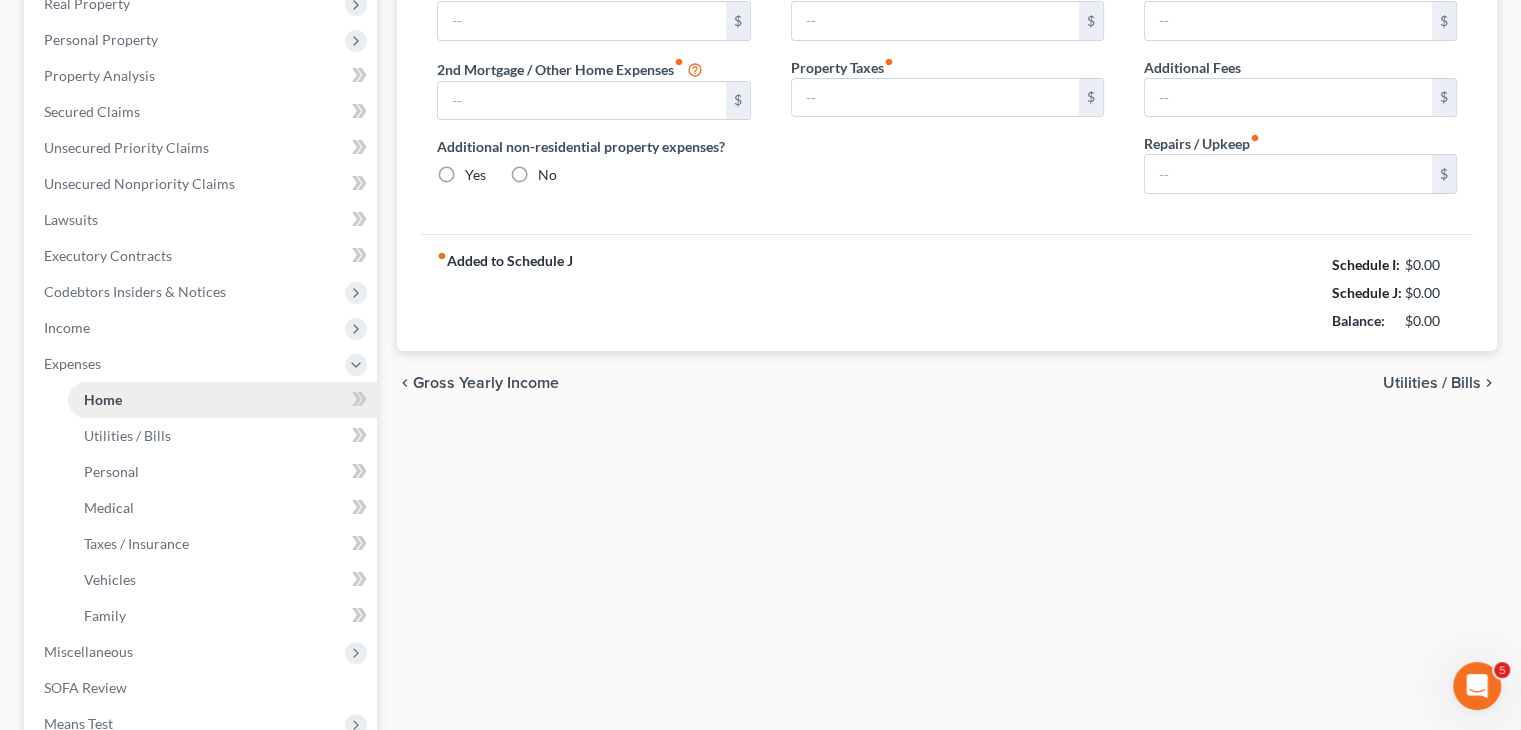 scroll, scrollTop: 248, scrollLeft: 0, axis: vertical 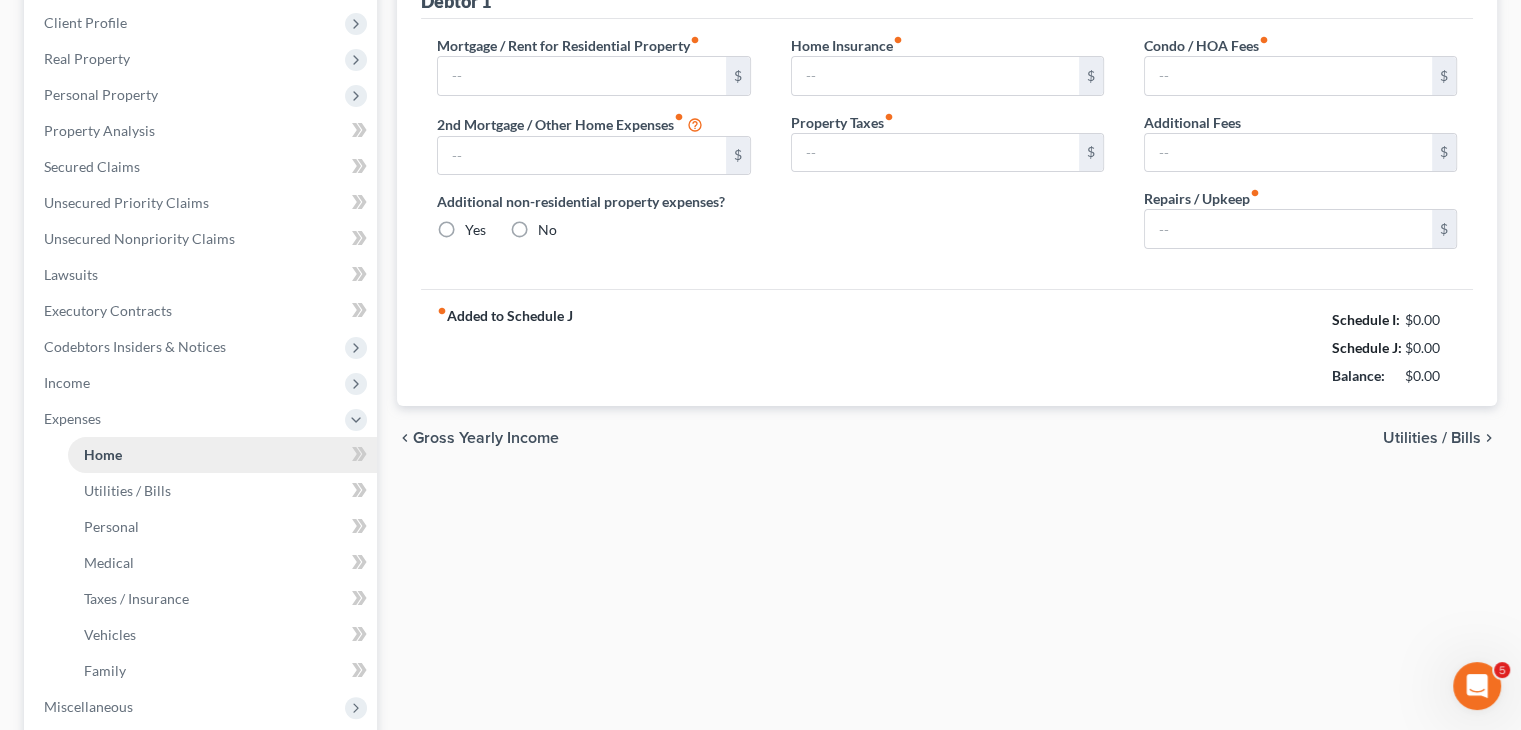 type on "1,500.00" 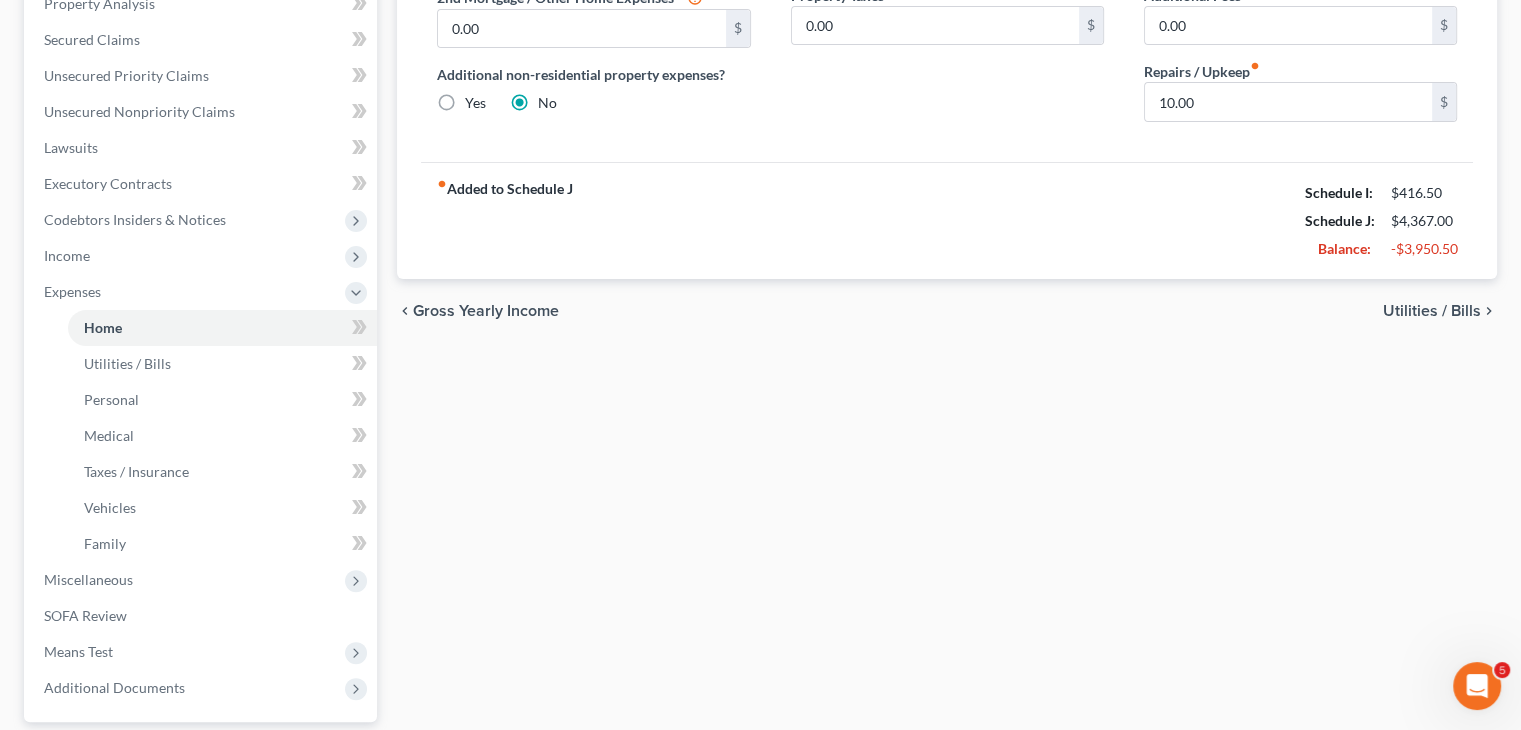 scroll, scrollTop: 452, scrollLeft: 0, axis: vertical 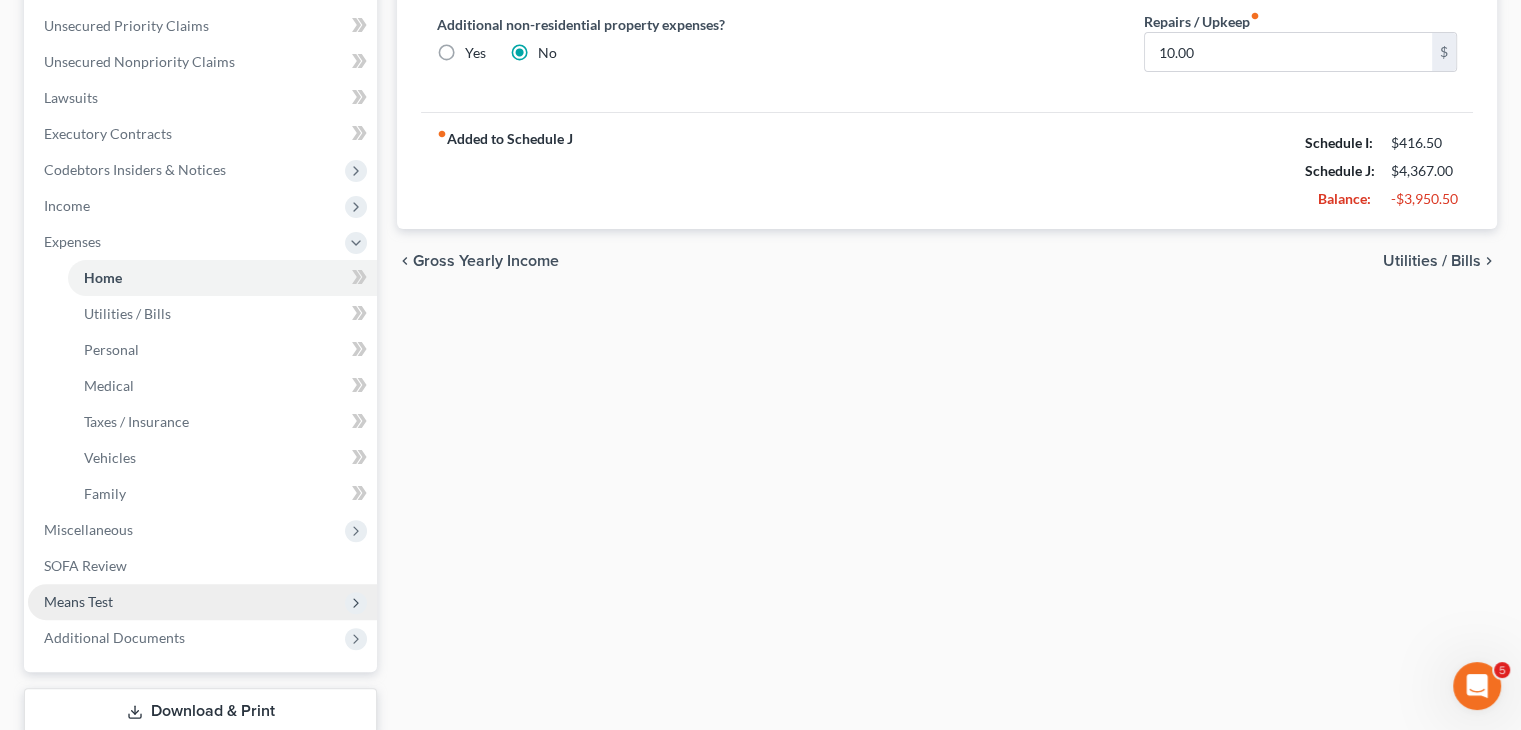 click on "Means Test" at bounding box center (78, 601) 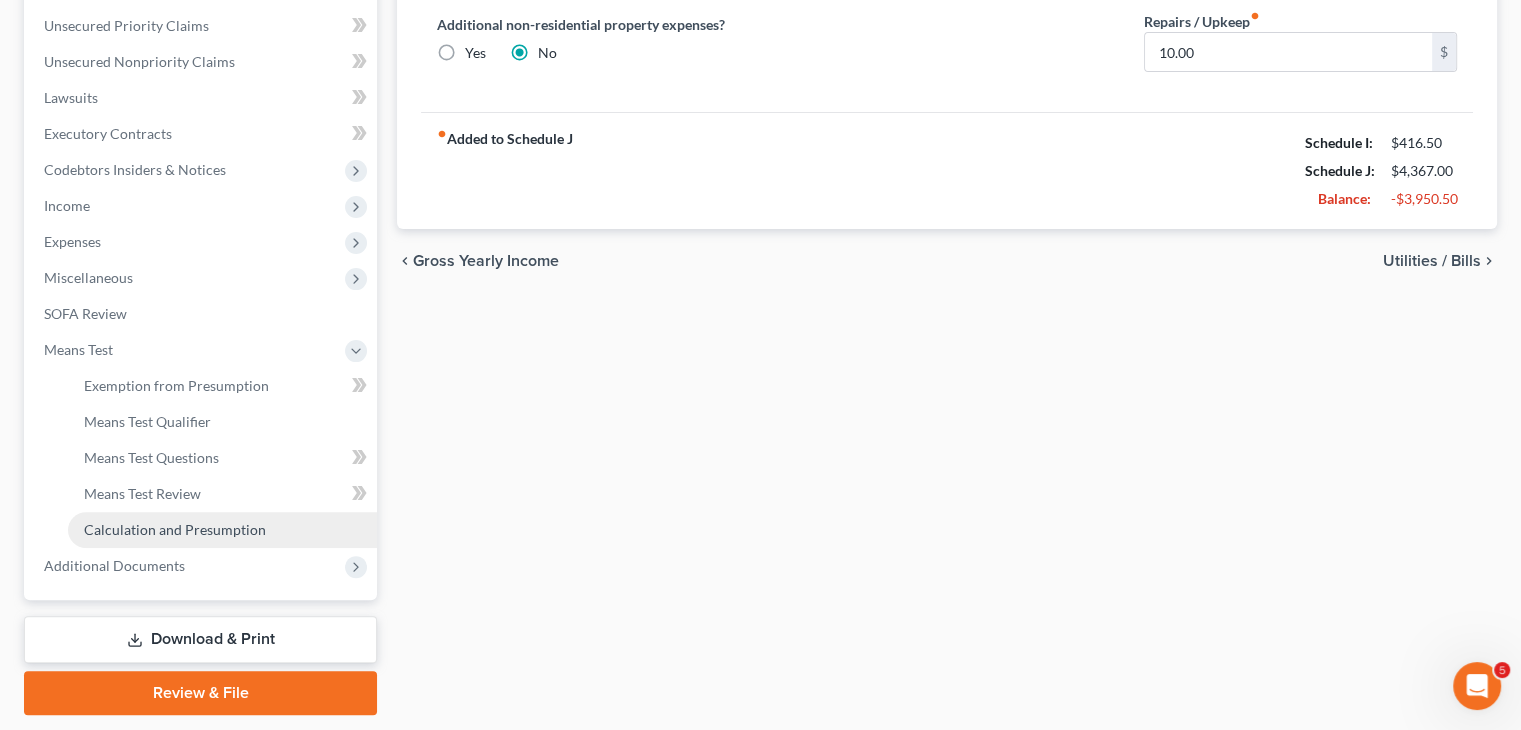 click on "Calculation and Presumption" at bounding box center [175, 529] 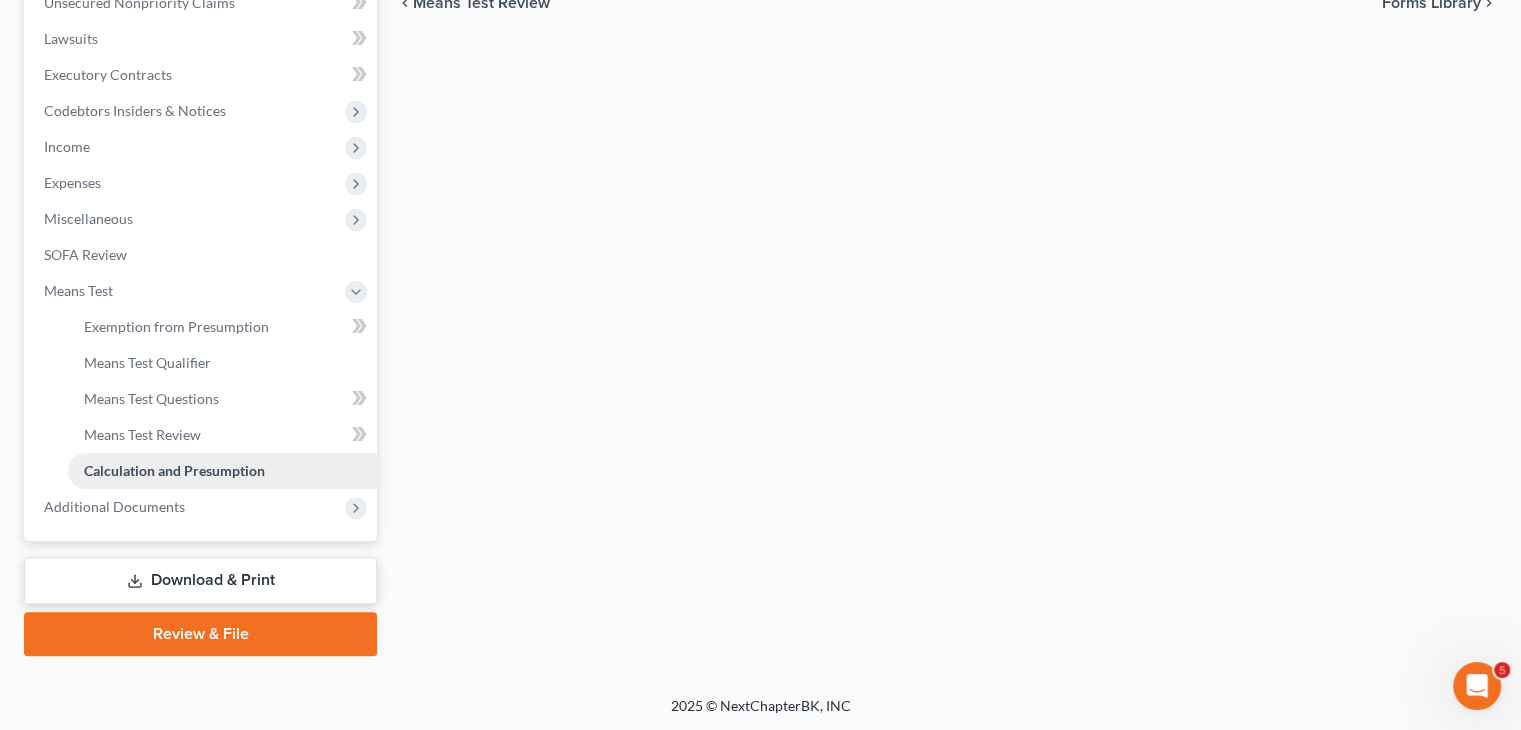 scroll, scrollTop: 512, scrollLeft: 0, axis: vertical 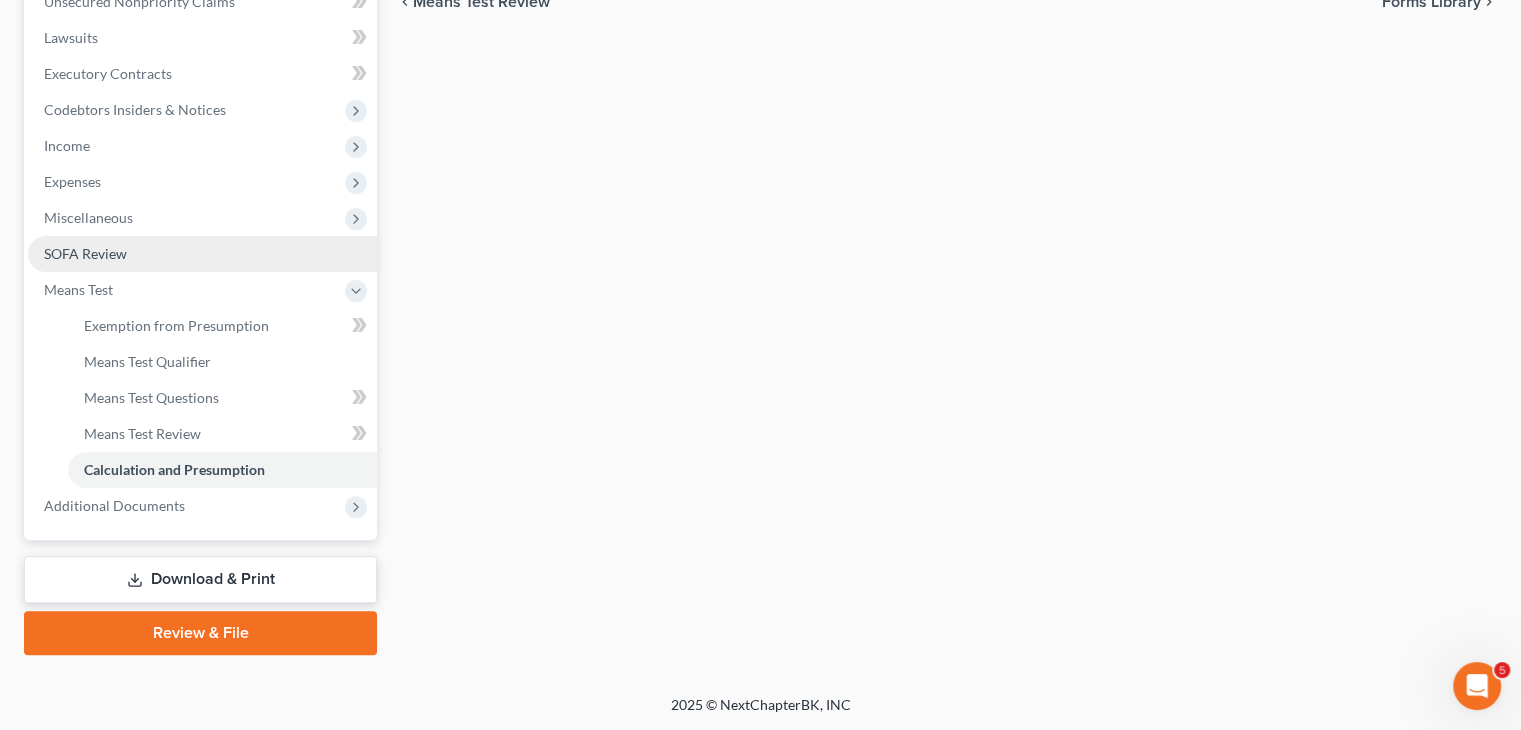 click on "SOFA Review" at bounding box center [85, 253] 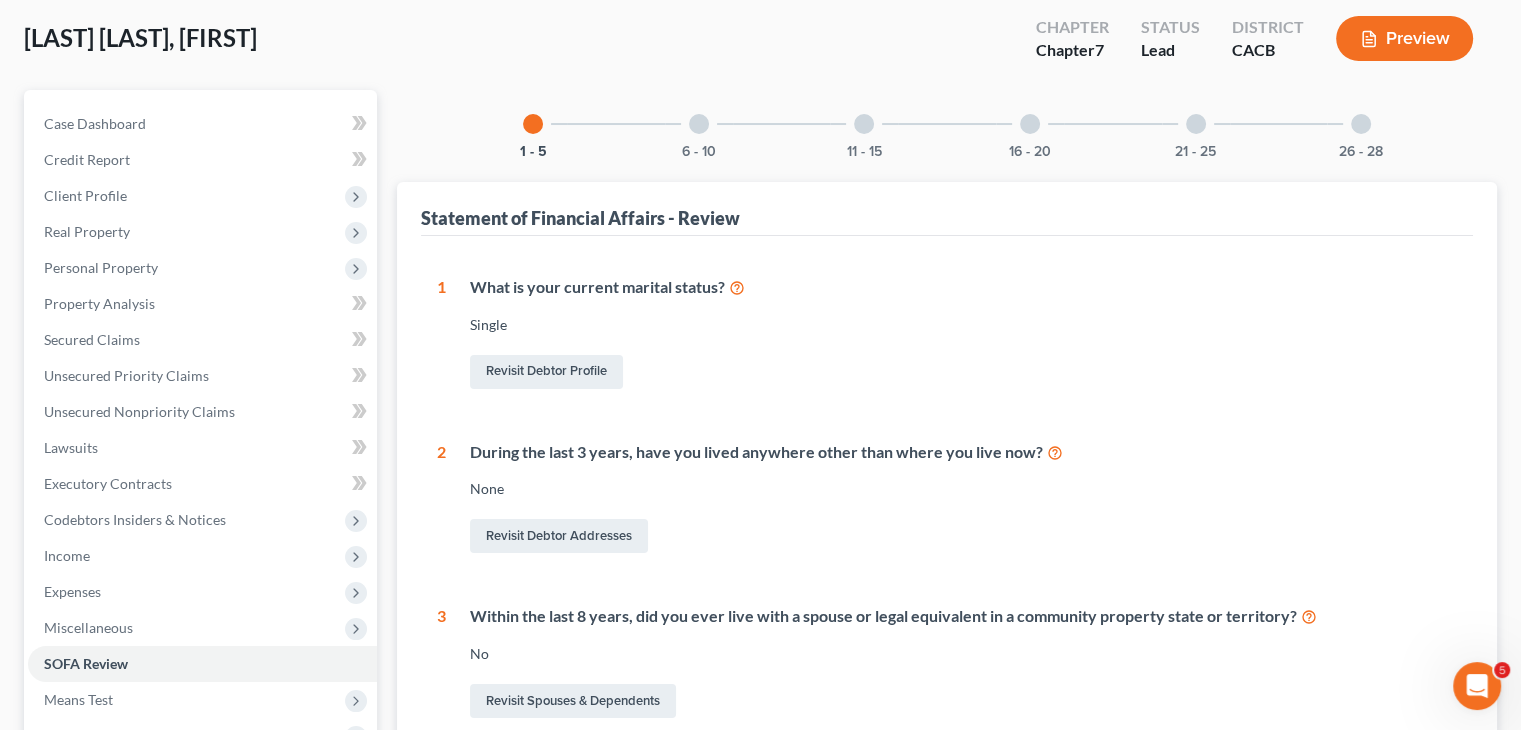 scroll, scrollTop: 98, scrollLeft: 0, axis: vertical 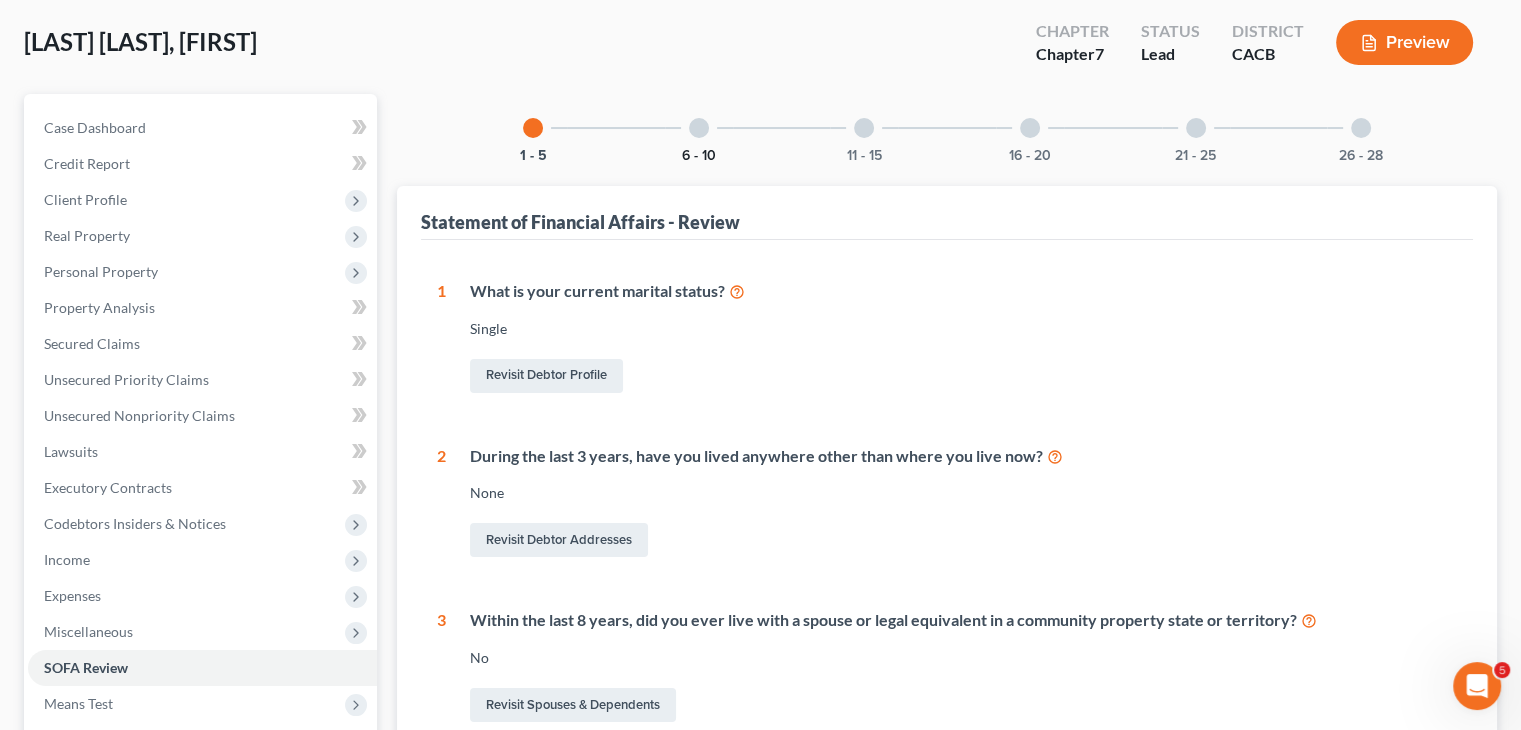 click on "6 - 10" at bounding box center [699, 156] 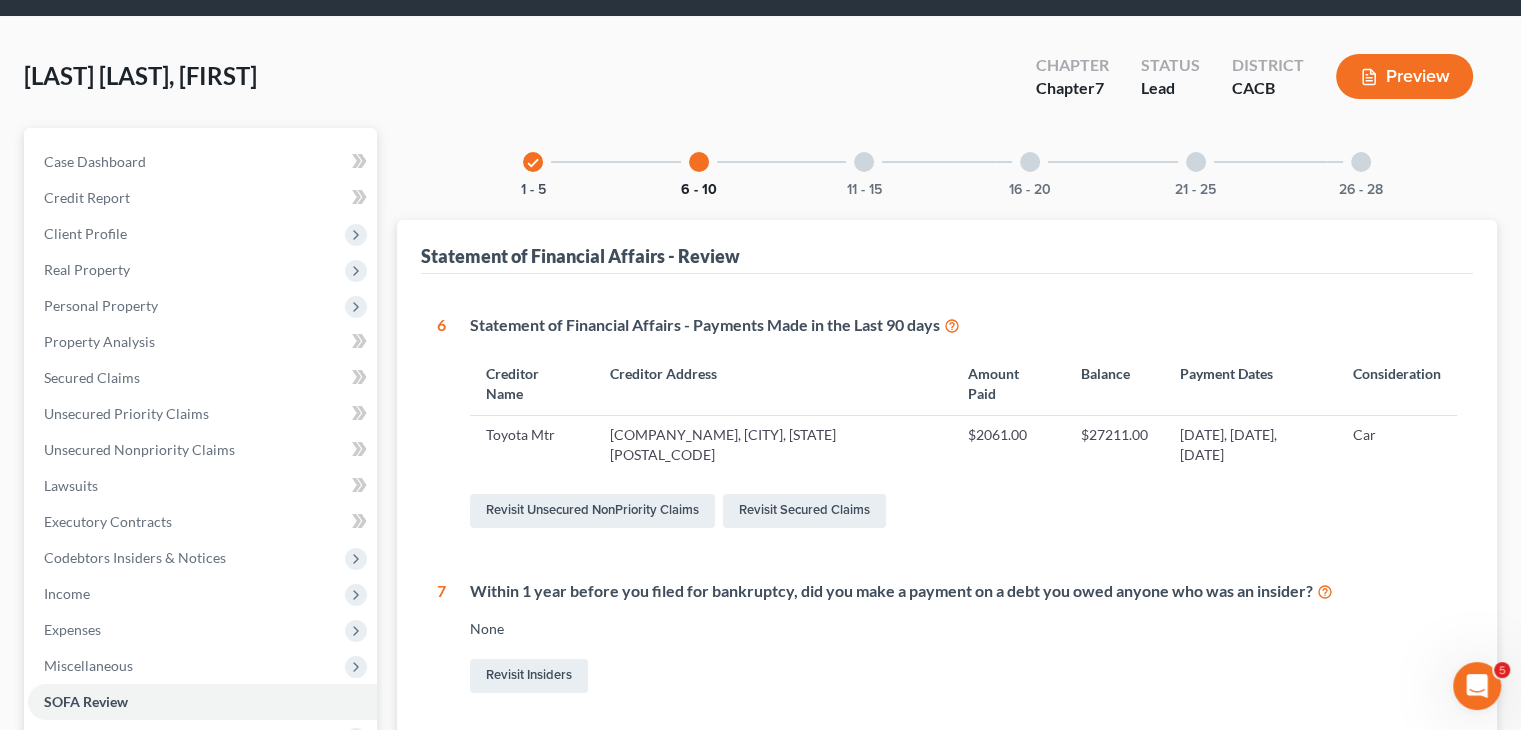 scroll, scrollTop: 0, scrollLeft: 0, axis: both 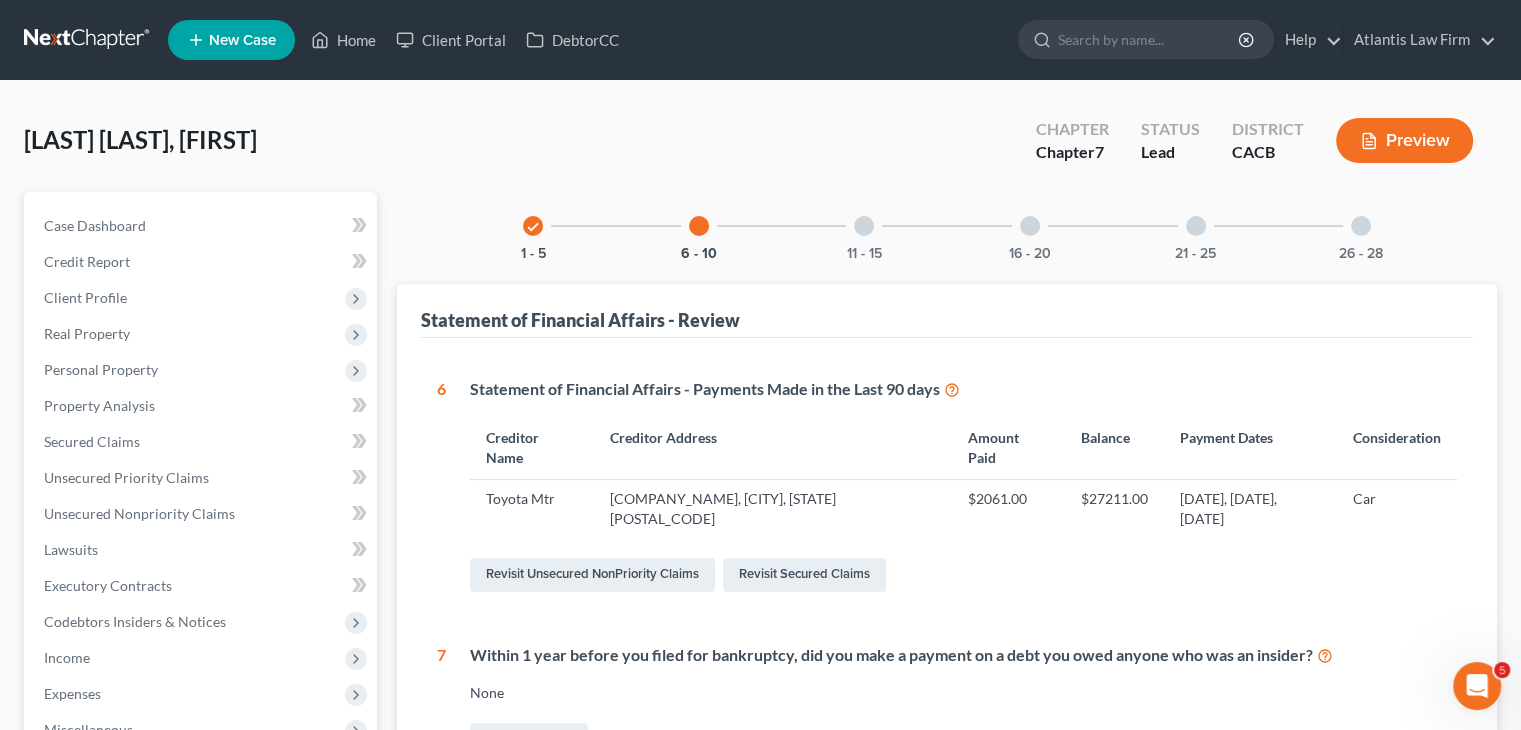 click on "11 - 15" at bounding box center (864, 226) 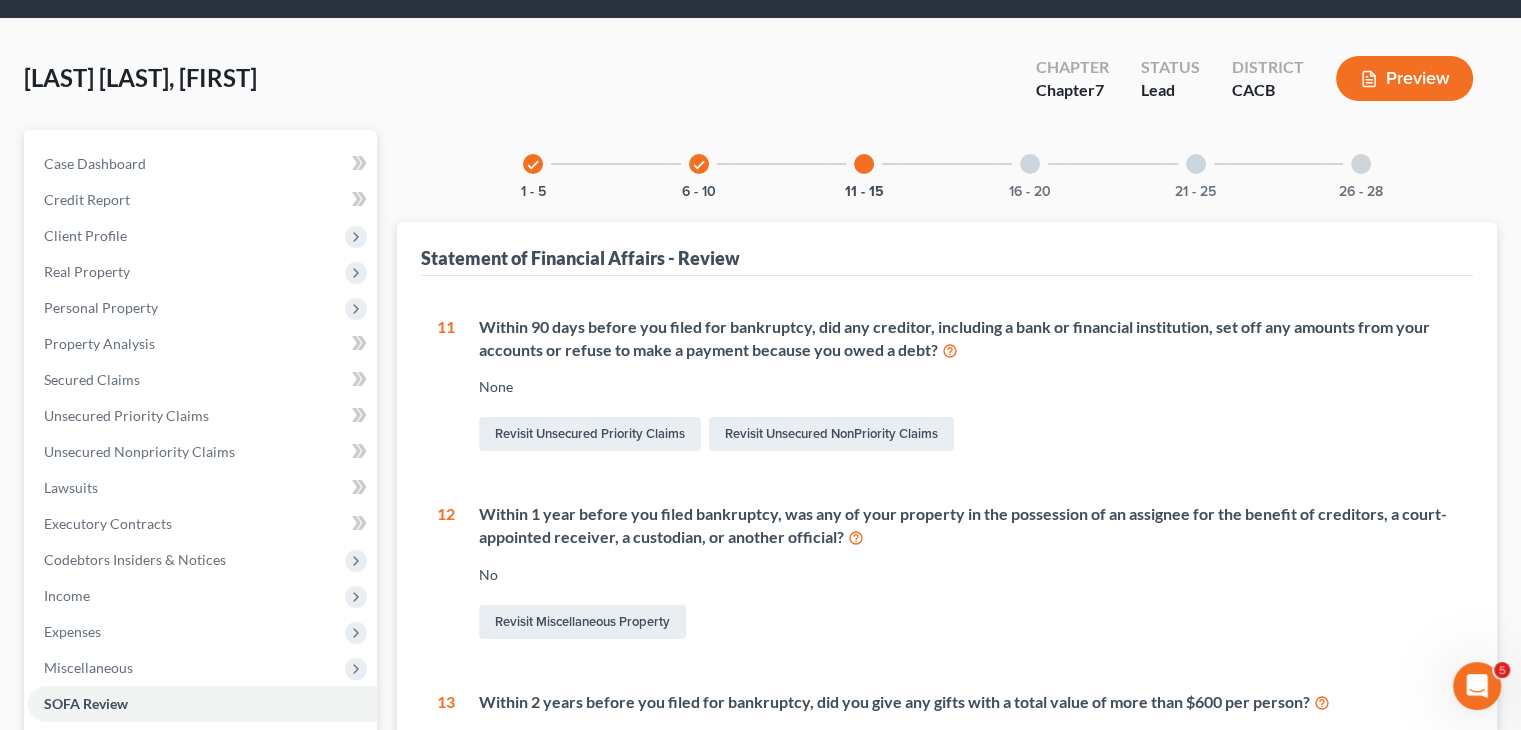 scroll, scrollTop: 35, scrollLeft: 0, axis: vertical 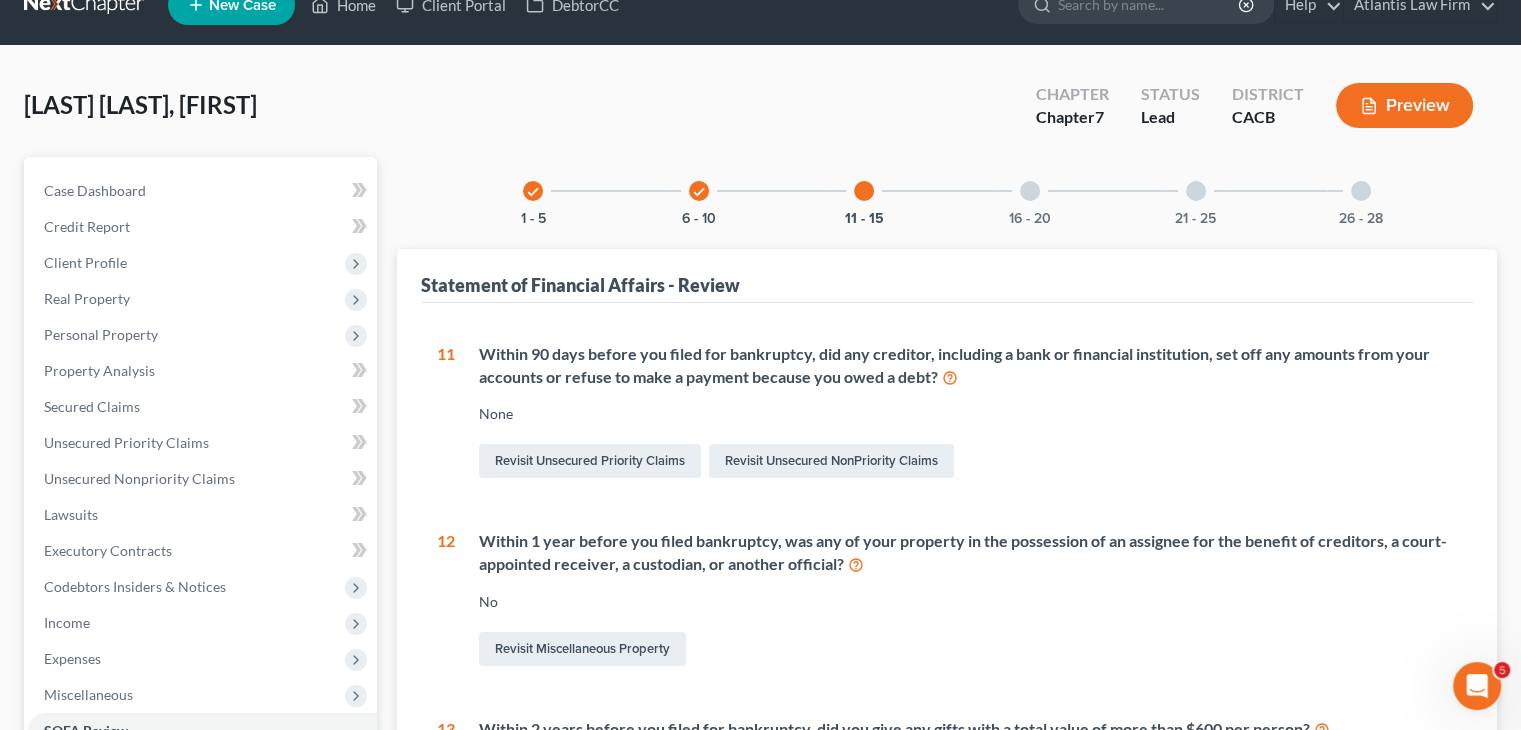 click on "16 - 20" at bounding box center [1030, 191] 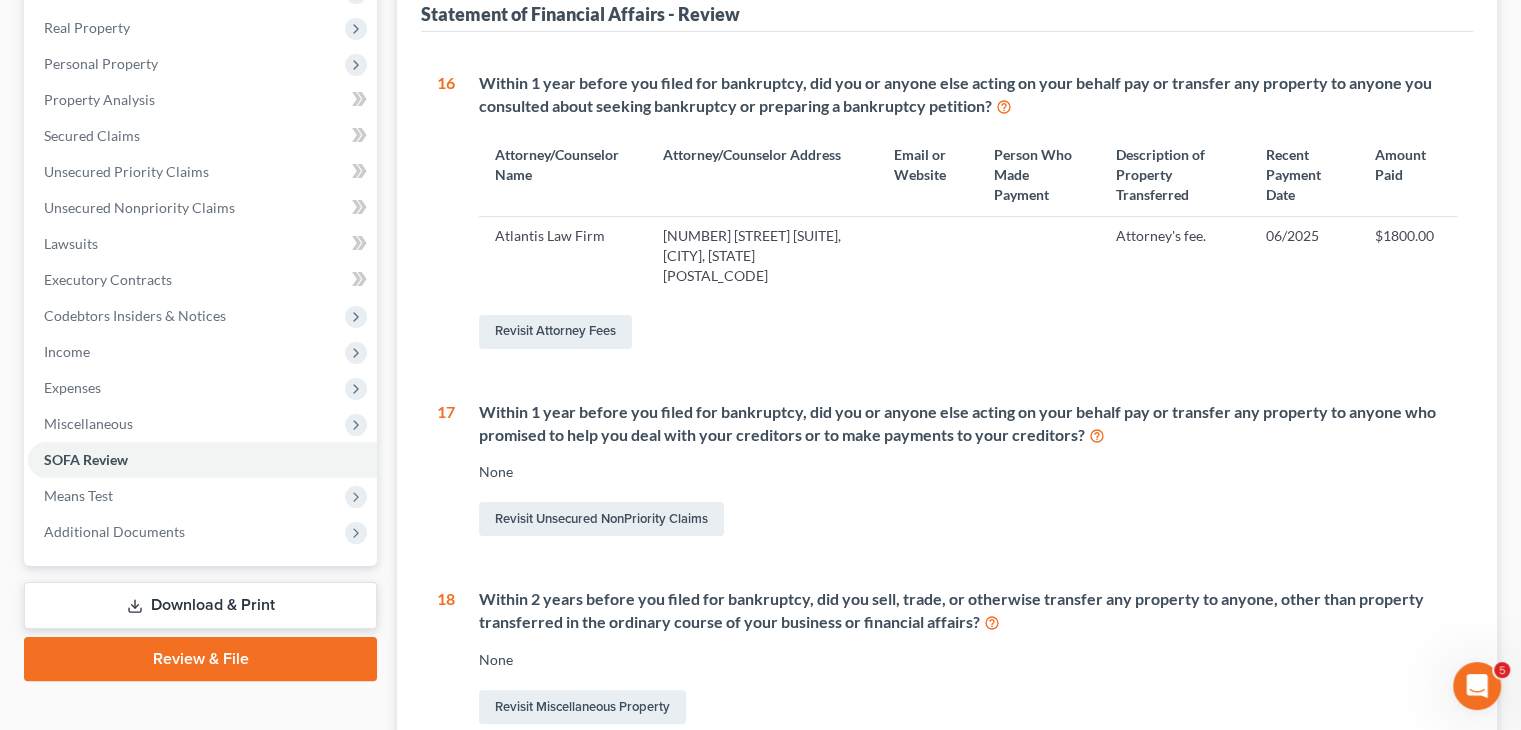 scroll, scrollTop: 197, scrollLeft: 0, axis: vertical 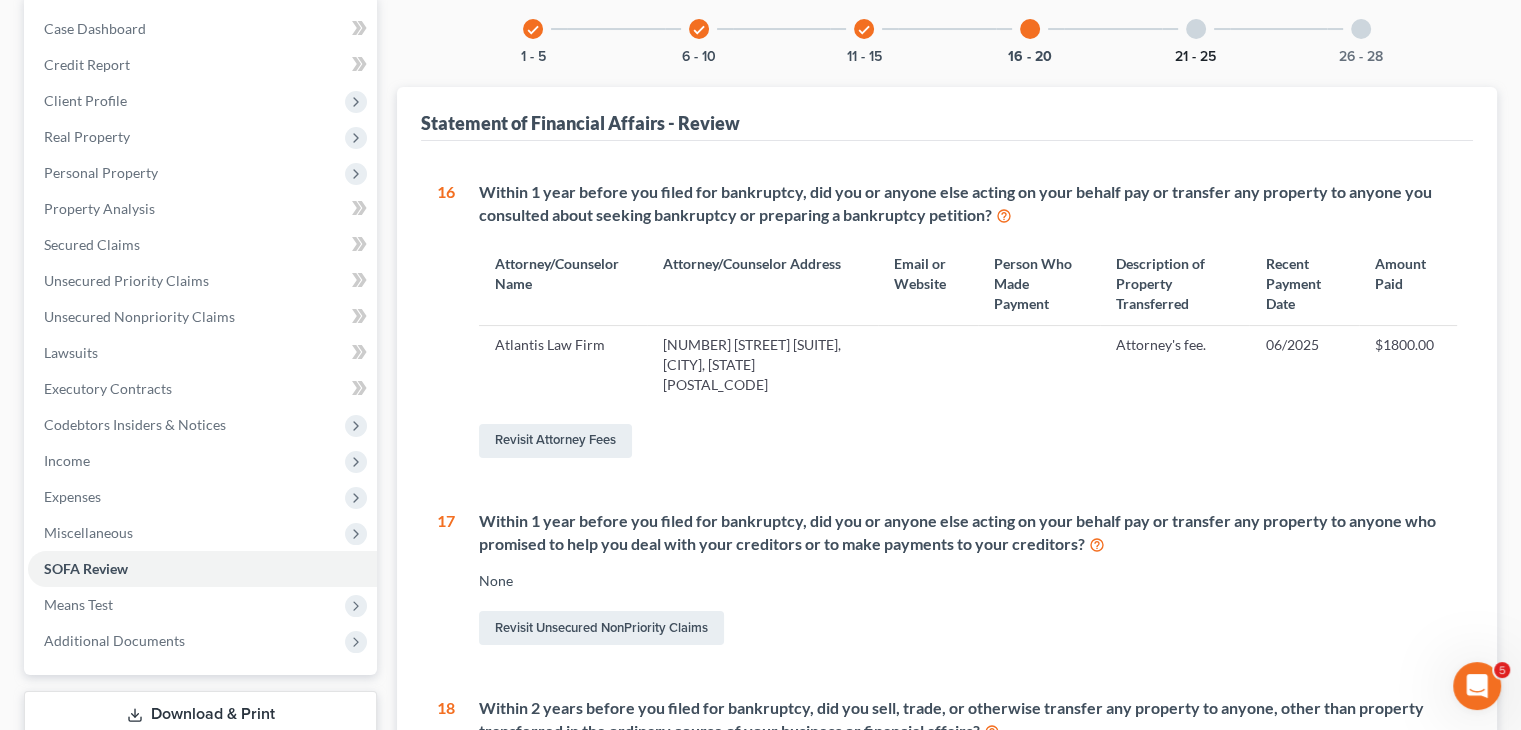 click on "21 - 25" at bounding box center (1195, 57) 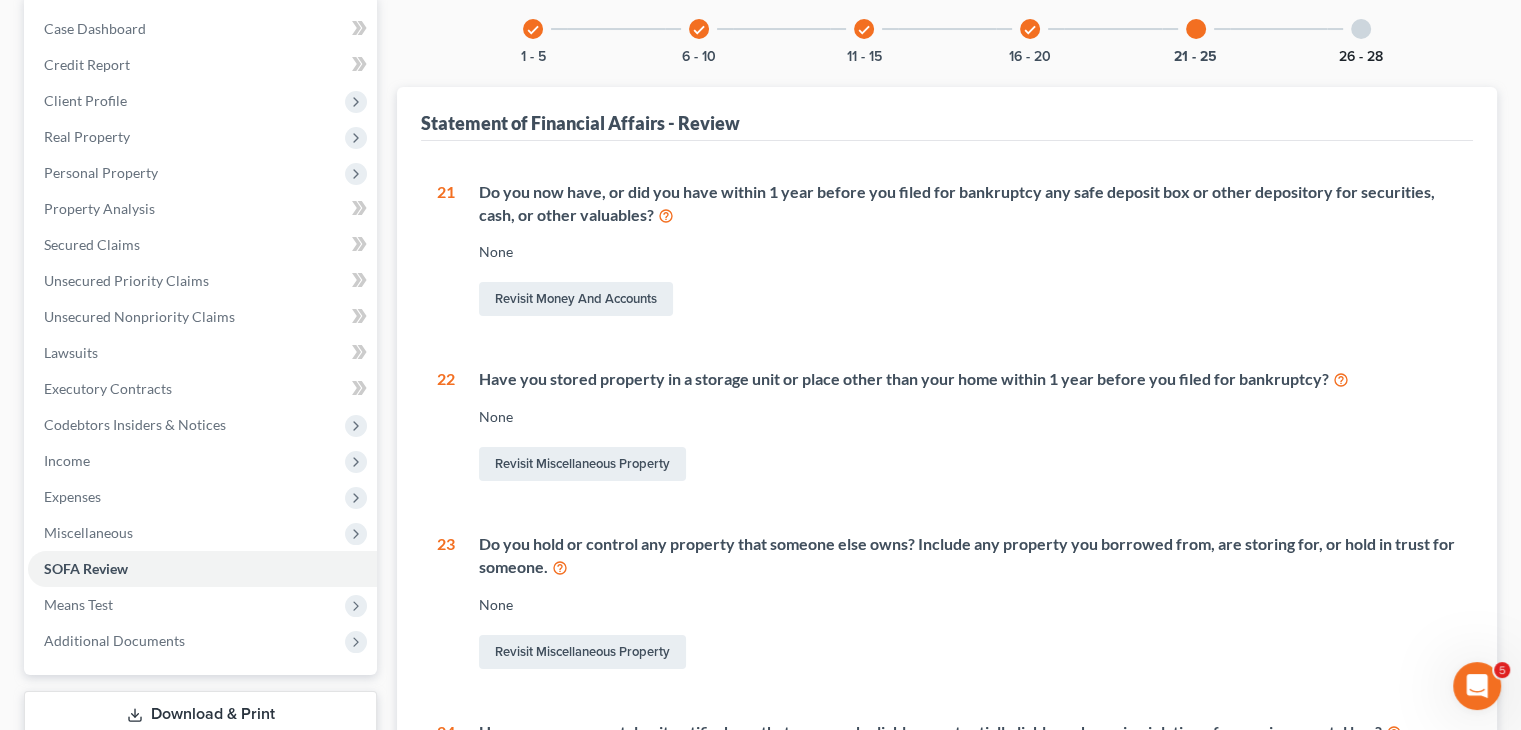 click on "26 - 28" at bounding box center [1361, 57] 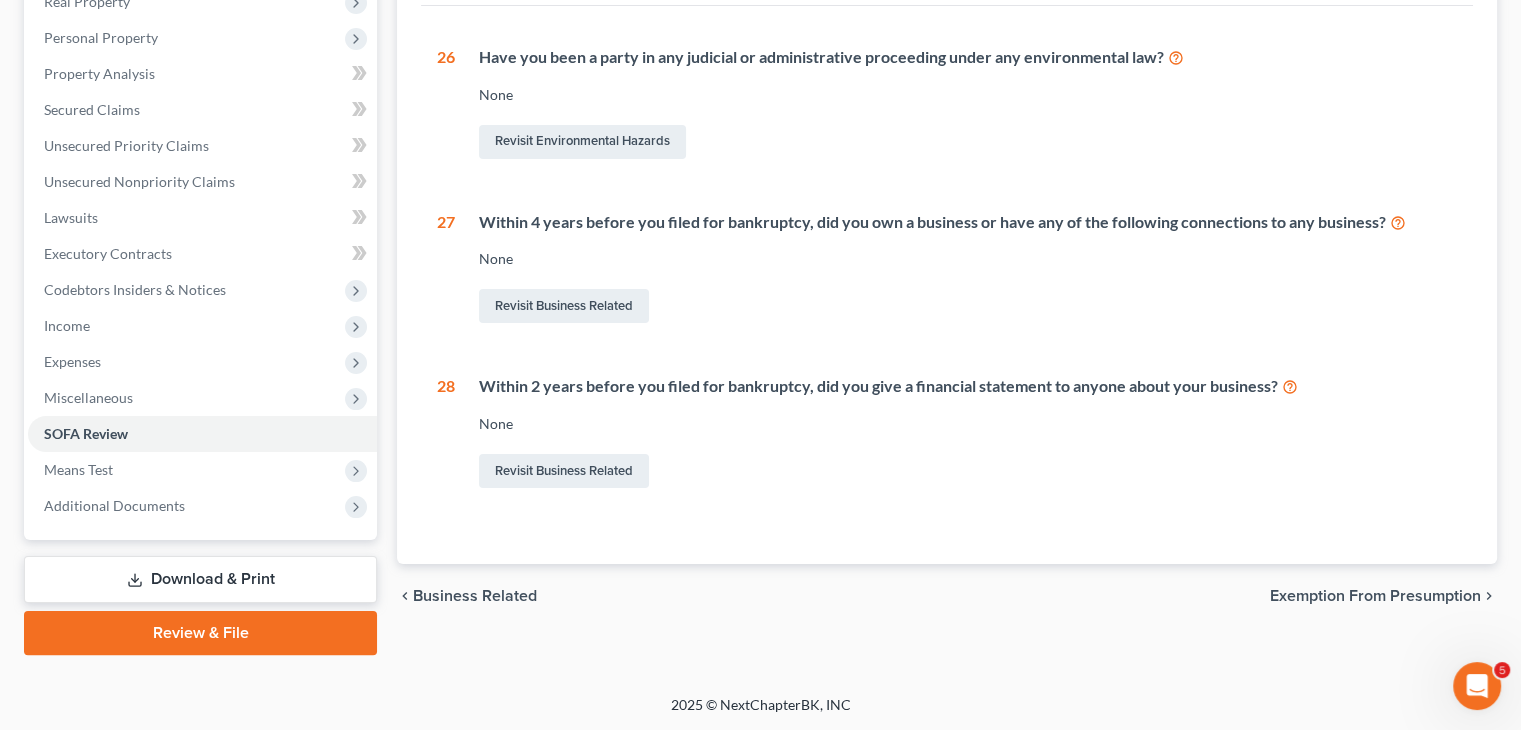 scroll, scrollTop: 0, scrollLeft: 0, axis: both 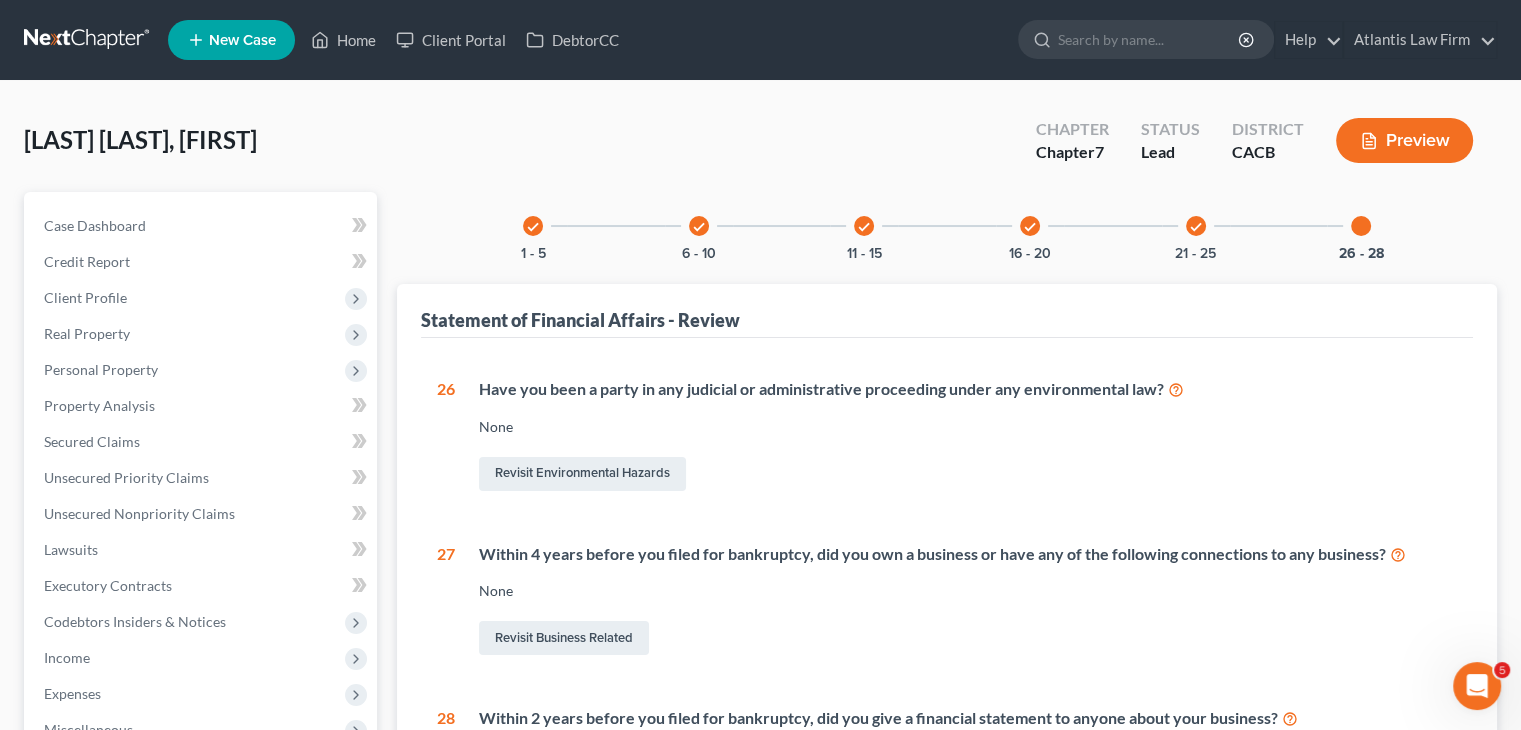 click at bounding box center [88, 40] 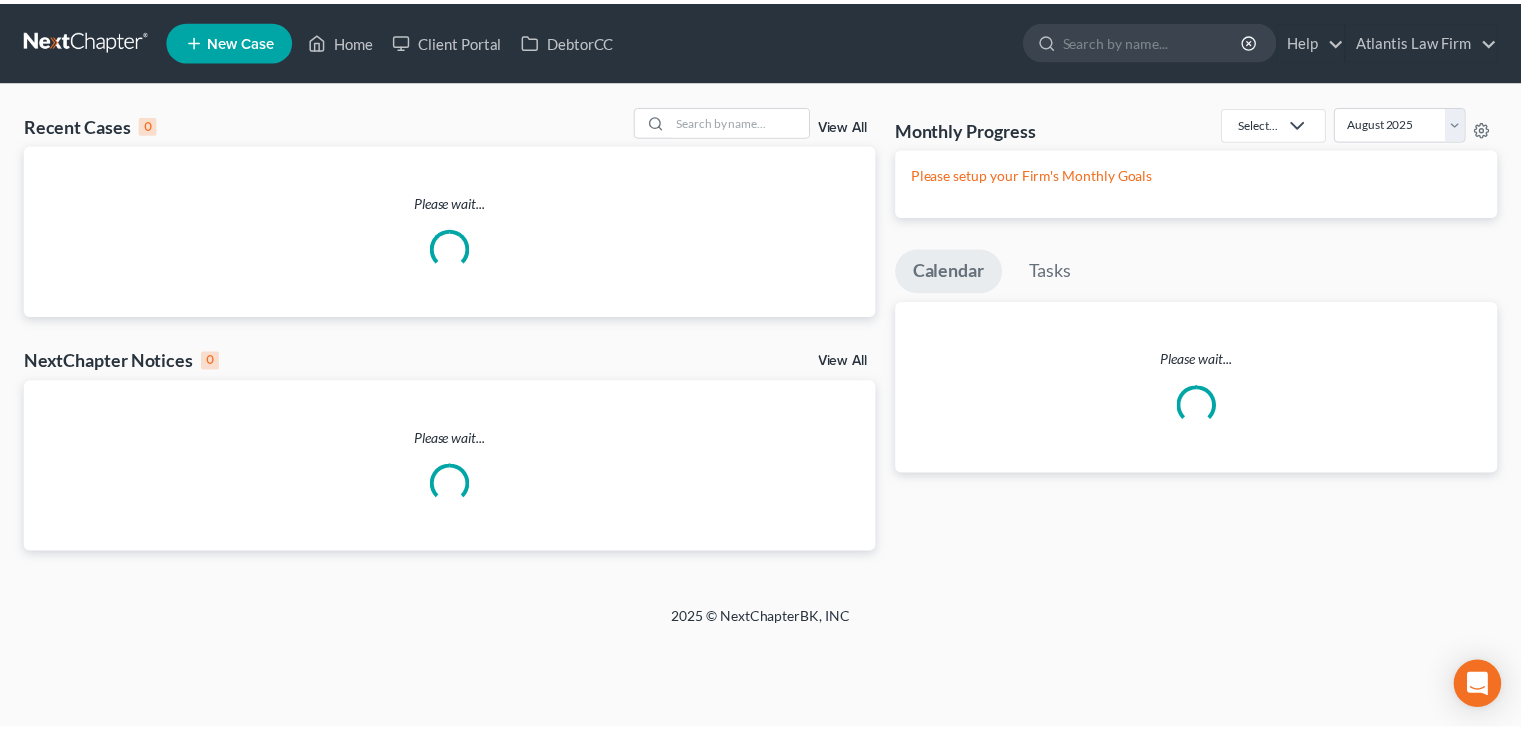 scroll, scrollTop: 0, scrollLeft: 0, axis: both 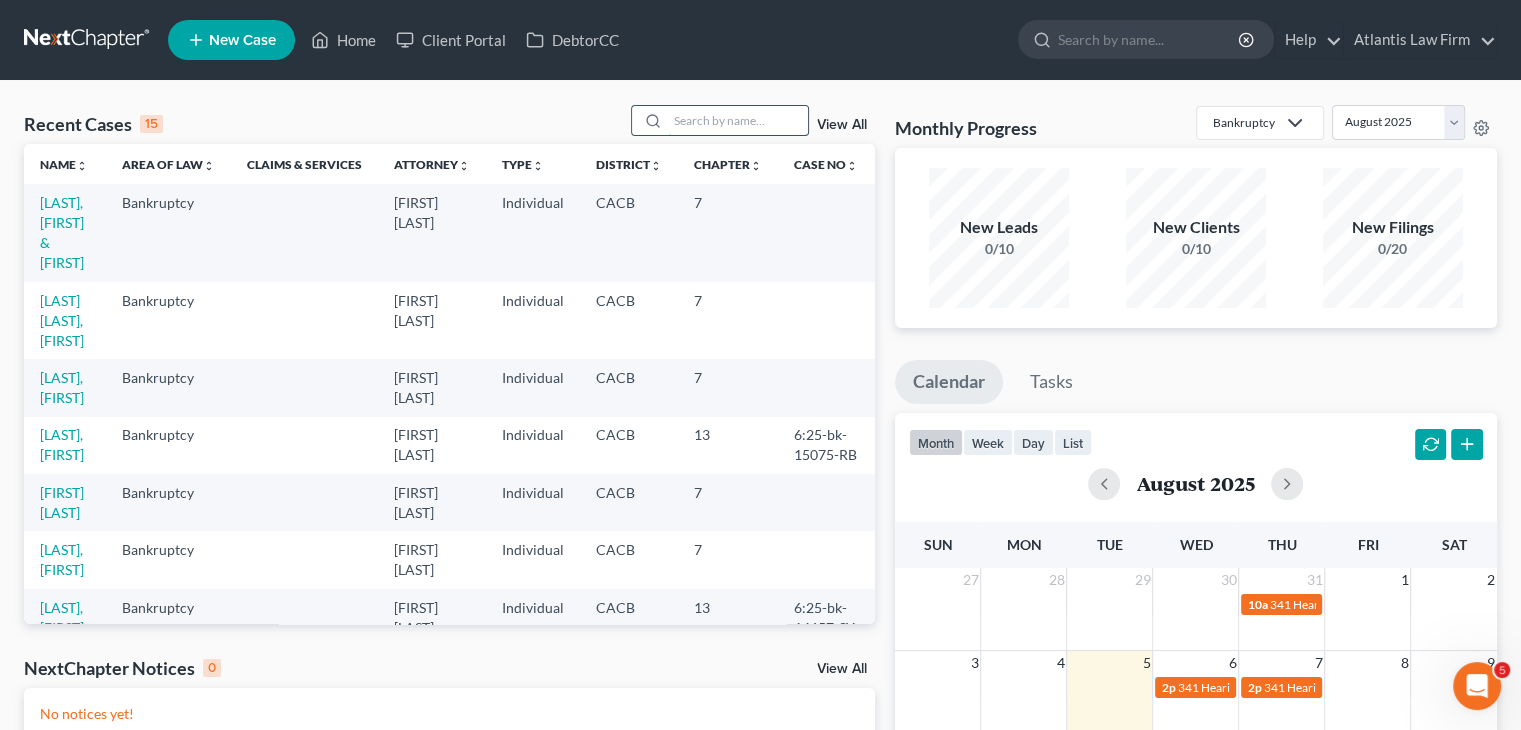 click at bounding box center [738, 120] 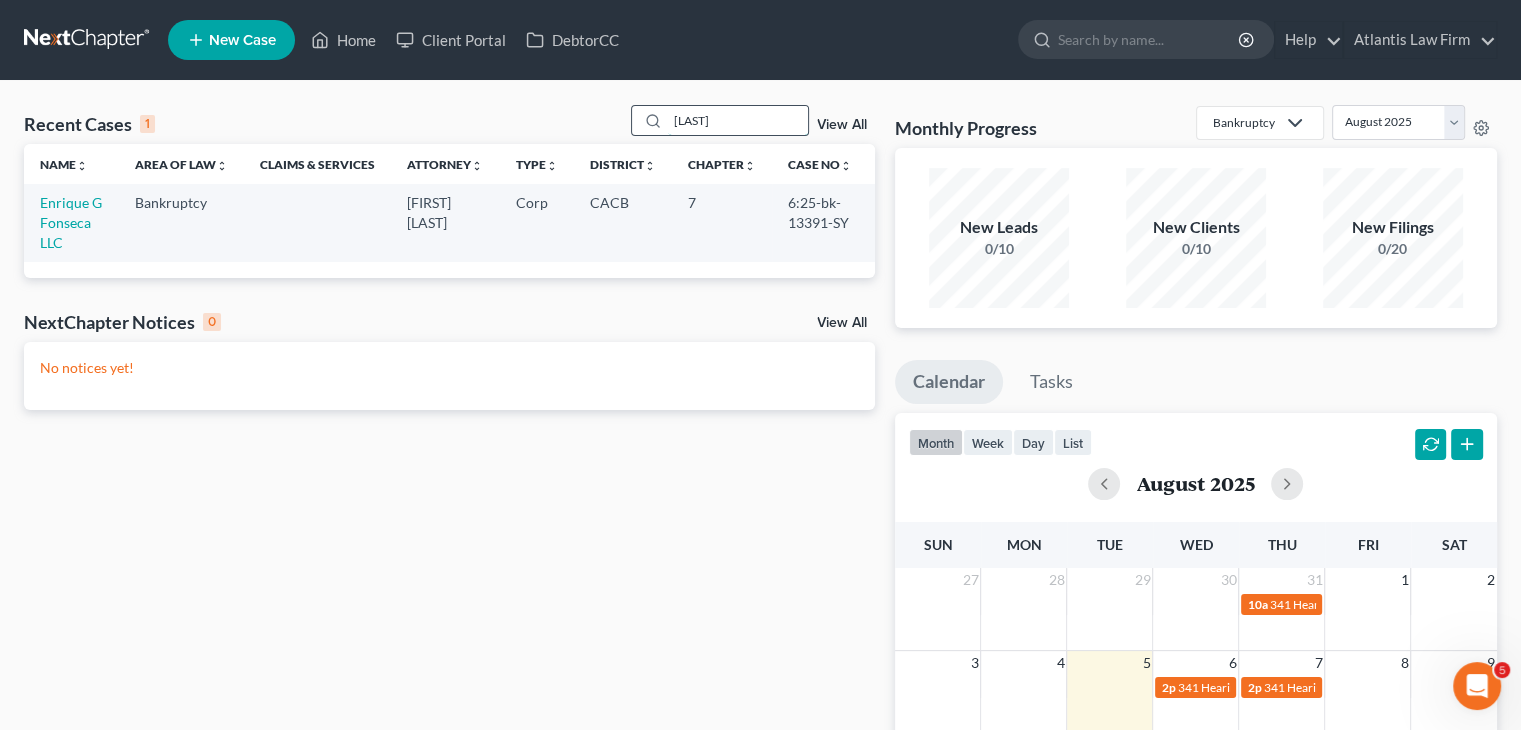 type on "fonseca" 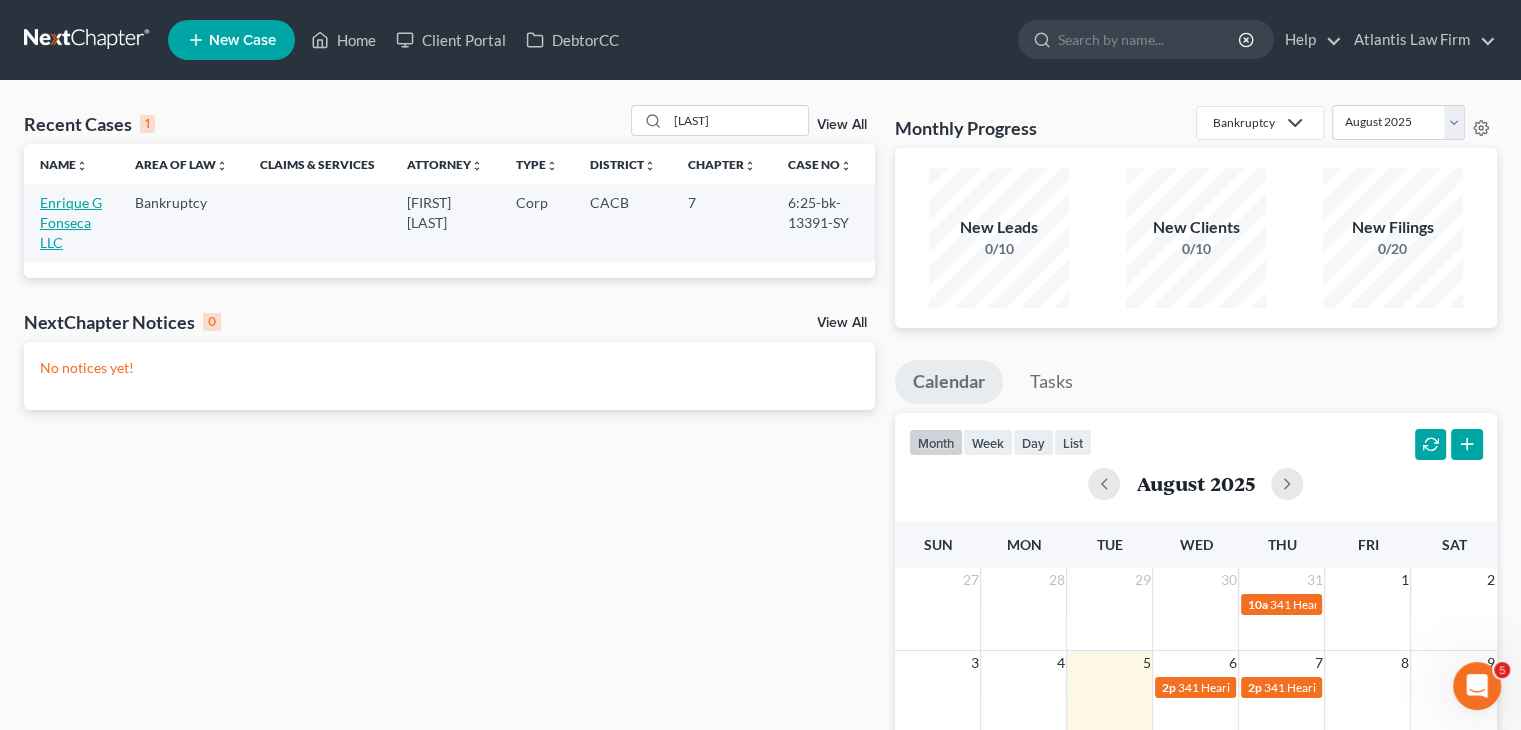 click on "Enrique G Fonseca LLC" at bounding box center (71, 222) 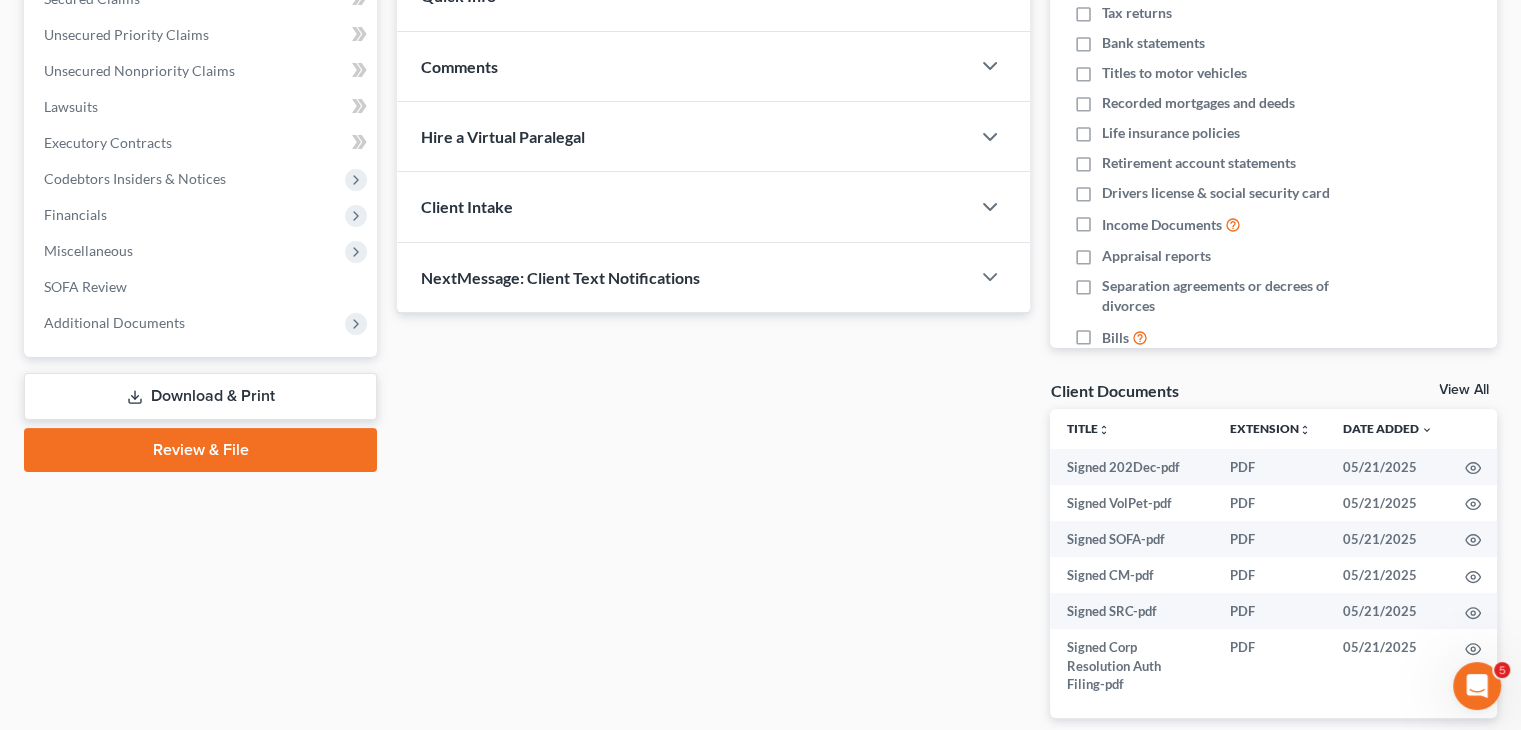 scroll, scrollTop: 370, scrollLeft: 0, axis: vertical 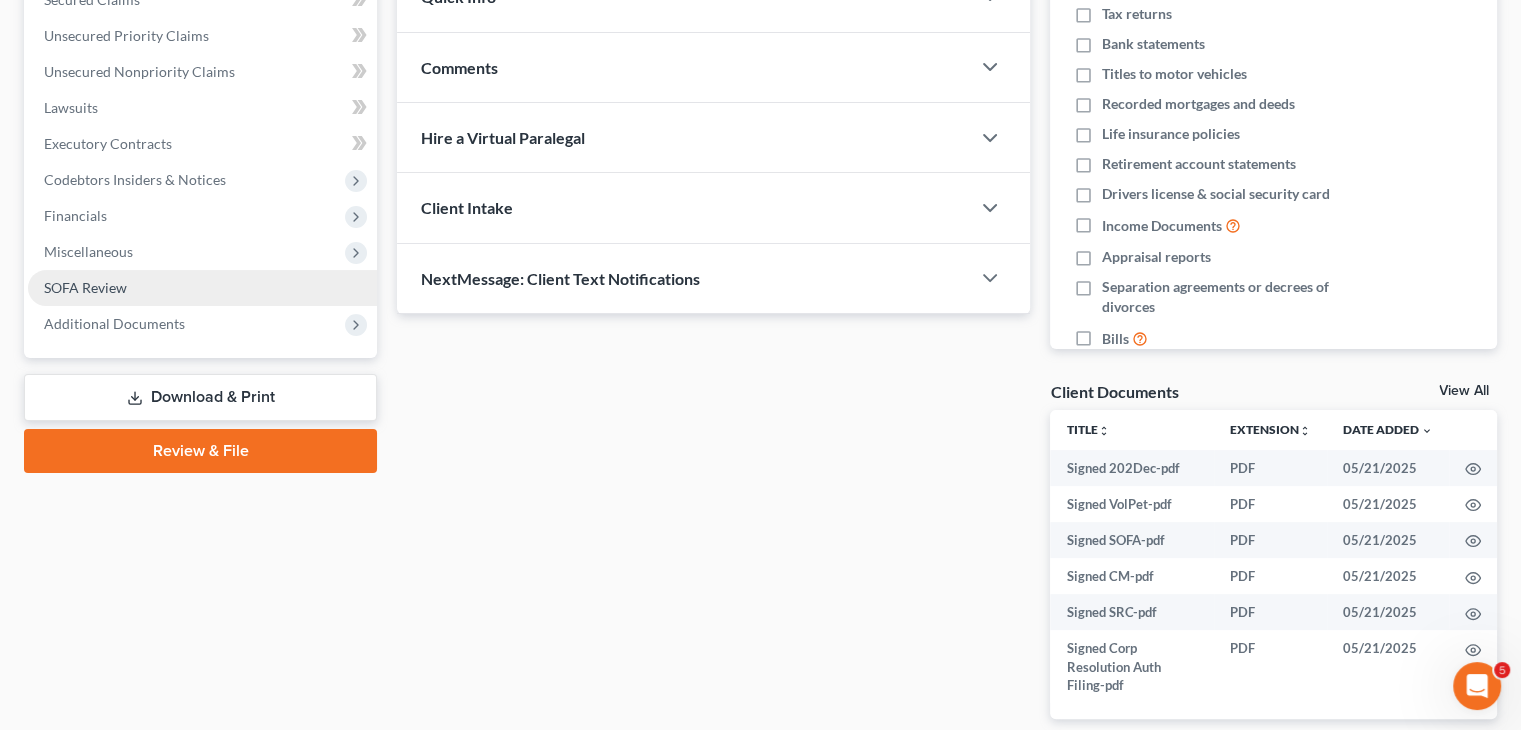 click on "SOFA Review" at bounding box center [85, 287] 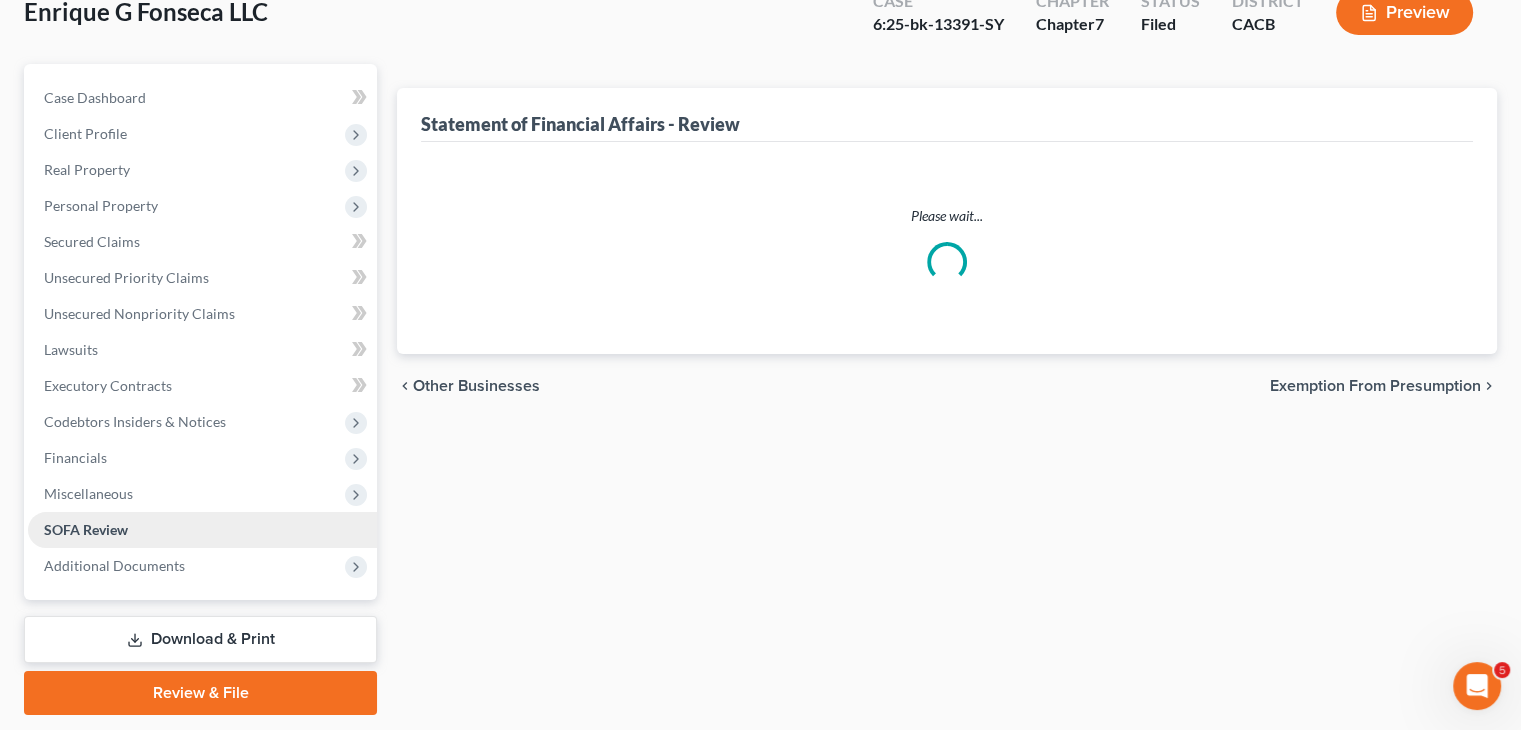 scroll, scrollTop: 0, scrollLeft: 0, axis: both 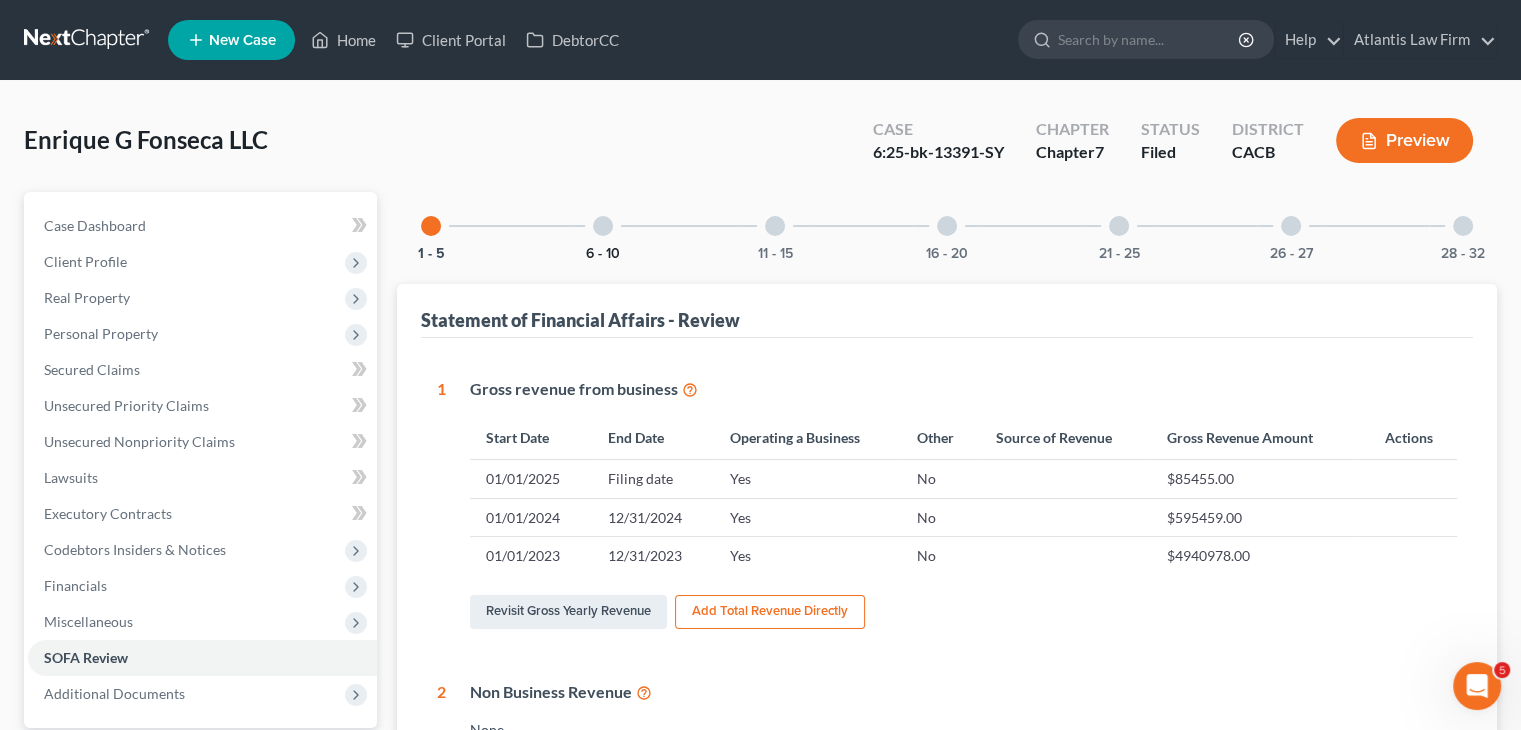 click on "6 - 10" at bounding box center [603, 254] 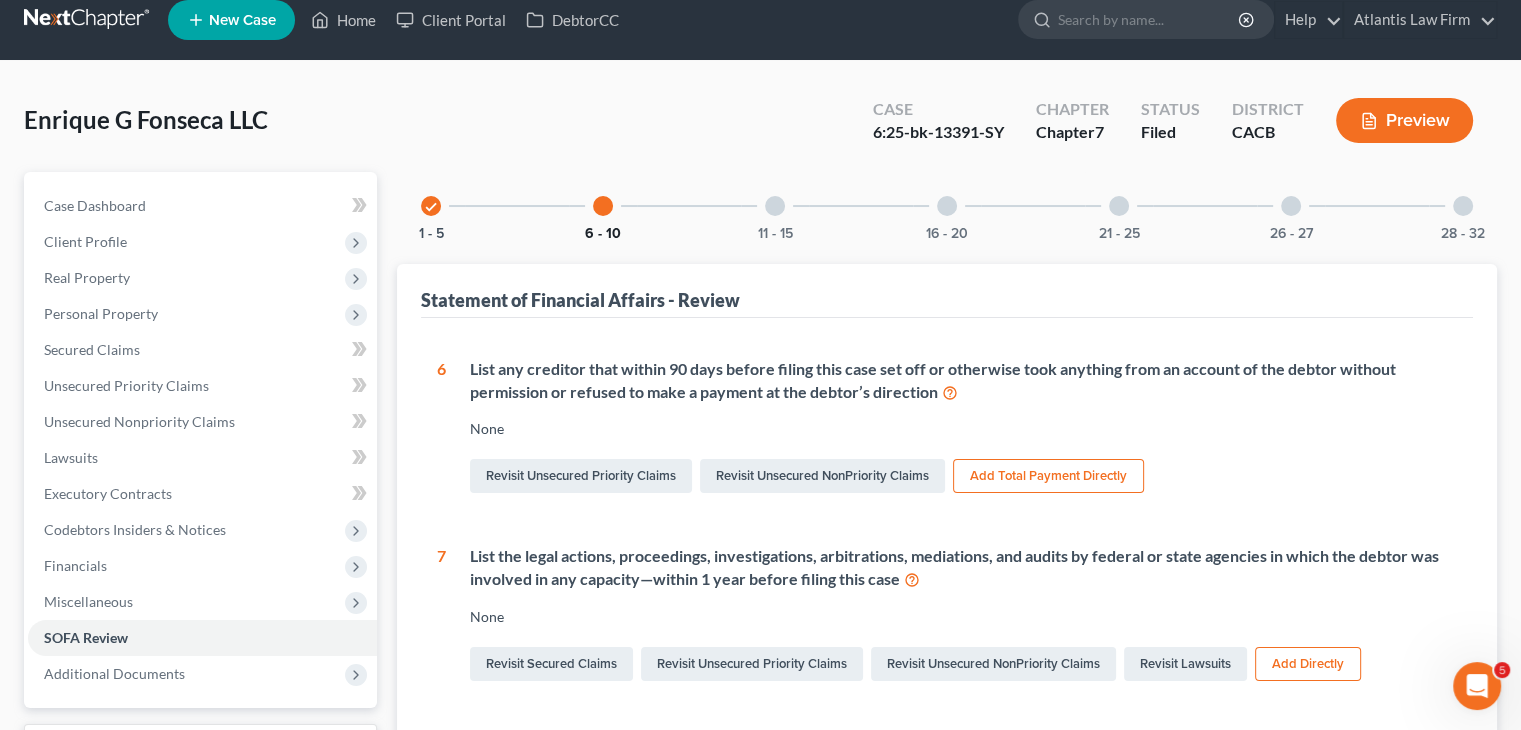 scroll, scrollTop: 0, scrollLeft: 0, axis: both 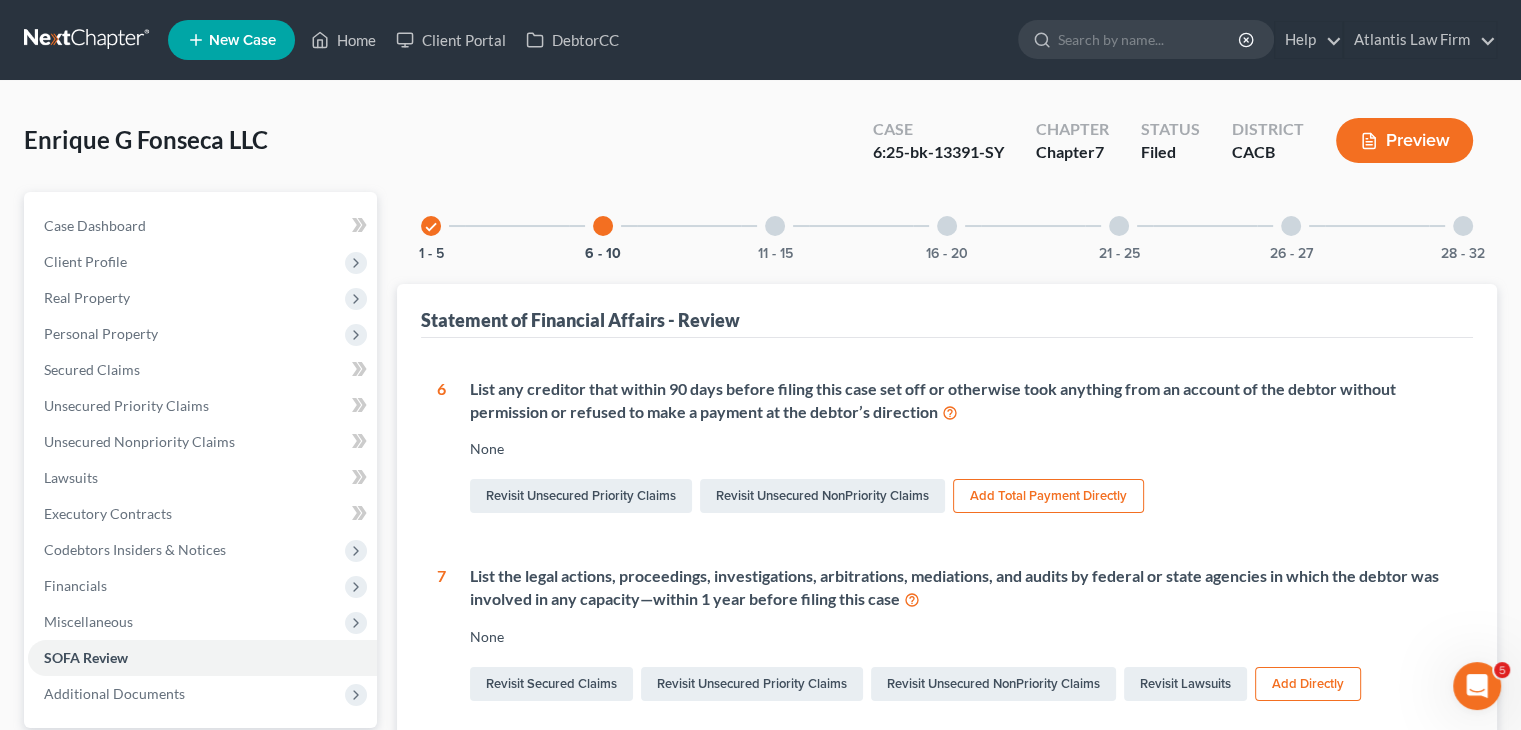 click on "11 - 15" at bounding box center [775, 226] 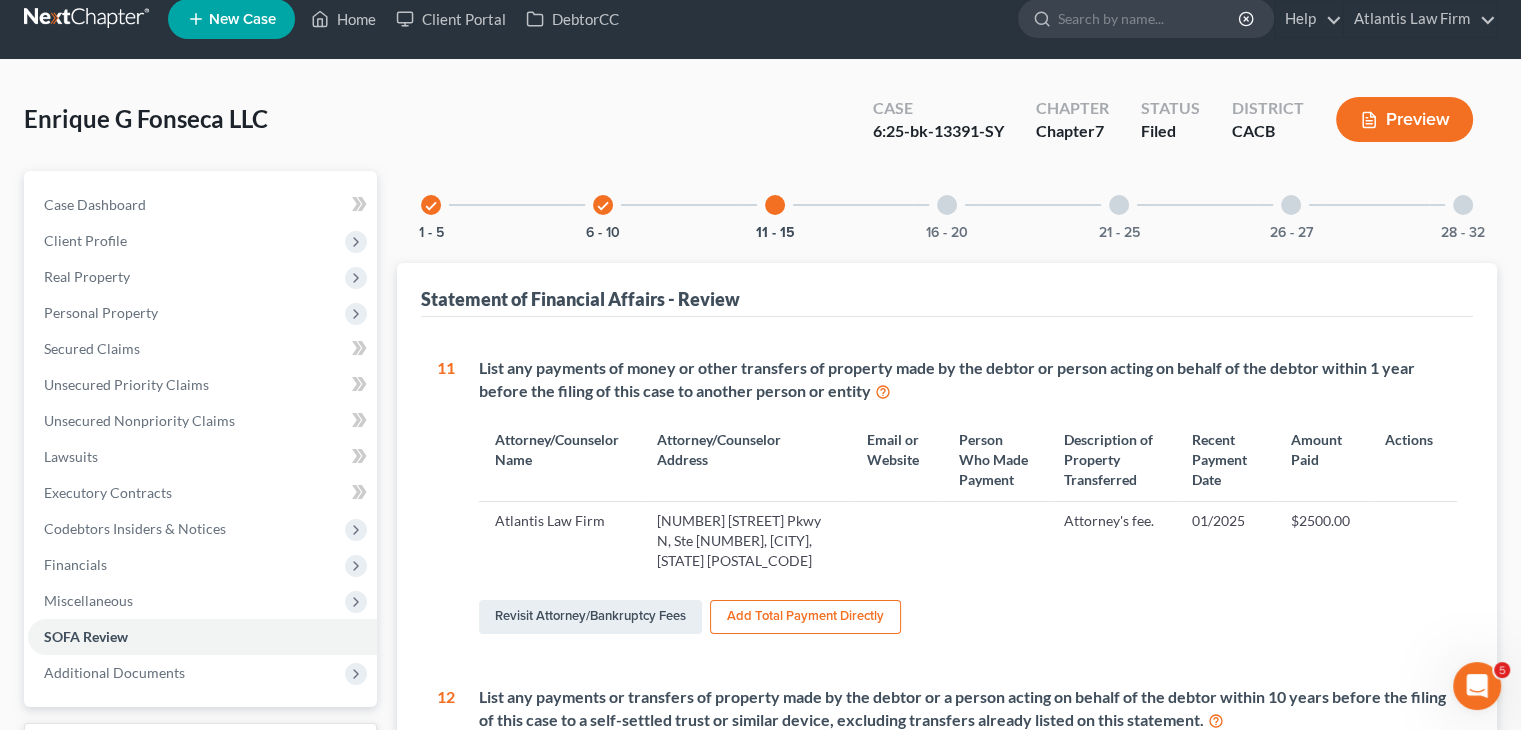 scroll, scrollTop: 0, scrollLeft: 0, axis: both 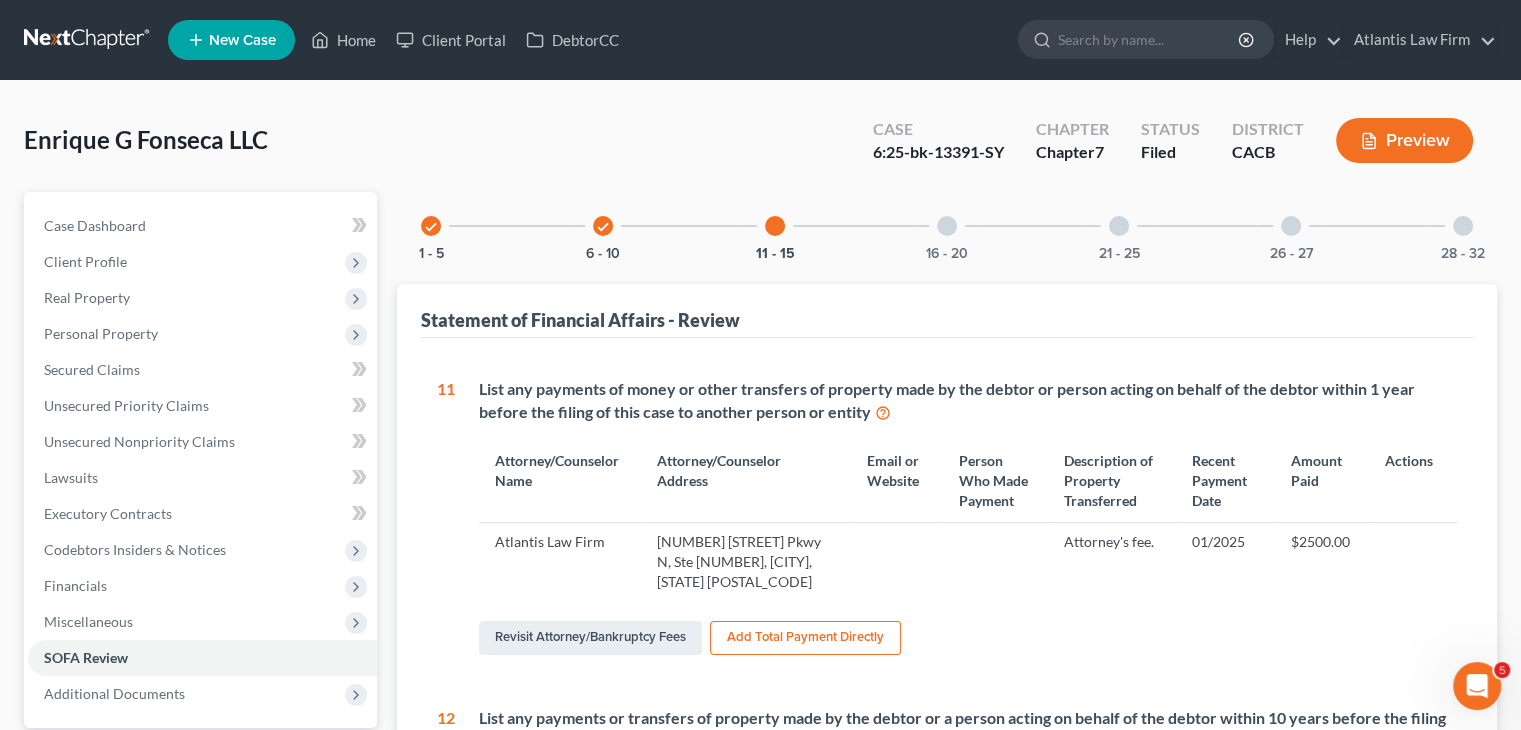 click on "16 - 20" at bounding box center (947, 226) 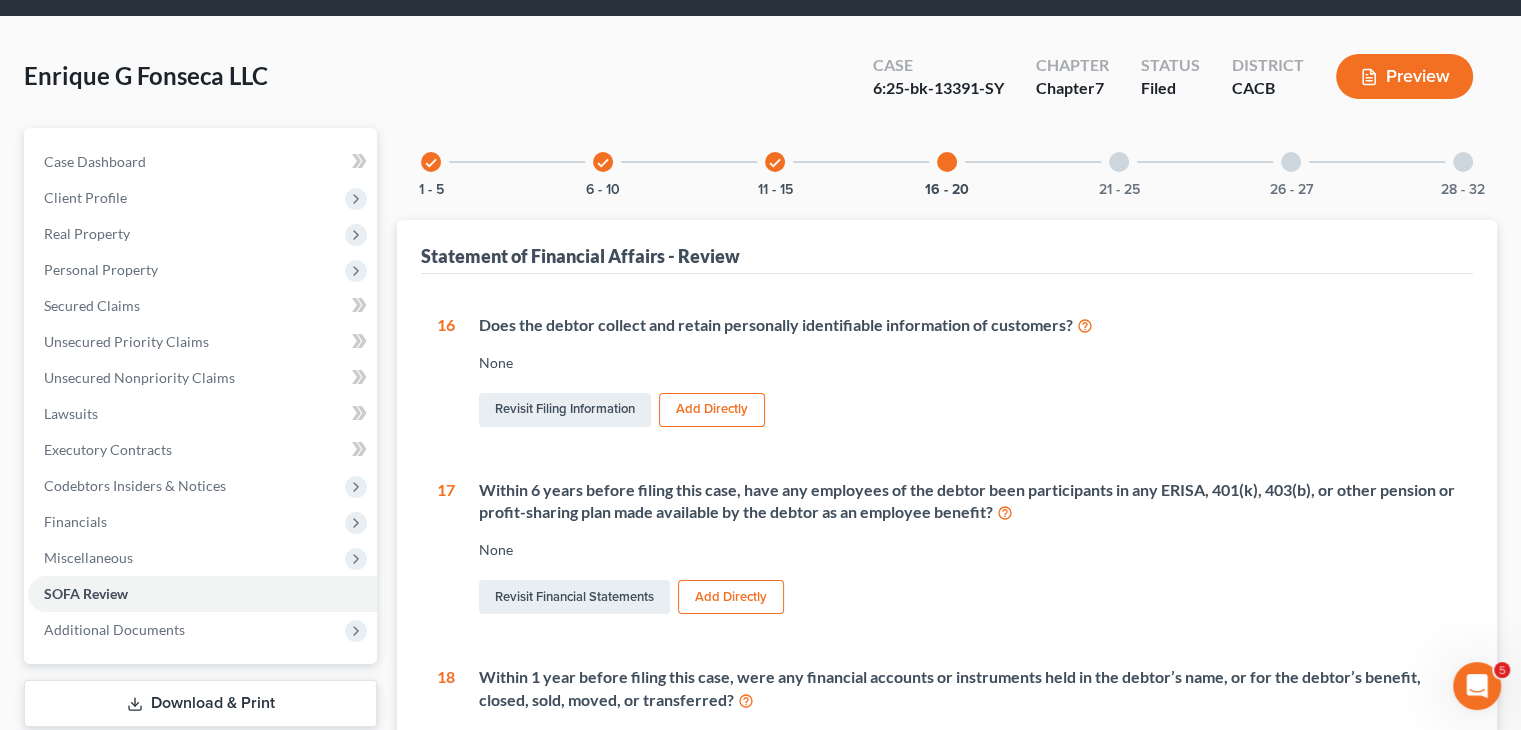 scroll, scrollTop: 0, scrollLeft: 0, axis: both 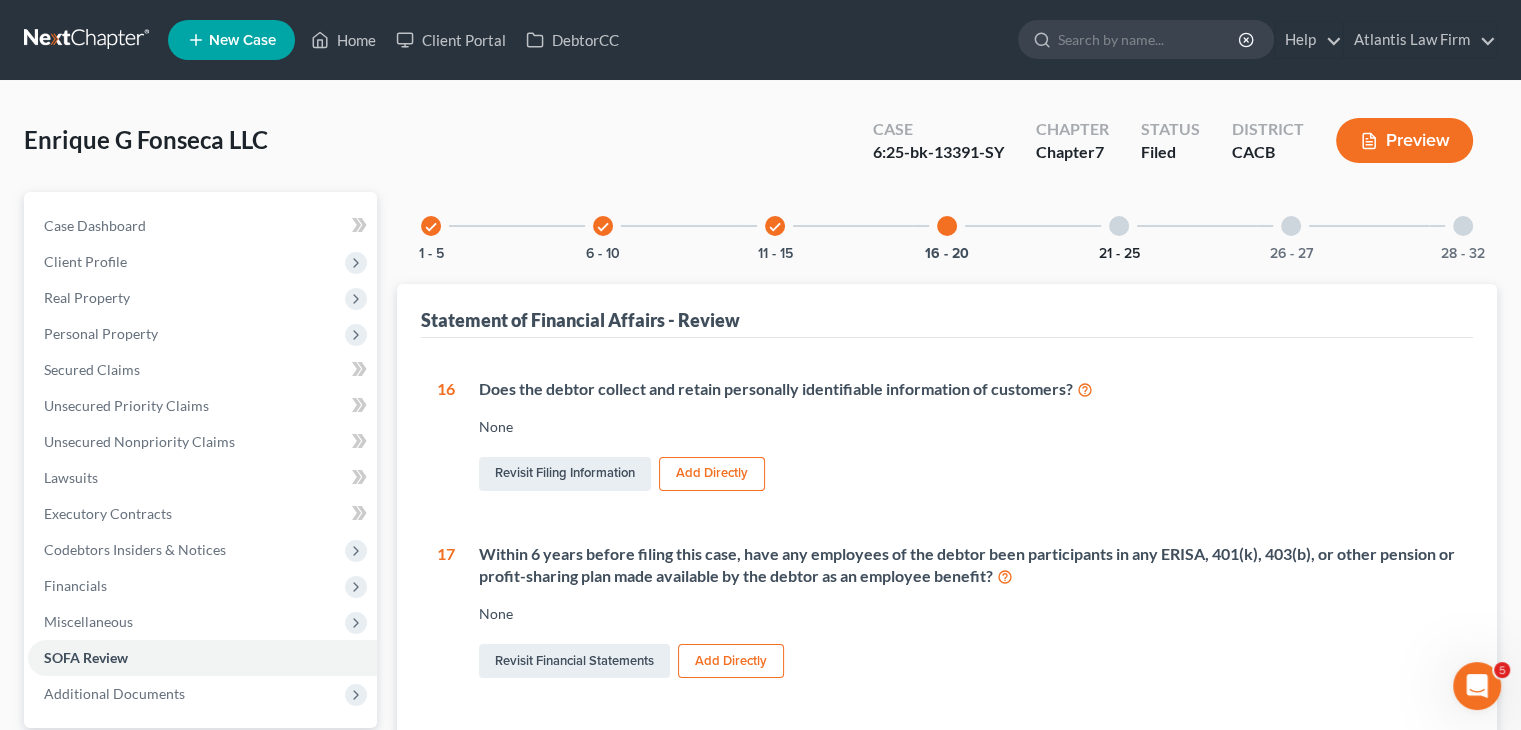 click on "21 - 25" at bounding box center (1119, 254) 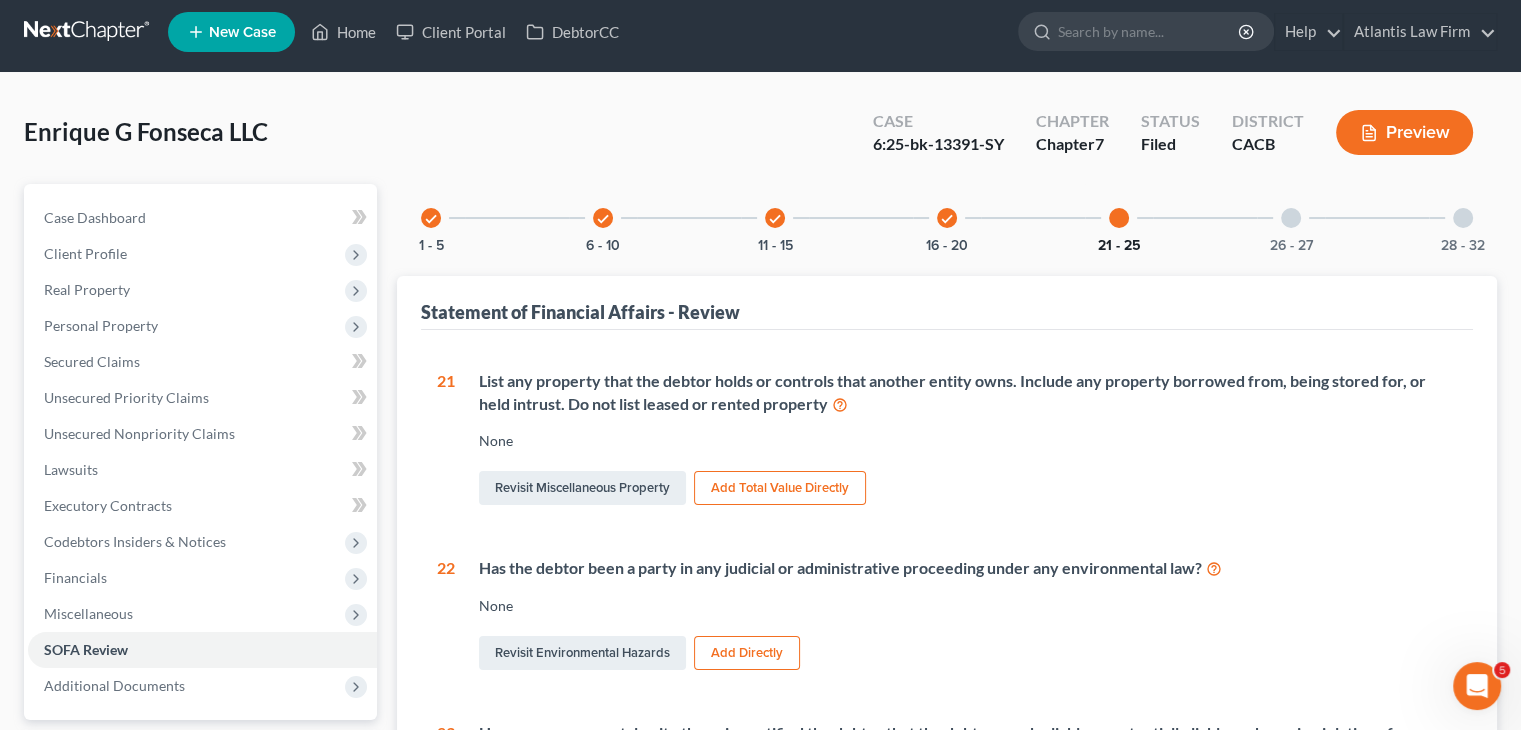 scroll, scrollTop: 0, scrollLeft: 0, axis: both 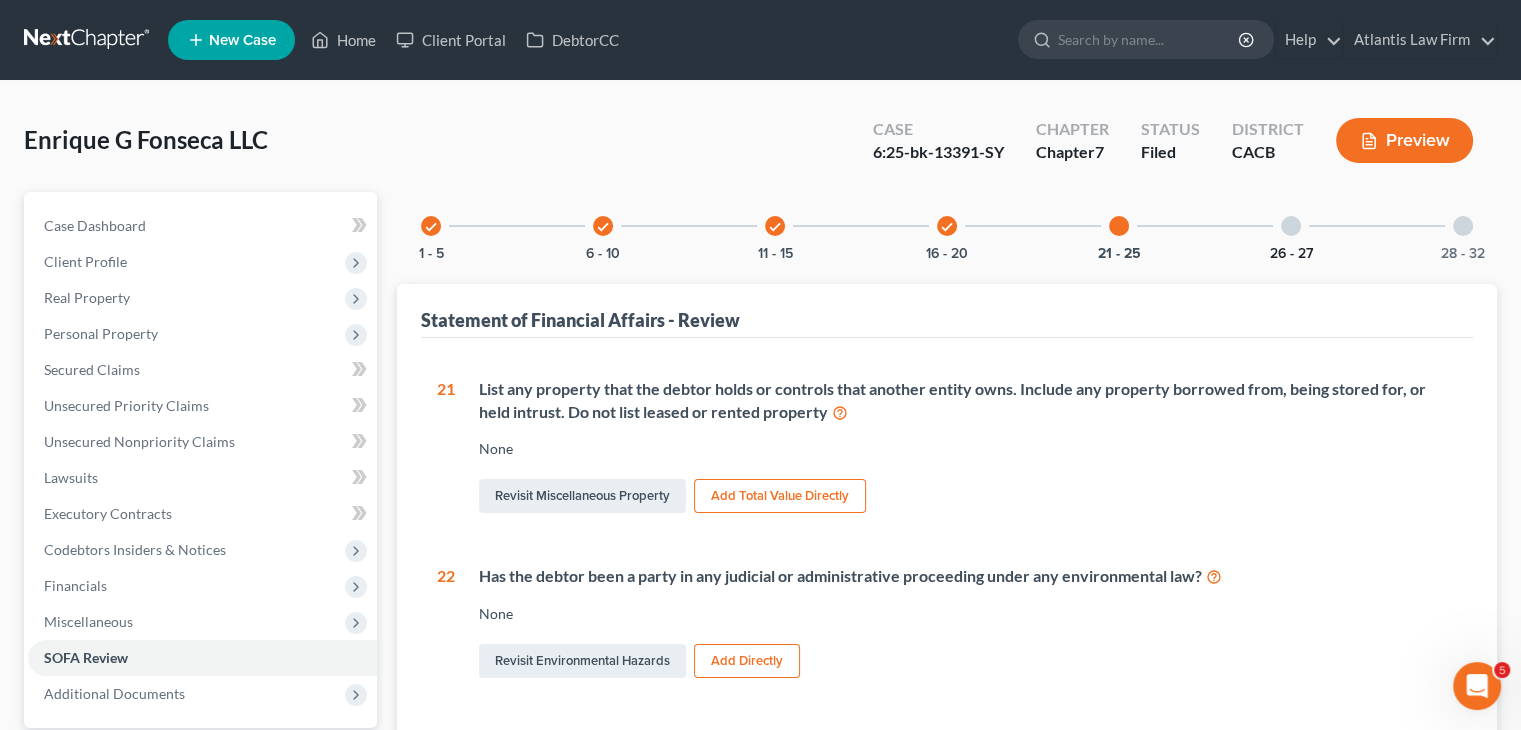 click on "26 - 27" at bounding box center (1291, 254) 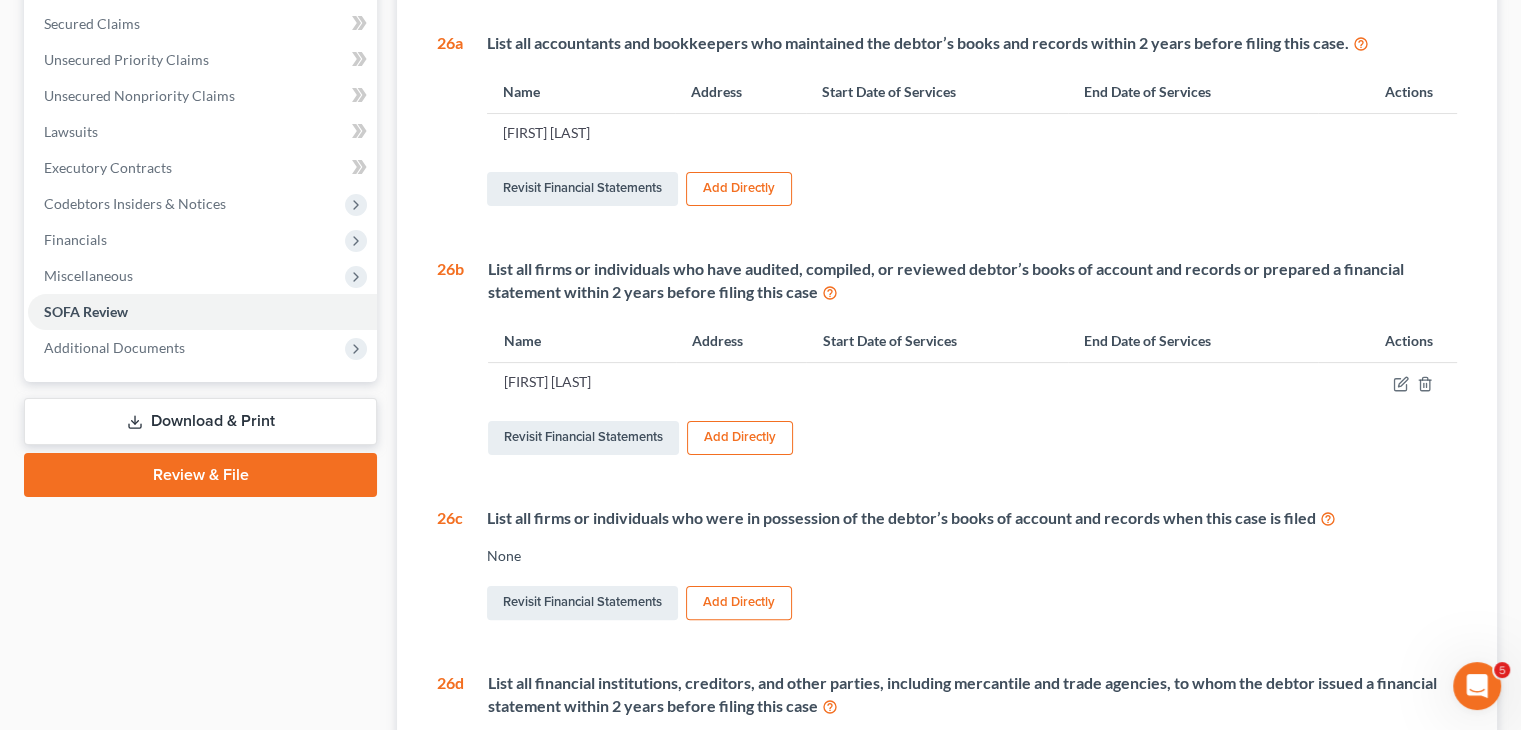 scroll, scrollTop: 94, scrollLeft: 0, axis: vertical 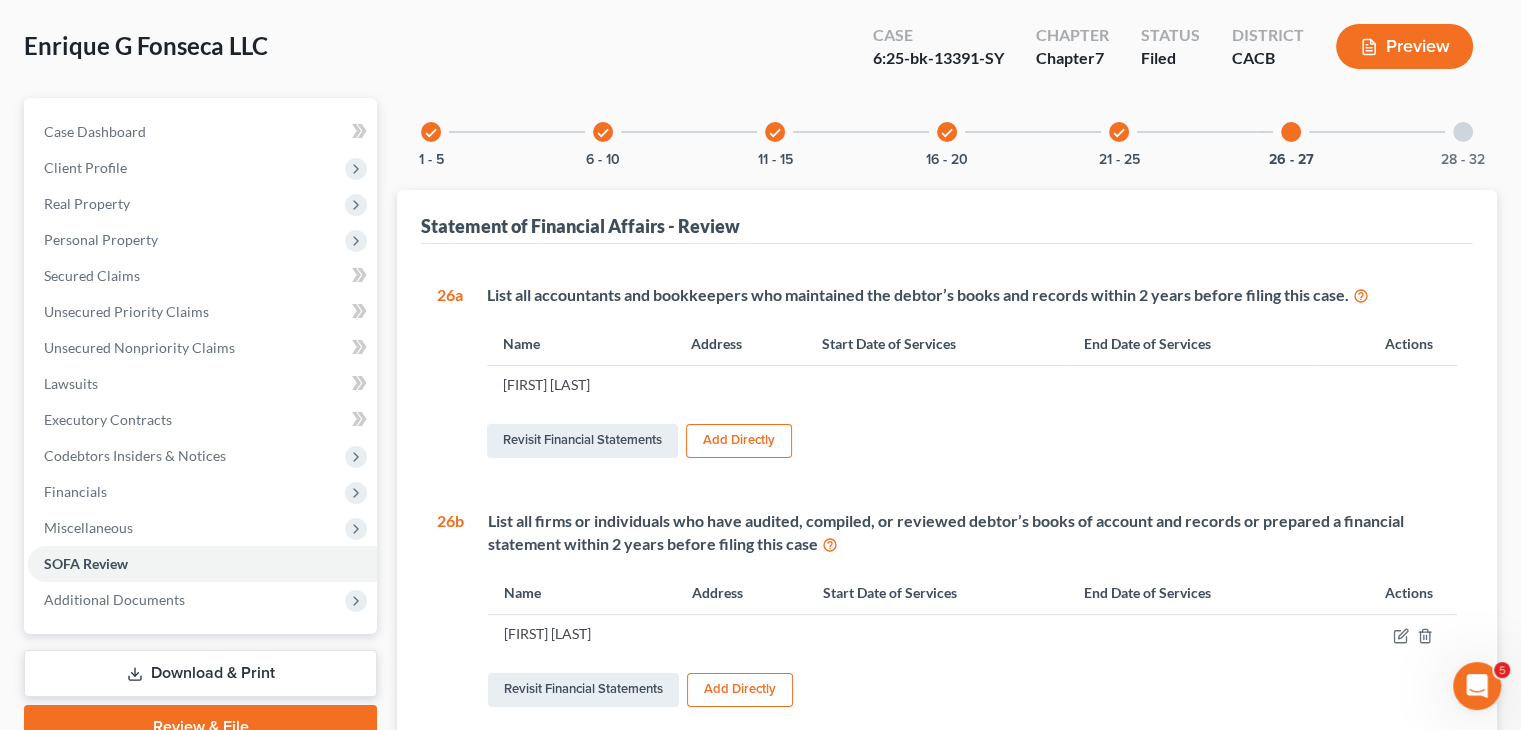 click on "28 - 32" at bounding box center [1463, 132] 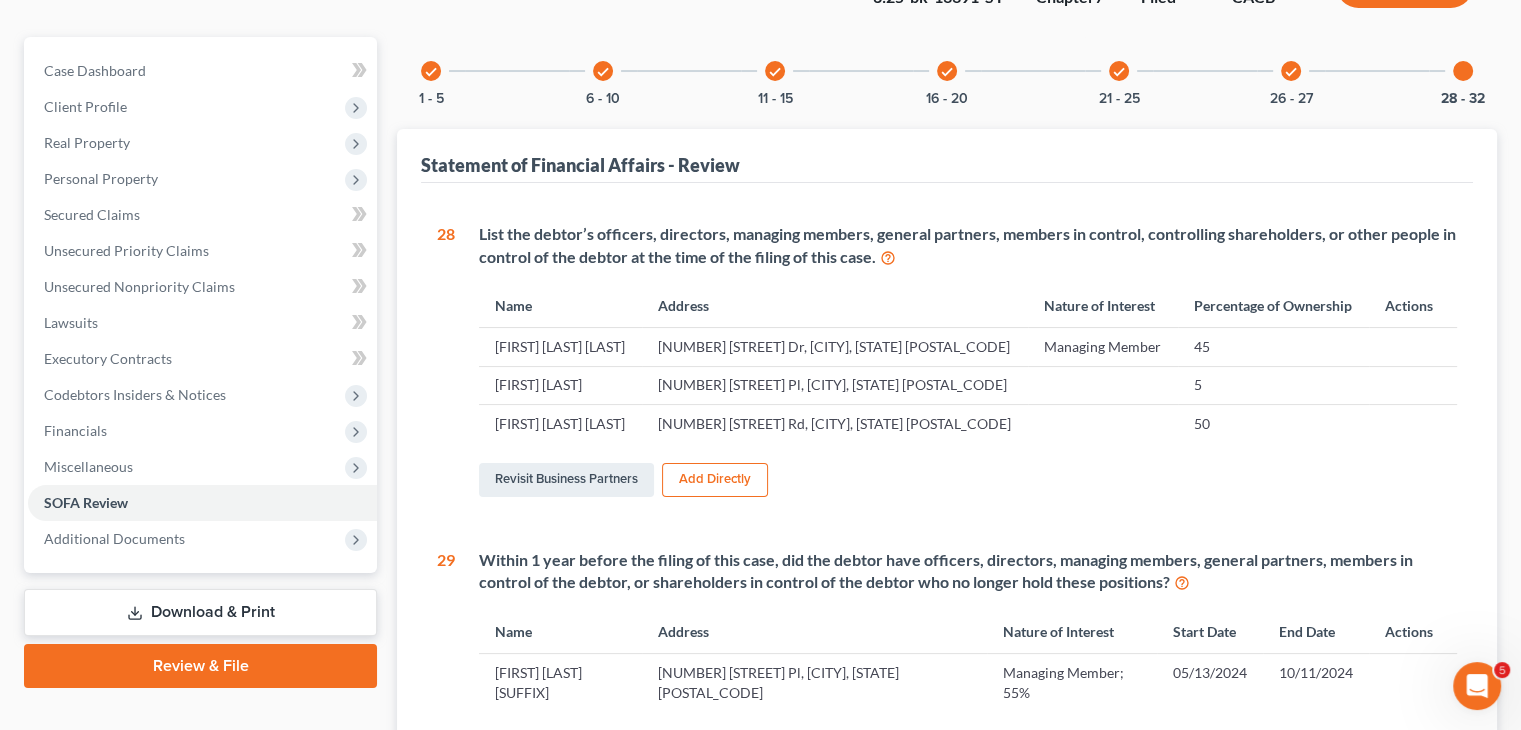 scroll, scrollTop: 0, scrollLeft: 0, axis: both 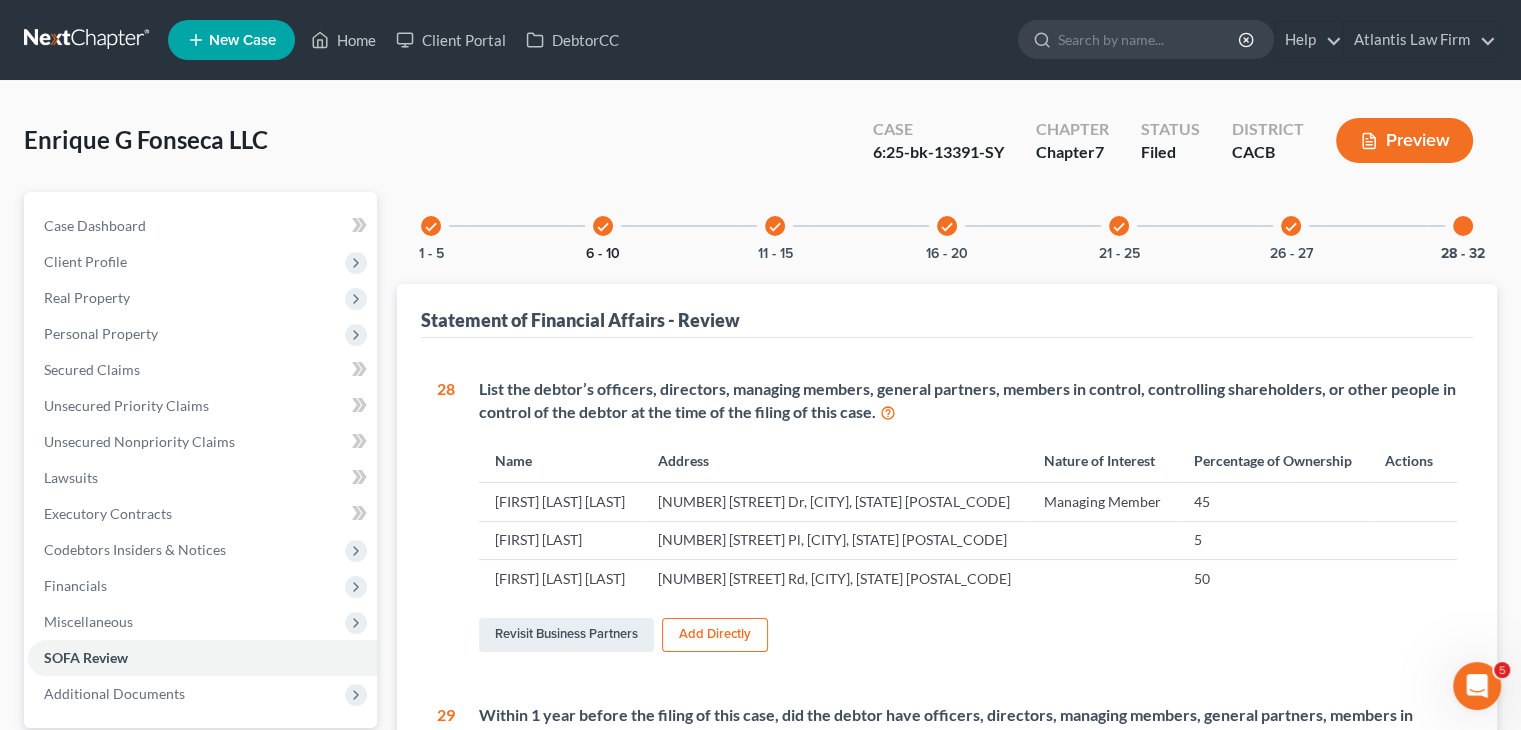 click on "6 - 10" at bounding box center [603, 254] 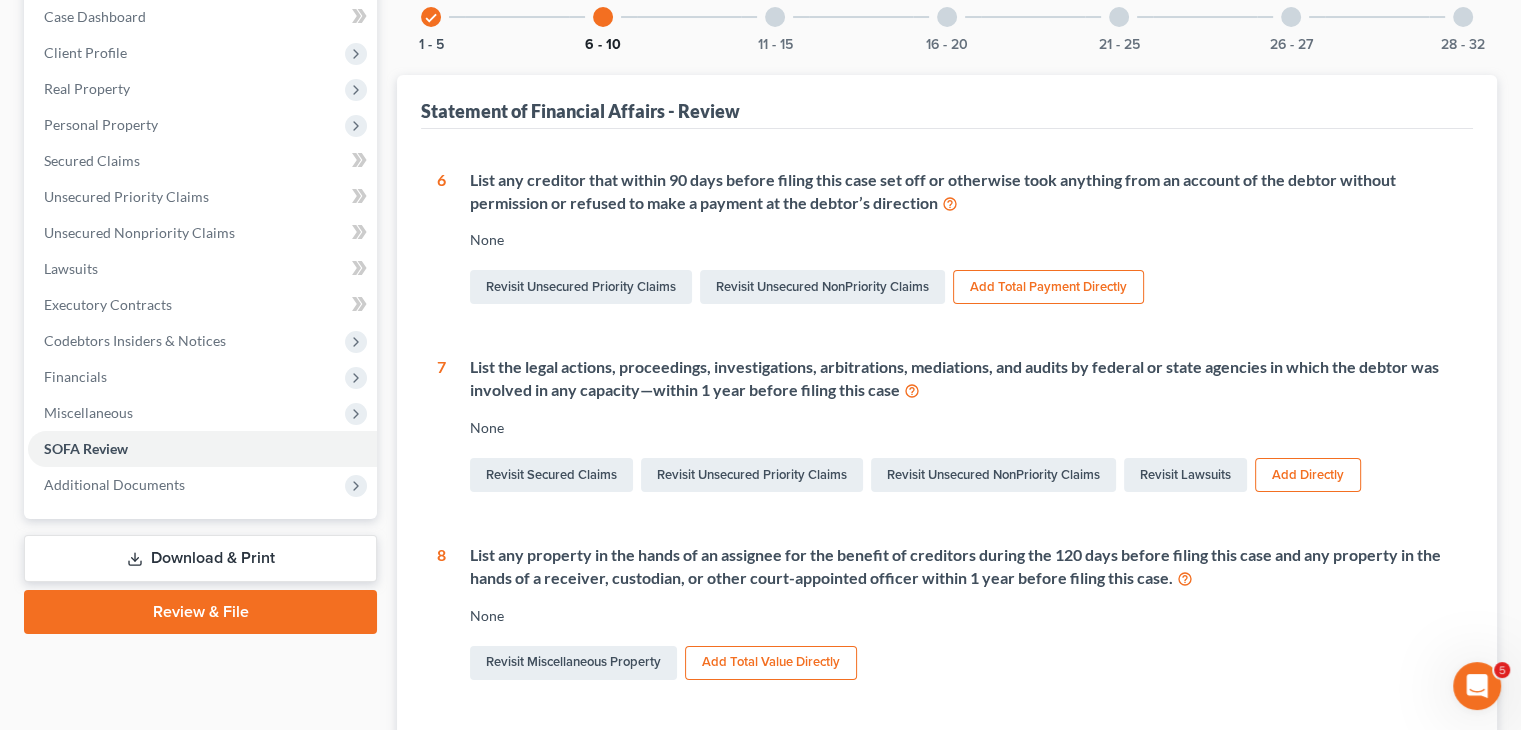 scroll, scrollTop: 156, scrollLeft: 0, axis: vertical 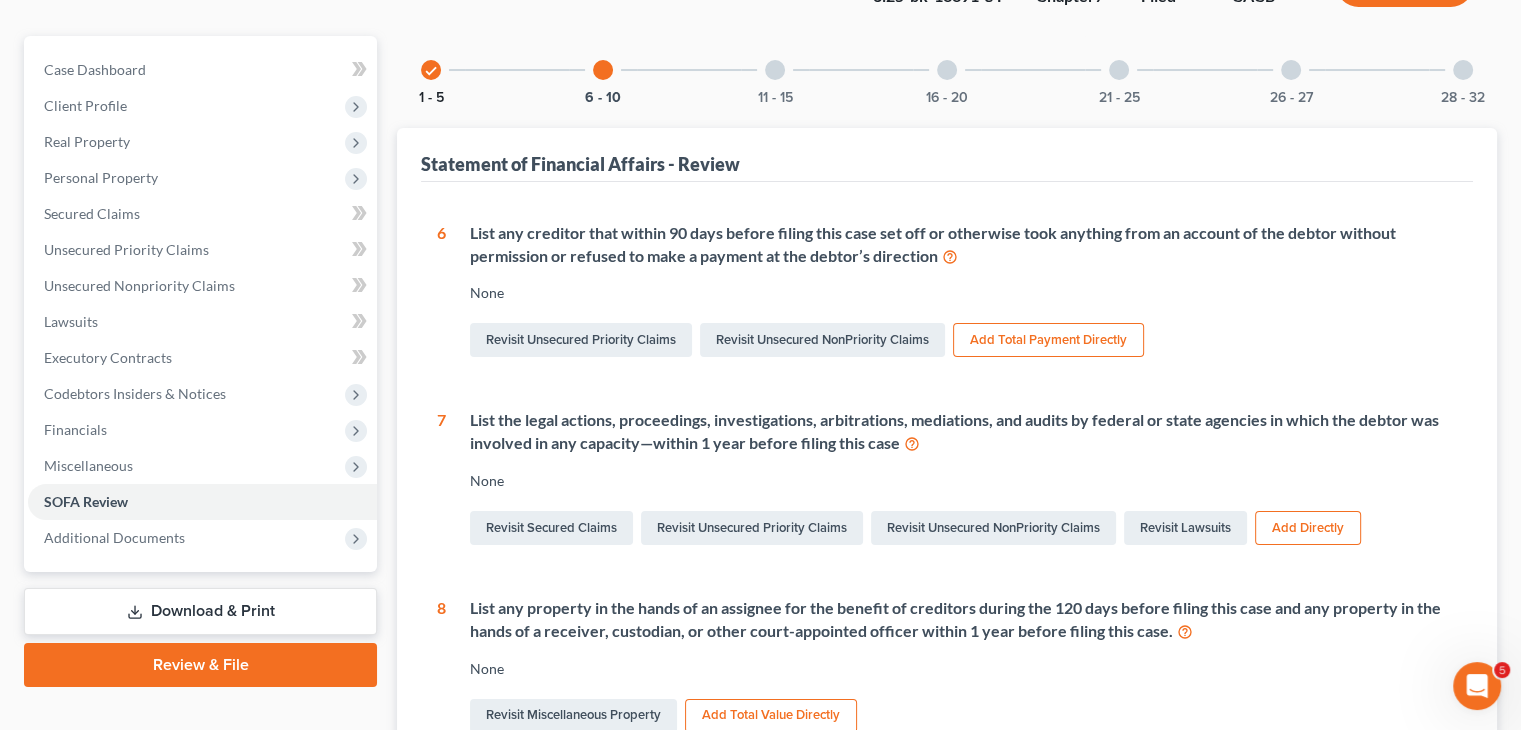 click on "1 - 5" at bounding box center [431, 98] 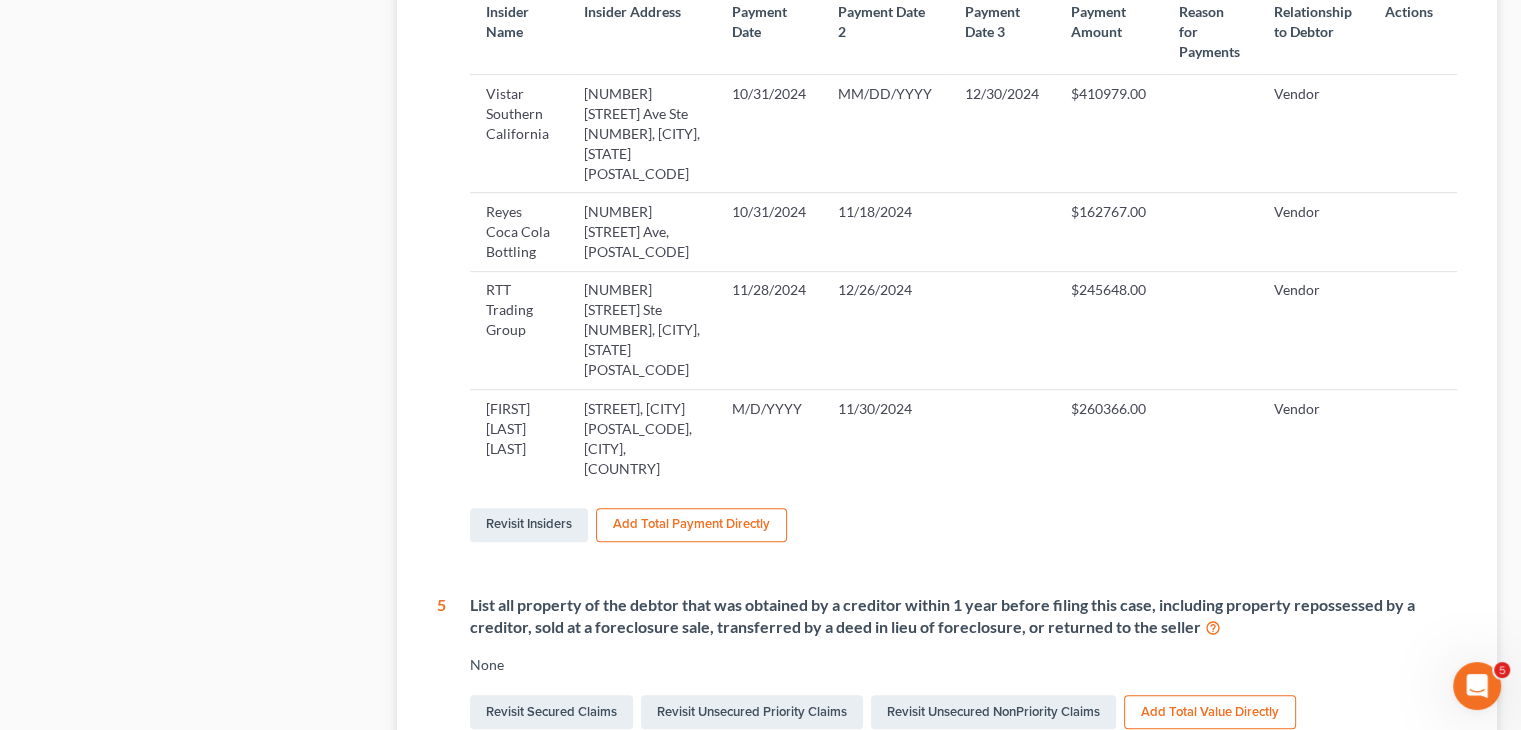 scroll, scrollTop: 1089, scrollLeft: 0, axis: vertical 